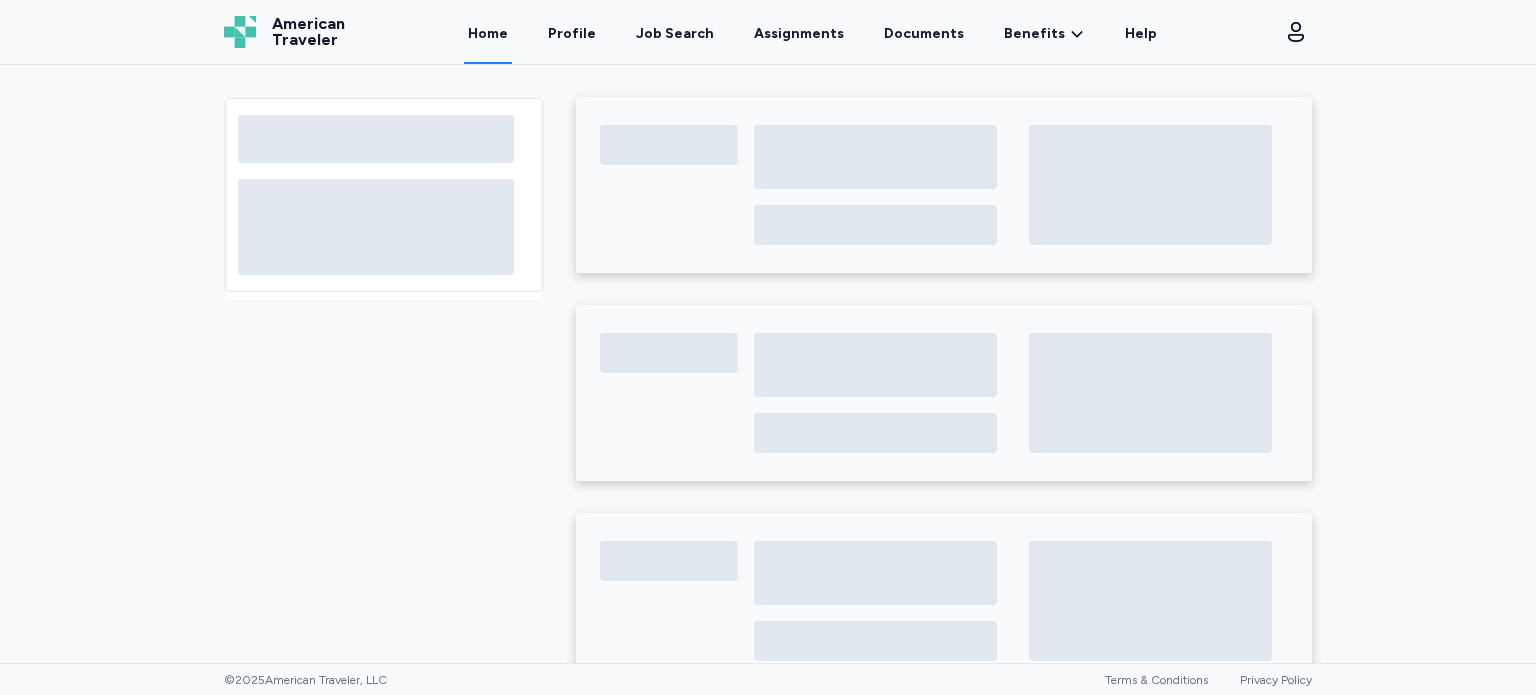 scroll, scrollTop: 0, scrollLeft: 0, axis: both 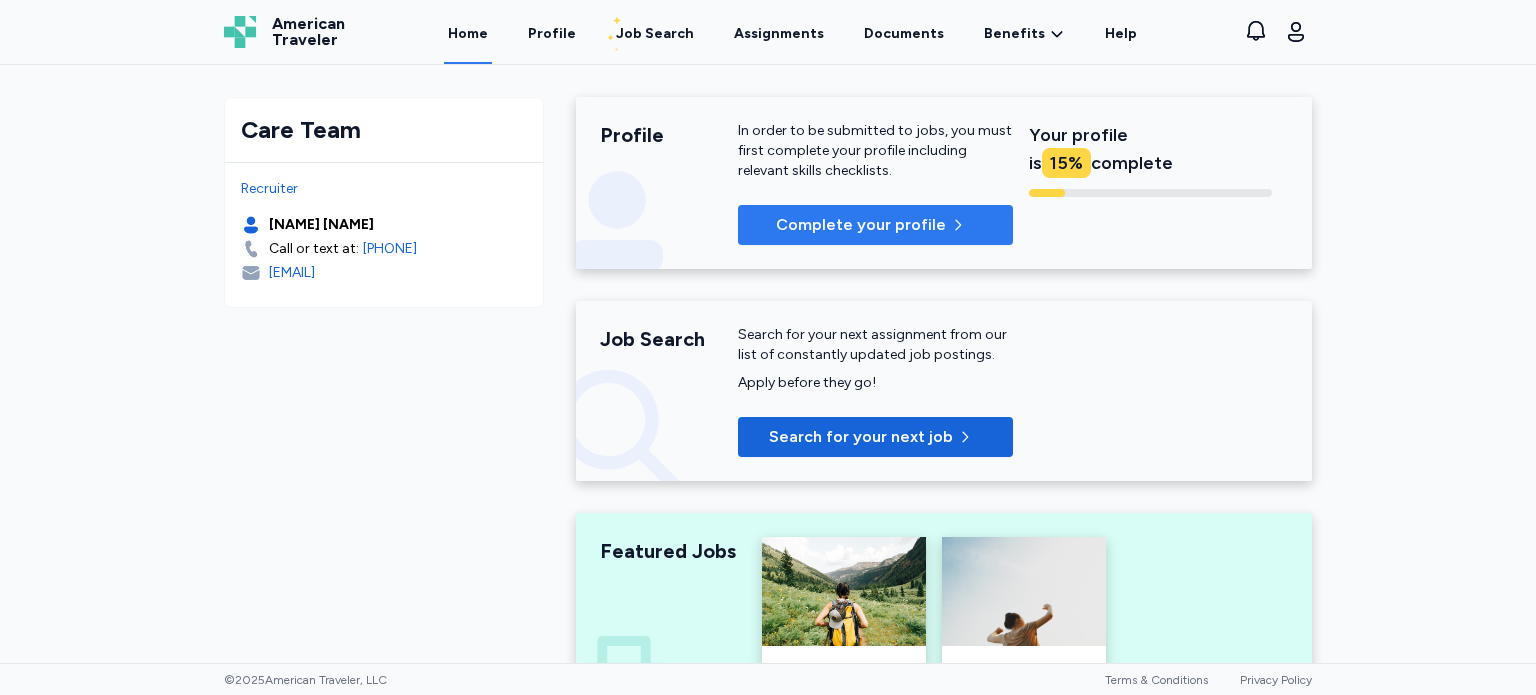 click at bounding box center (962, 225) 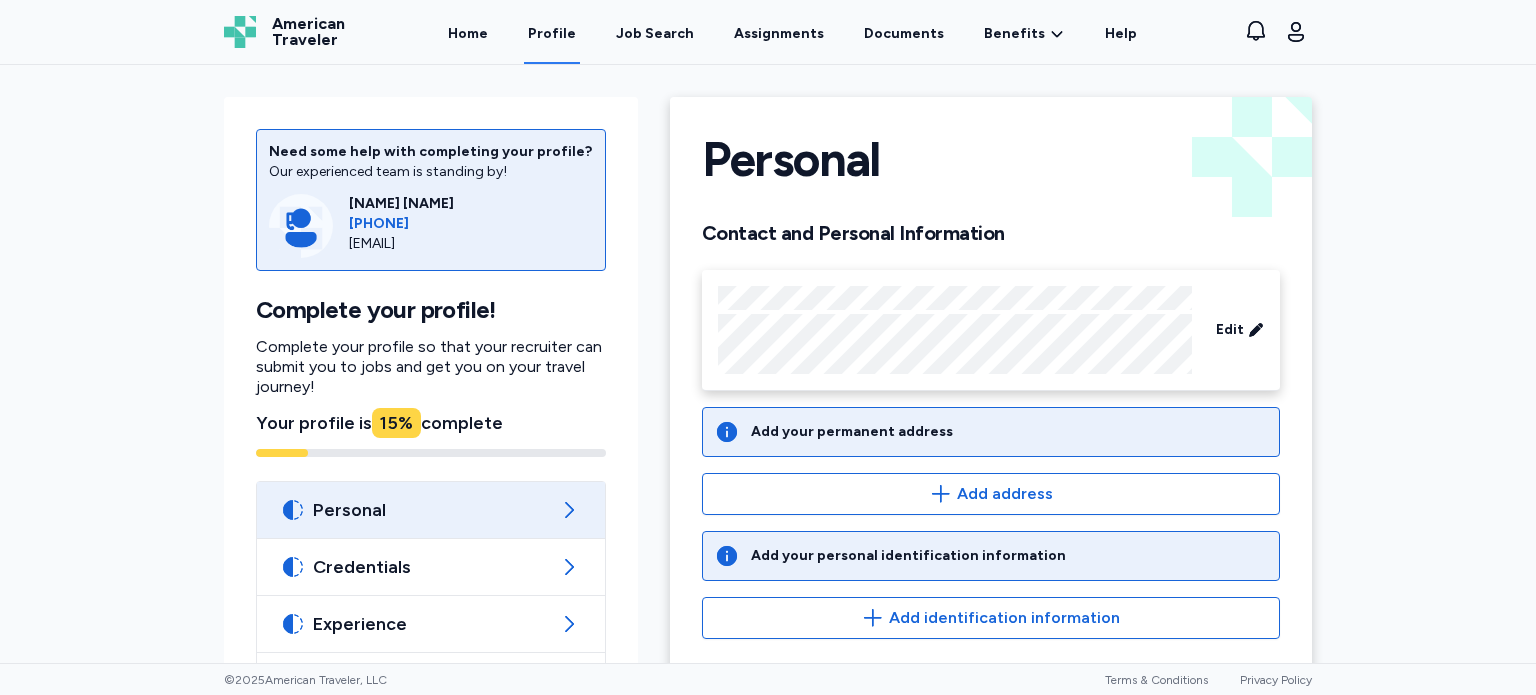scroll, scrollTop: 0, scrollLeft: 0, axis: both 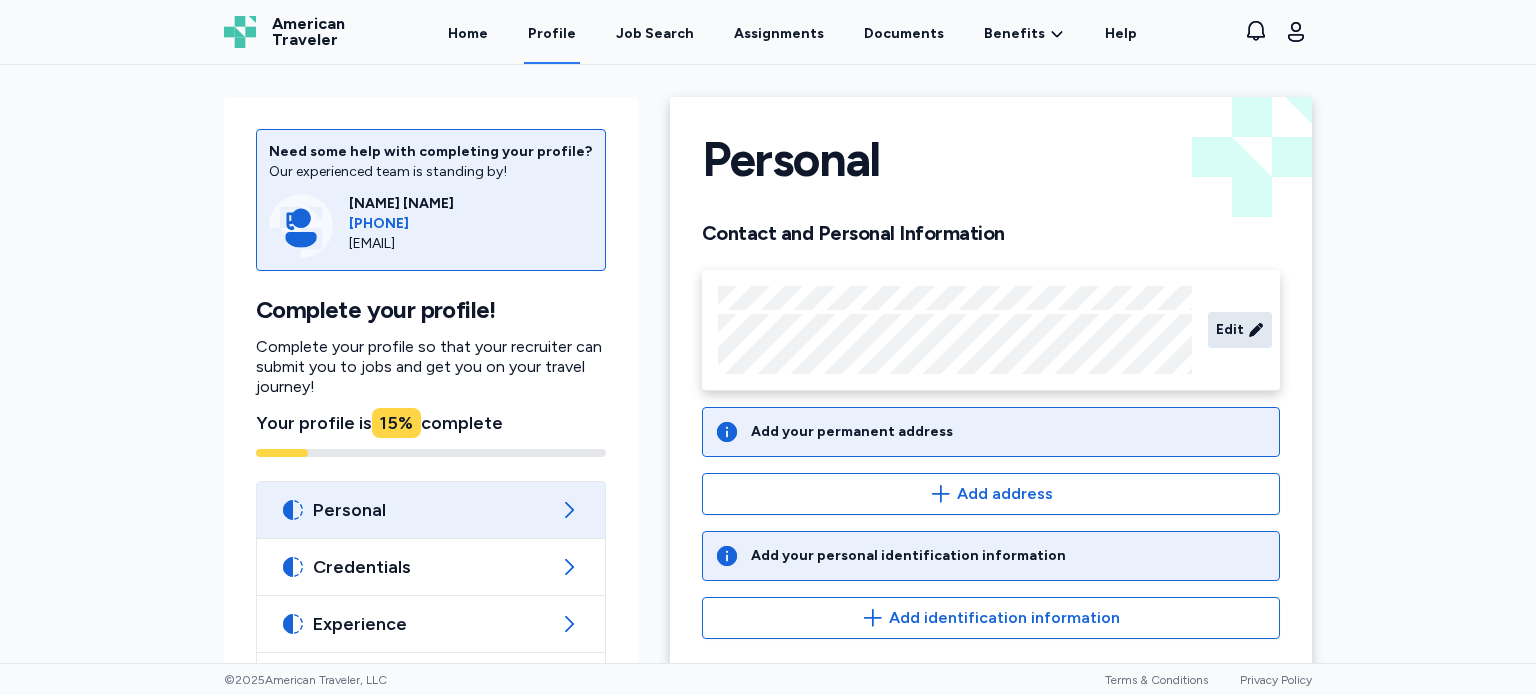 click on "Edit" at bounding box center (1230, 330) 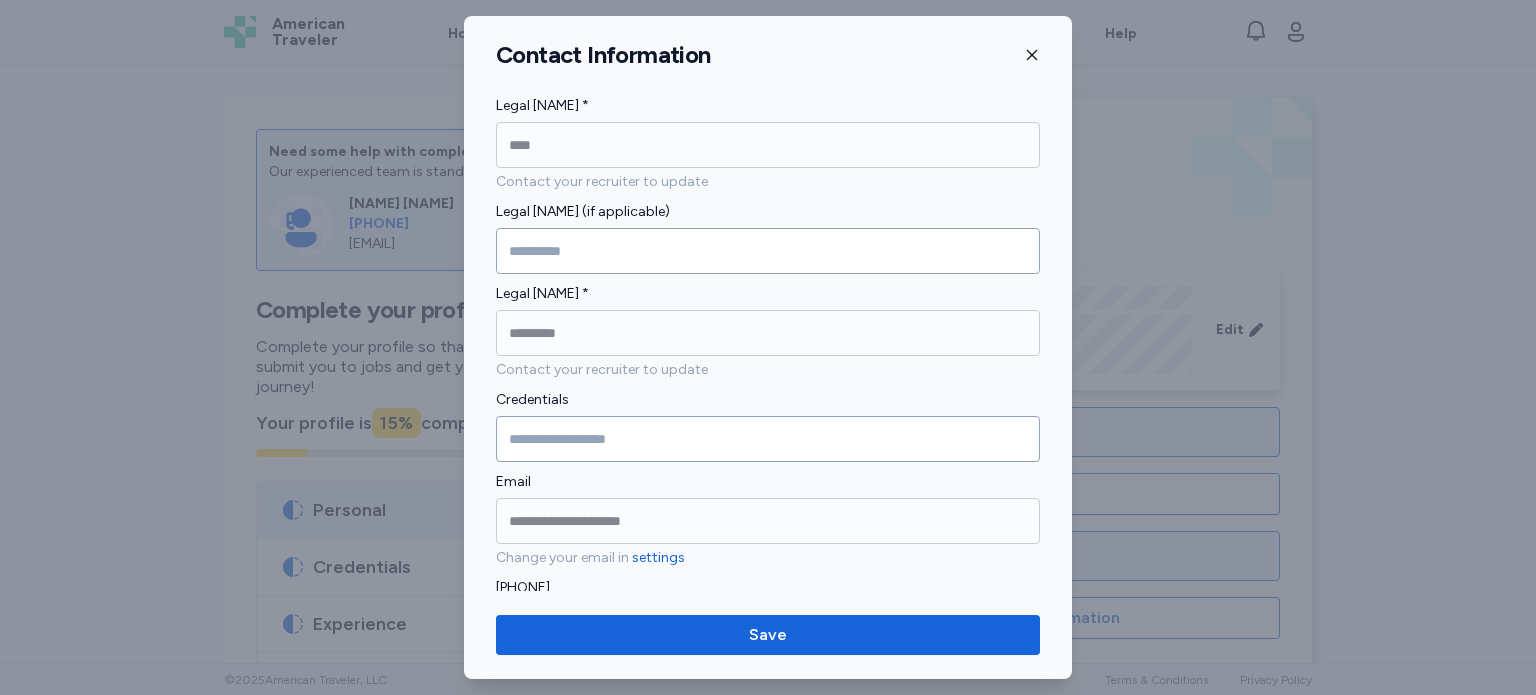 click 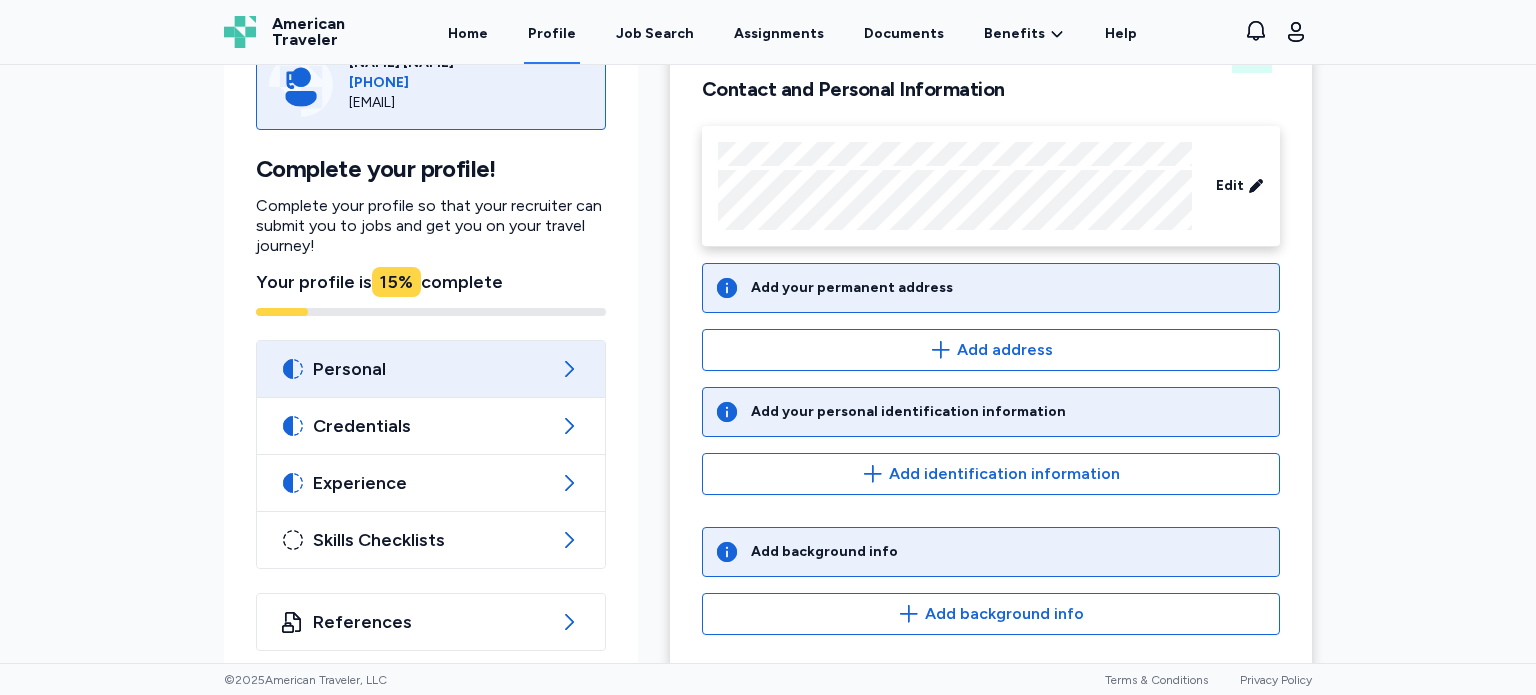 scroll, scrollTop: 160, scrollLeft: 0, axis: vertical 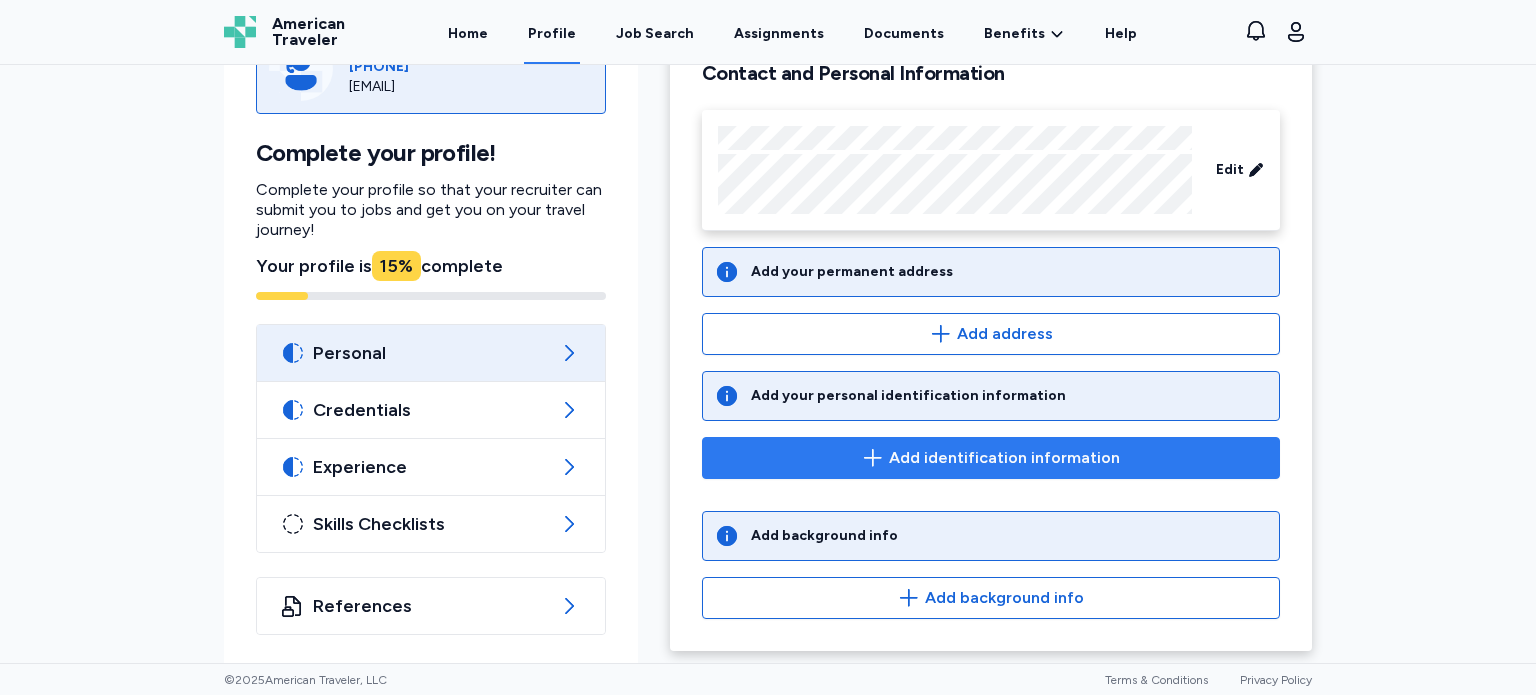 click on "Add identification information" at bounding box center [1004, 458] 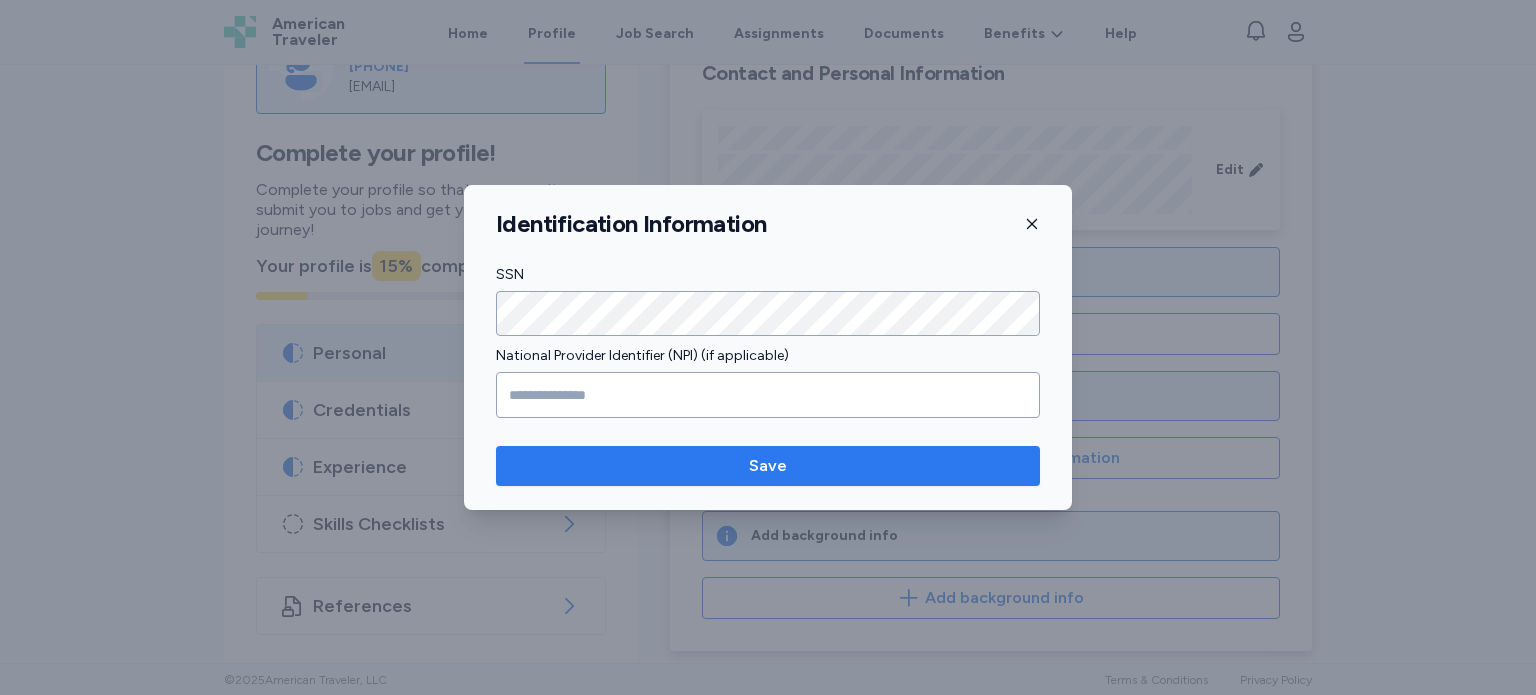 click on "Save" at bounding box center [768, 466] 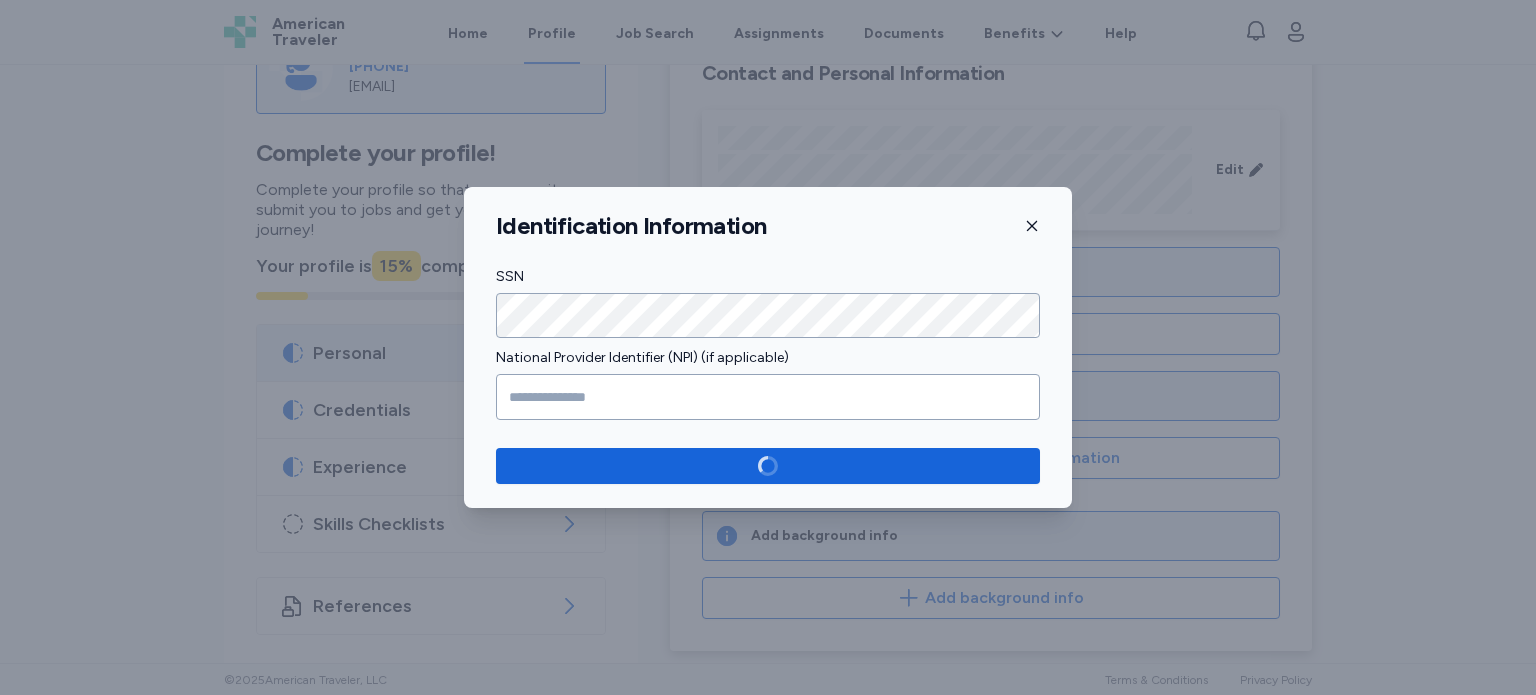 scroll, scrollTop: 159, scrollLeft: 0, axis: vertical 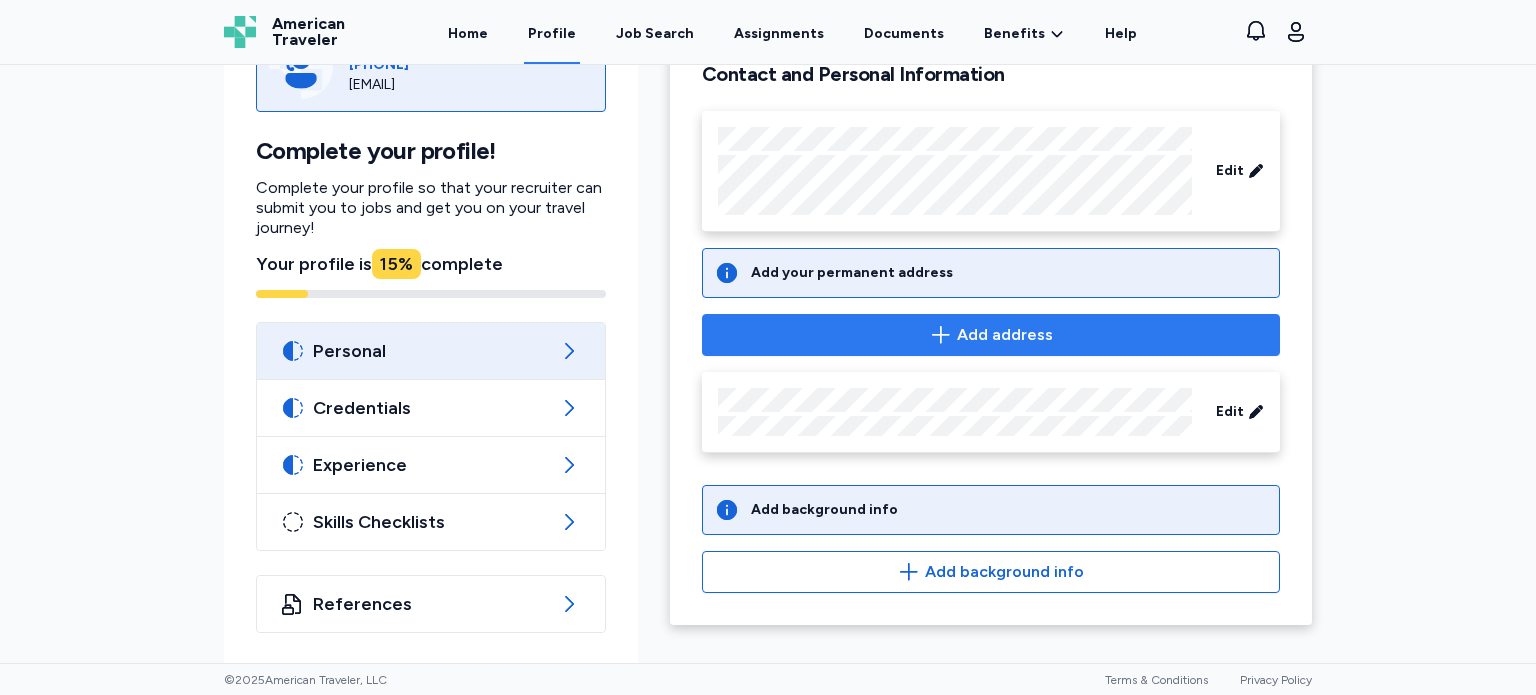 click 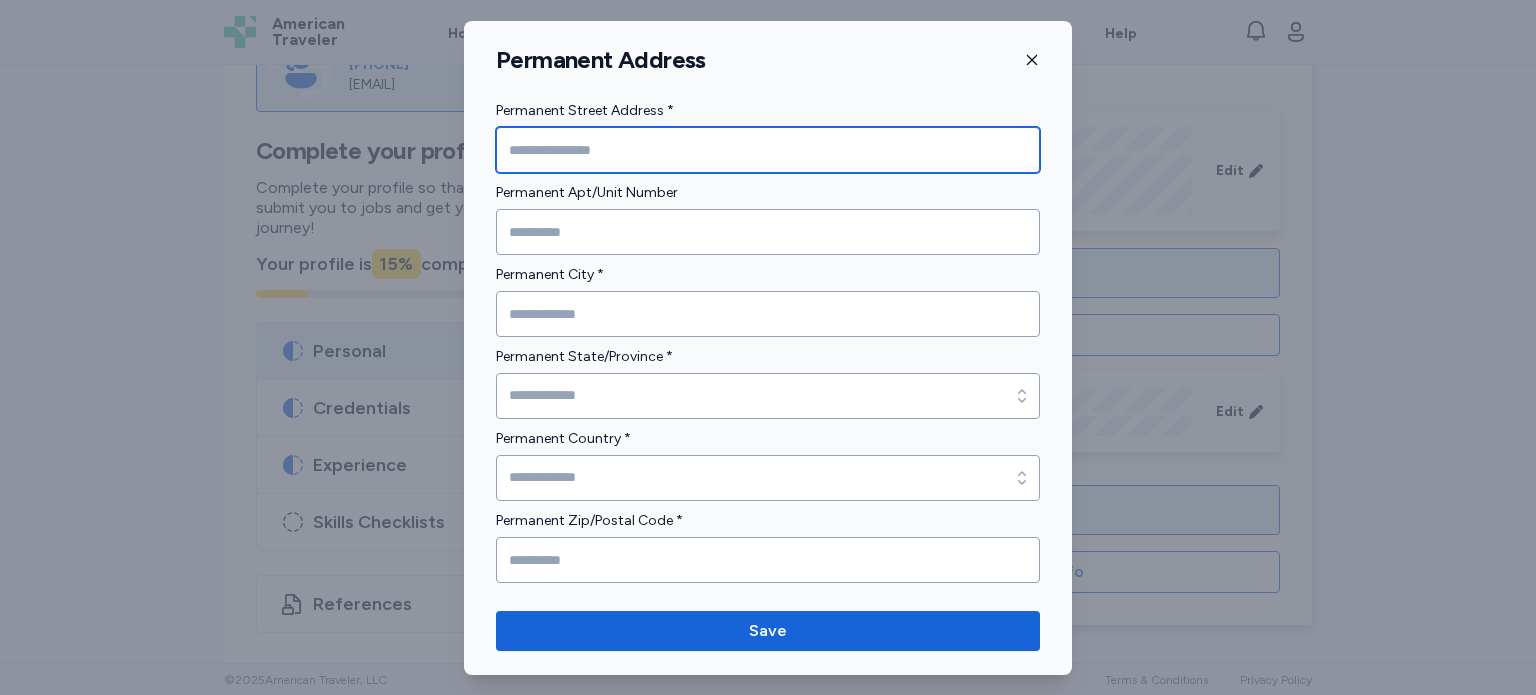 click at bounding box center [768, 150] 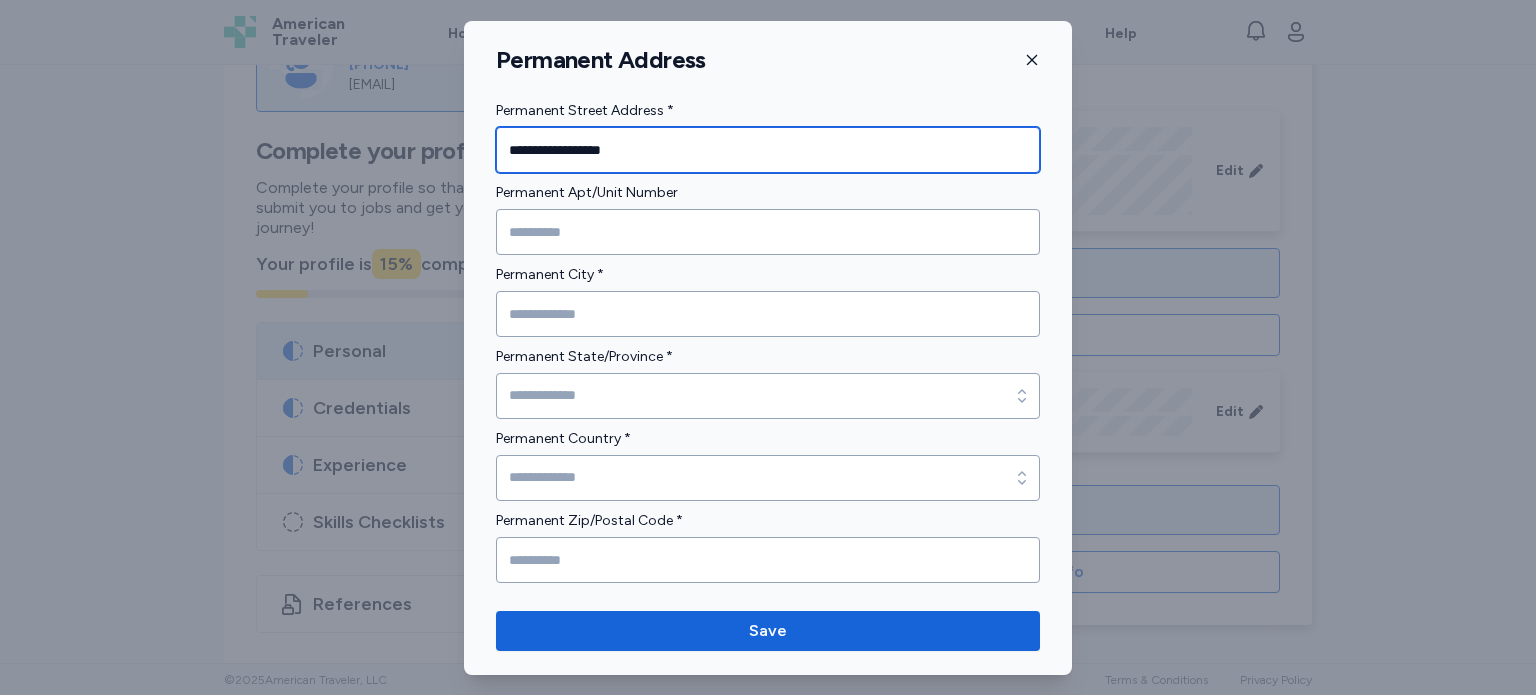type on "**********" 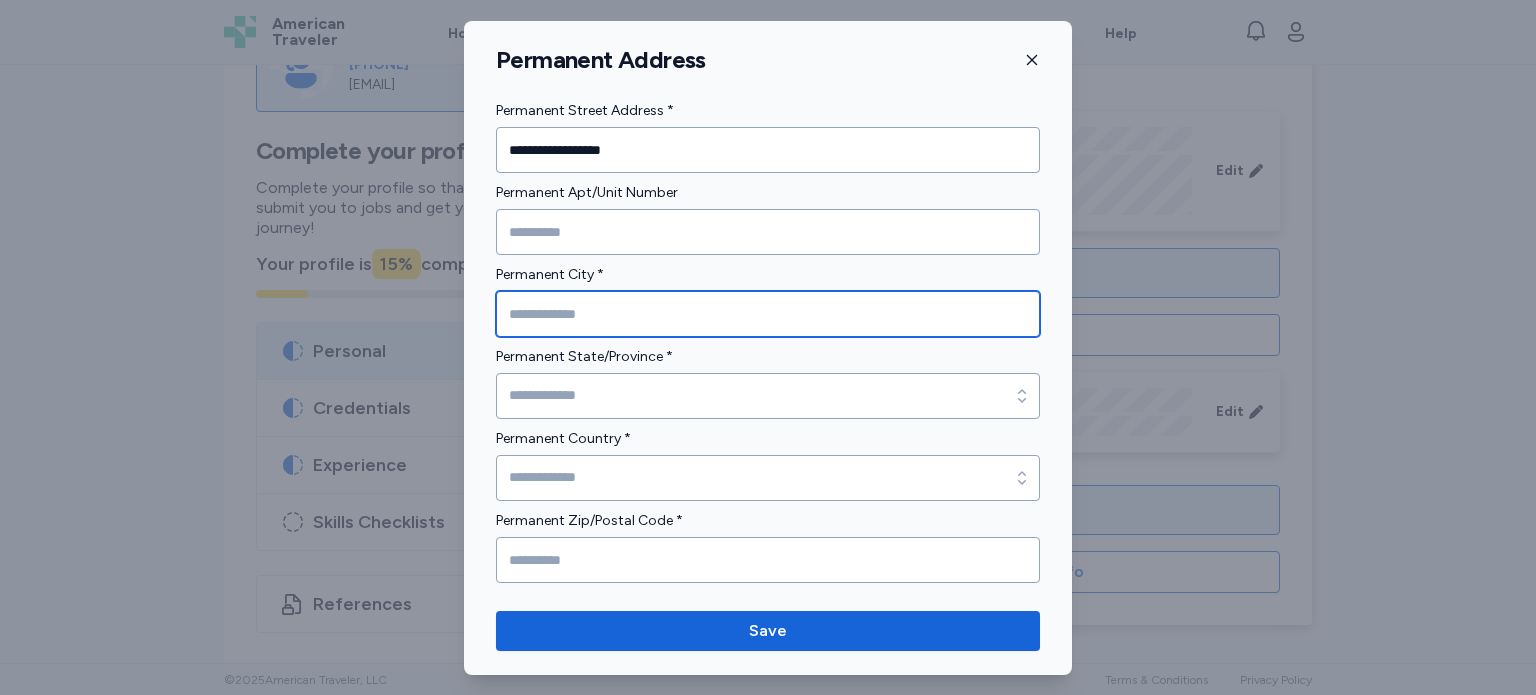 click at bounding box center [768, 314] 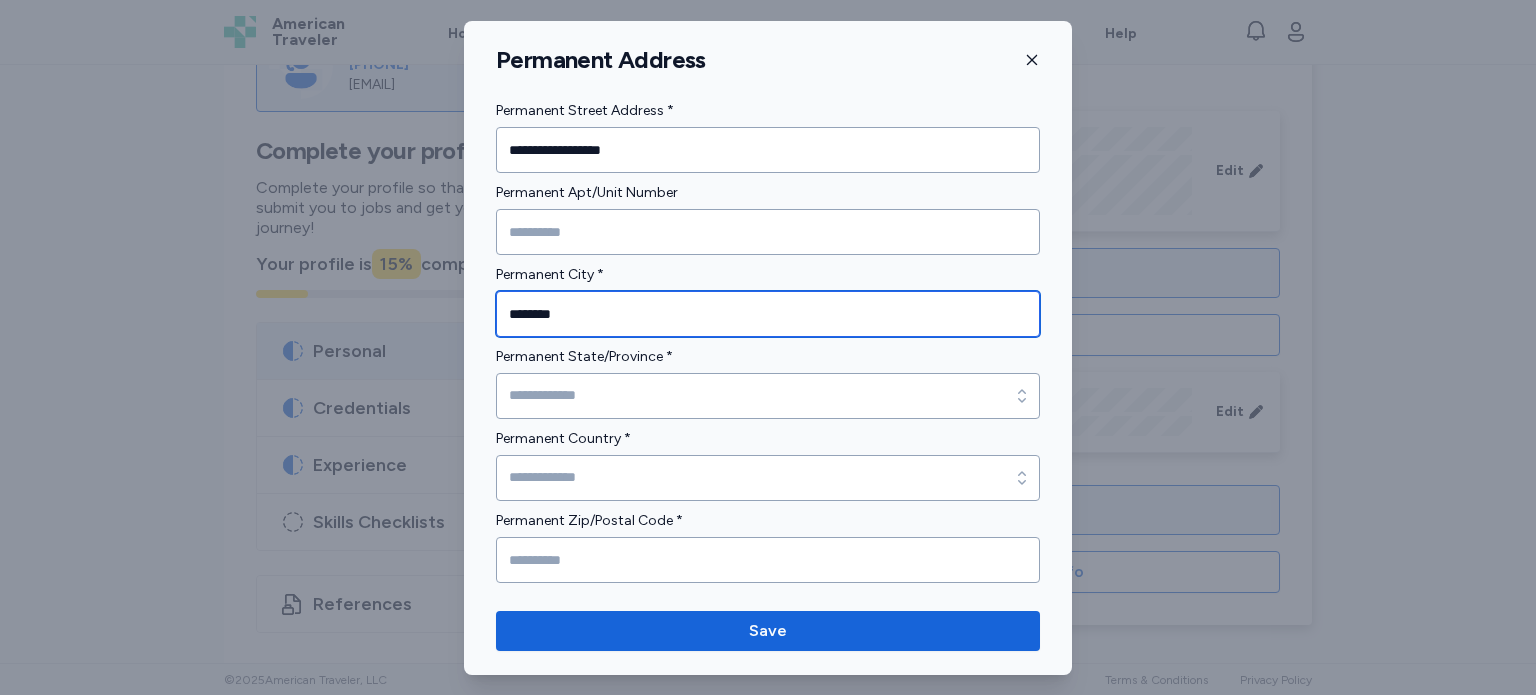 type on "********" 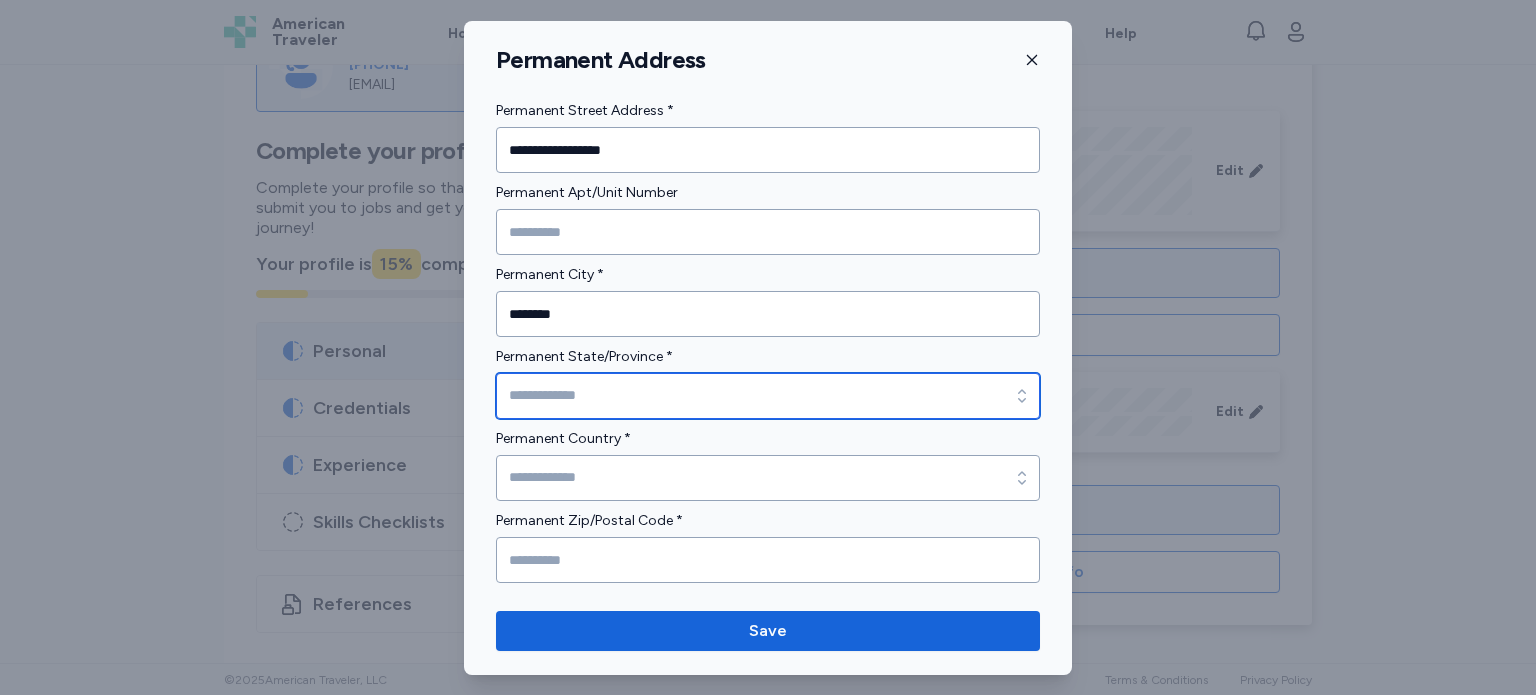 click on "Permanent State/Province *" at bounding box center (768, 396) 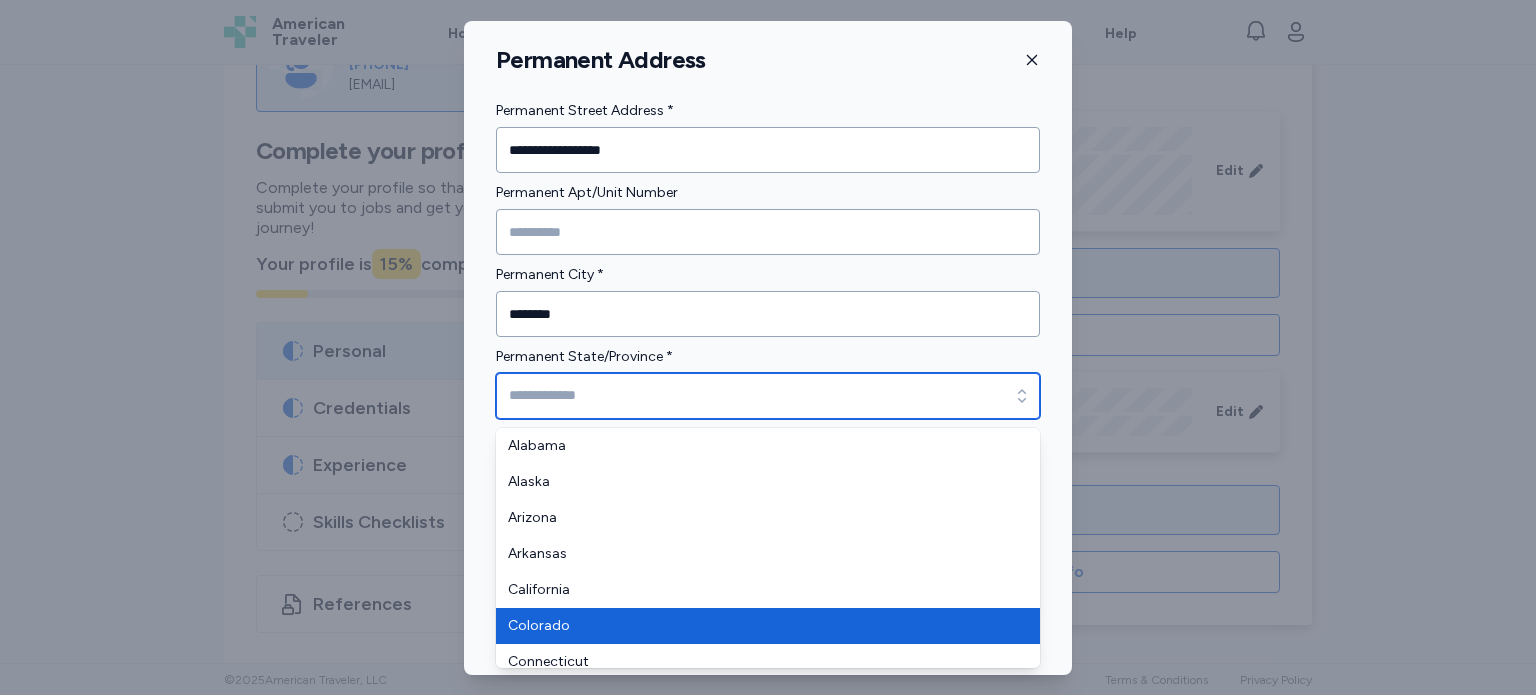 type on "********" 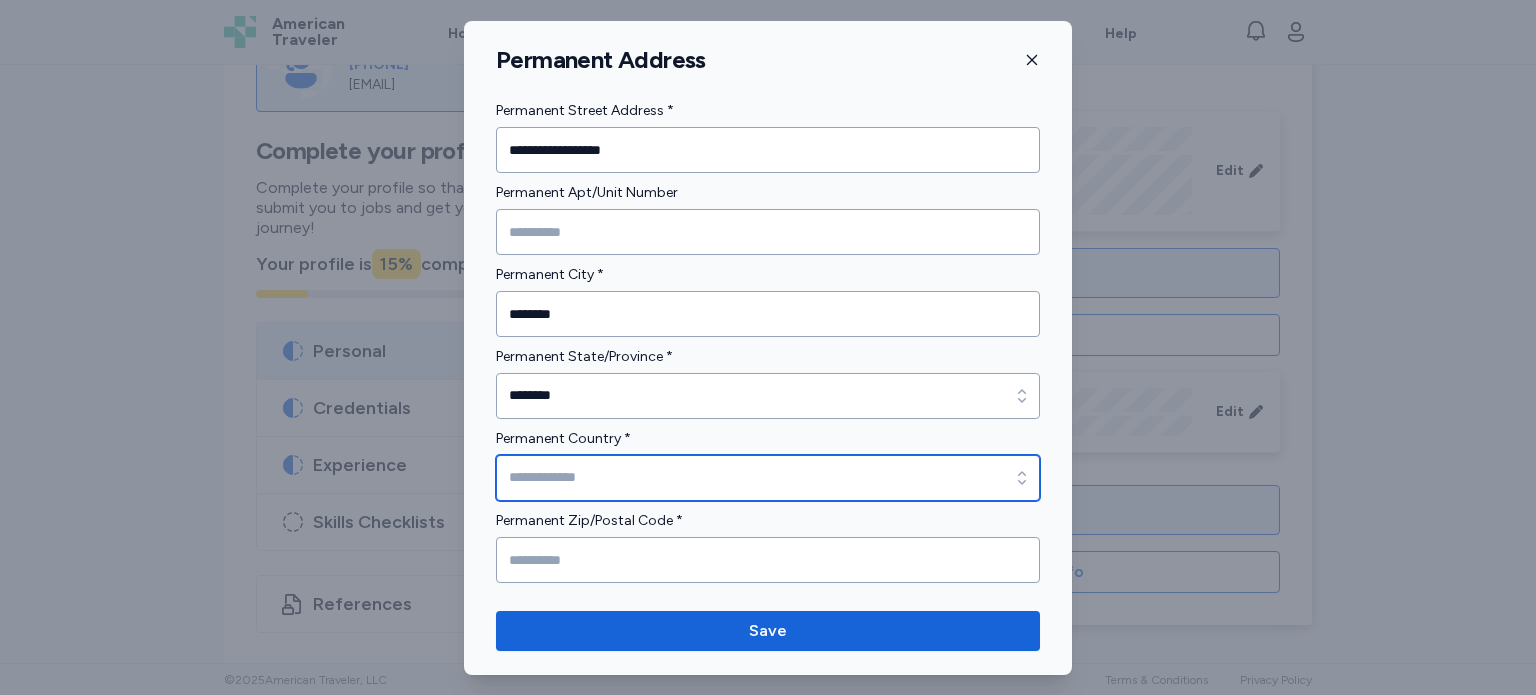 click on "Permanent Country *" at bounding box center (768, 478) 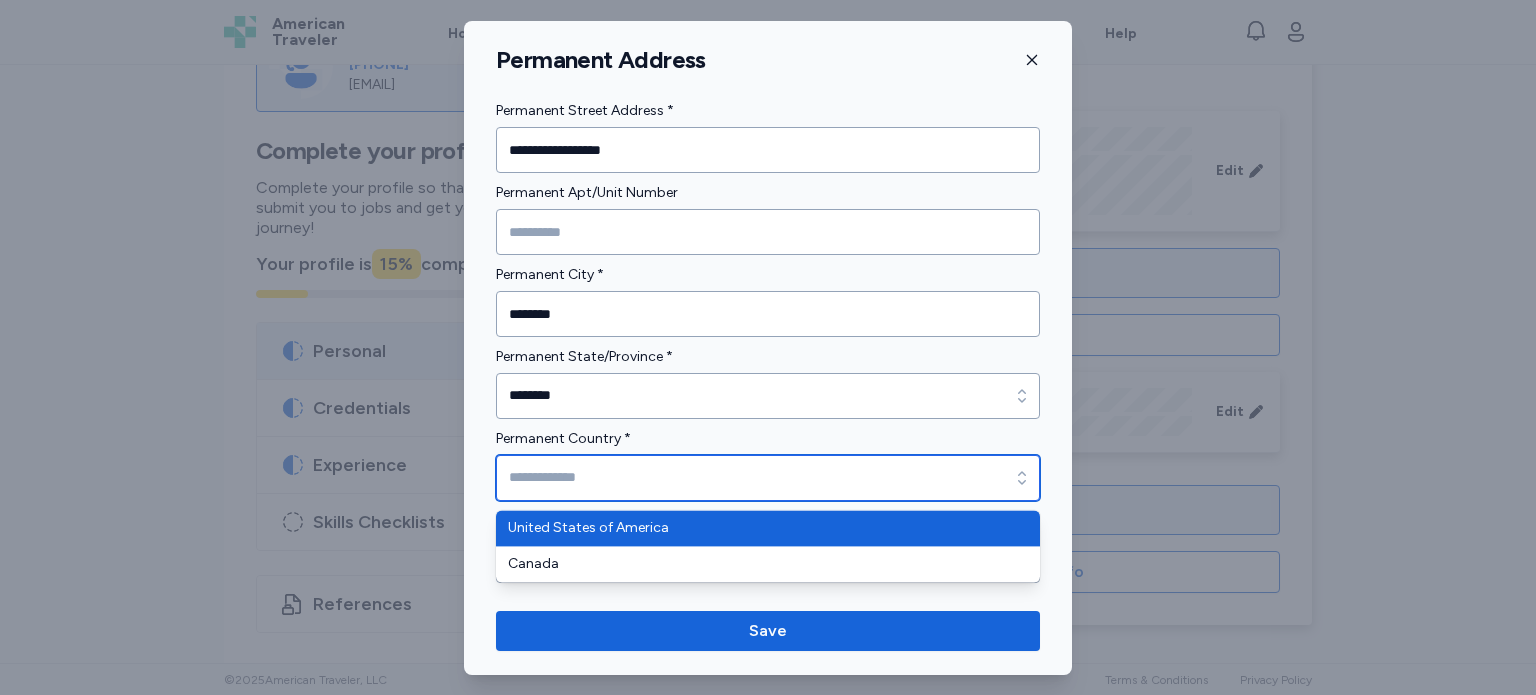 type on "**********" 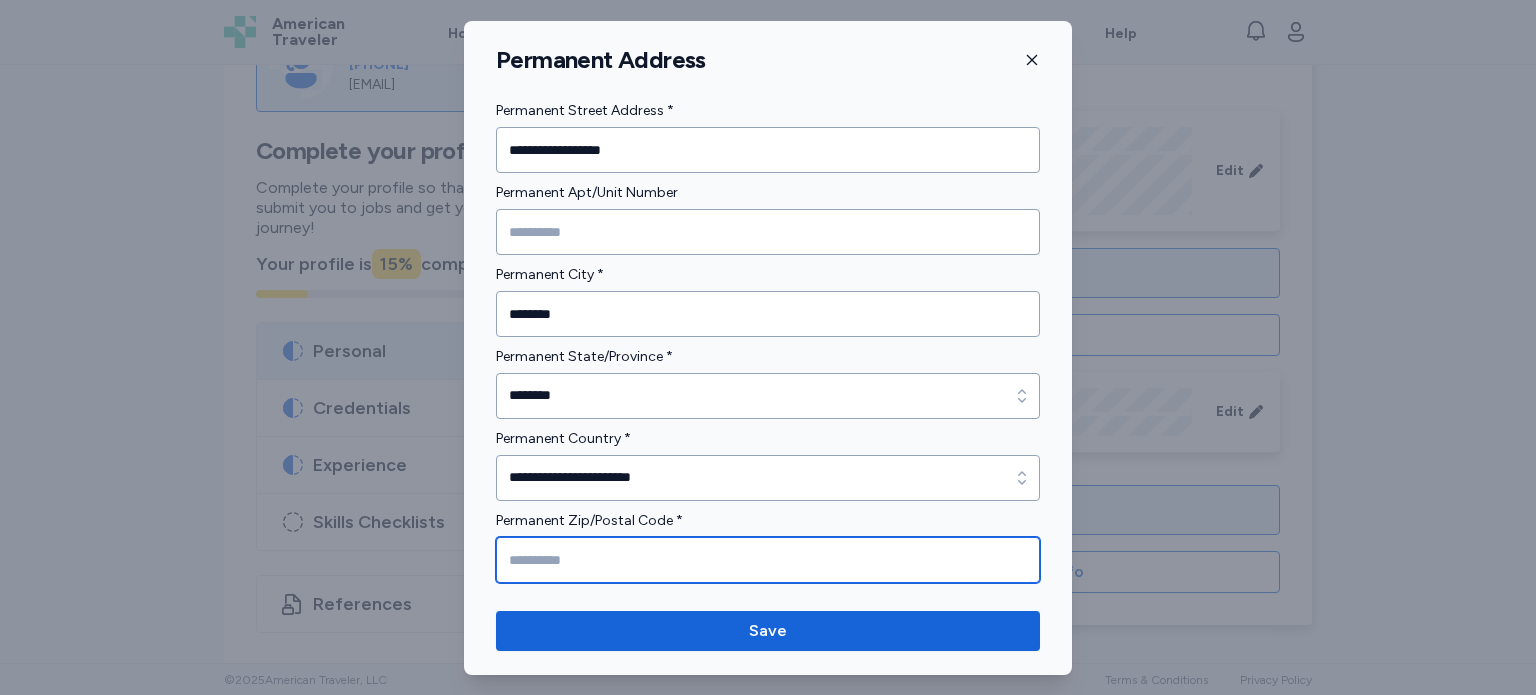click at bounding box center [768, 560] 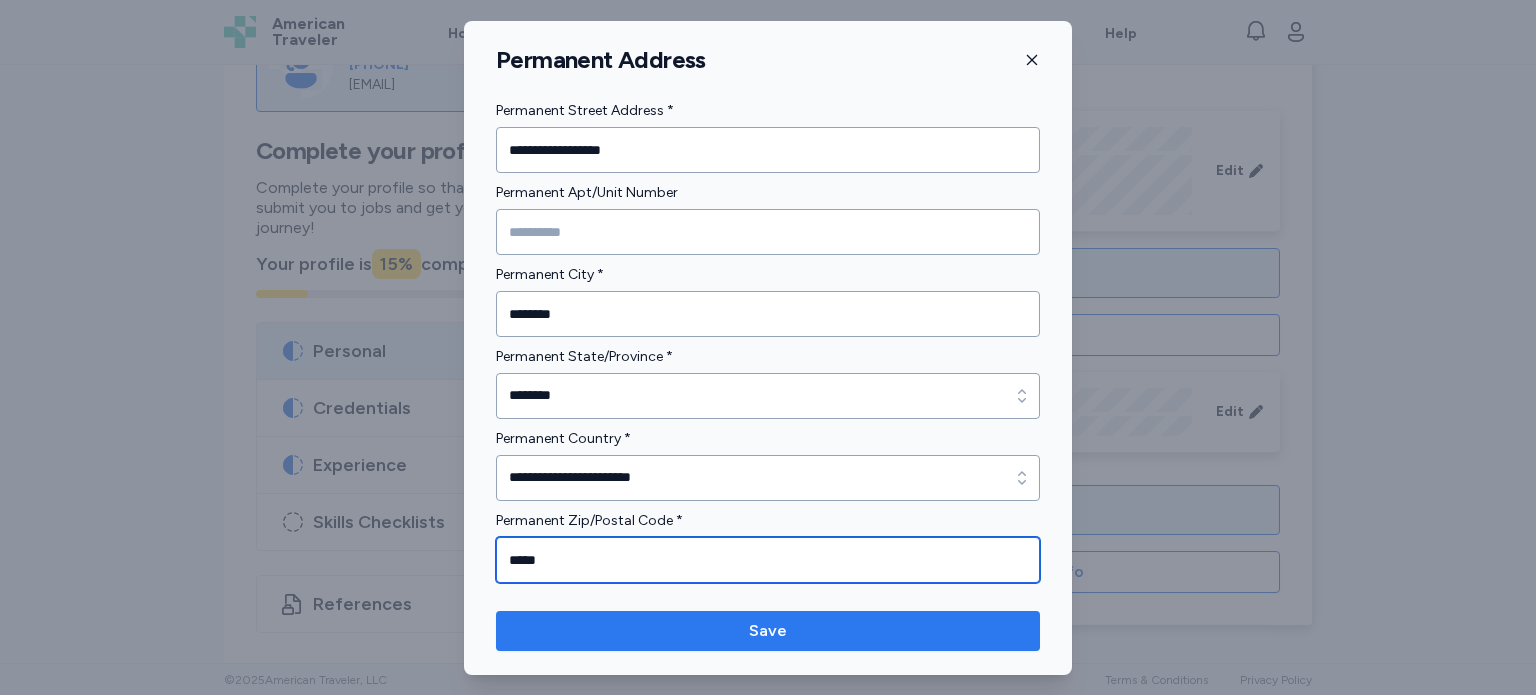 type on "*****" 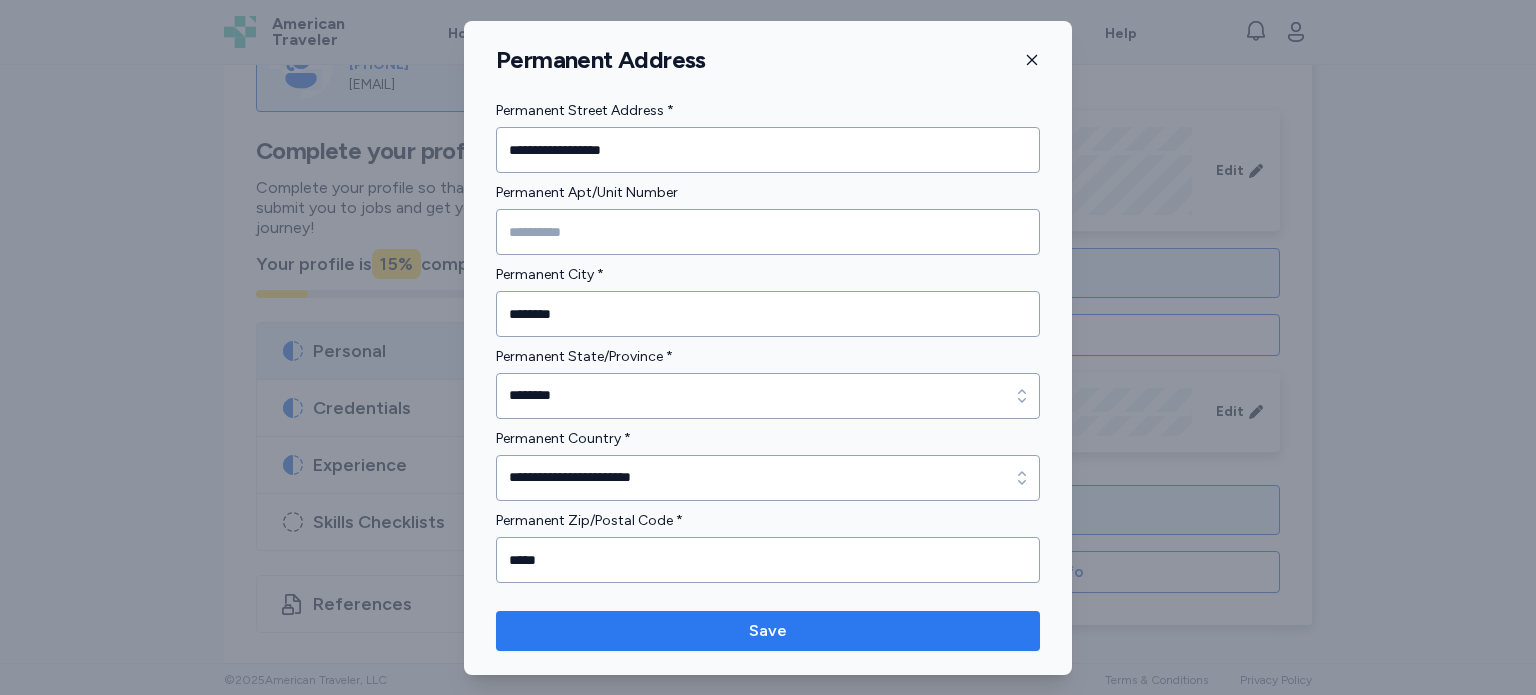 click on "Save" at bounding box center [768, 631] 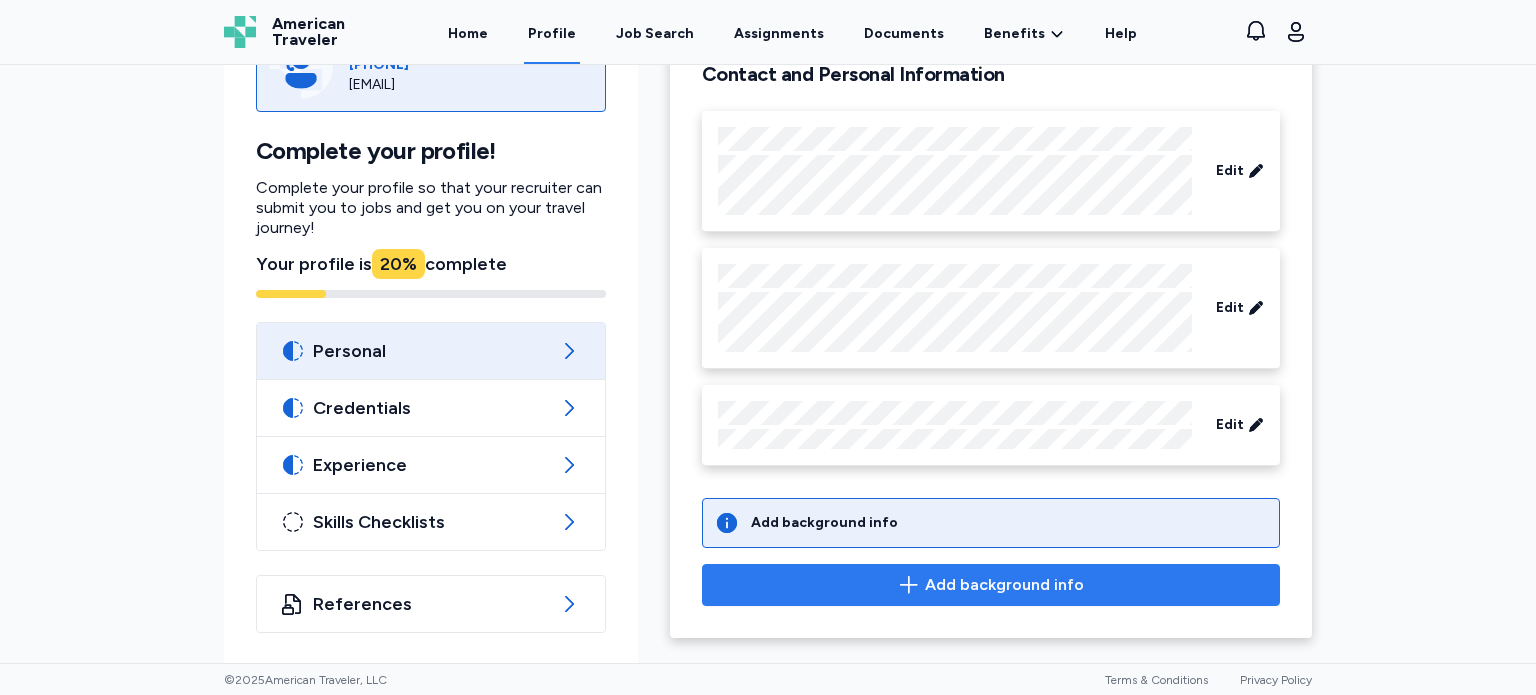 click on "Add background info" at bounding box center (991, 585) 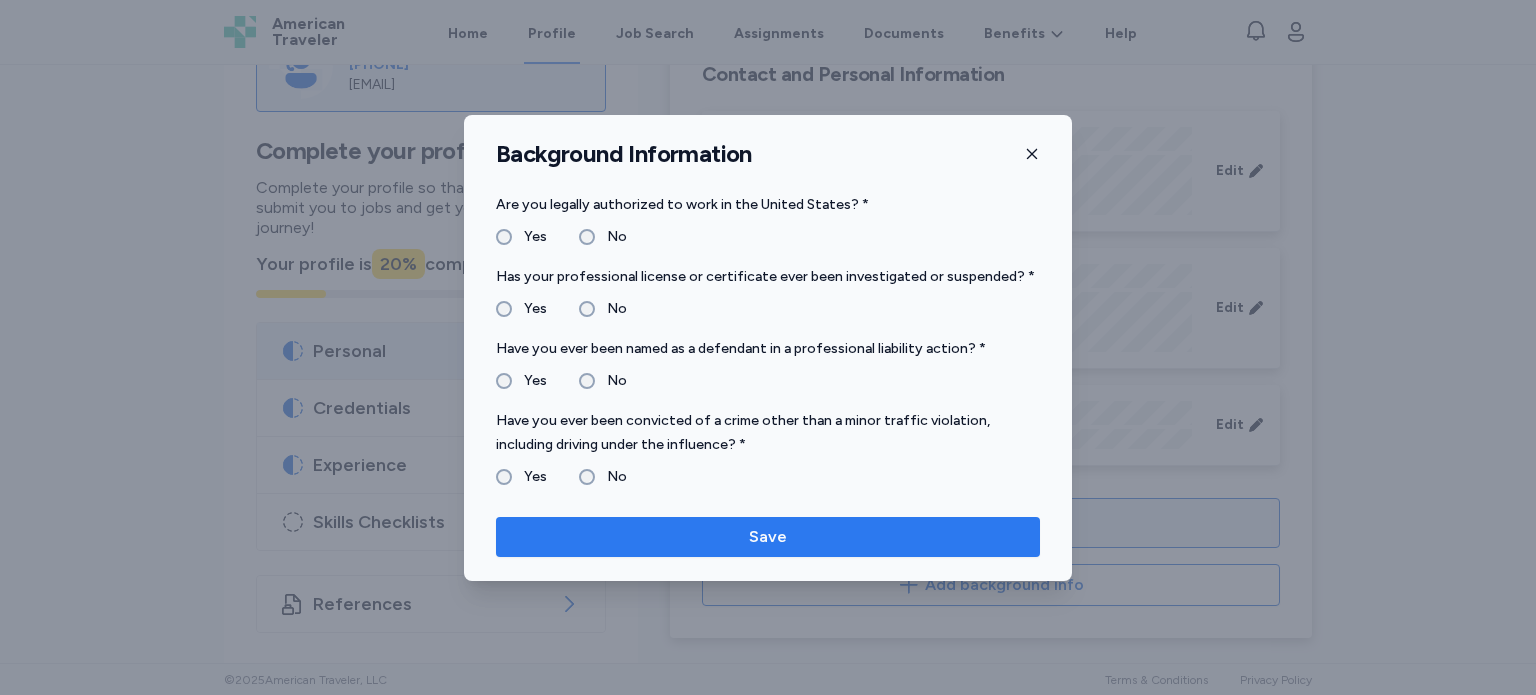 click on "Save" at bounding box center (768, 537) 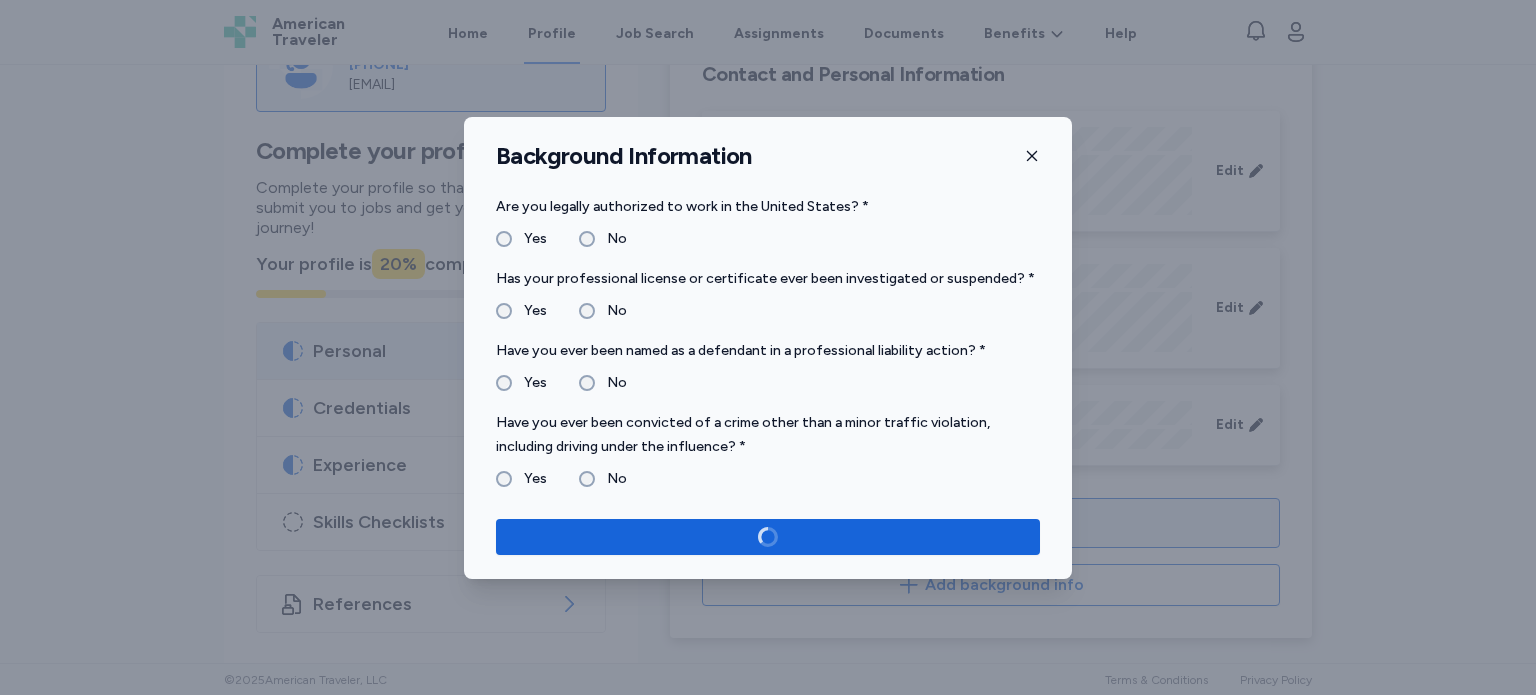 scroll, scrollTop: 163, scrollLeft: 0, axis: vertical 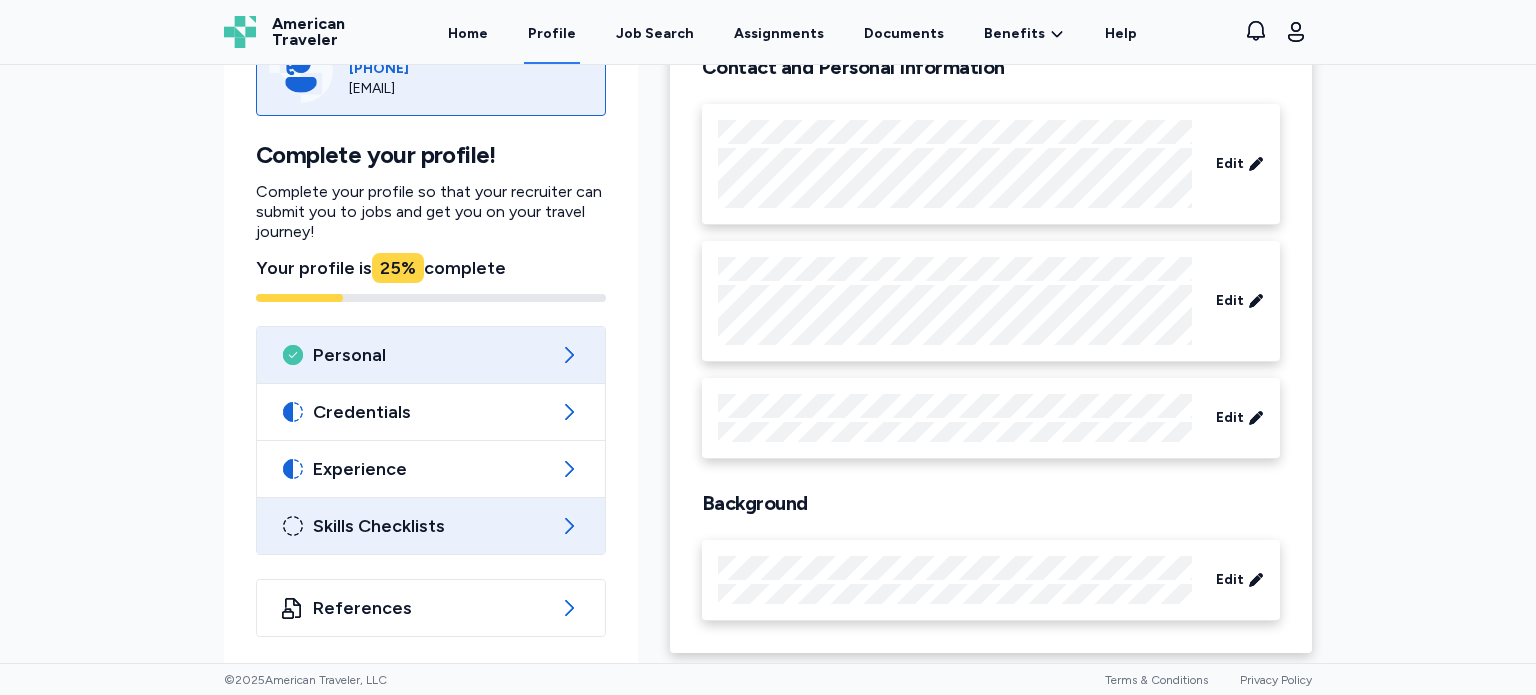 click on "Skills Checklists" at bounding box center [431, 526] 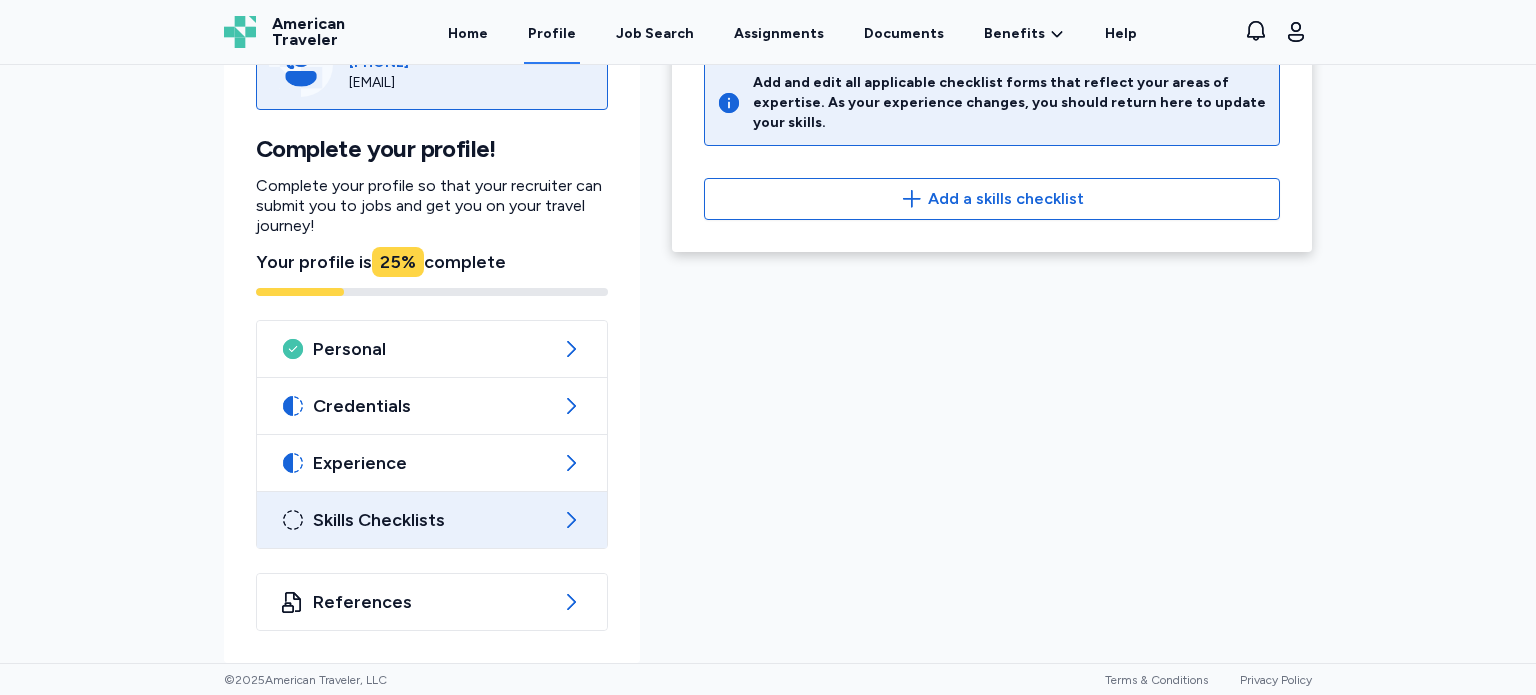 scroll, scrollTop: 0, scrollLeft: 0, axis: both 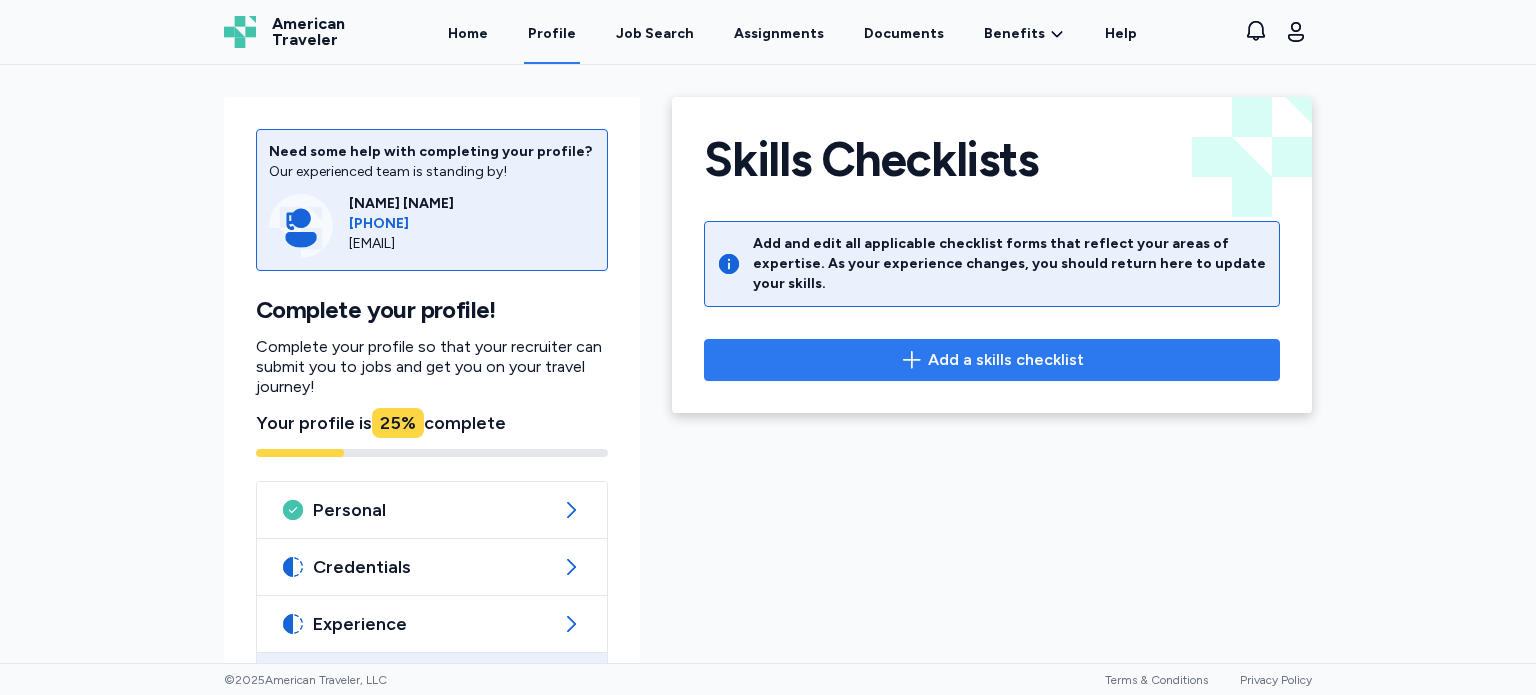 click 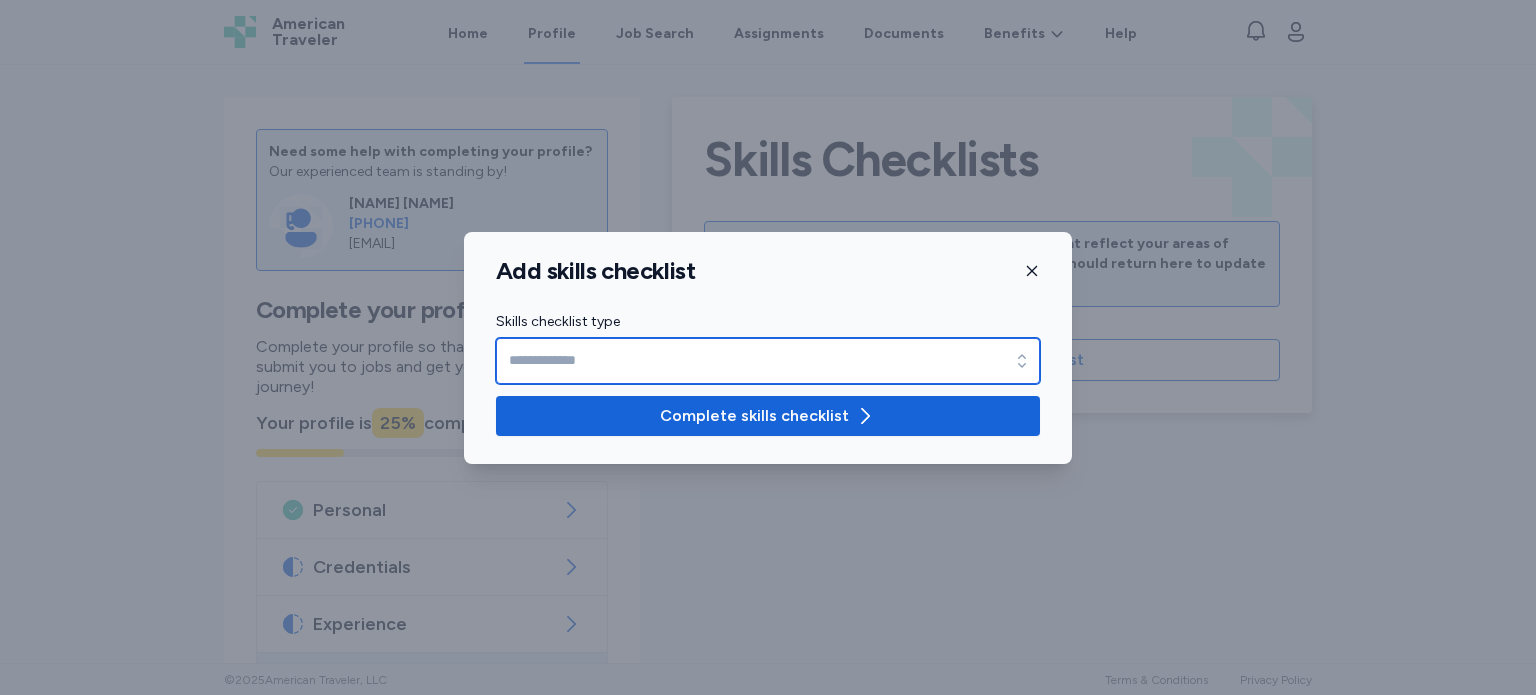 click on "Skills checklist type" at bounding box center [768, 361] 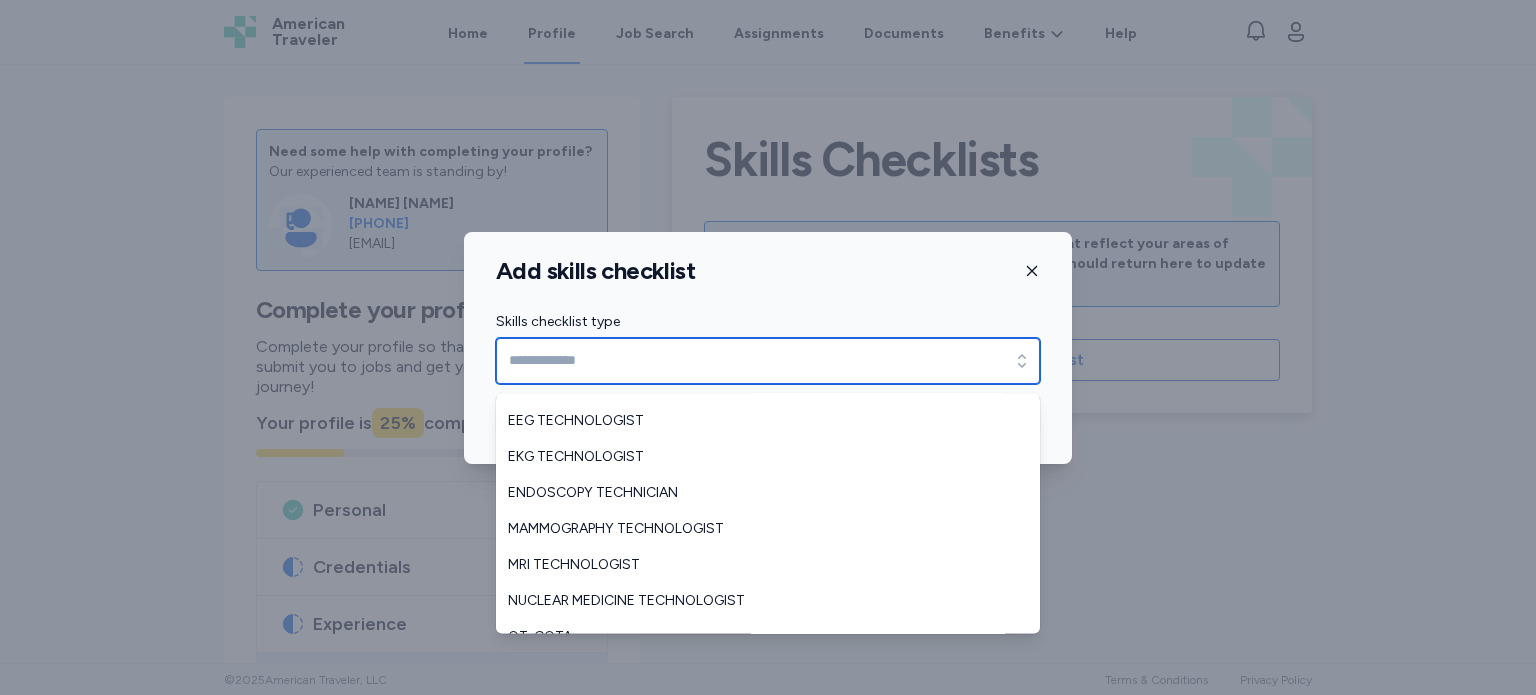 scroll, scrollTop: 96, scrollLeft: 0, axis: vertical 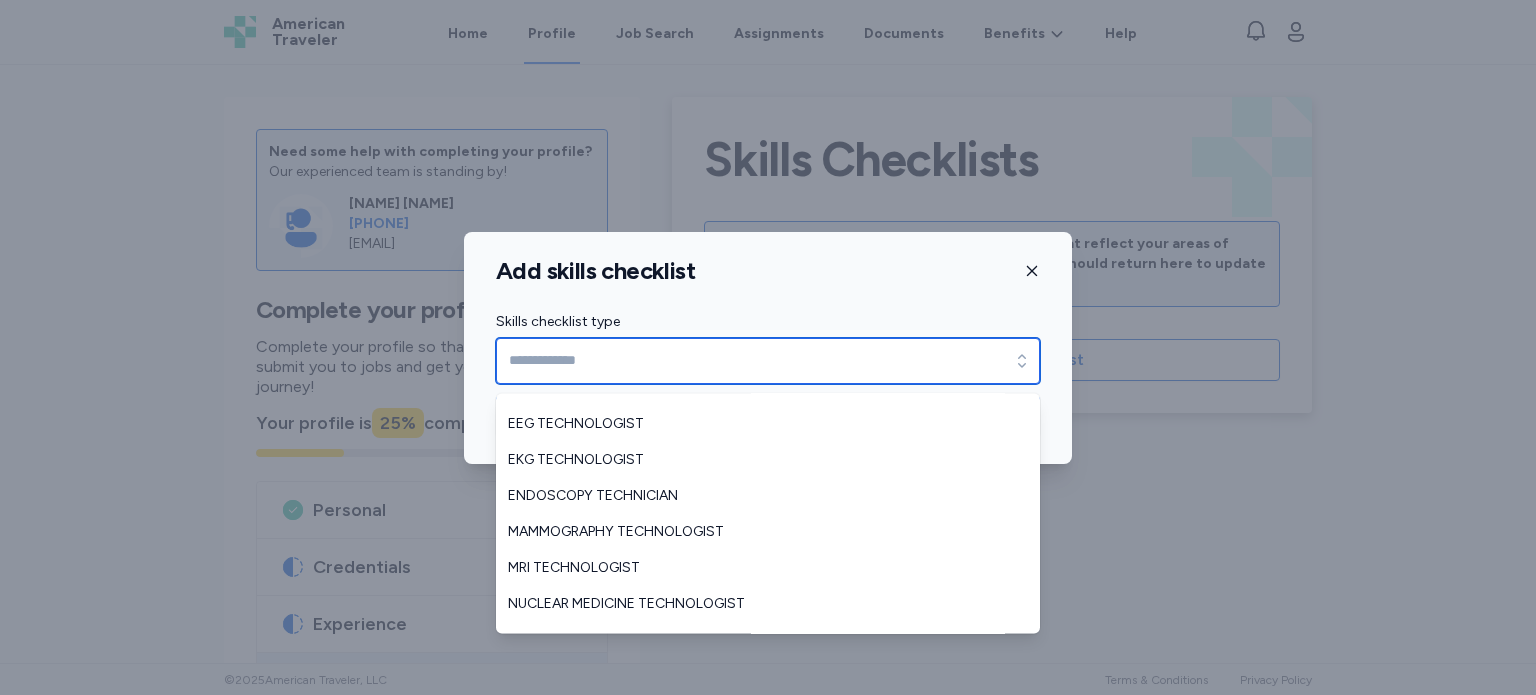 type on "**********" 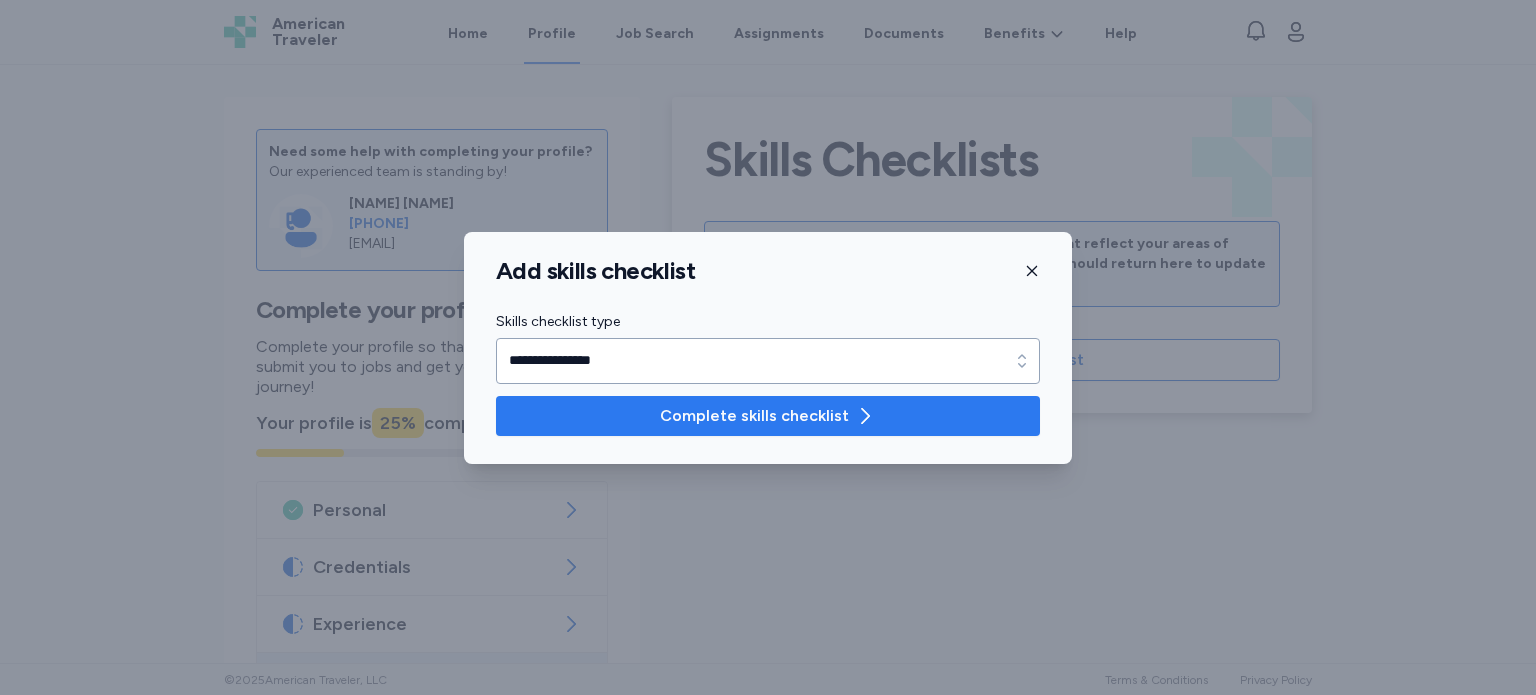 click on "Complete skills checklist" at bounding box center (768, 416) 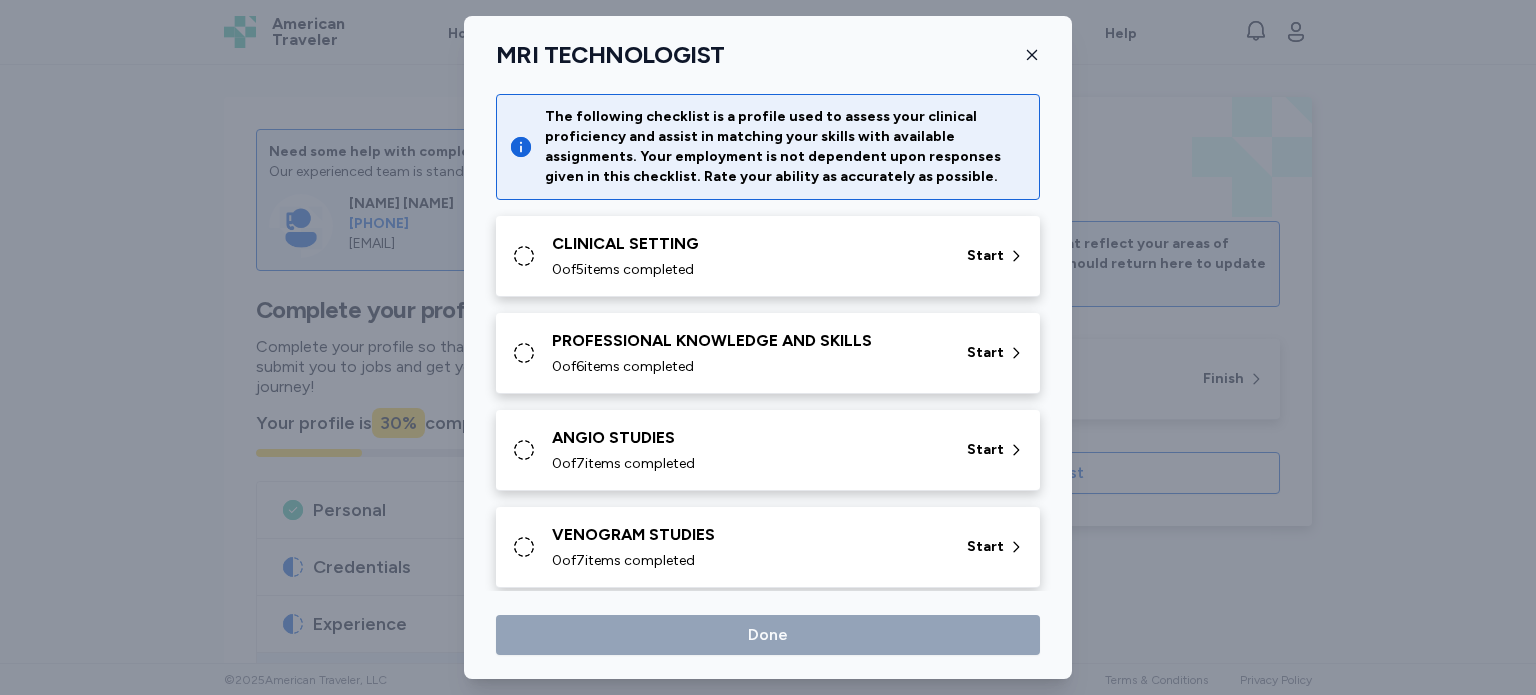 click on "0  of  5  items completed" at bounding box center [747, 270] 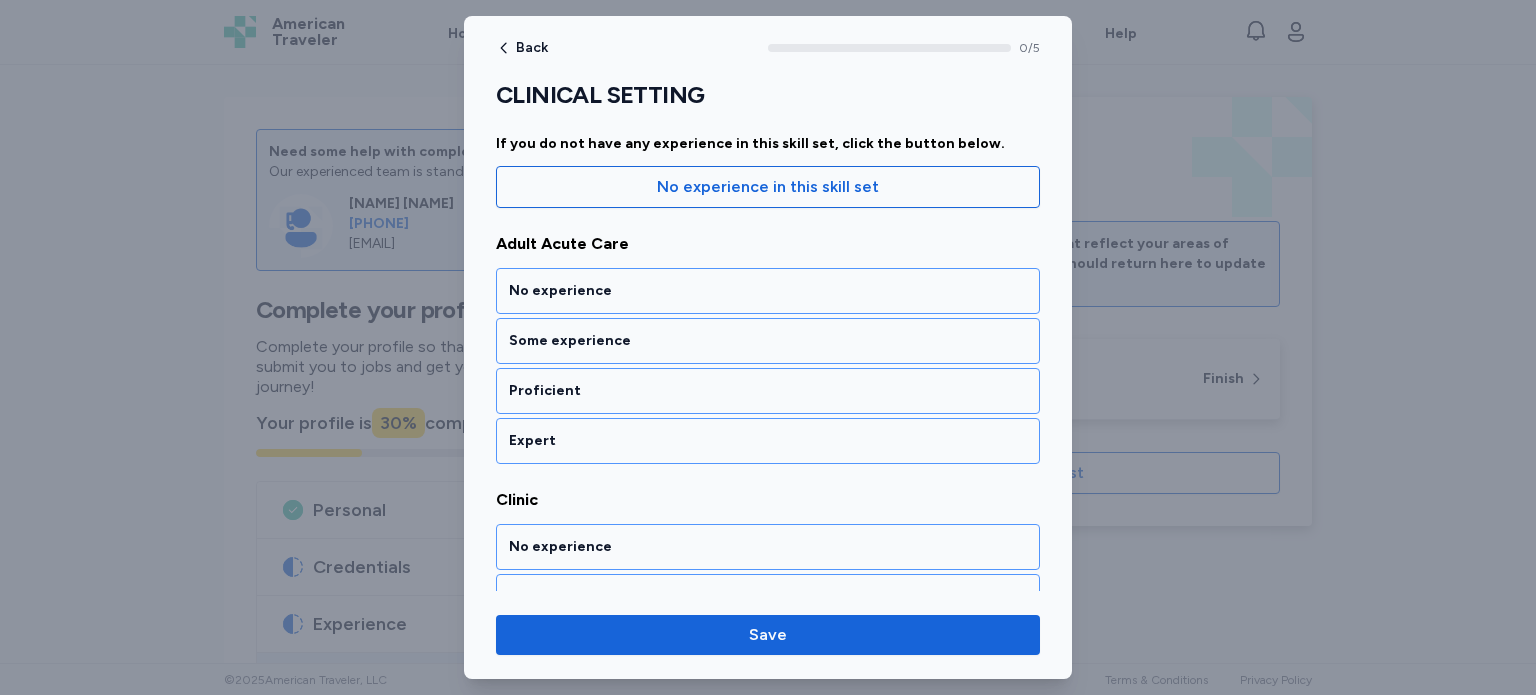 scroll, scrollTop: 192, scrollLeft: 0, axis: vertical 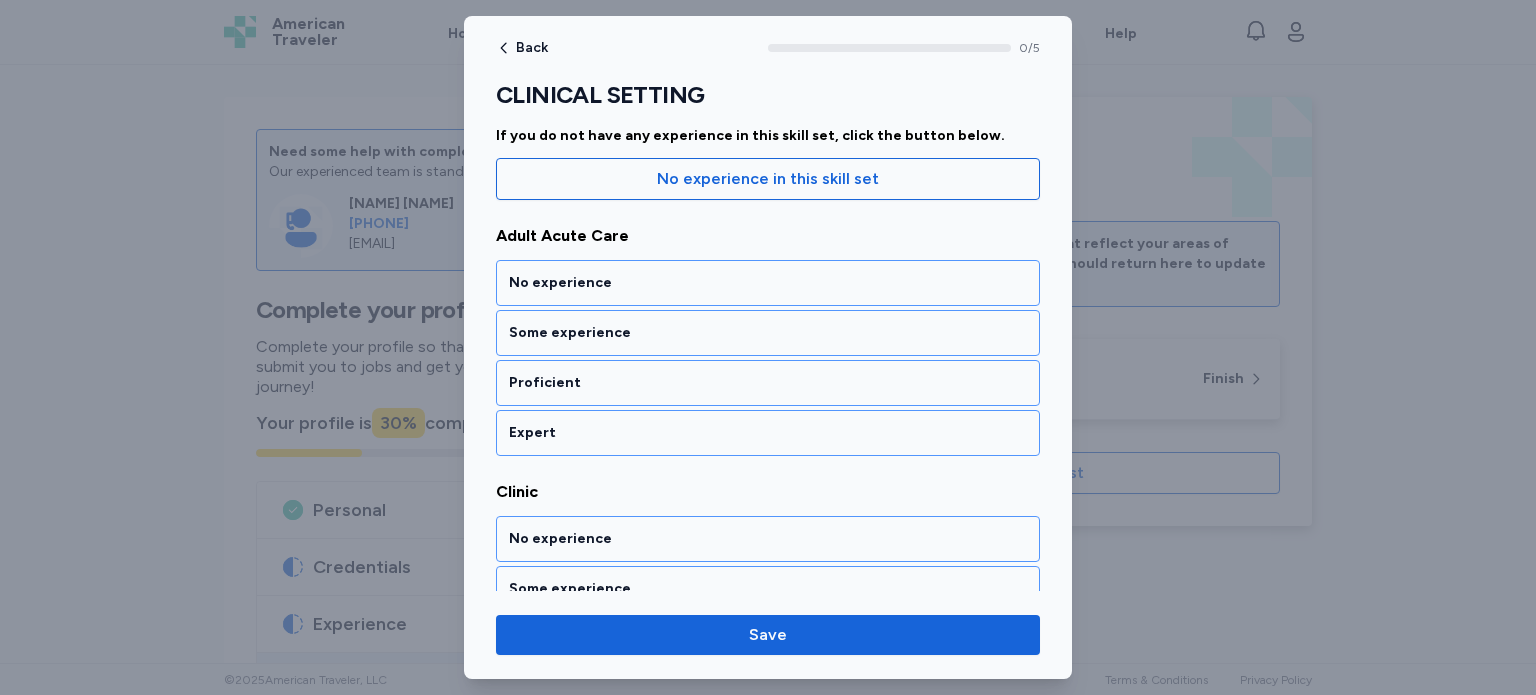 click on "No experience" at bounding box center (768, 283) 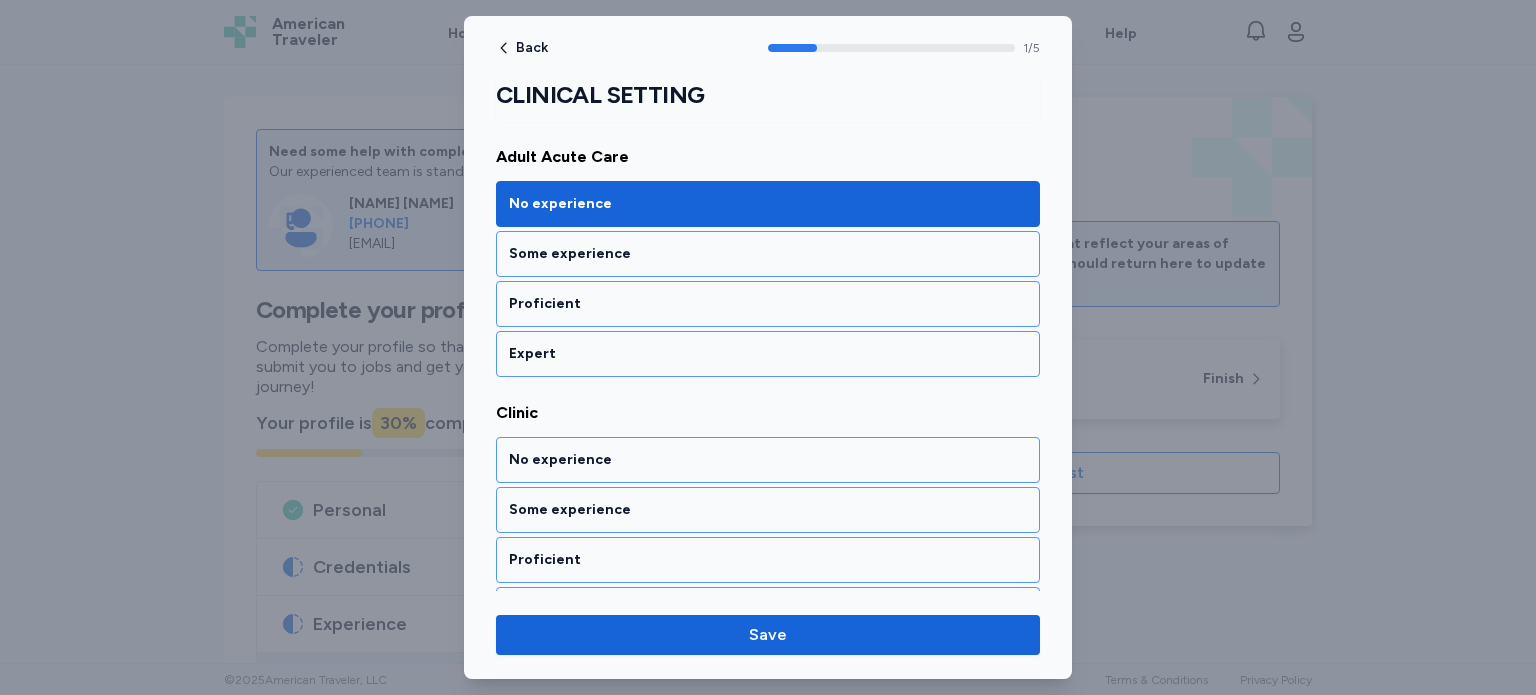 scroll, scrollTop: 244, scrollLeft: 0, axis: vertical 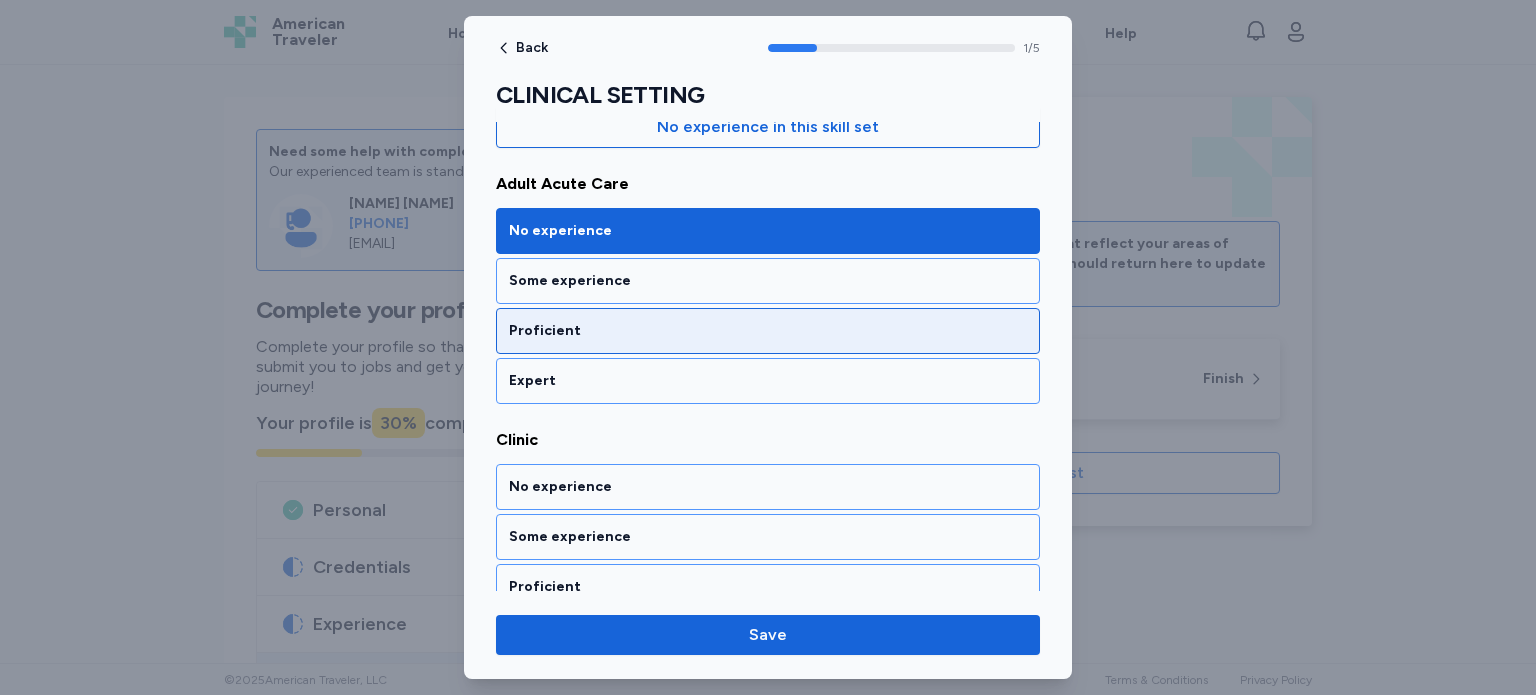 click on "Proficient" at bounding box center [768, 331] 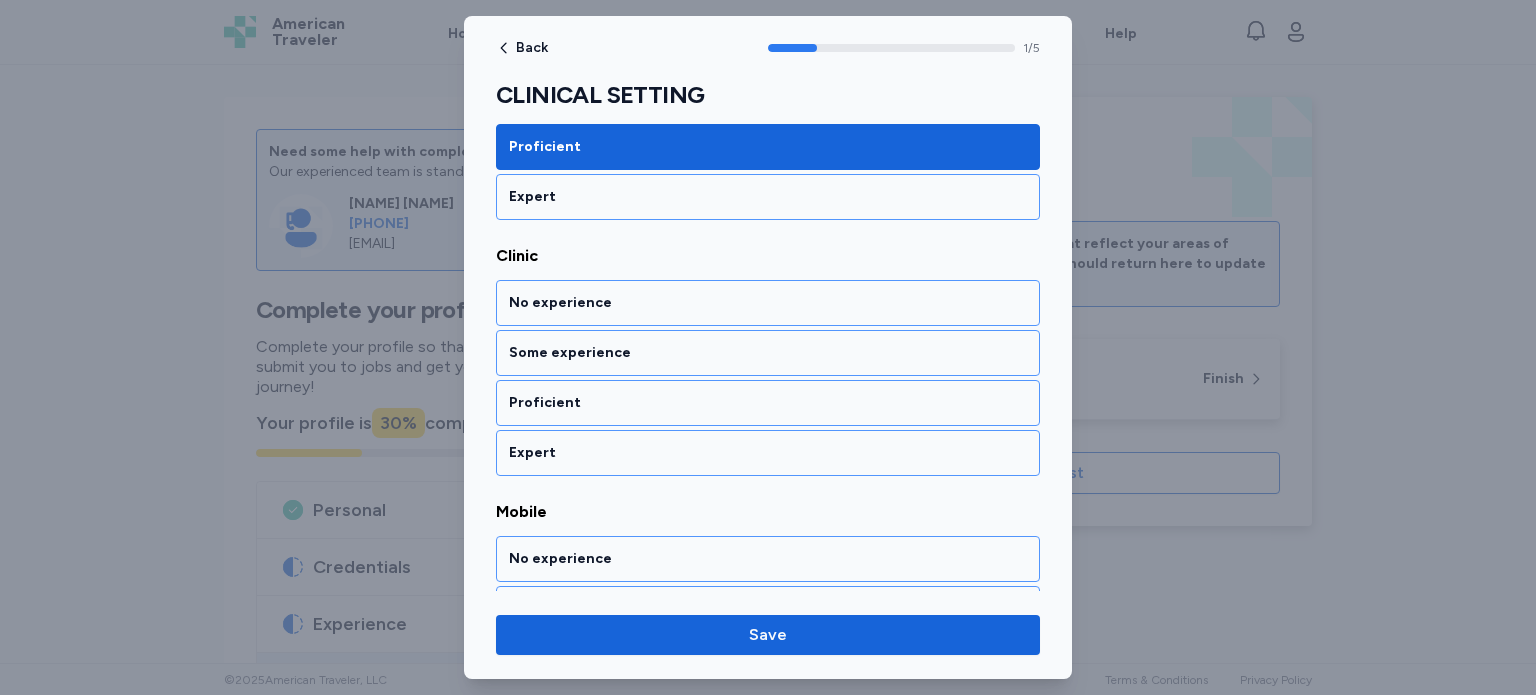scroll, scrollTop: 428, scrollLeft: 0, axis: vertical 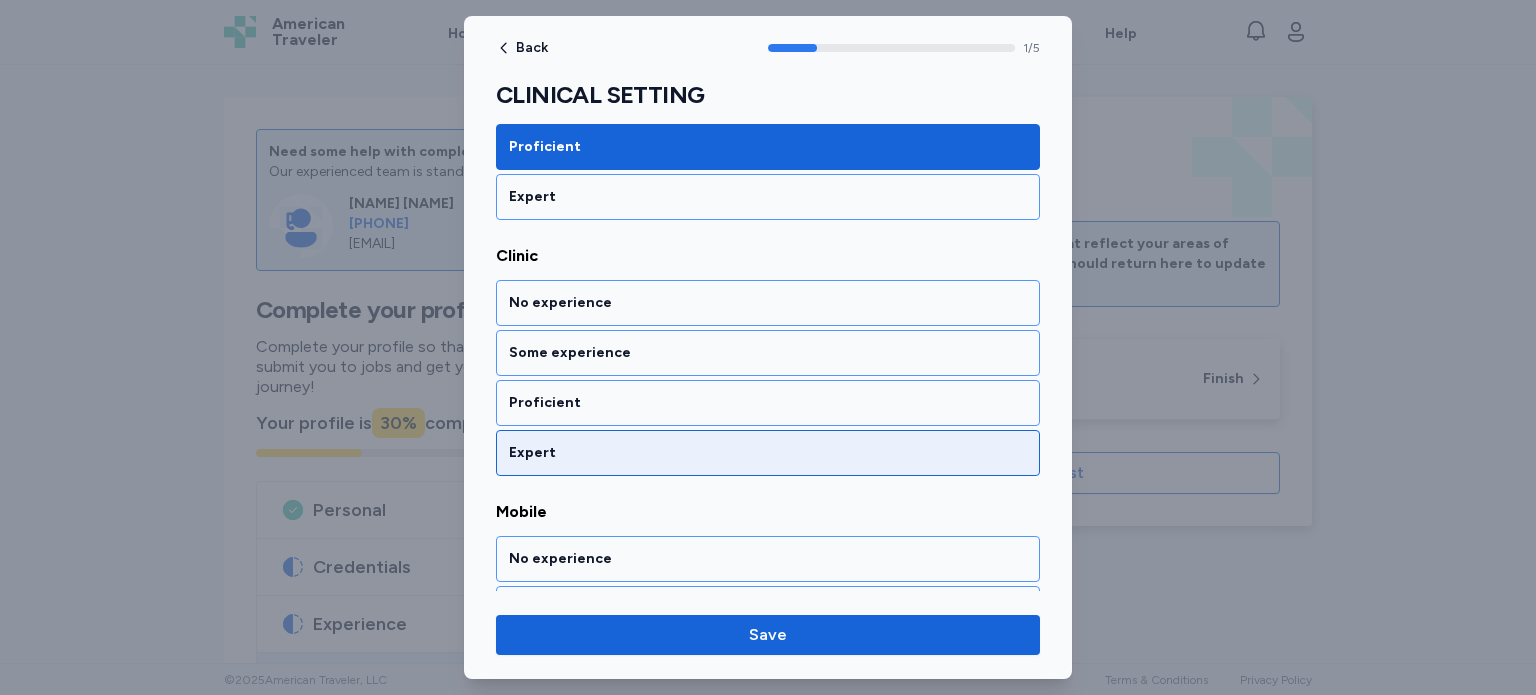 click on "Expert" at bounding box center [768, 453] 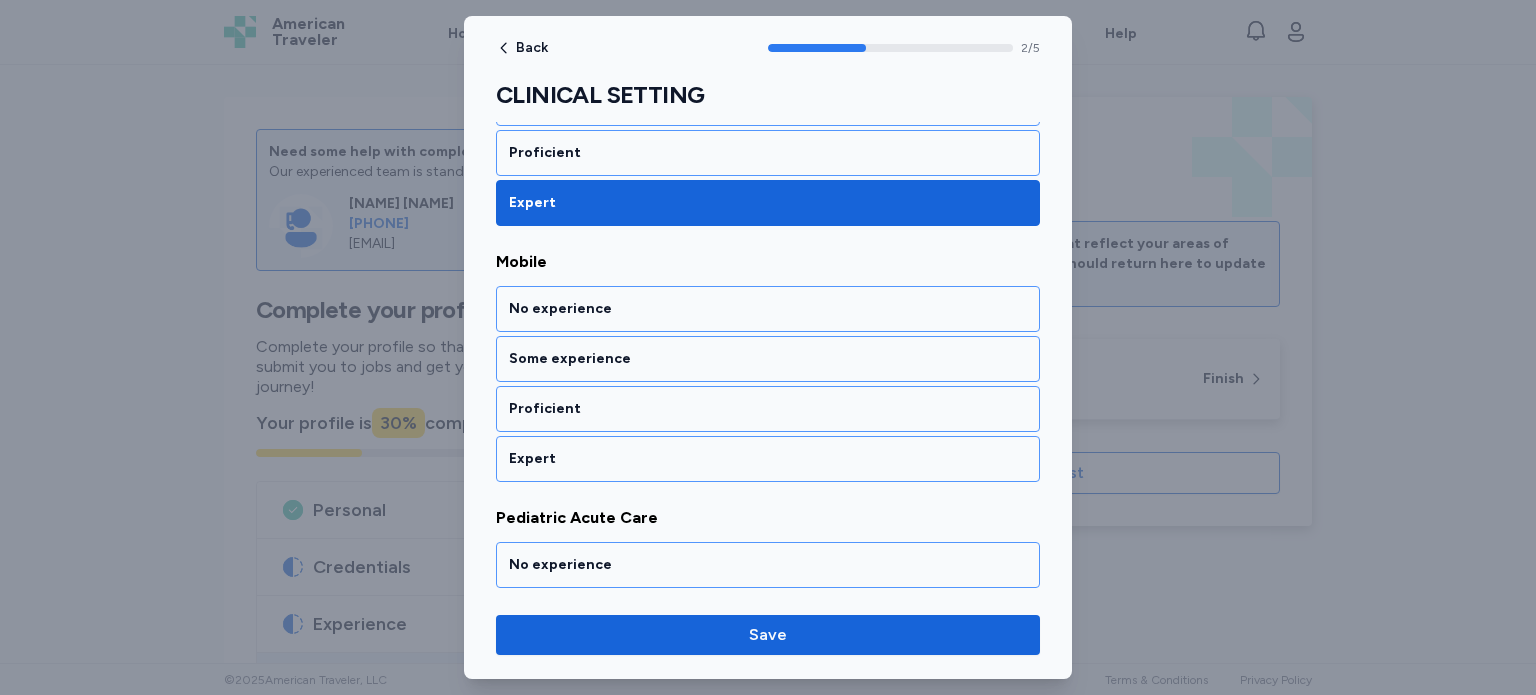 scroll, scrollTop: 683, scrollLeft: 0, axis: vertical 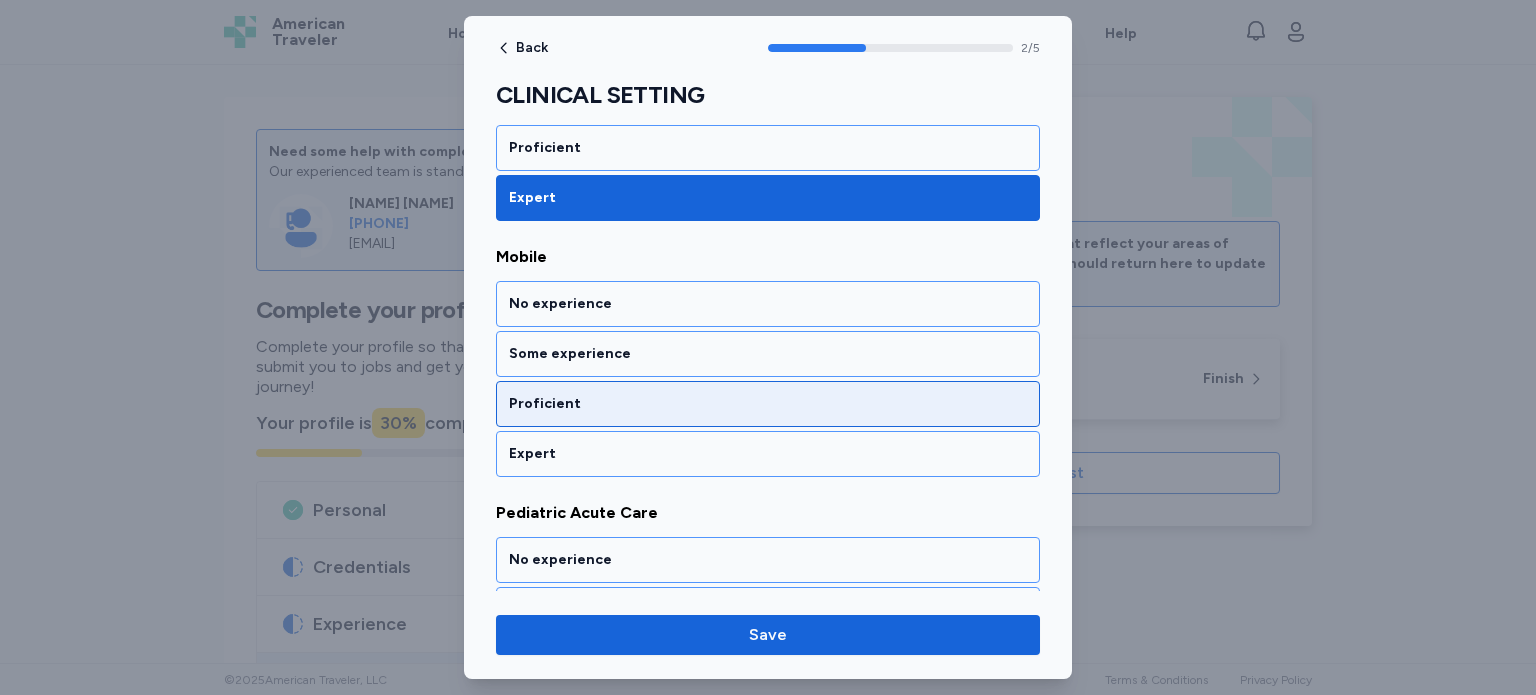 click on "Proficient" at bounding box center (768, 404) 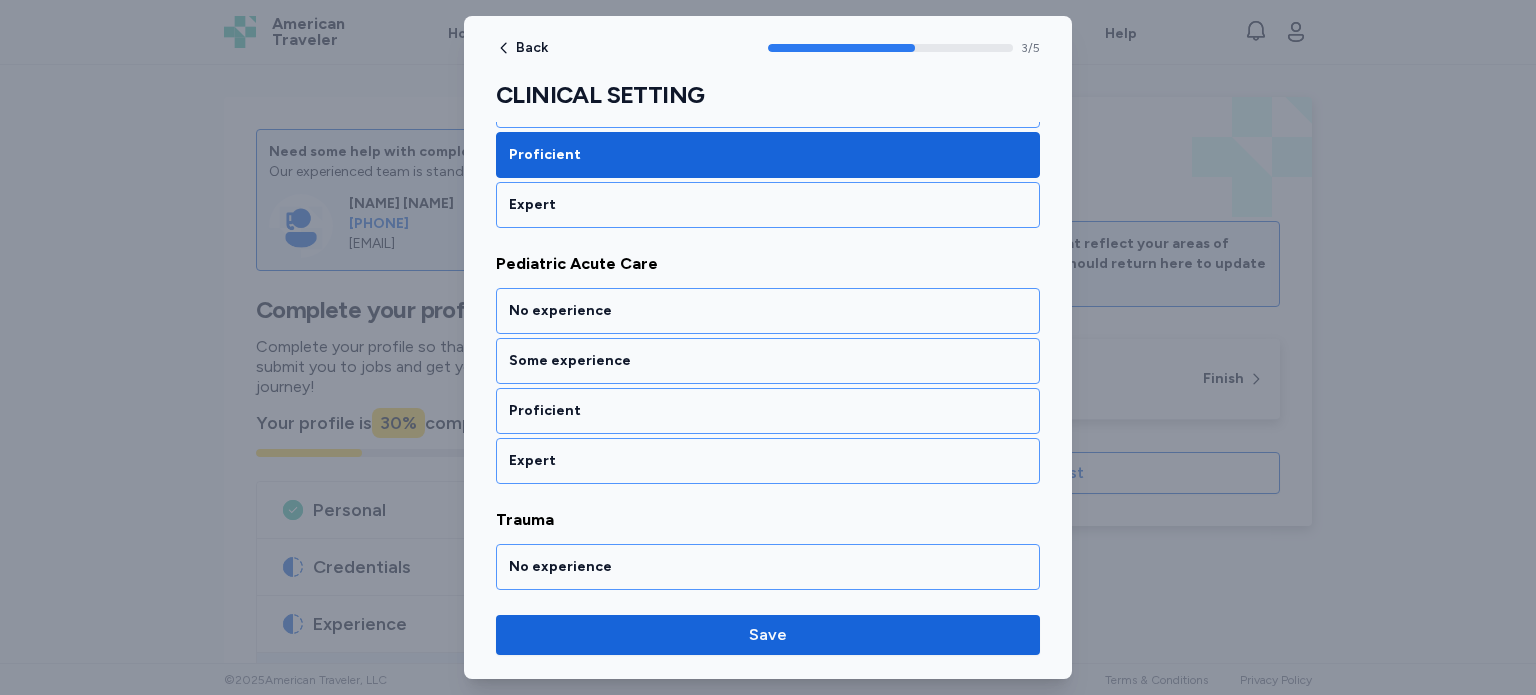 scroll, scrollTop: 937, scrollLeft: 0, axis: vertical 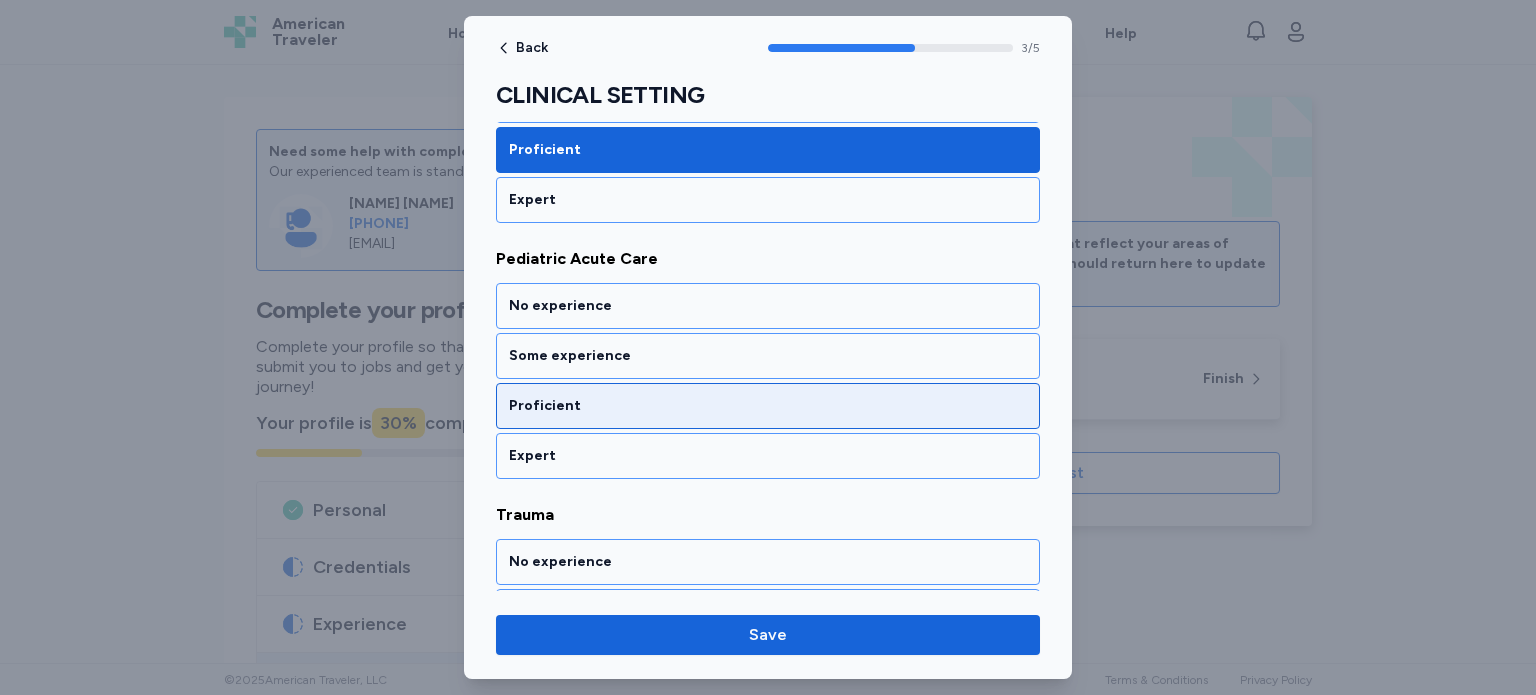 click on "Proficient" at bounding box center (768, 406) 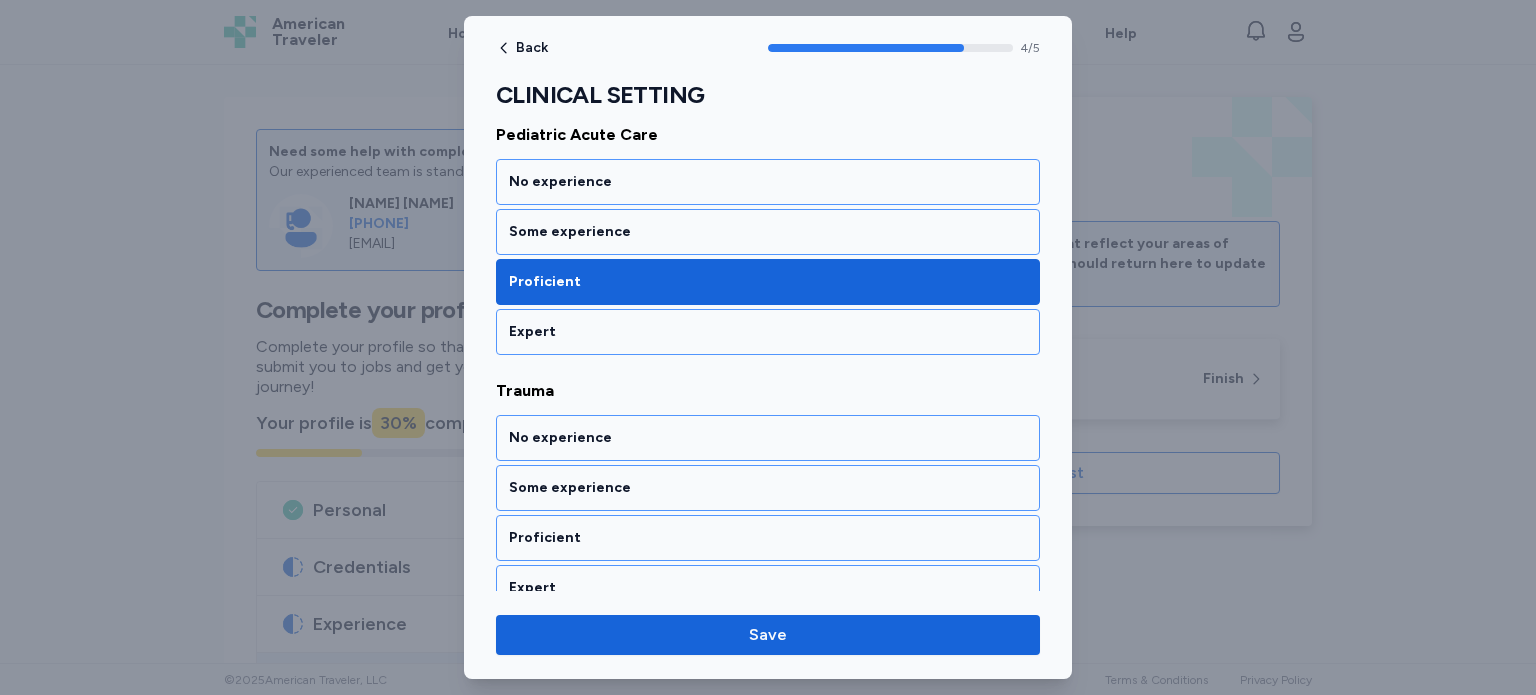 scroll, scrollTop: 1076, scrollLeft: 0, axis: vertical 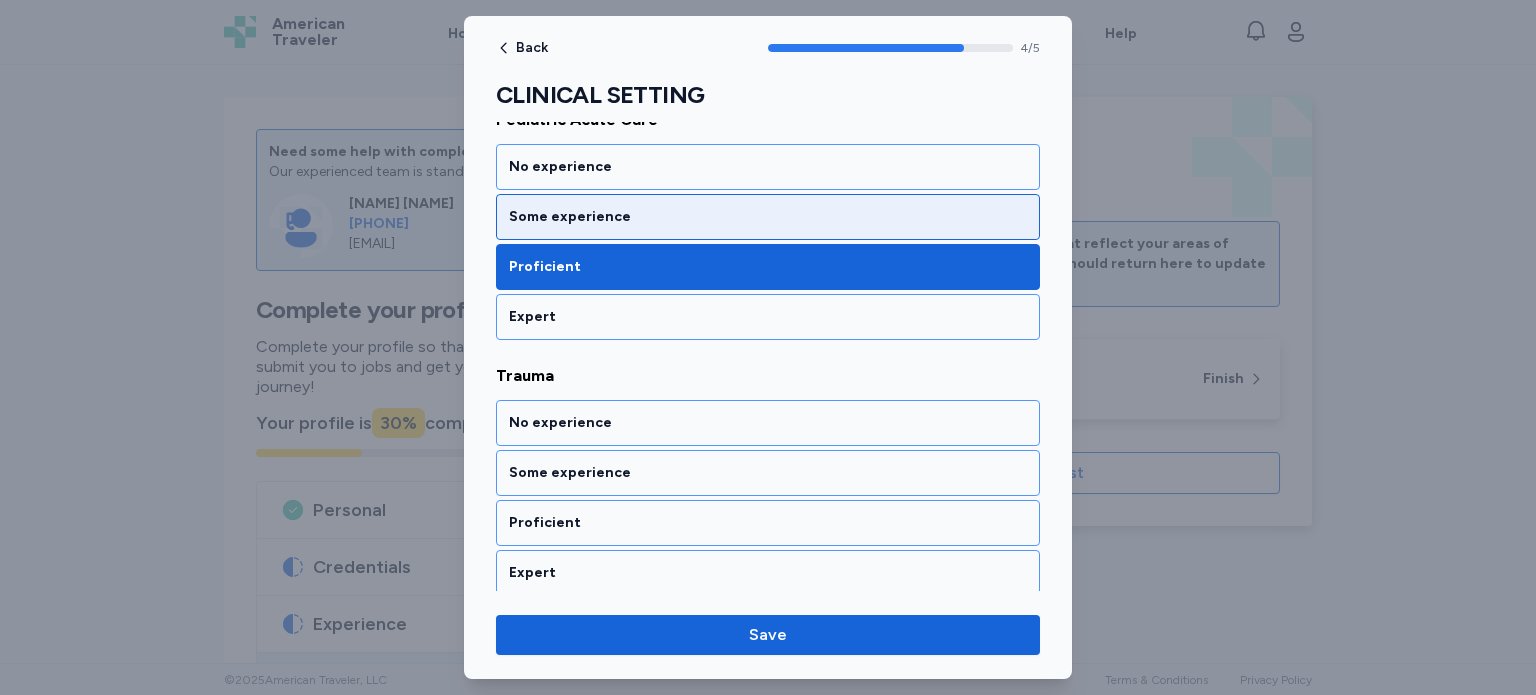 click on "Some experience" at bounding box center [768, 217] 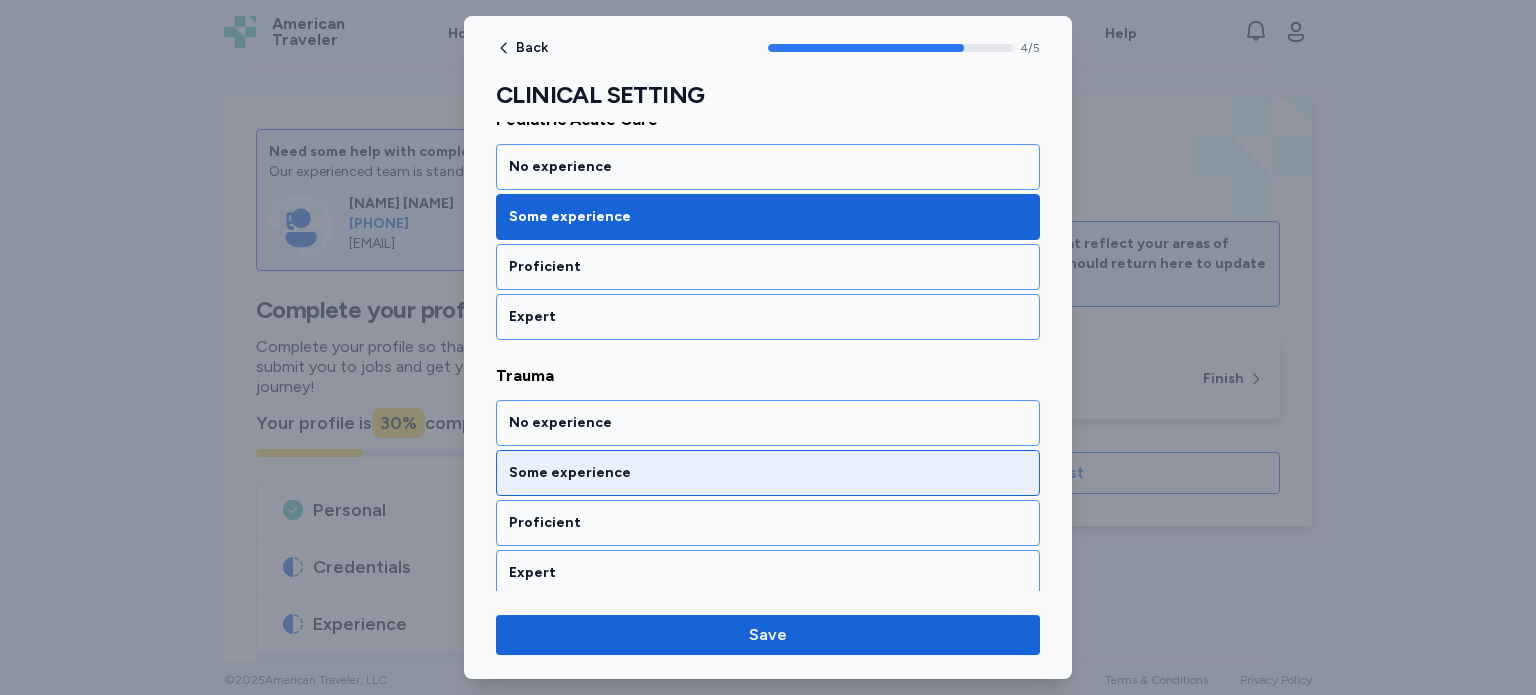 click on "Some experience" at bounding box center (768, 473) 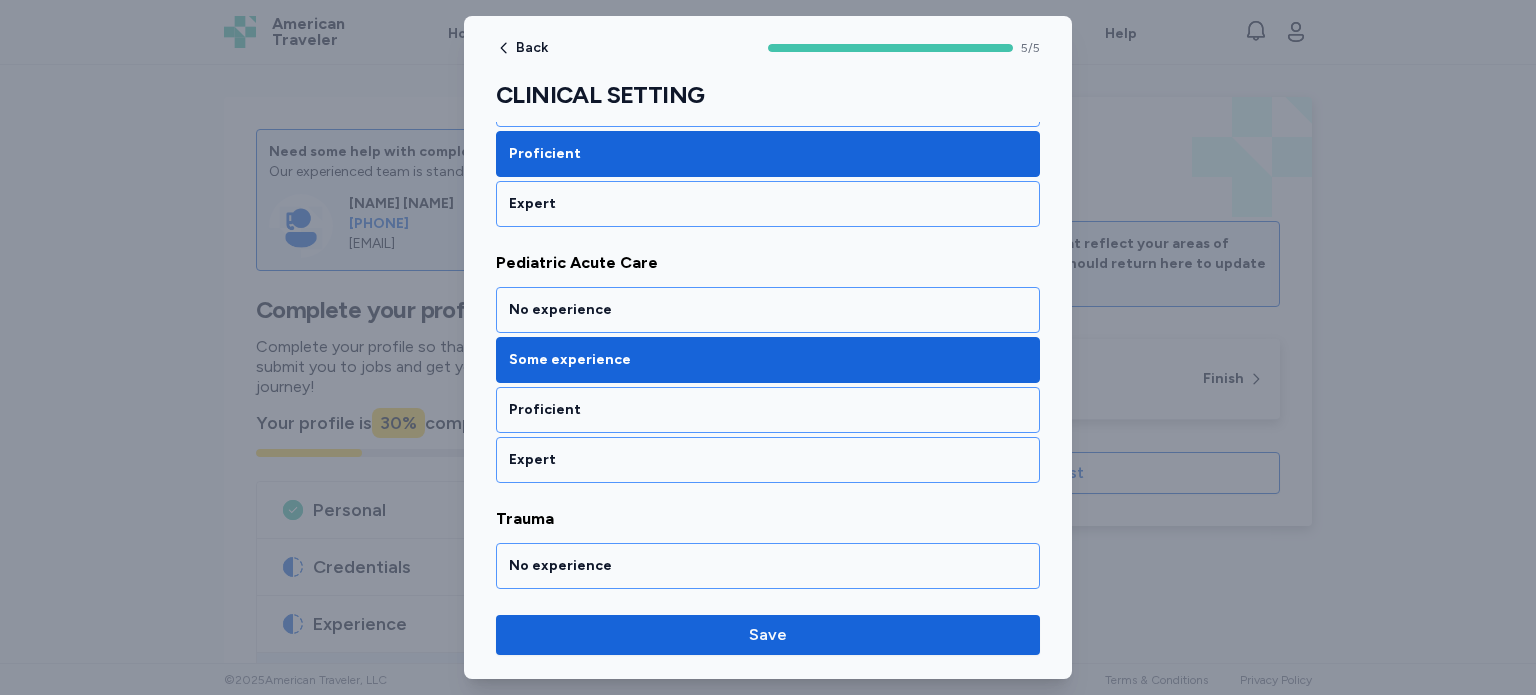scroll, scrollTop: 926, scrollLeft: 0, axis: vertical 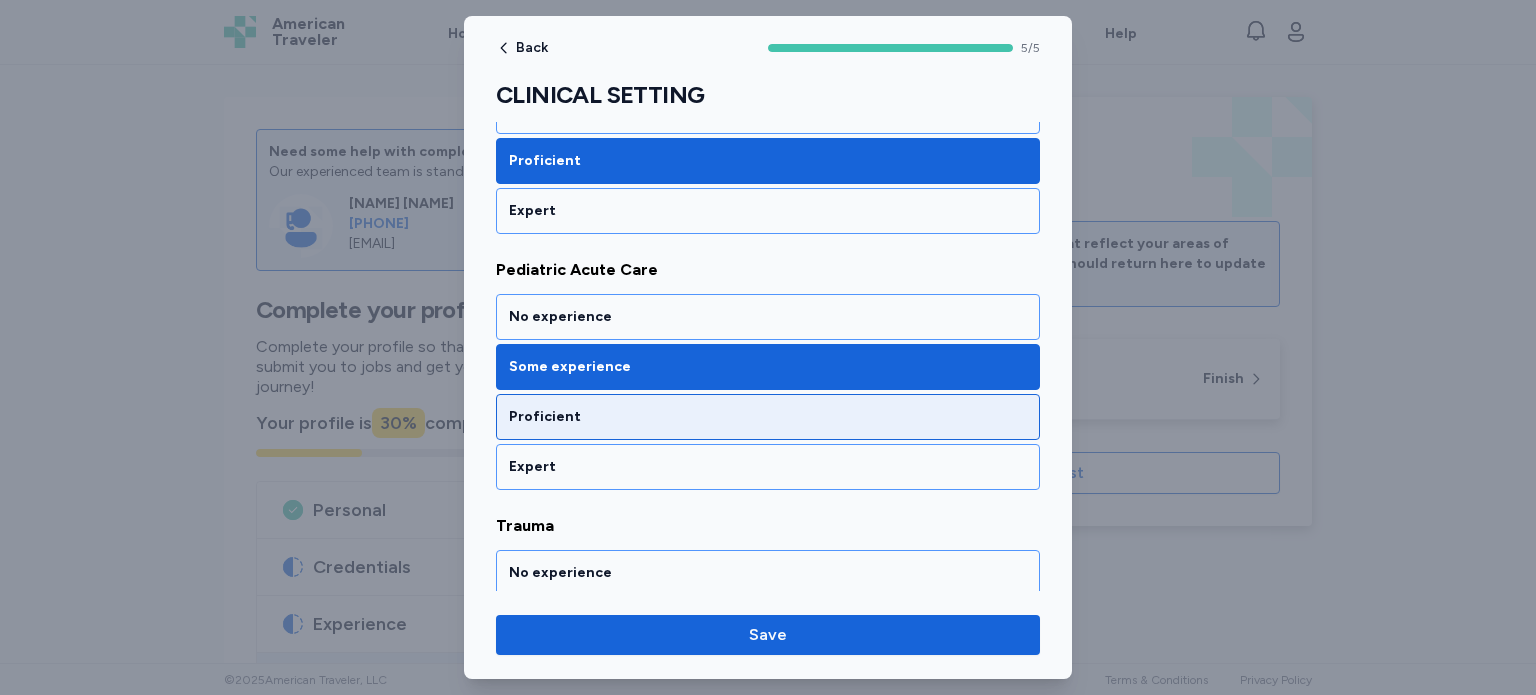 click on "Proficient" at bounding box center [768, 417] 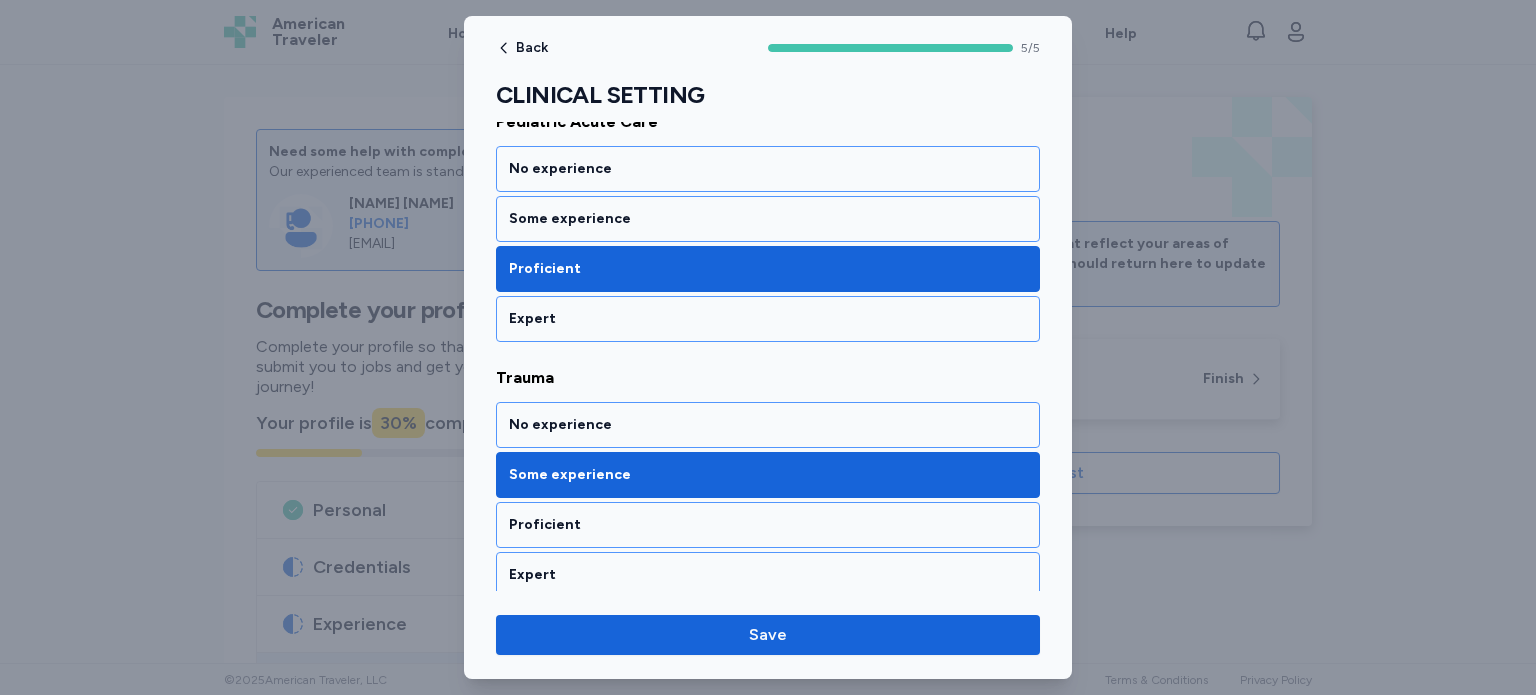 scroll, scrollTop: 1076, scrollLeft: 0, axis: vertical 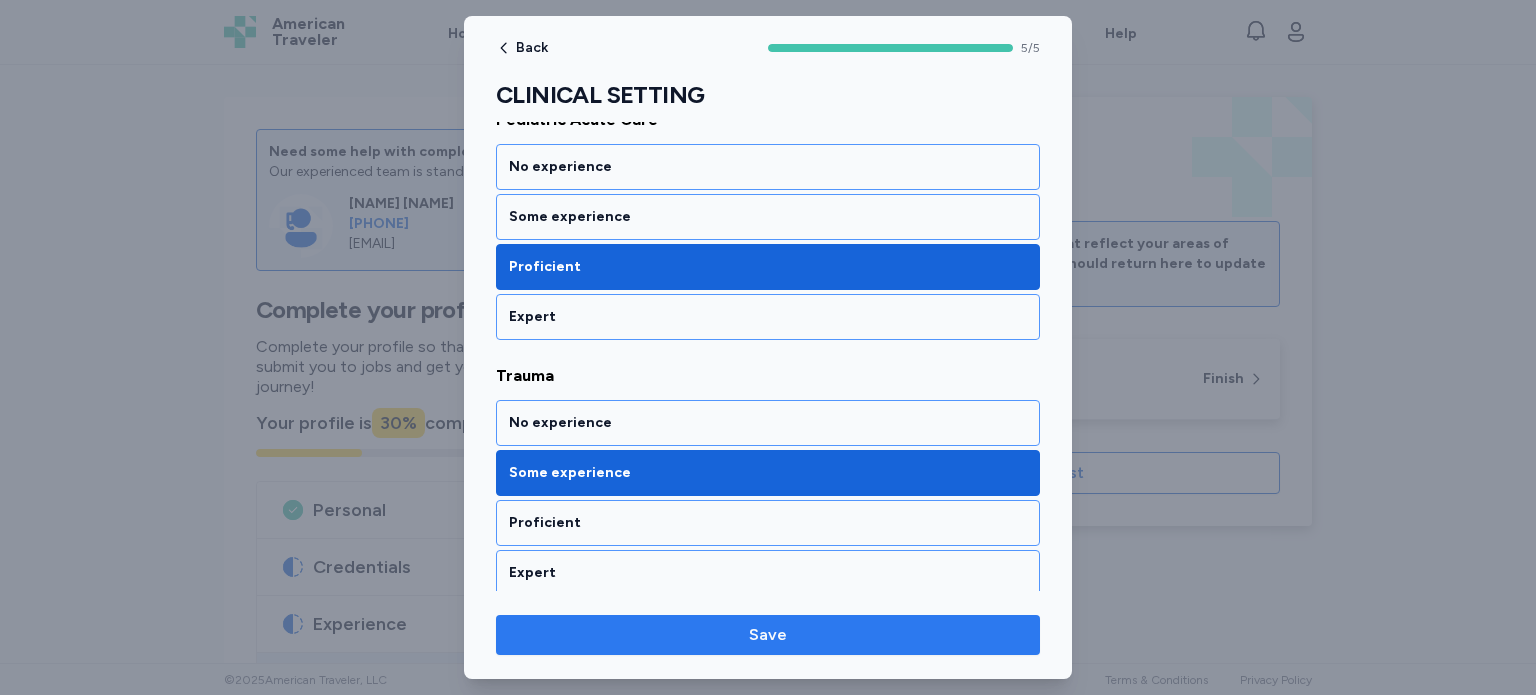 click on "Save" at bounding box center [768, 635] 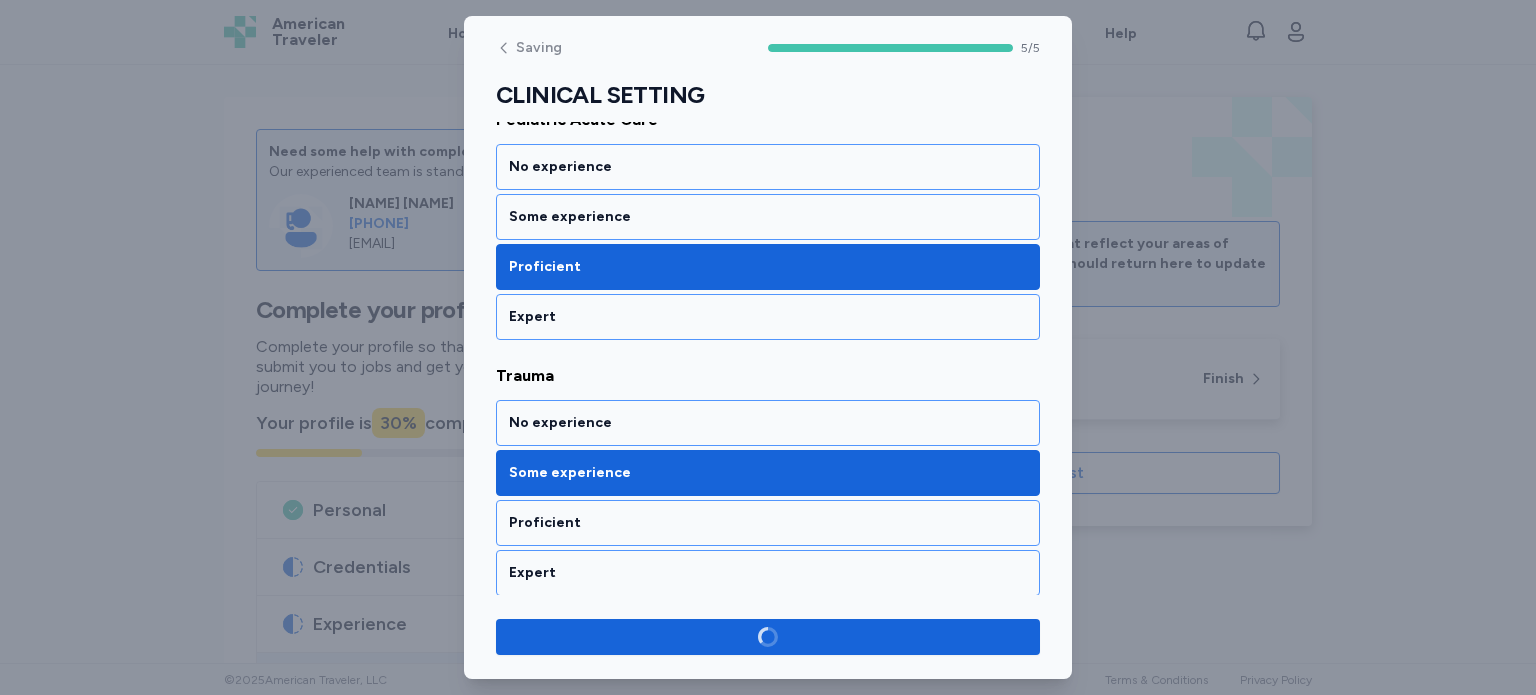 scroll, scrollTop: 1072, scrollLeft: 0, axis: vertical 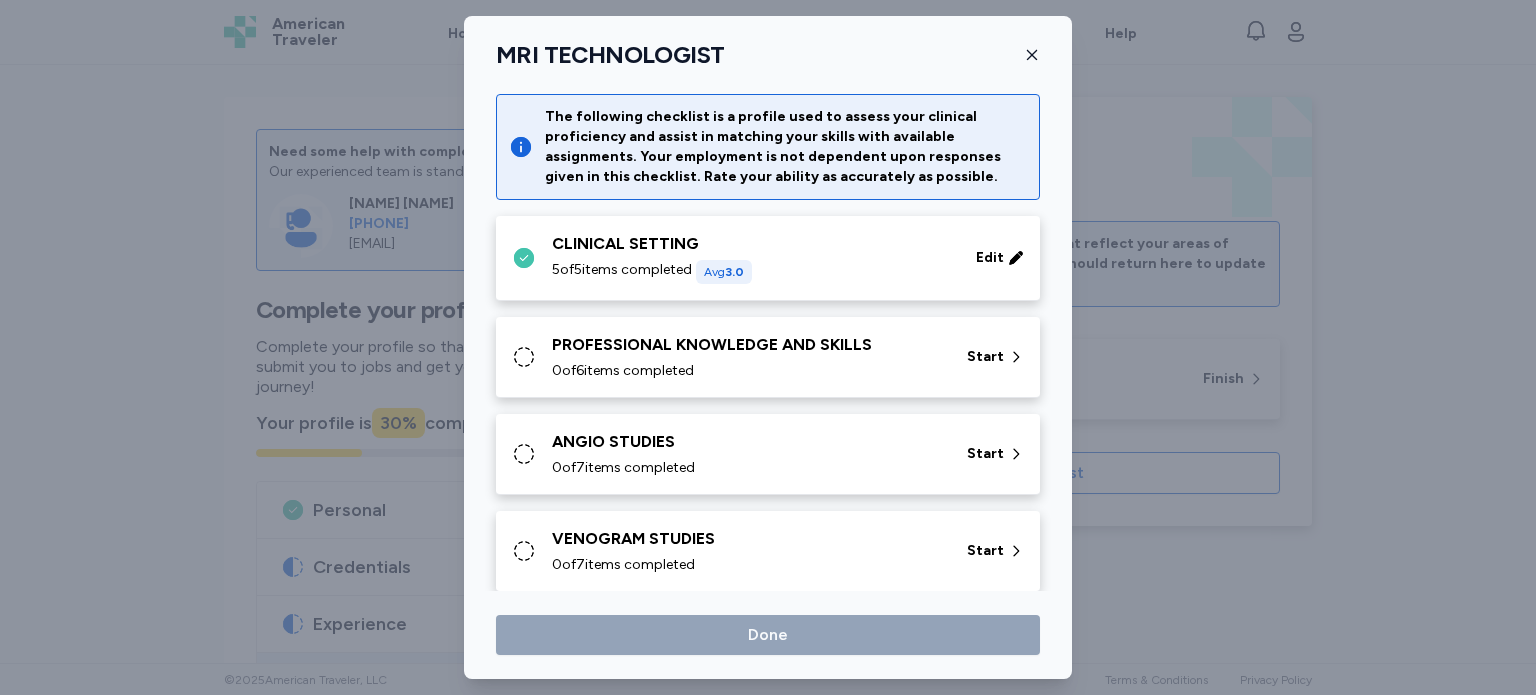 click on "0  of  6  items completed" at bounding box center [747, 371] 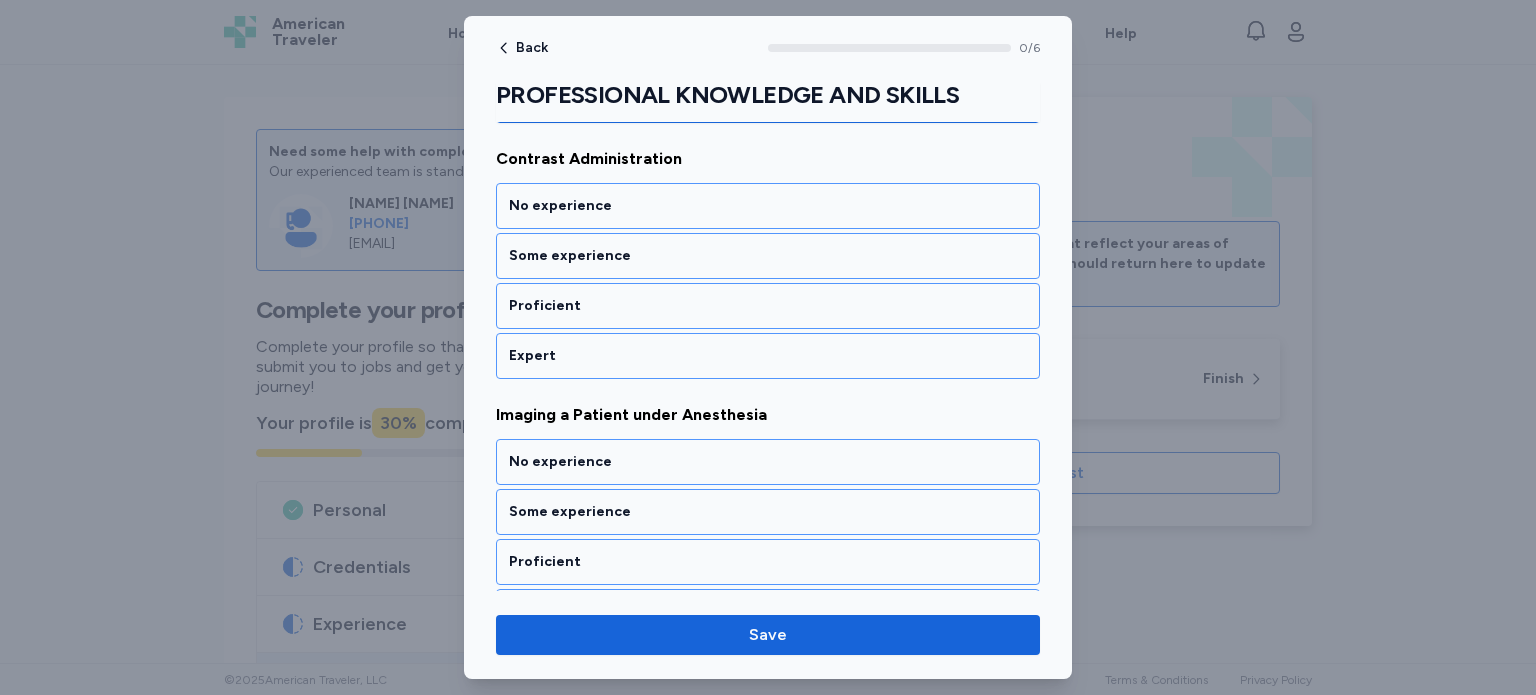 scroll, scrollTop: 273, scrollLeft: 0, axis: vertical 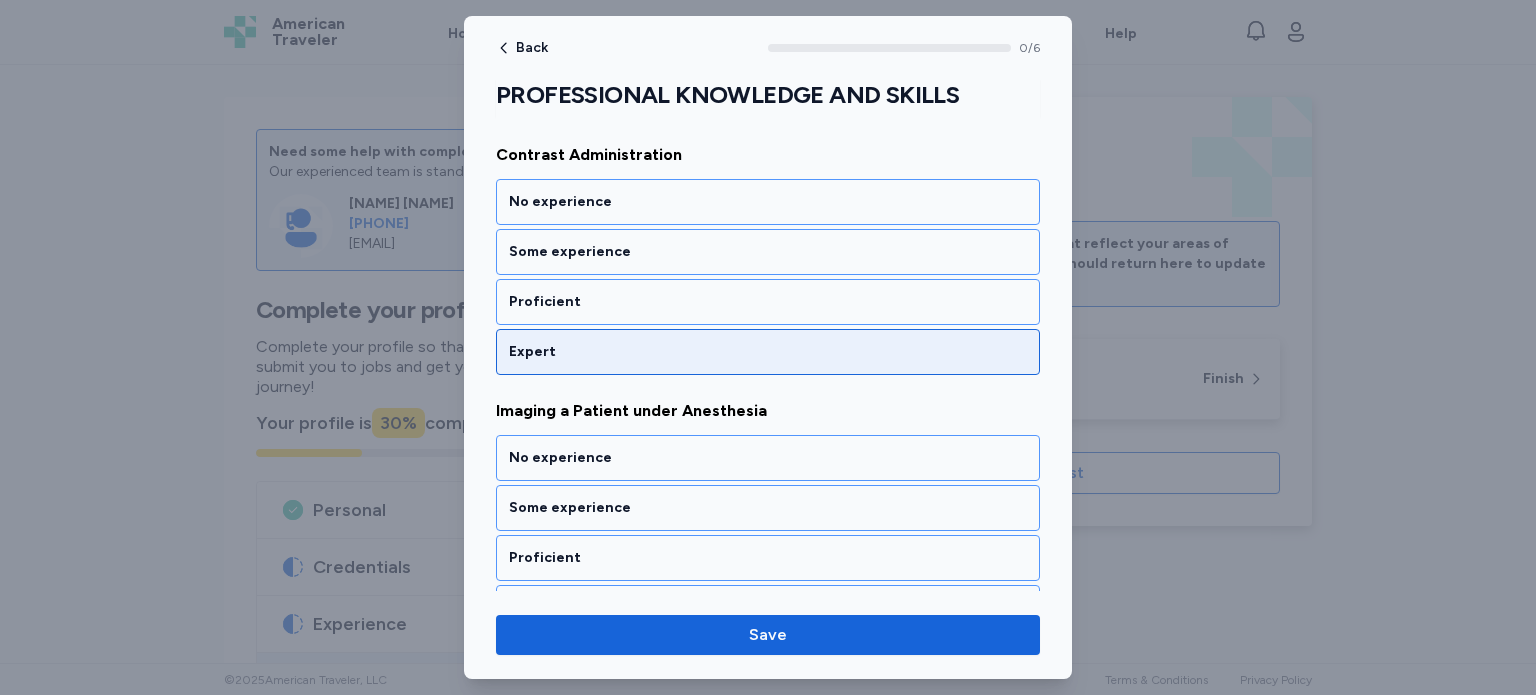 click on "Expert" at bounding box center (768, 352) 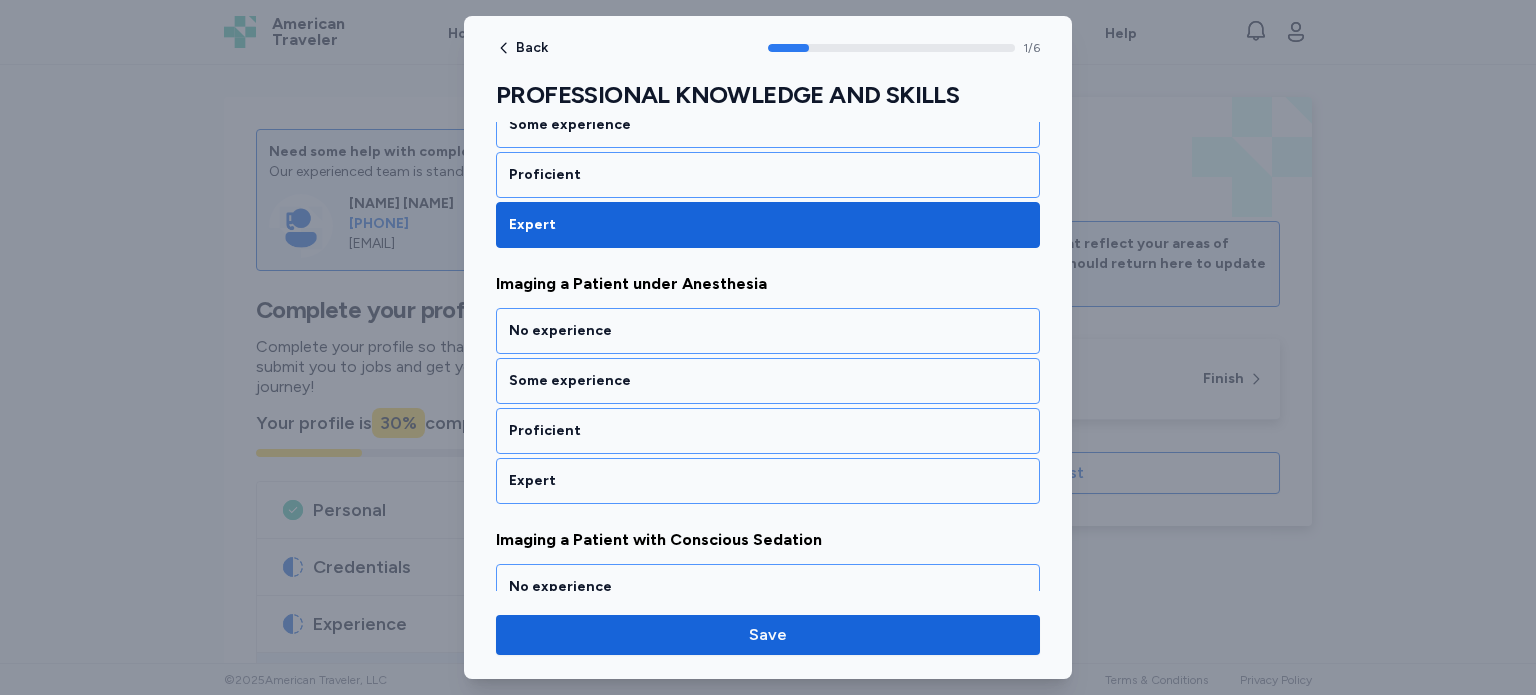 scroll, scrollTop: 428, scrollLeft: 0, axis: vertical 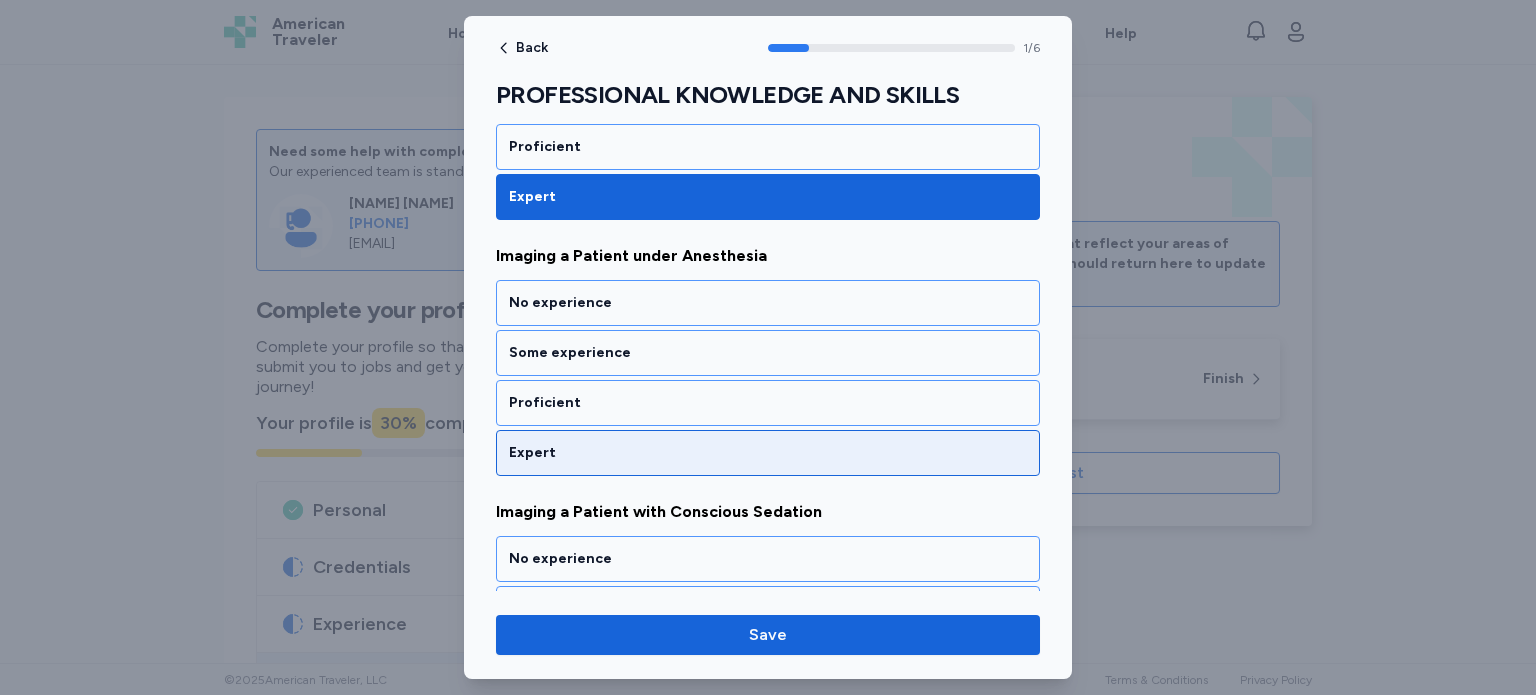 click on "Expert" at bounding box center [768, 453] 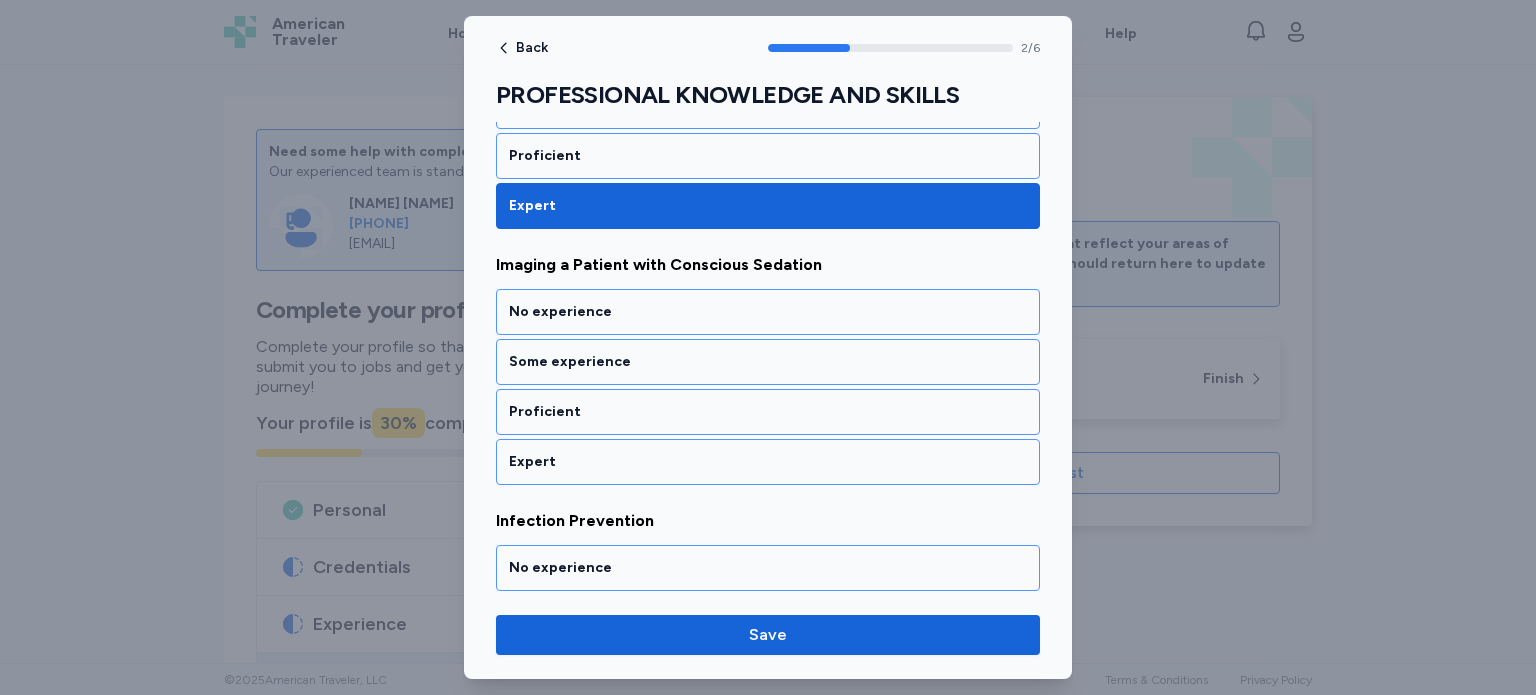scroll, scrollTop: 683, scrollLeft: 0, axis: vertical 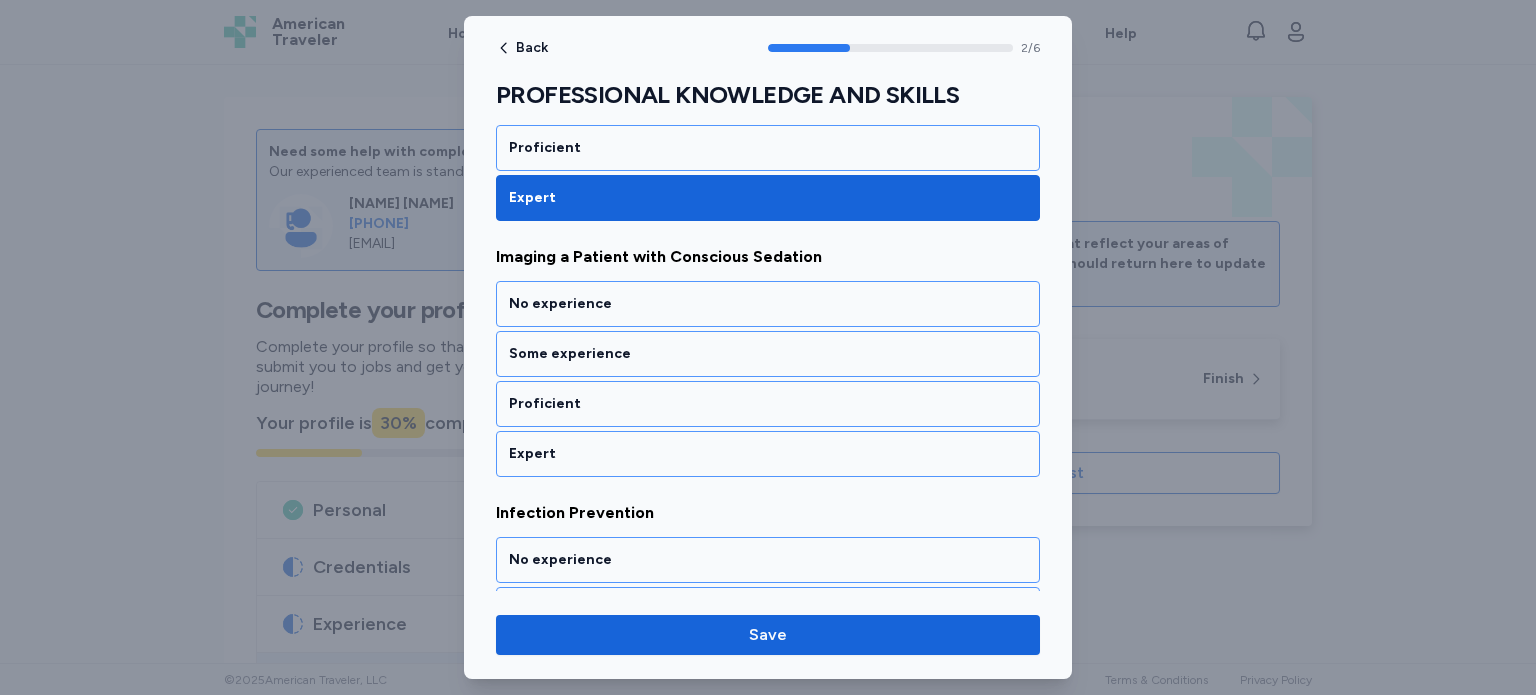 click on "Expert" at bounding box center (768, 454) 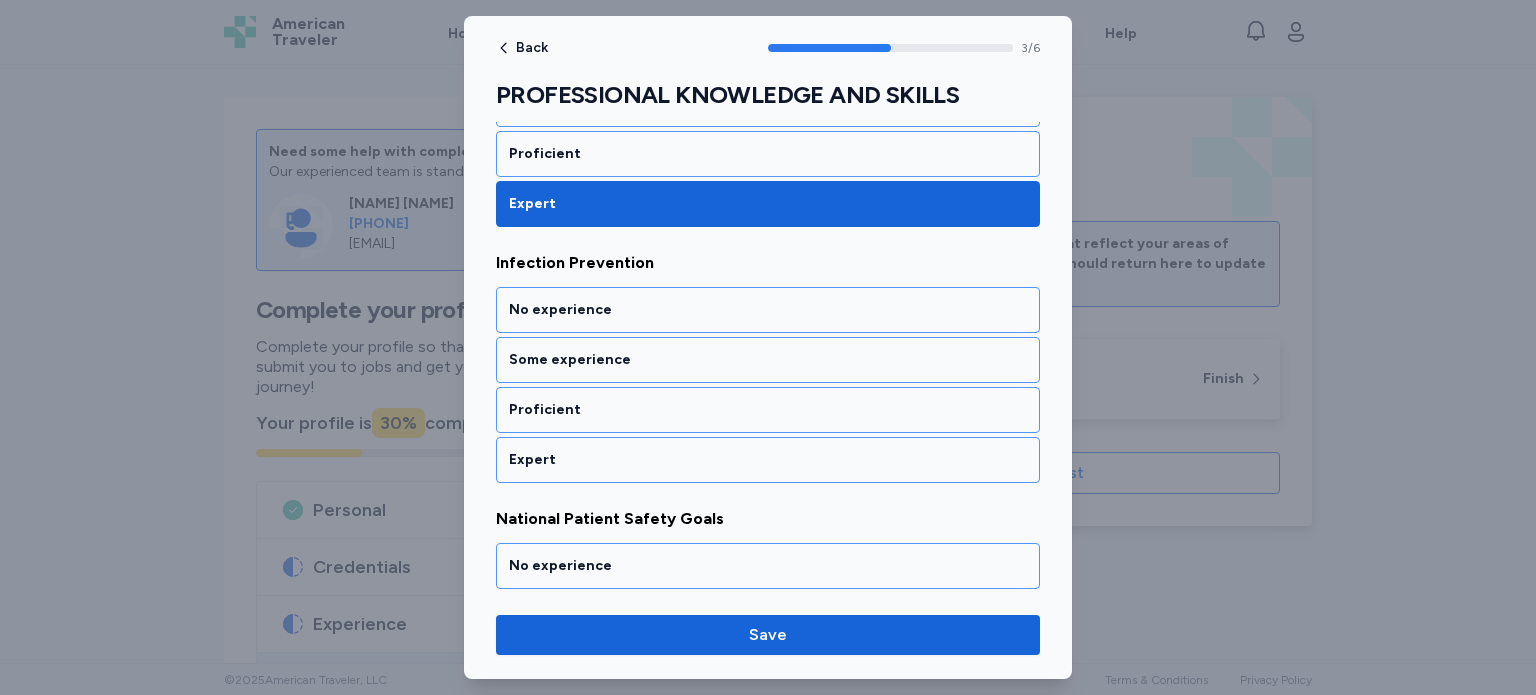 scroll, scrollTop: 937, scrollLeft: 0, axis: vertical 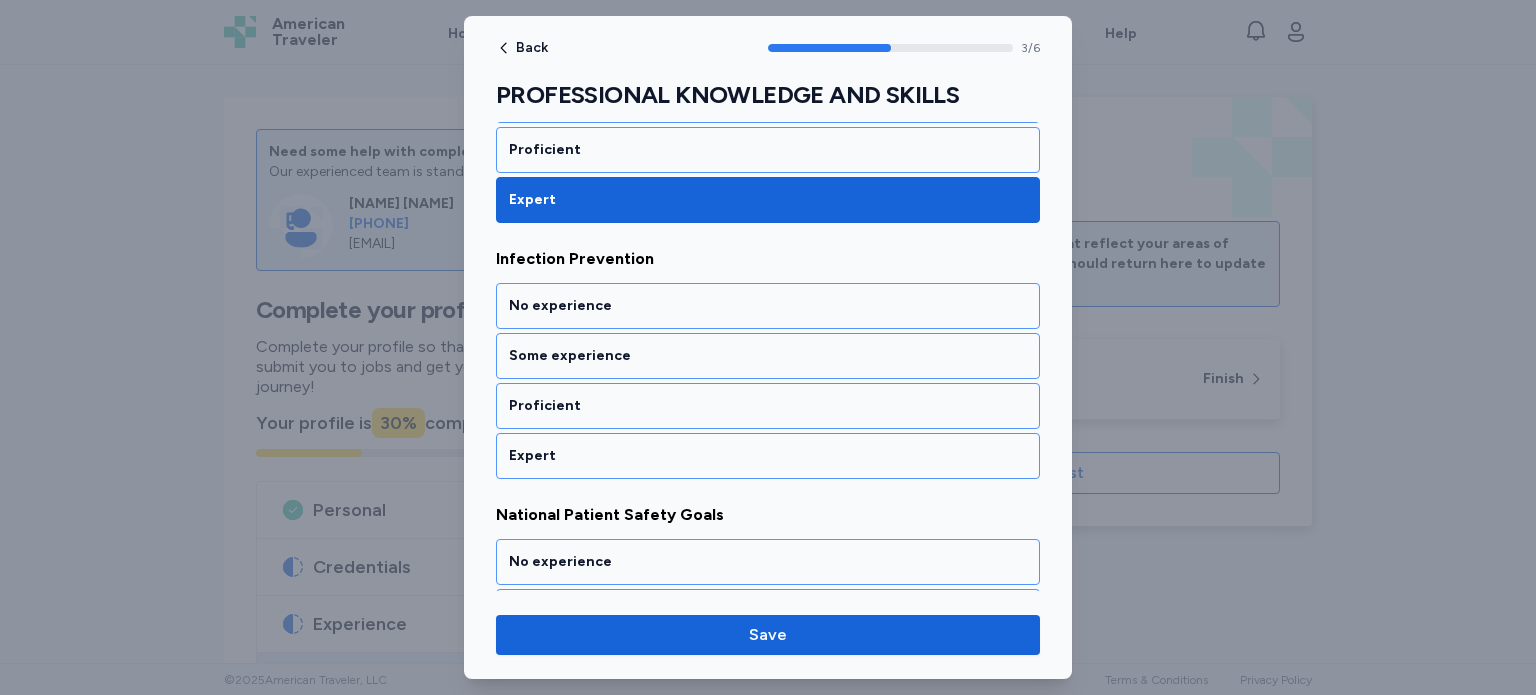 click on "Expert" at bounding box center (768, 456) 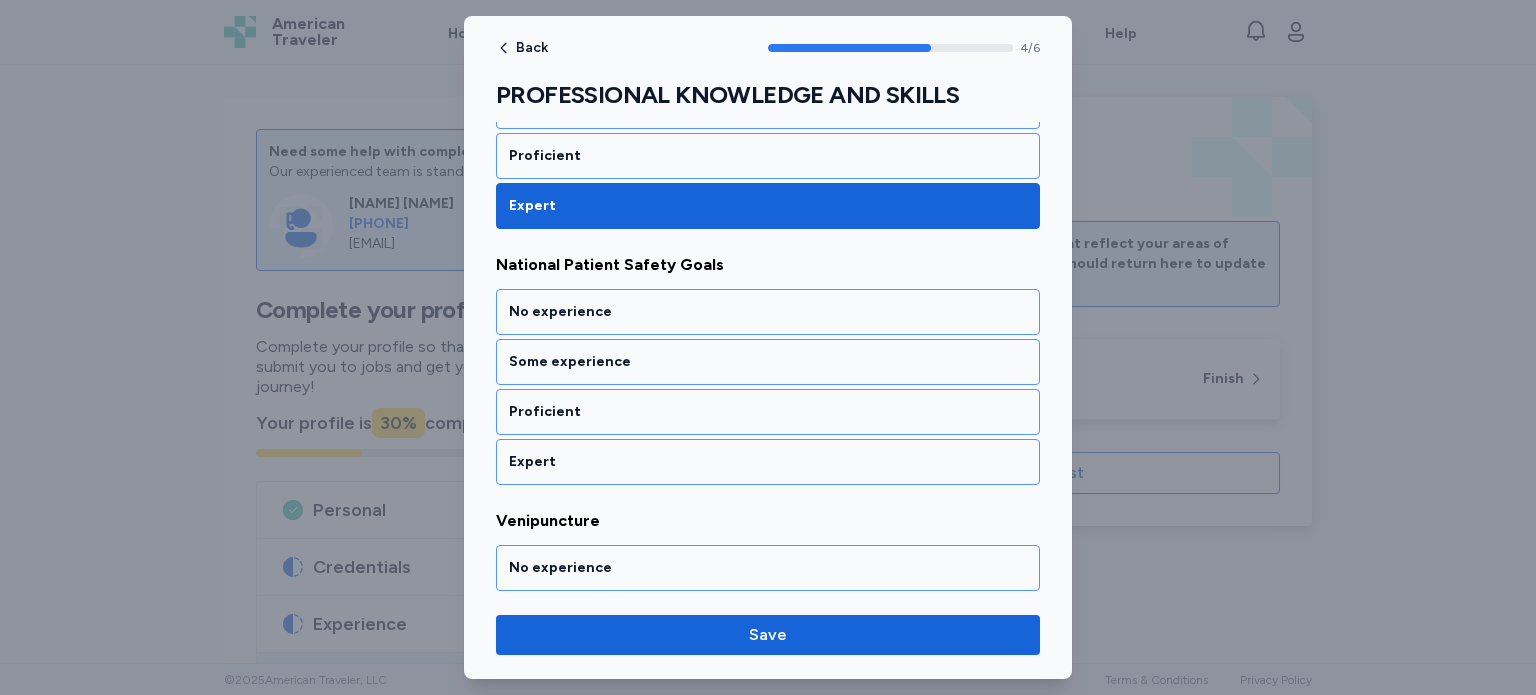 scroll, scrollTop: 1192, scrollLeft: 0, axis: vertical 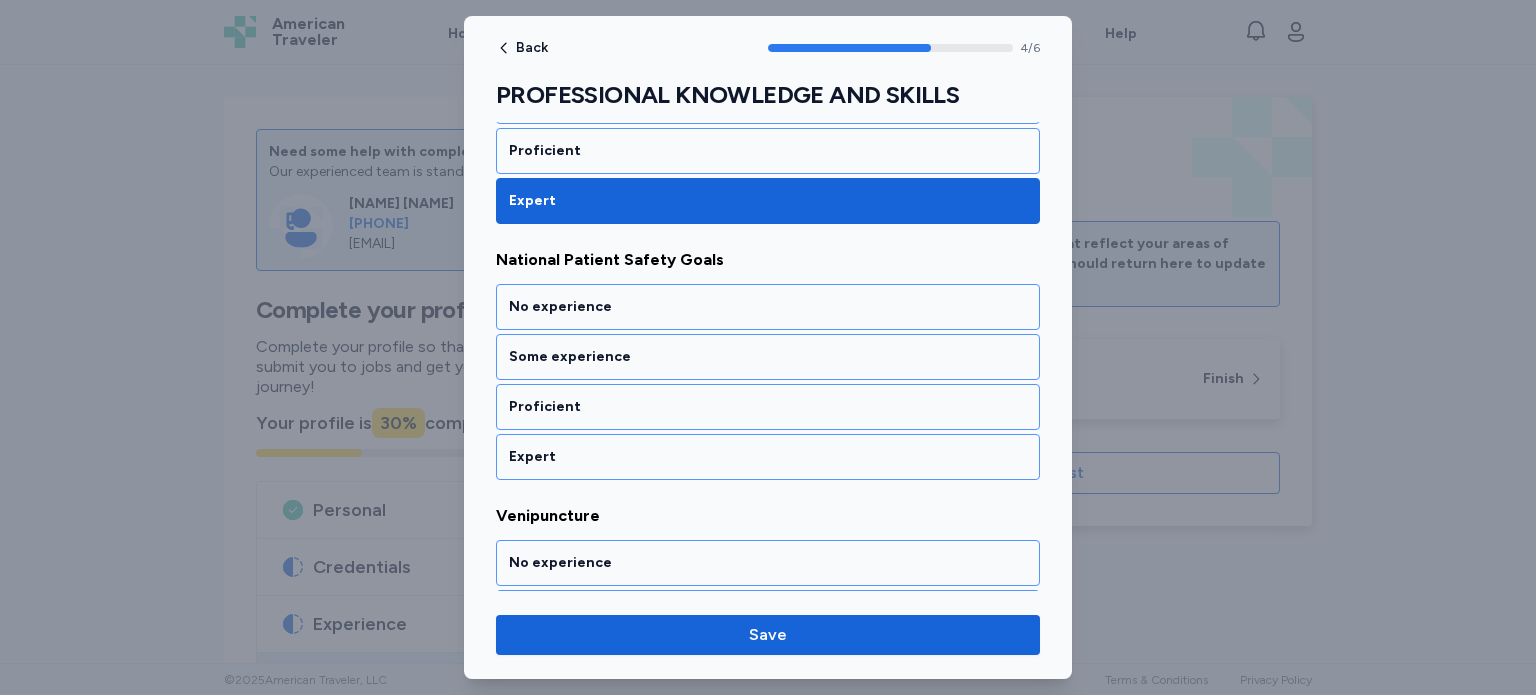click on "Expert" at bounding box center [768, 457] 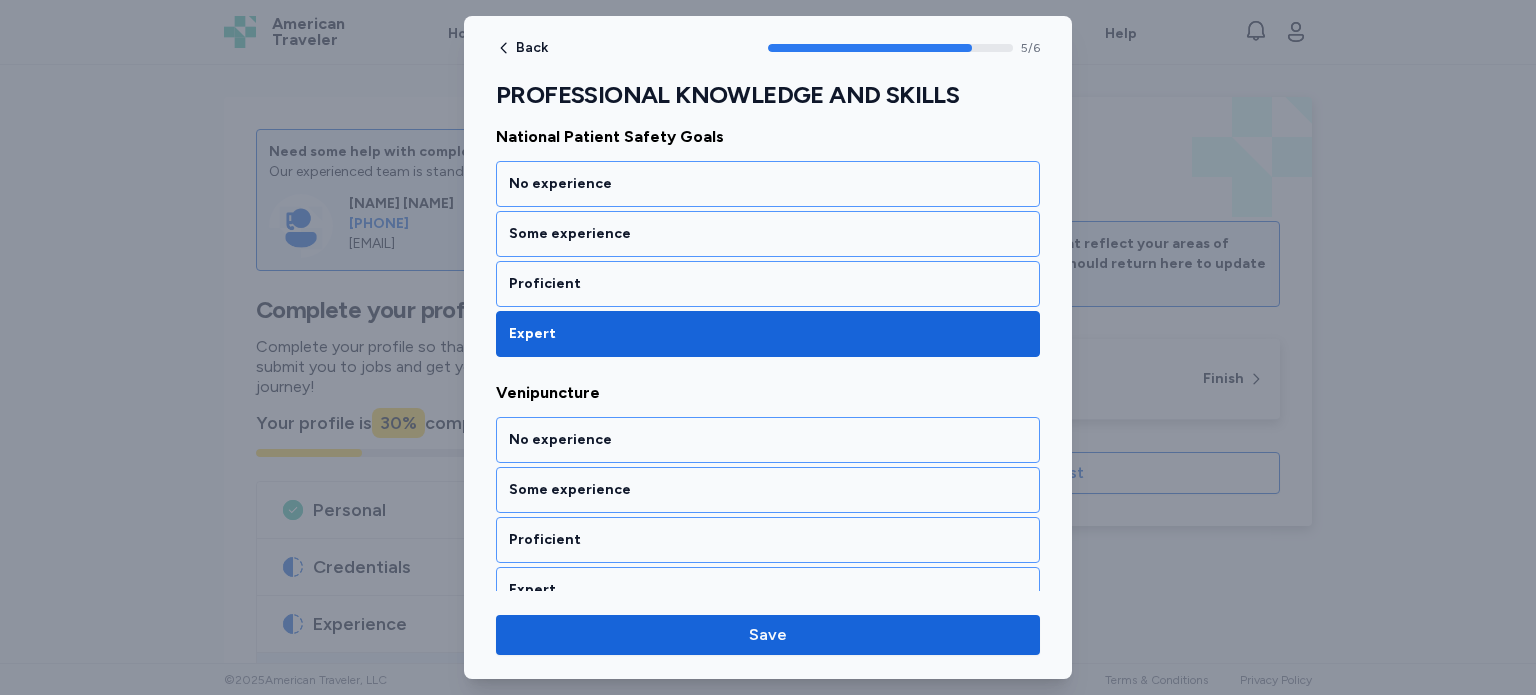 scroll, scrollTop: 1331, scrollLeft: 0, axis: vertical 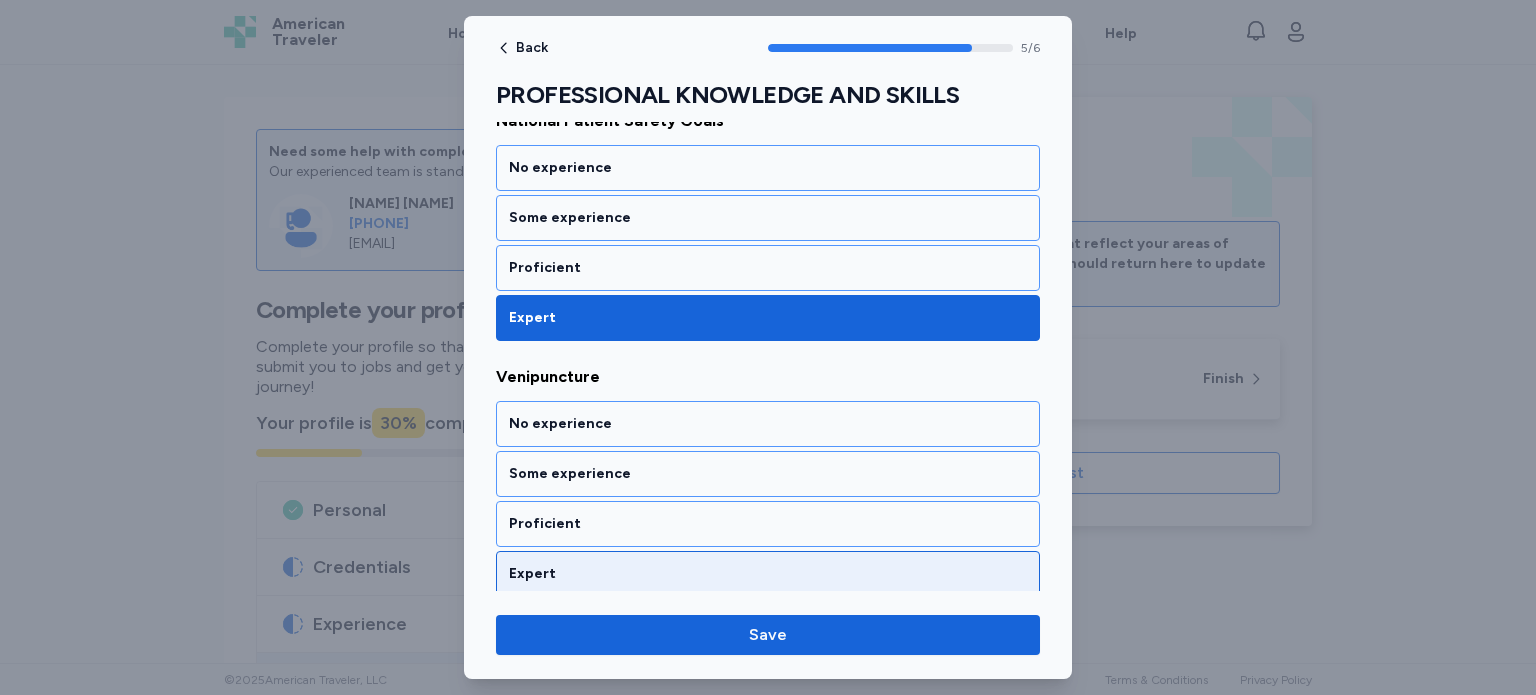 click on "Expert" at bounding box center [768, 574] 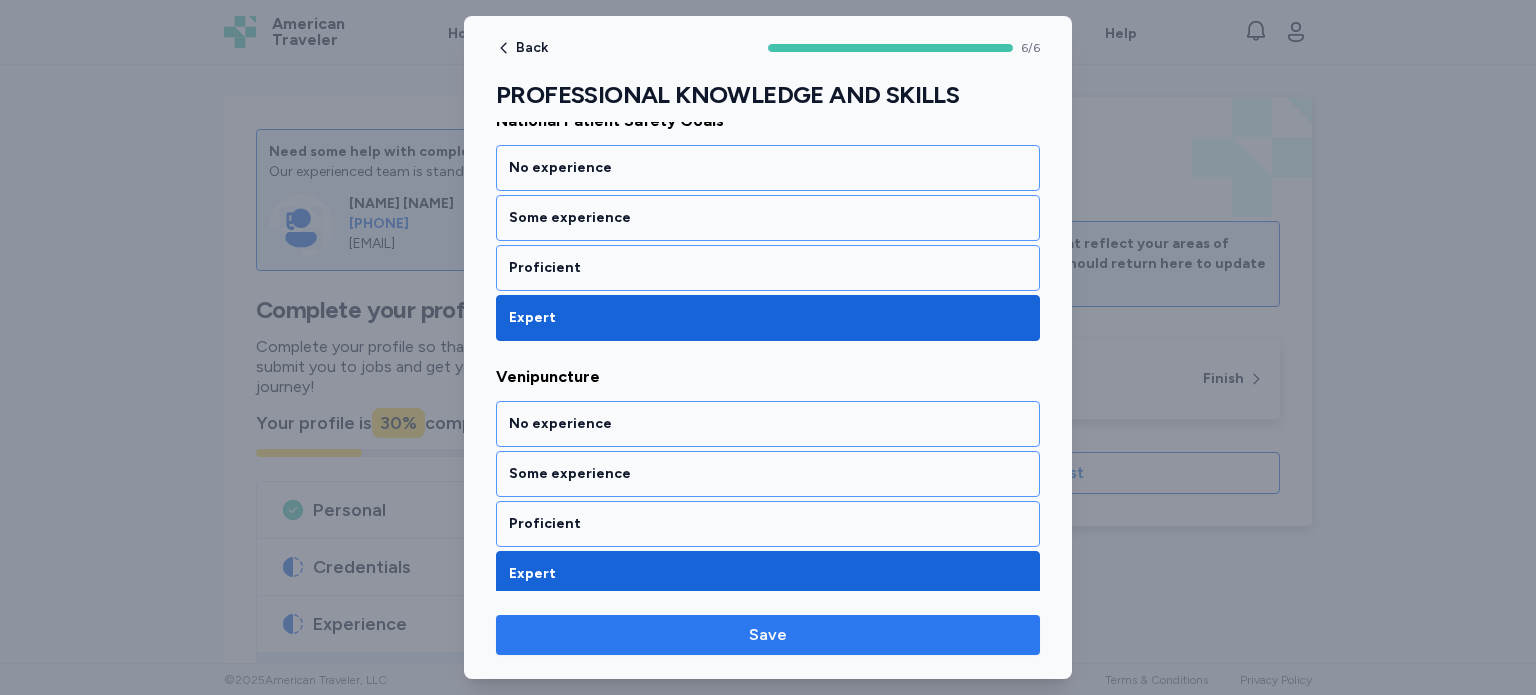 click on "Save" at bounding box center [768, 635] 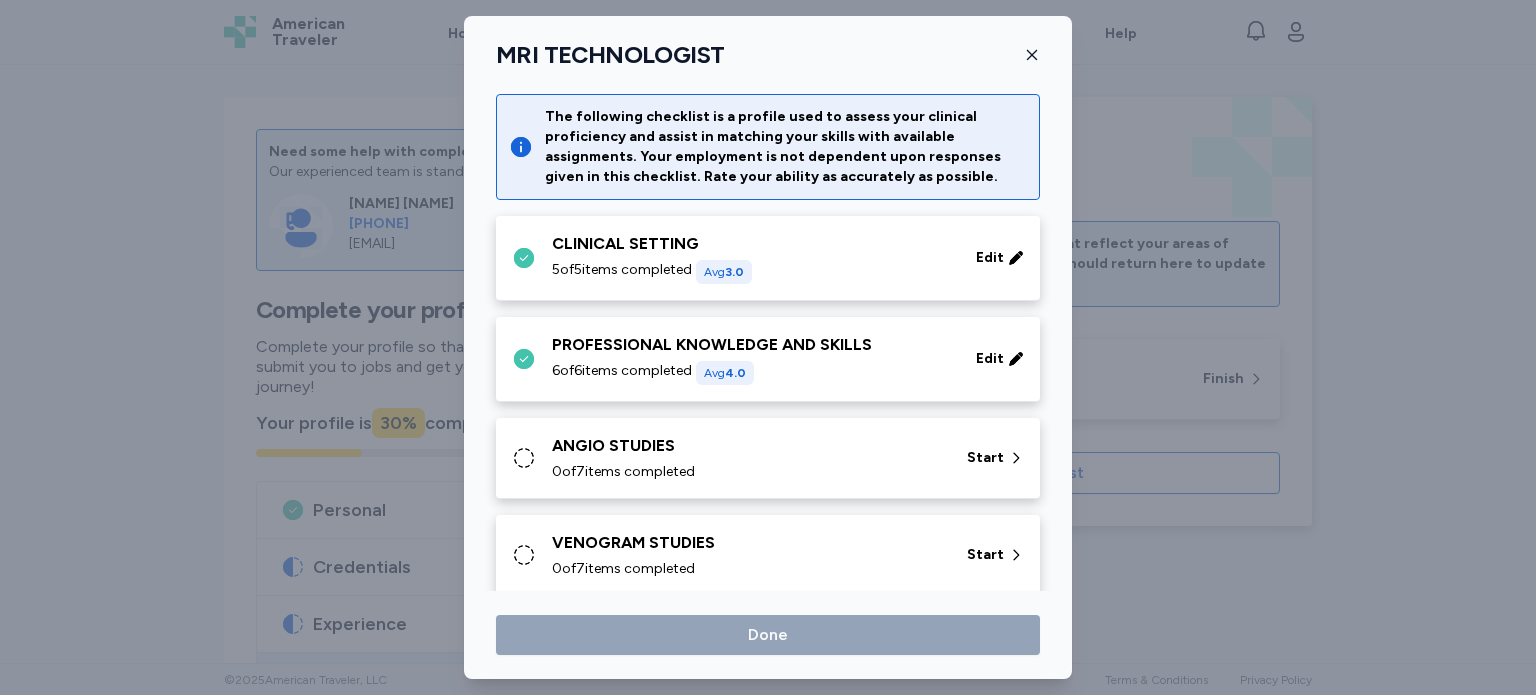 click on "0  of  7  items completed" at bounding box center (623, 472) 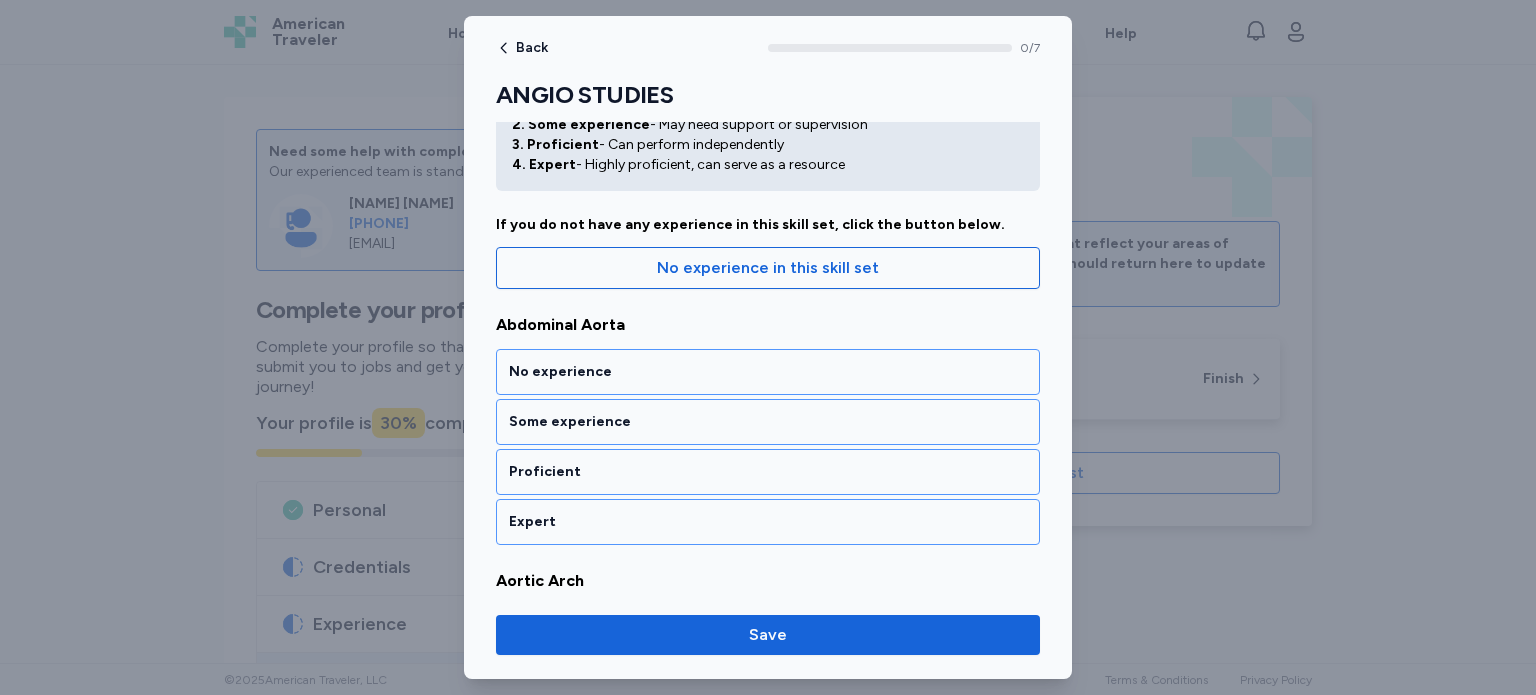 click on "Proficient" at bounding box center [768, 472] 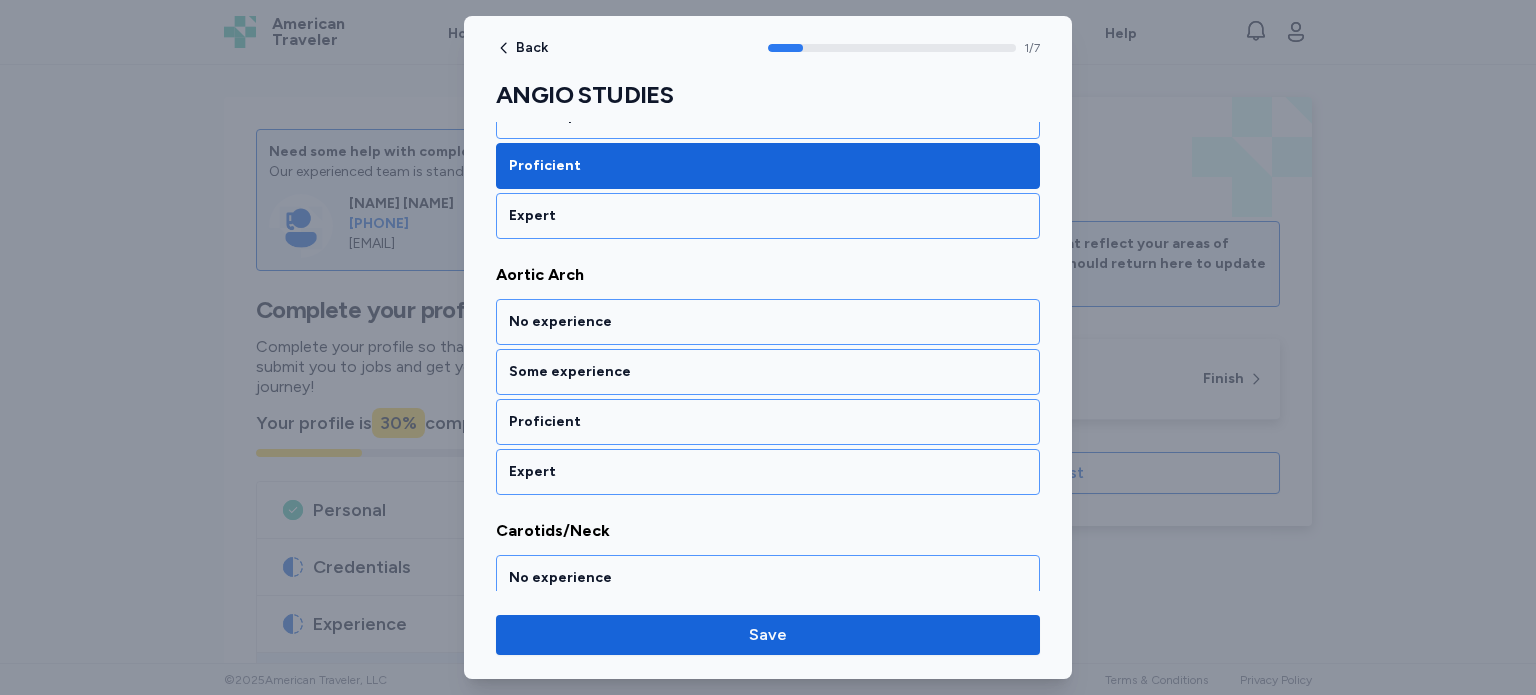 scroll, scrollTop: 428, scrollLeft: 0, axis: vertical 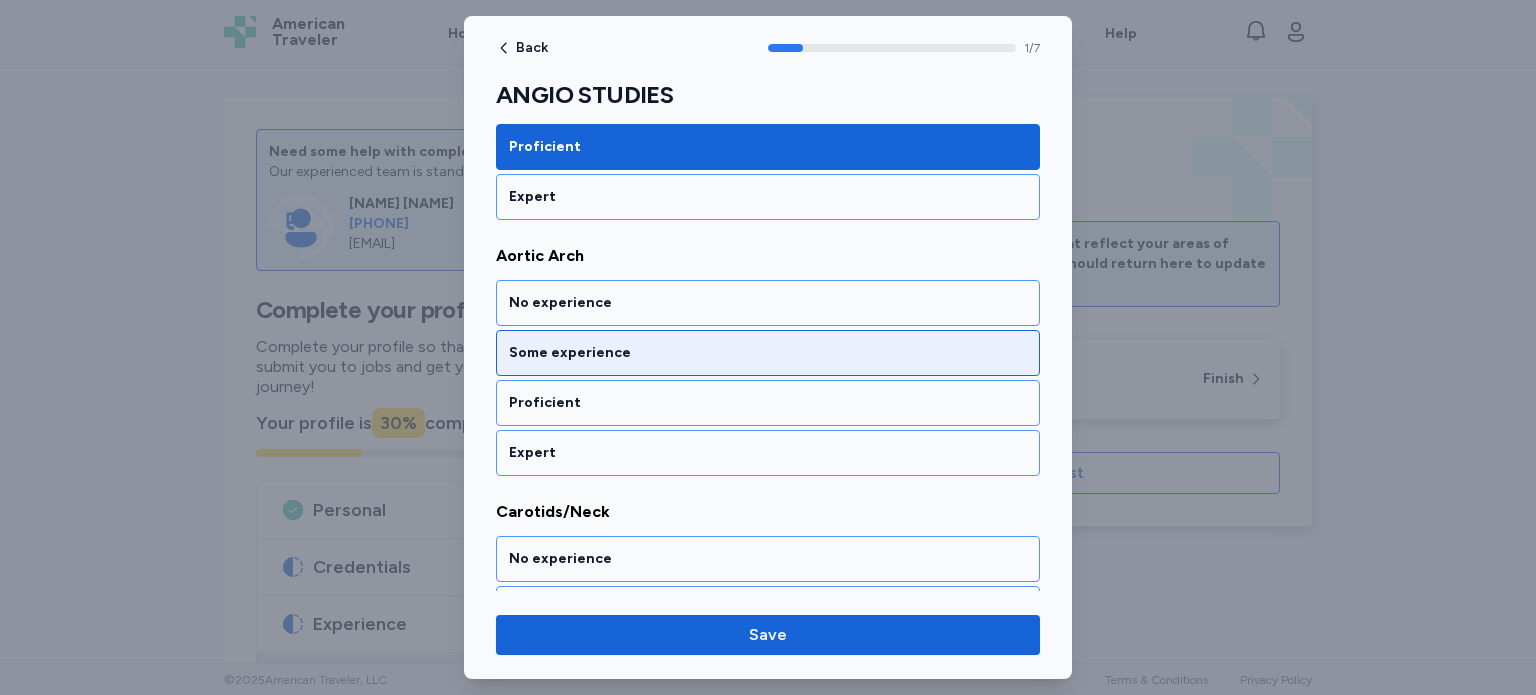 click on "Some experience" at bounding box center [768, 353] 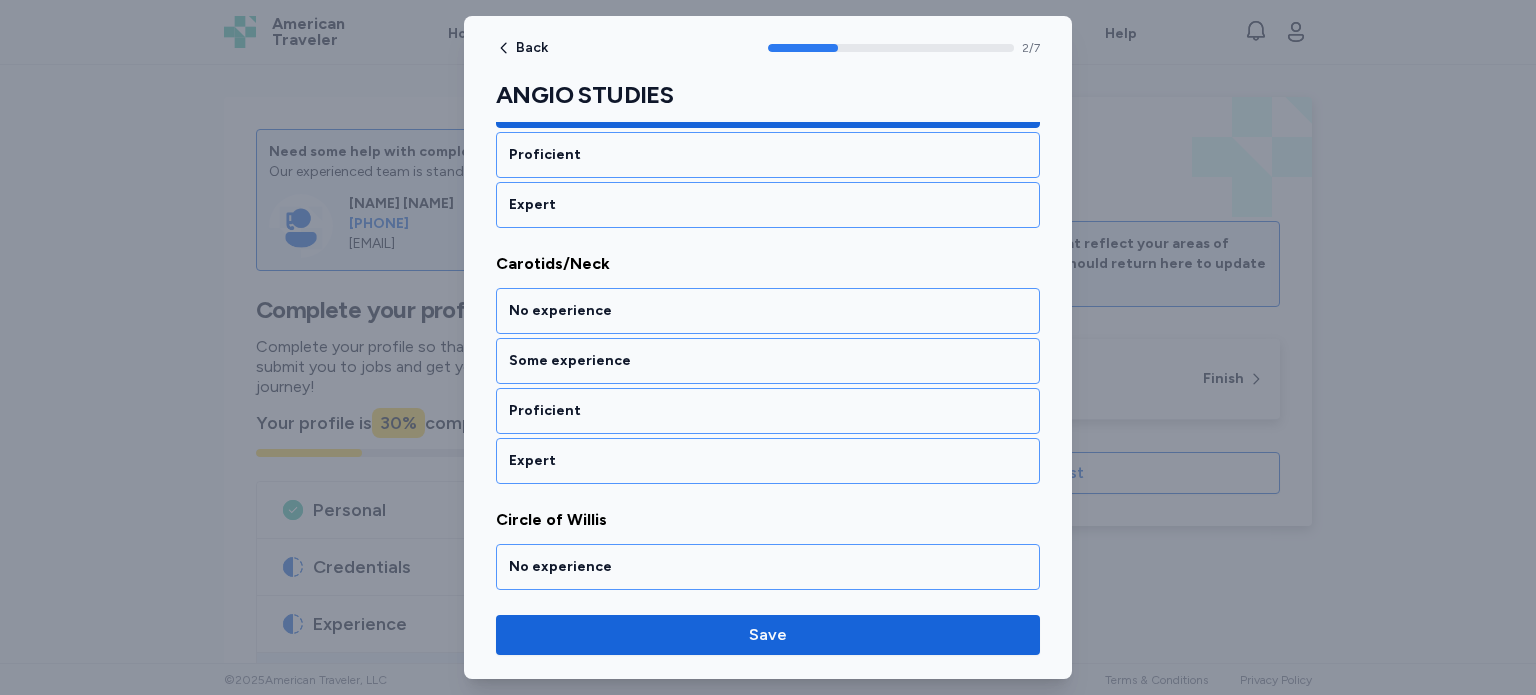 scroll, scrollTop: 683, scrollLeft: 0, axis: vertical 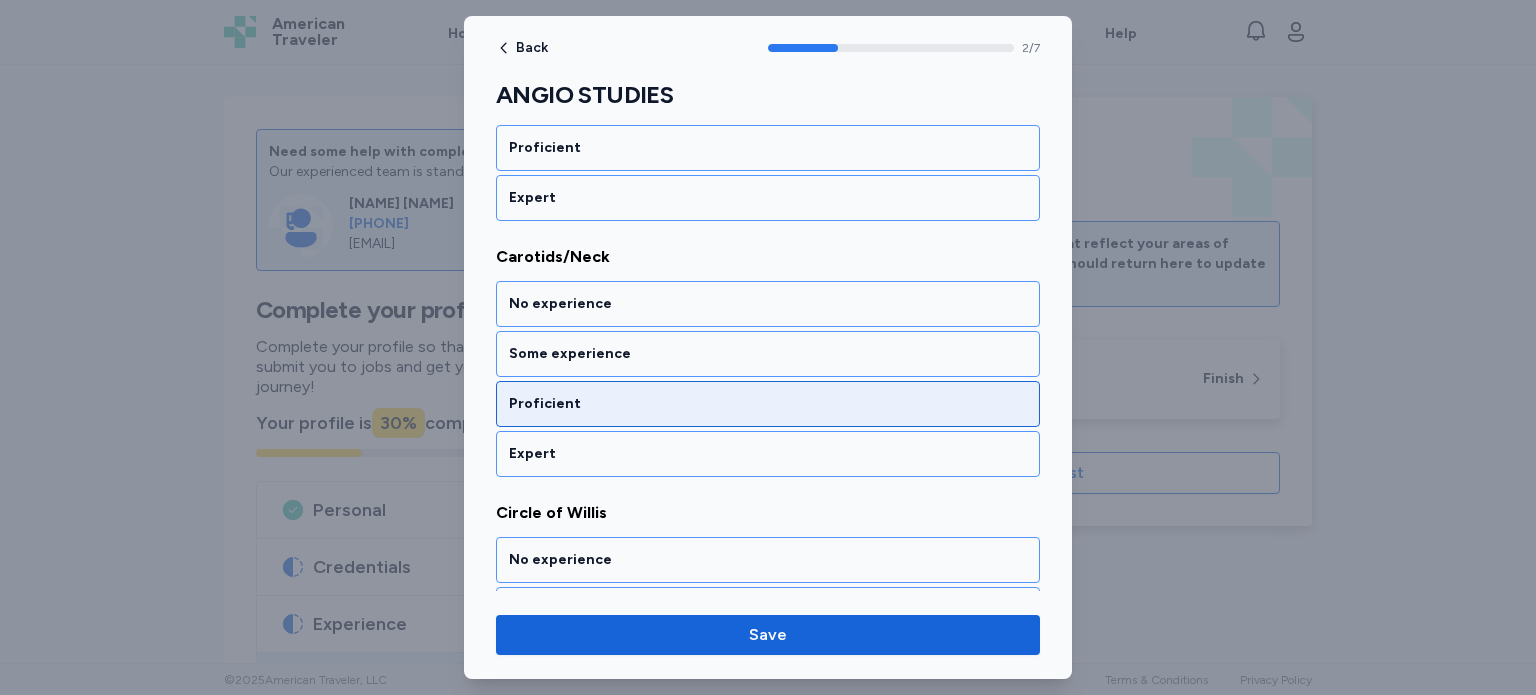click on "Proficient" at bounding box center (768, 404) 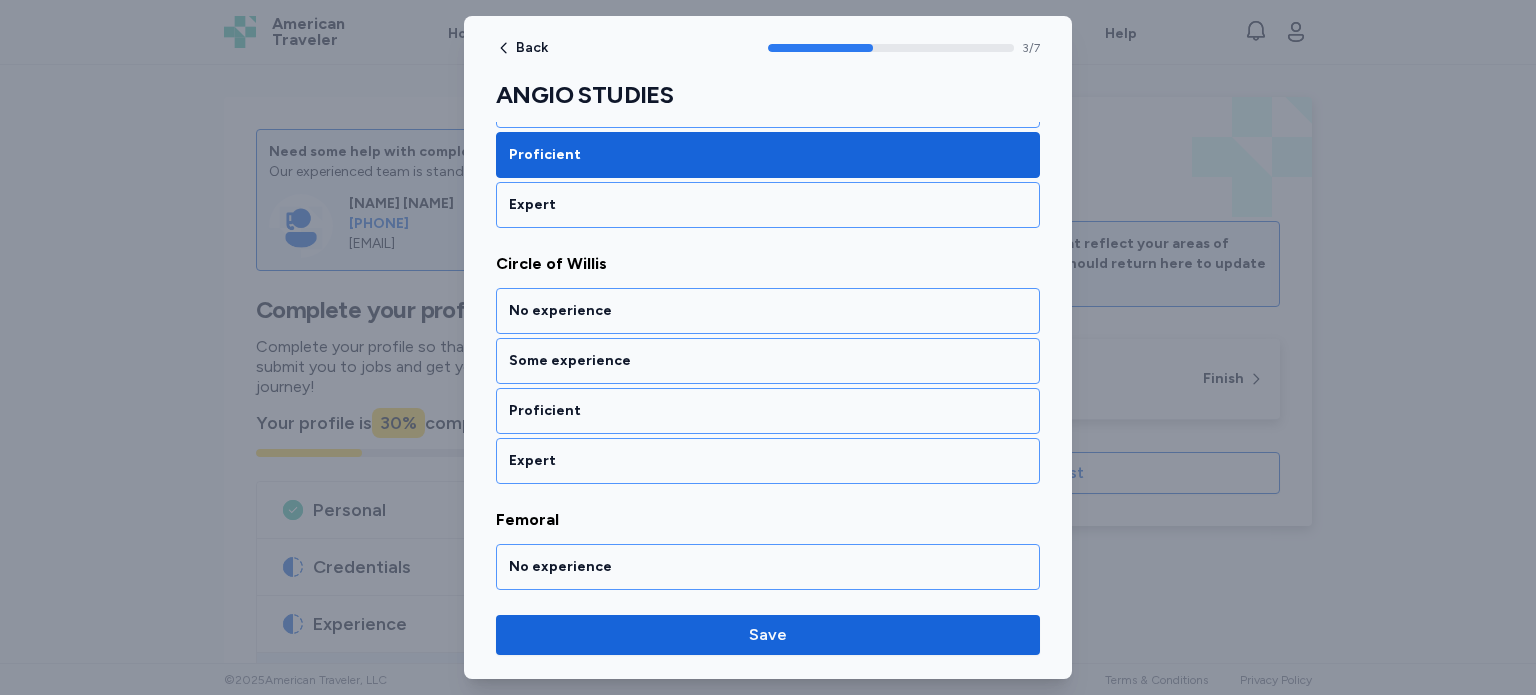 scroll, scrollTop: 937, scrollLeft: 0, axis: vertical 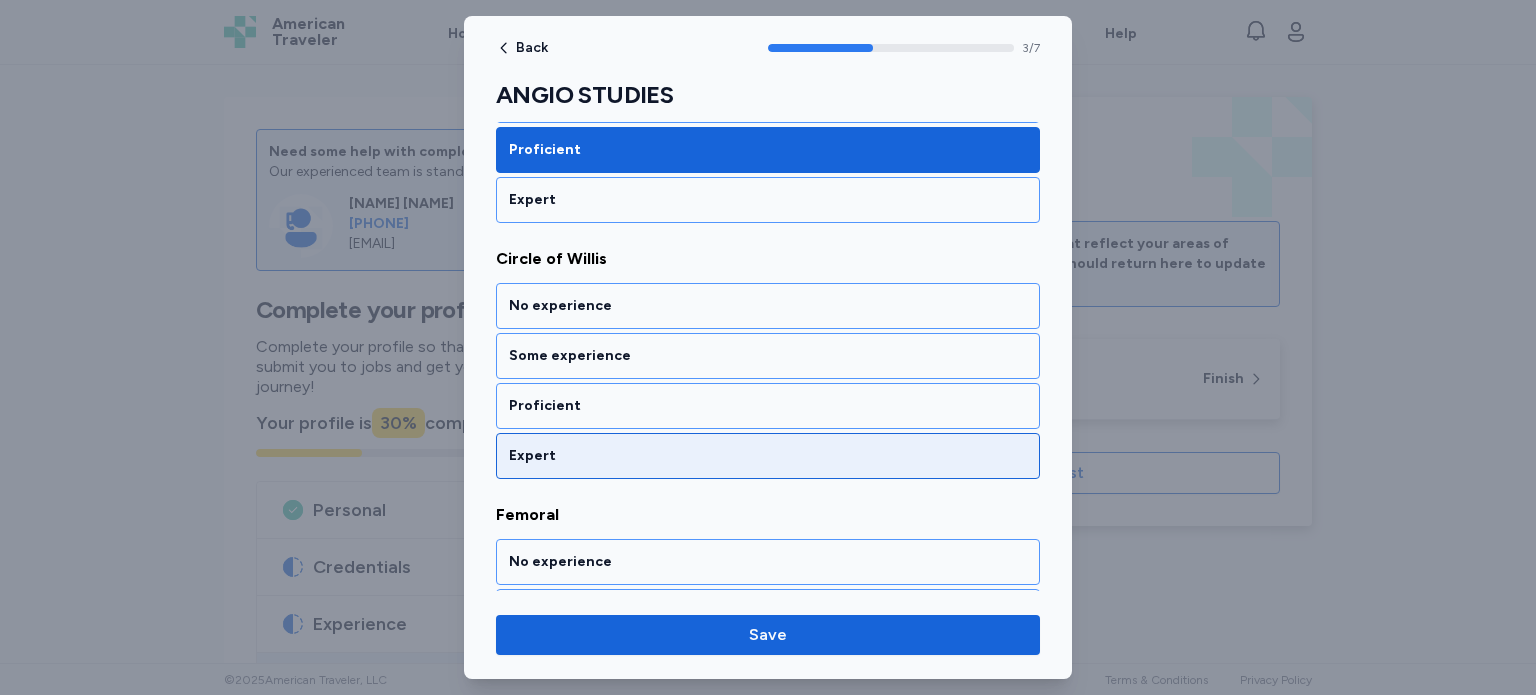 click on "Expert" at bounding box center (768, 456) 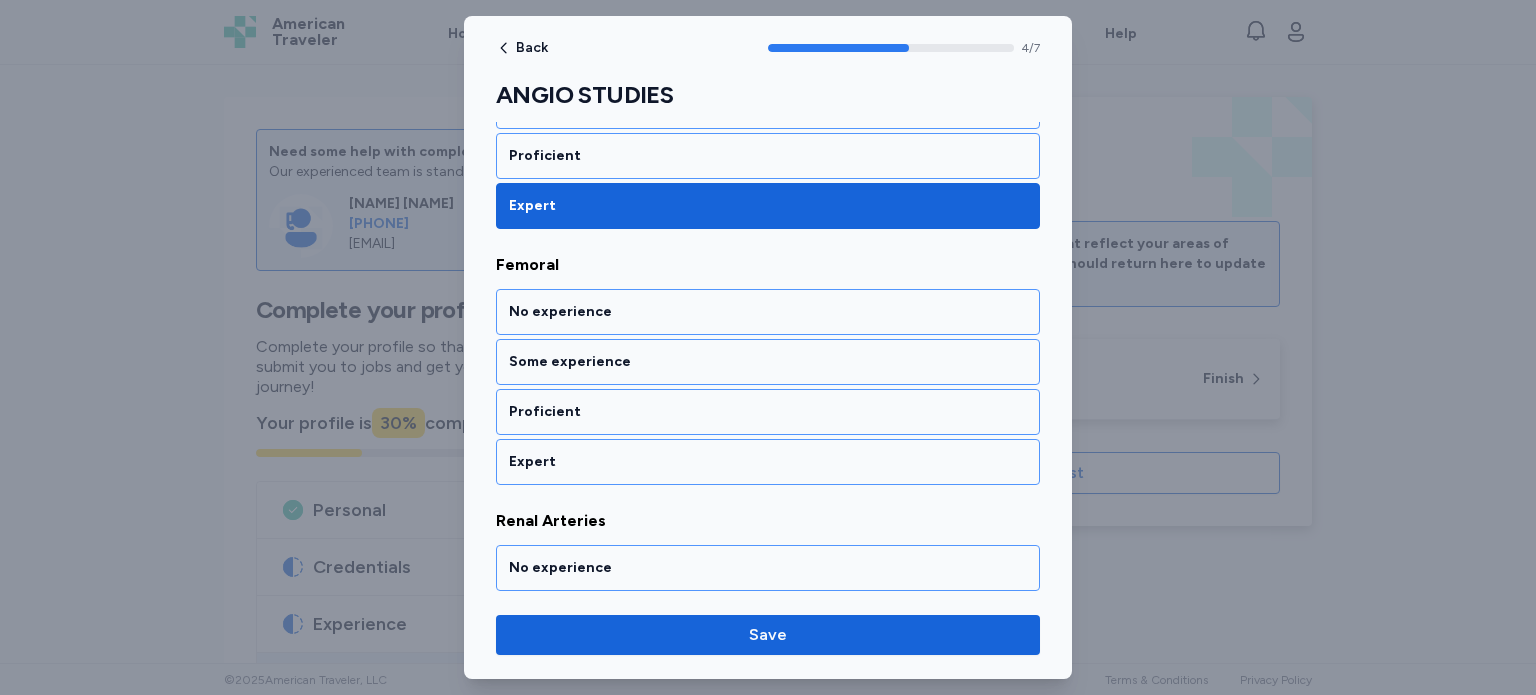 scroll, scrollTop: 1192, scrollLeft: 0, axis: vertical 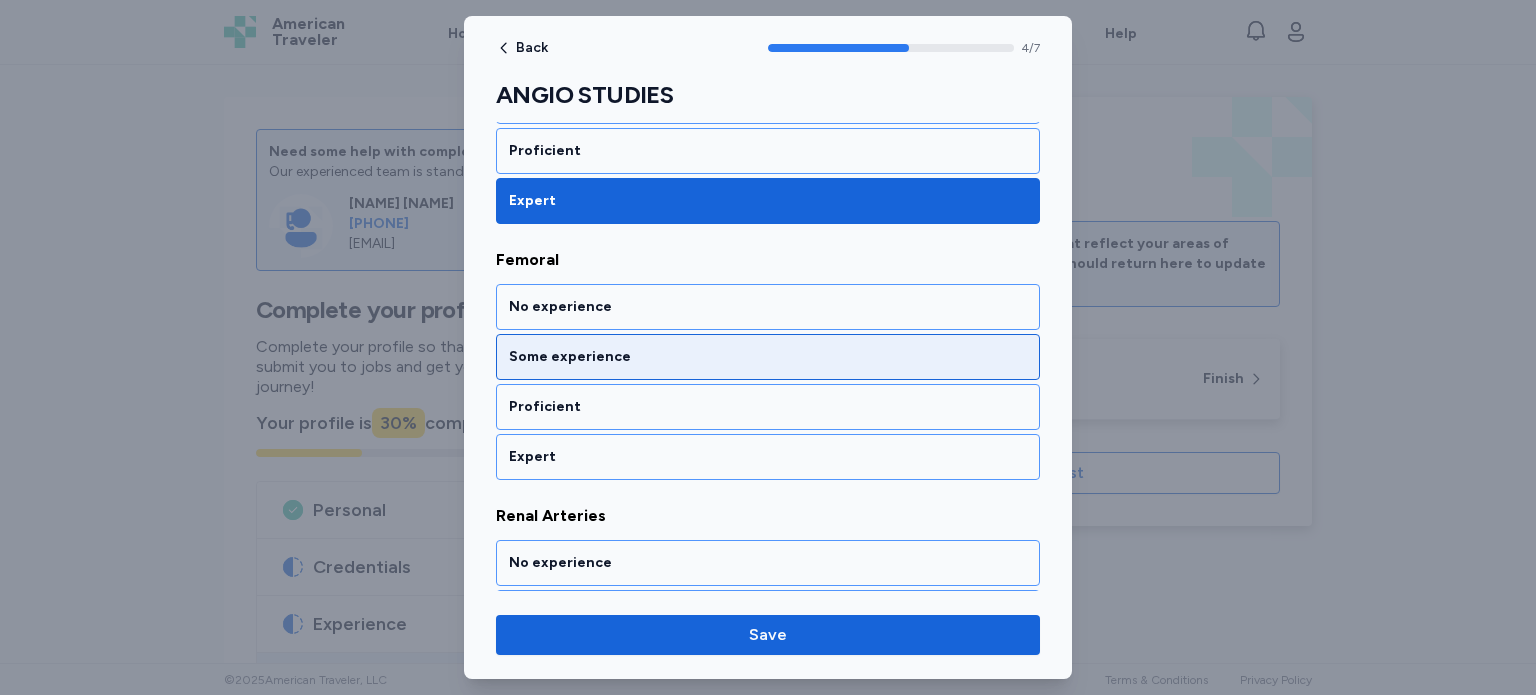 click on "Some experience" at bounding box center [768, 357] 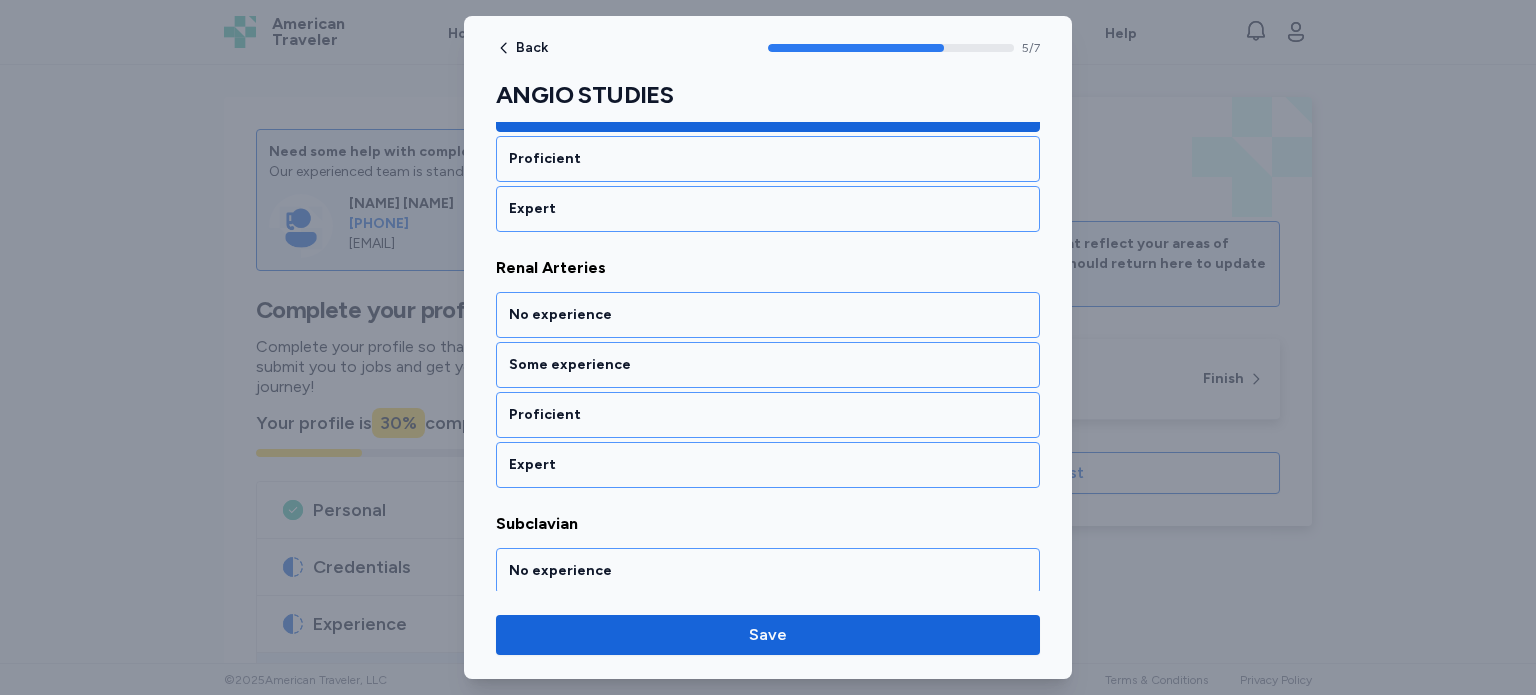scroll, scrollTop: 1446, scrollLeft: 0, axis: vertical 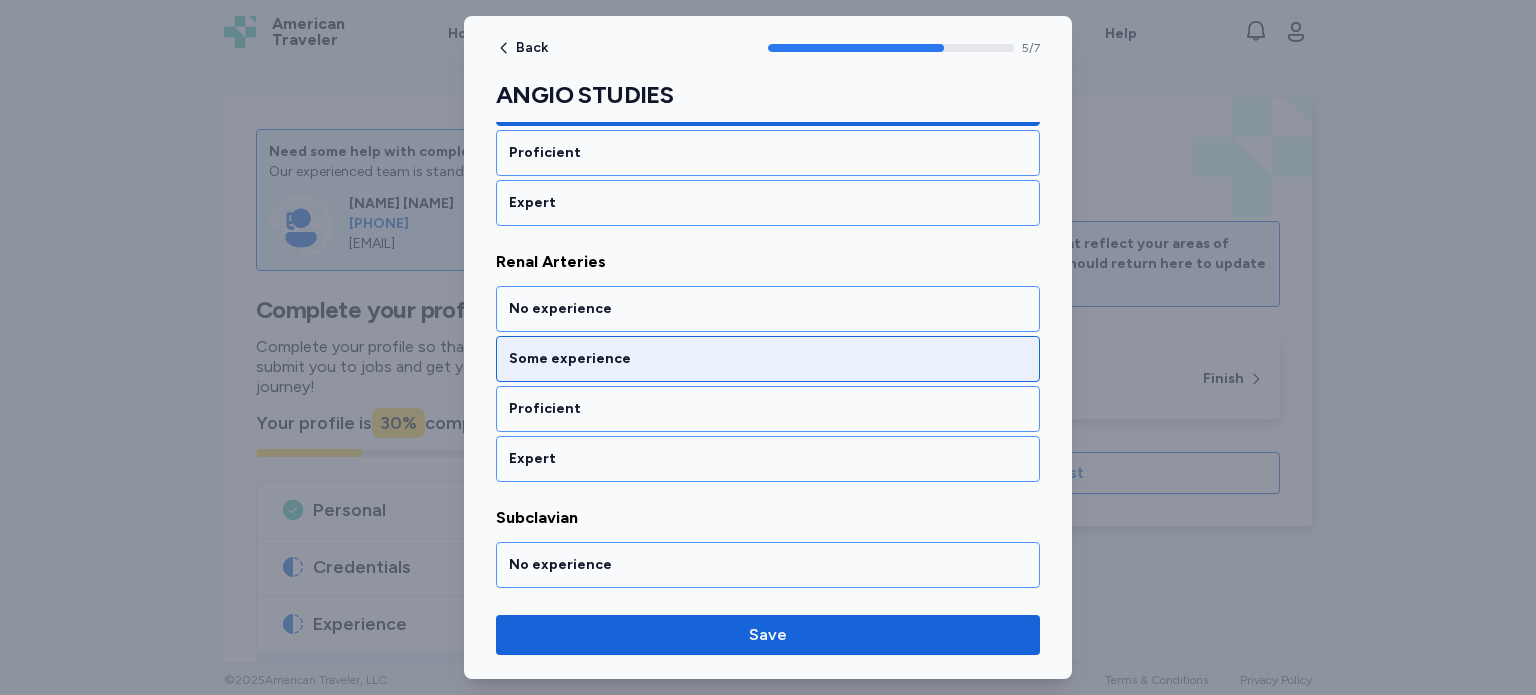 click on "Some experience" at bounding box center [768, 359] 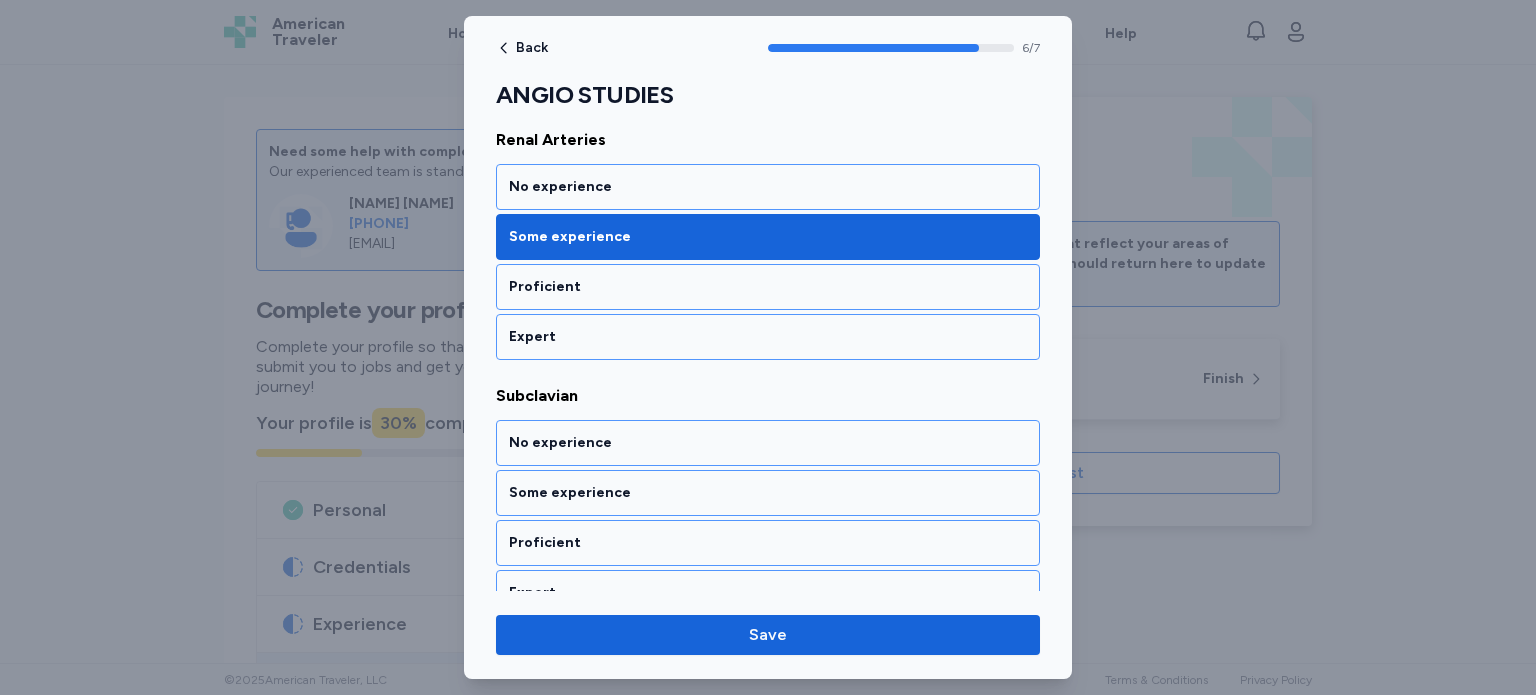 scroll, scrollTop: 1585, scrollLeft: 0, axis: vertical 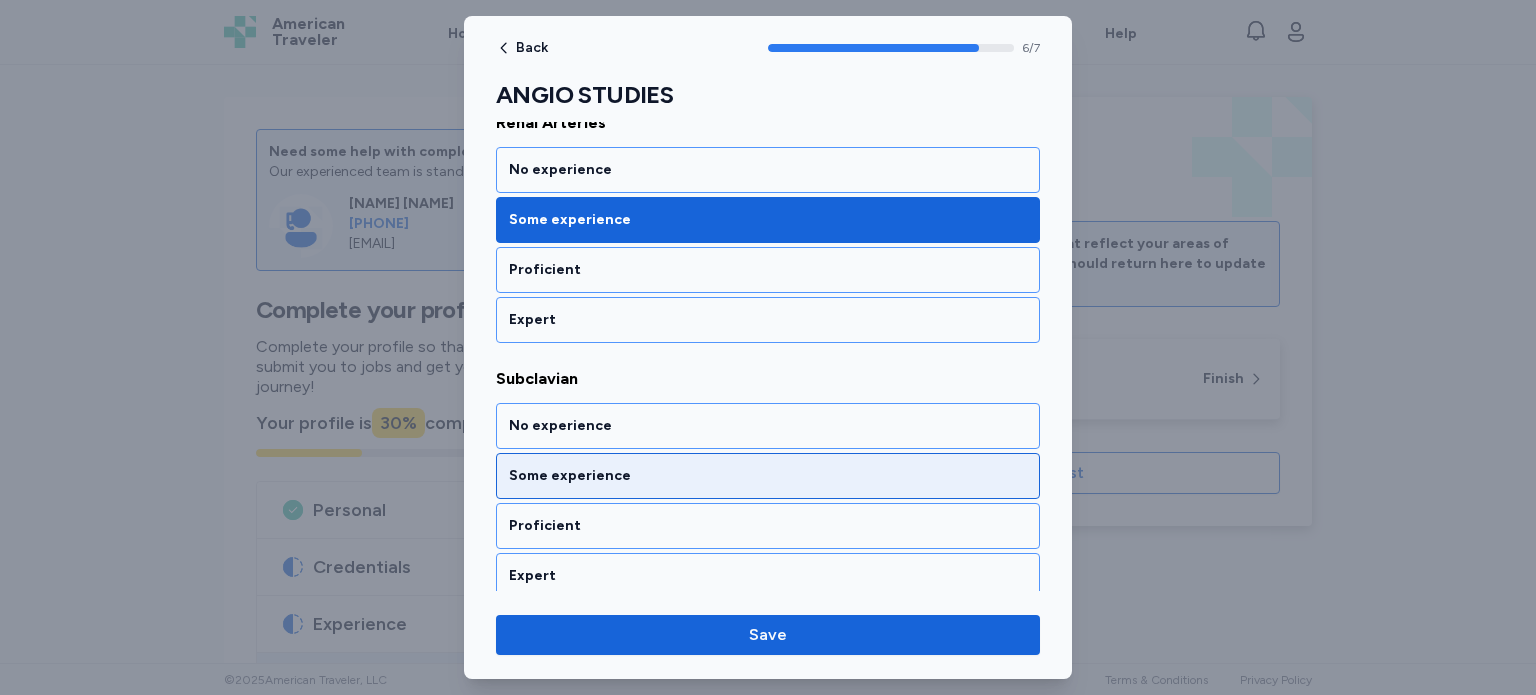 click on "Some experience" at bounding box center [768, 476] 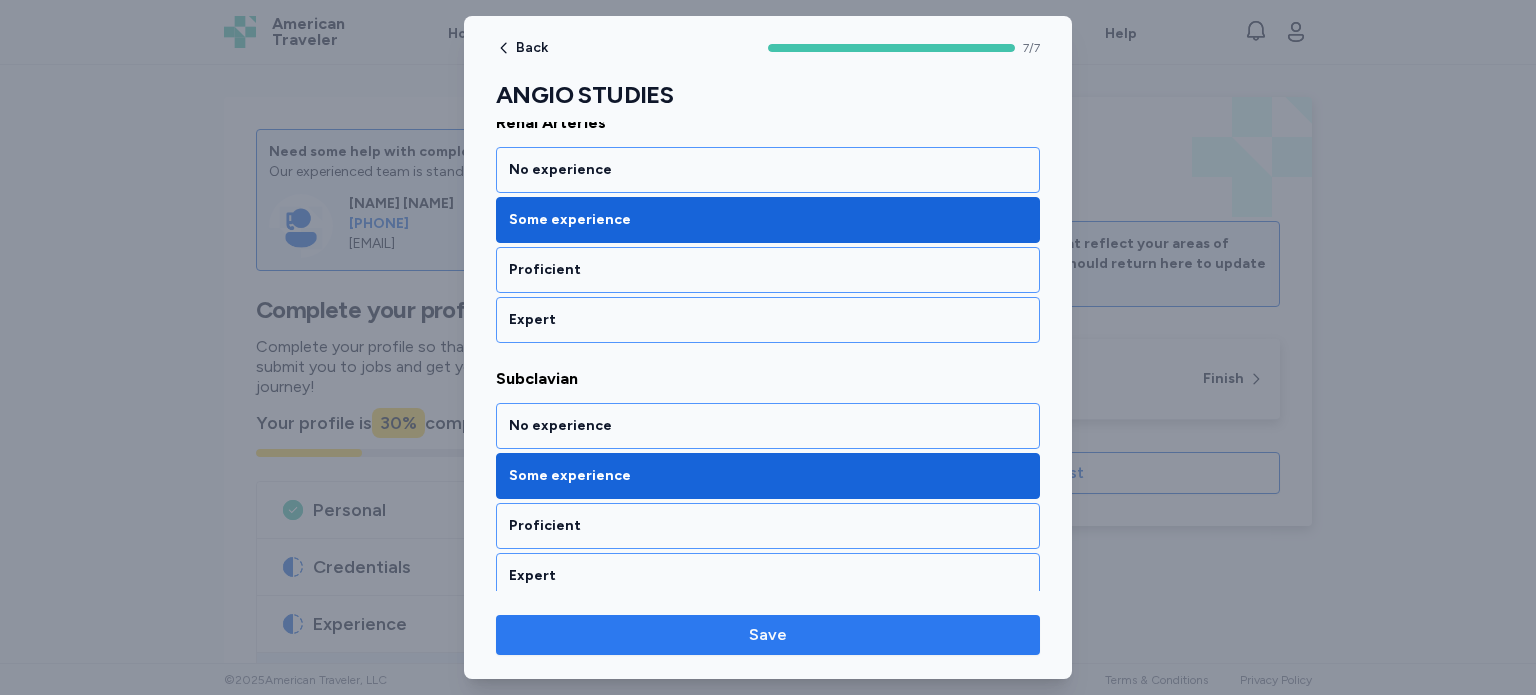 click on "Save" at bounding box center (768, 635) 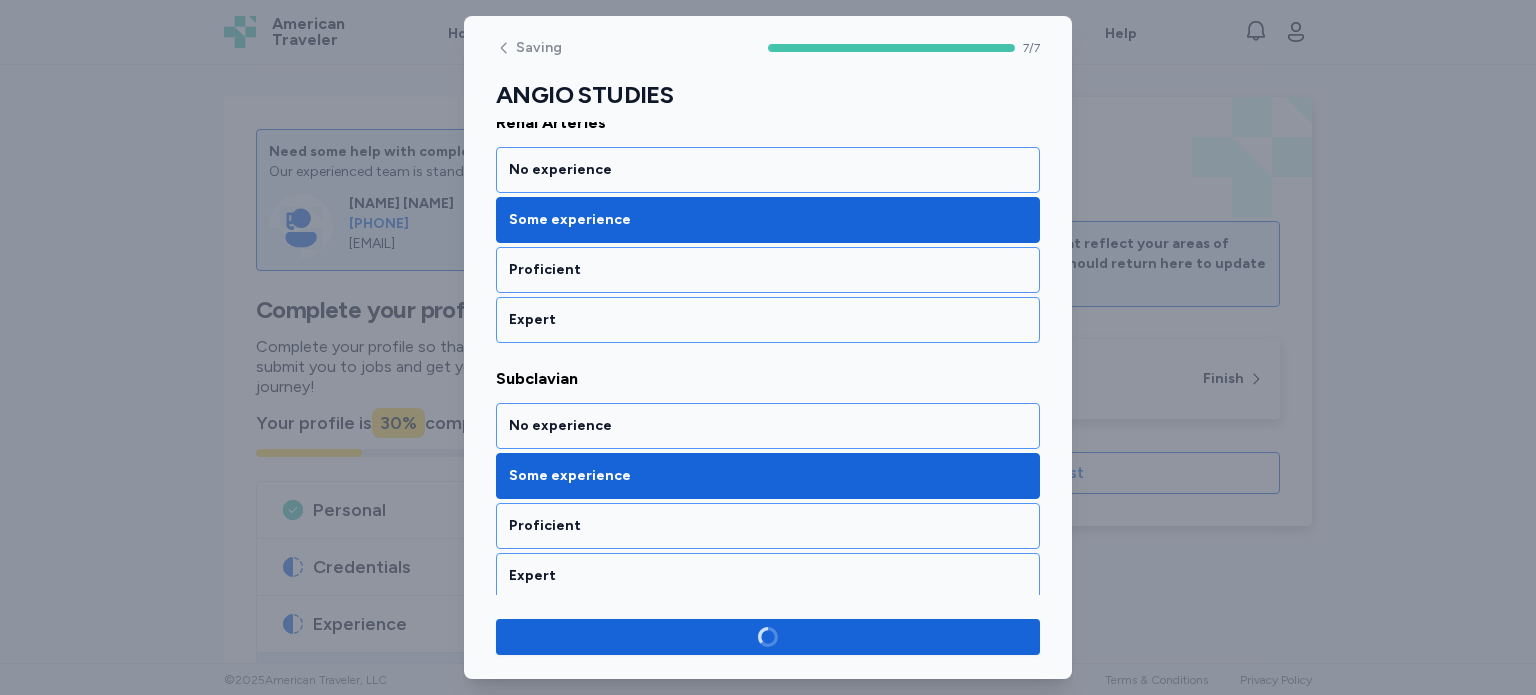 scroll, scrollTop: 1581, scrollLeft: 0, axis: vertical 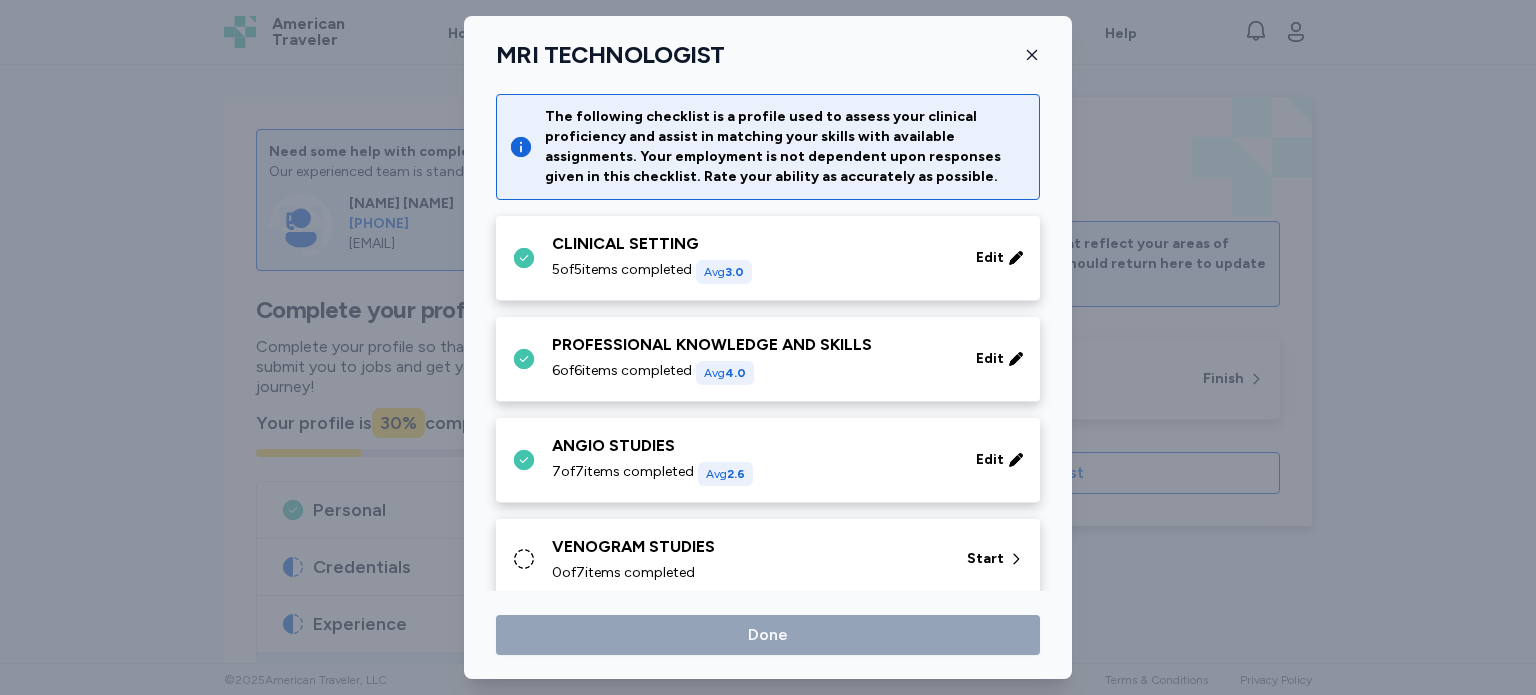 click on "VENOGRAM STUDIES" at bounding box center [747, 547] 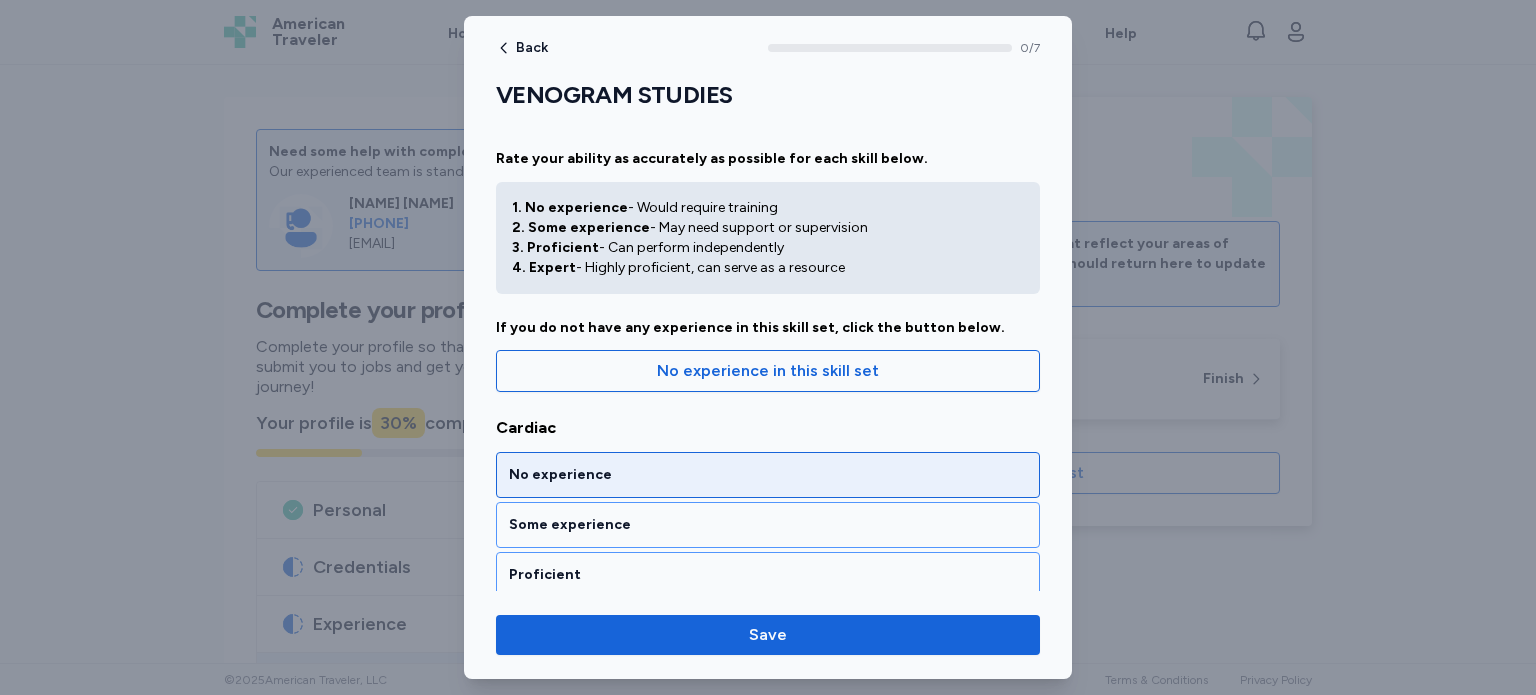 click on "No experience" at bounding box center [768, 475] 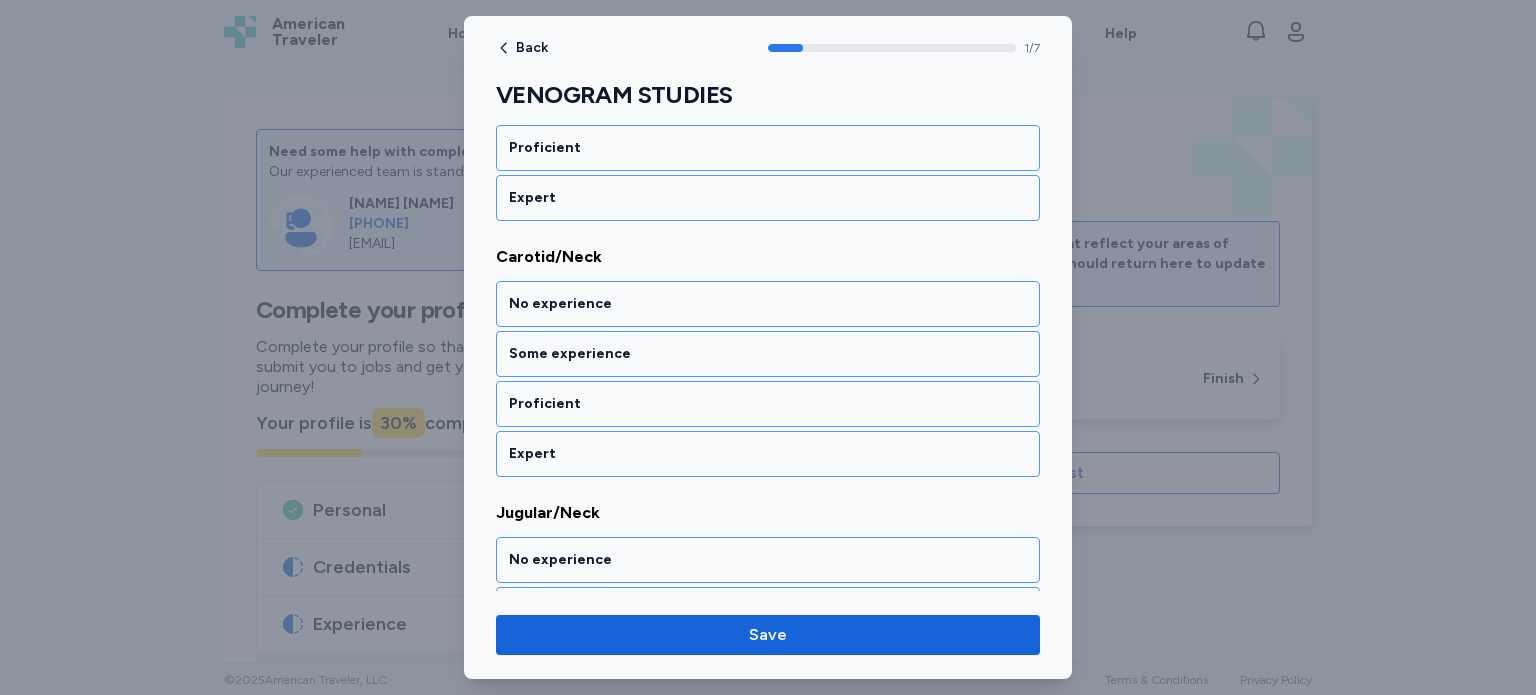 scroll, scrollTop: 428, scrollLeft: 0, axis: vertical 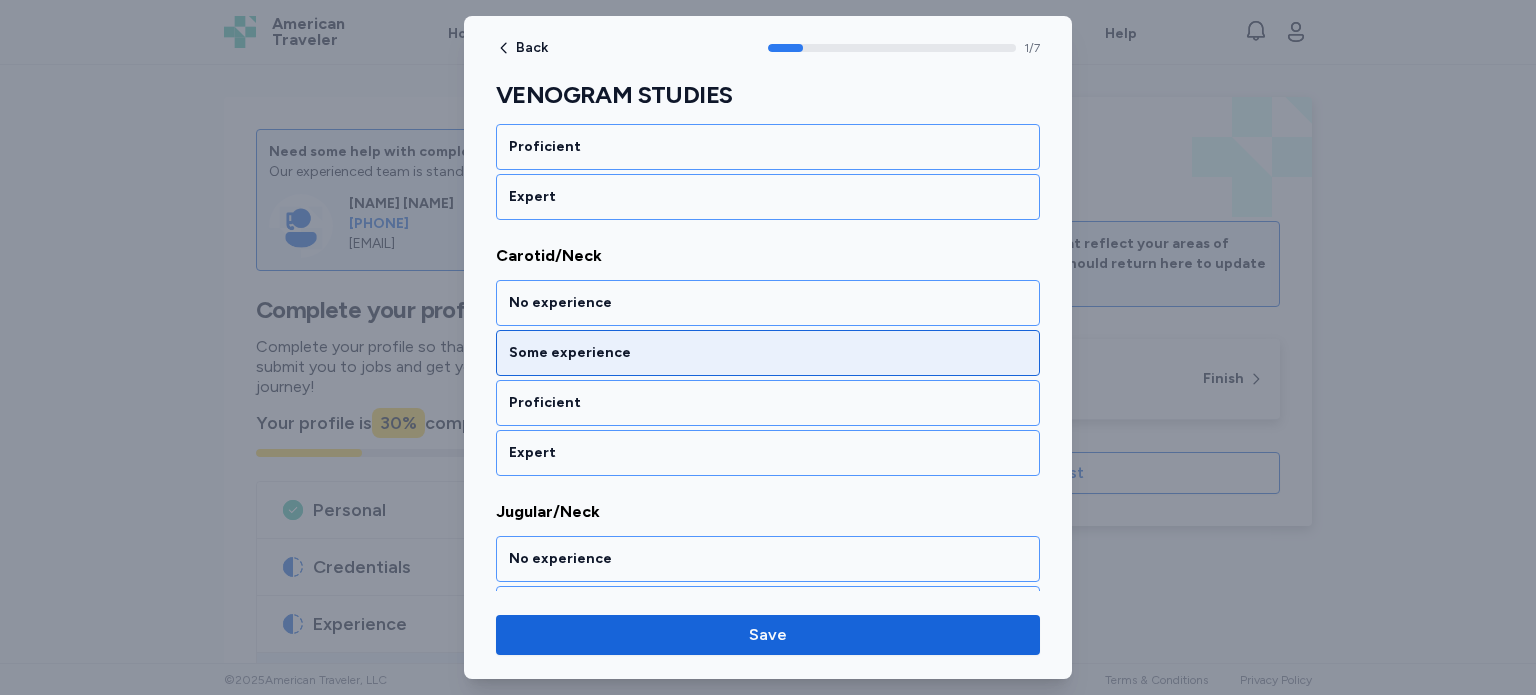 click on "Some experience" at bounding box center (768, 353) 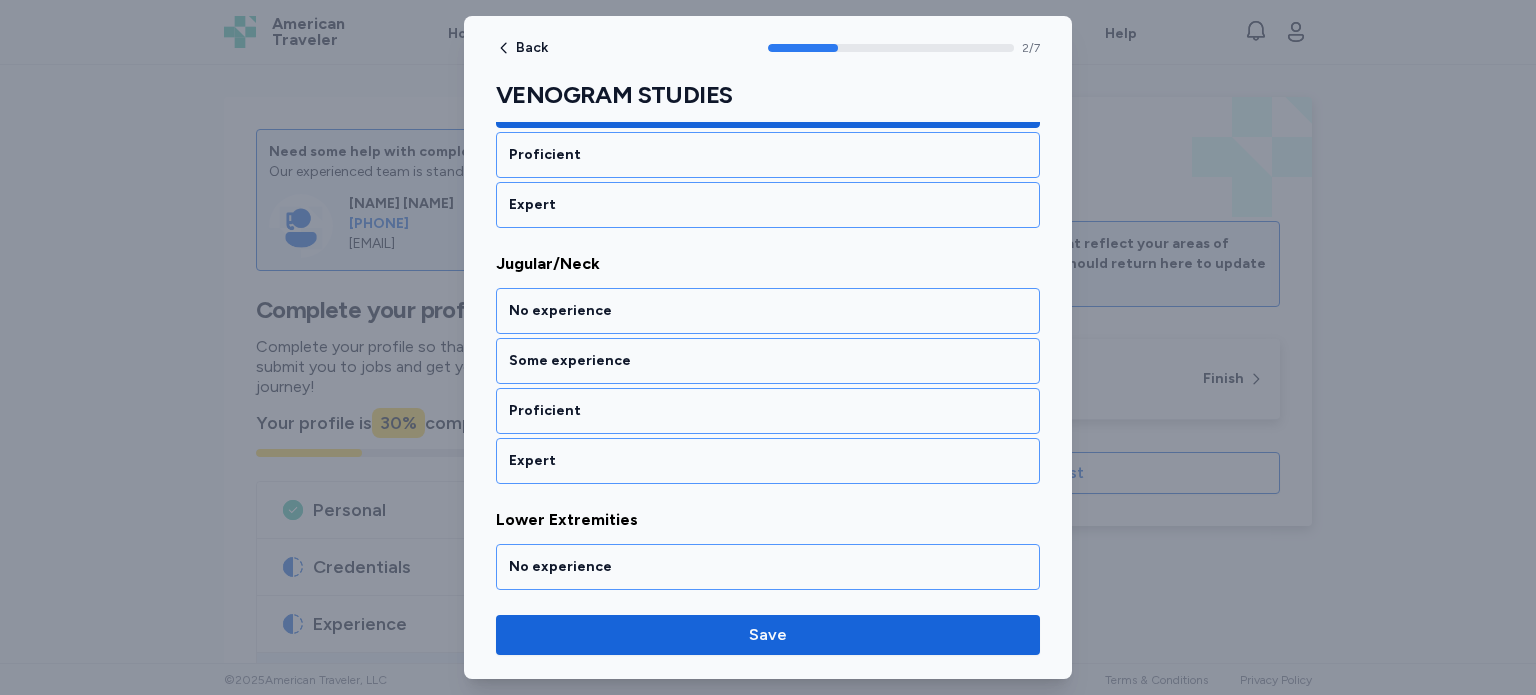 scroll, scrollTop: 683, scrollLeft: 0, axis: vertical 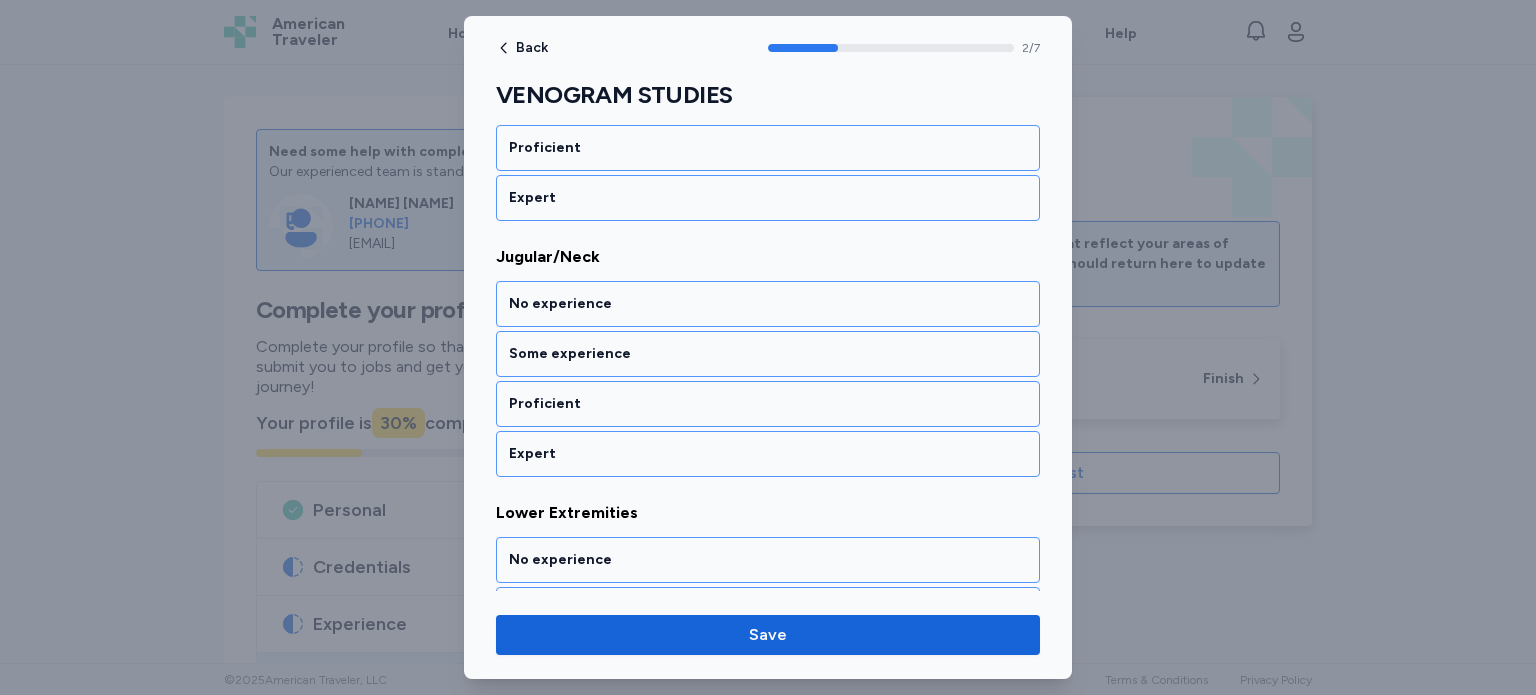 click on "Some experience" at bounding box center (768, 354) 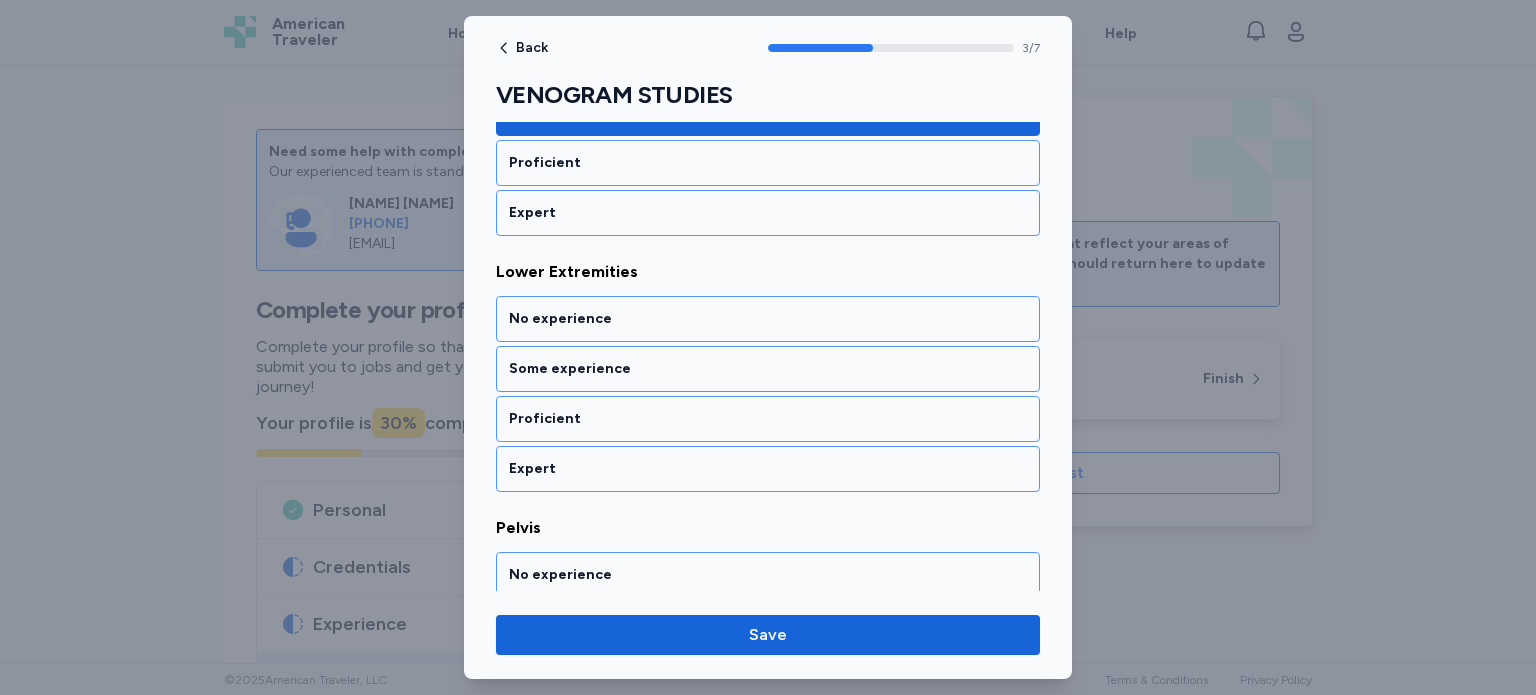 scroll, scrollTop: 937, scrollLeft: 0, axis: vertical 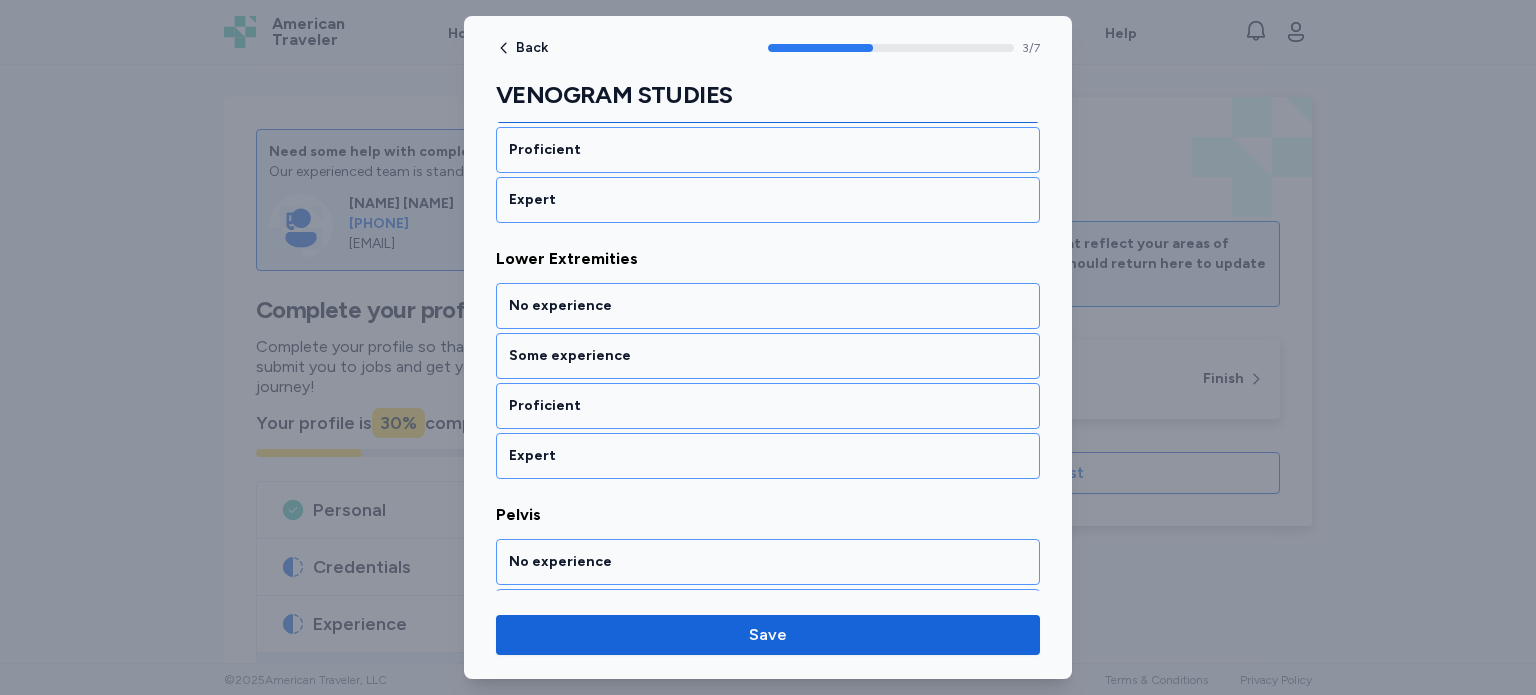 click on "Some experience" at bounding box center (768, 356) 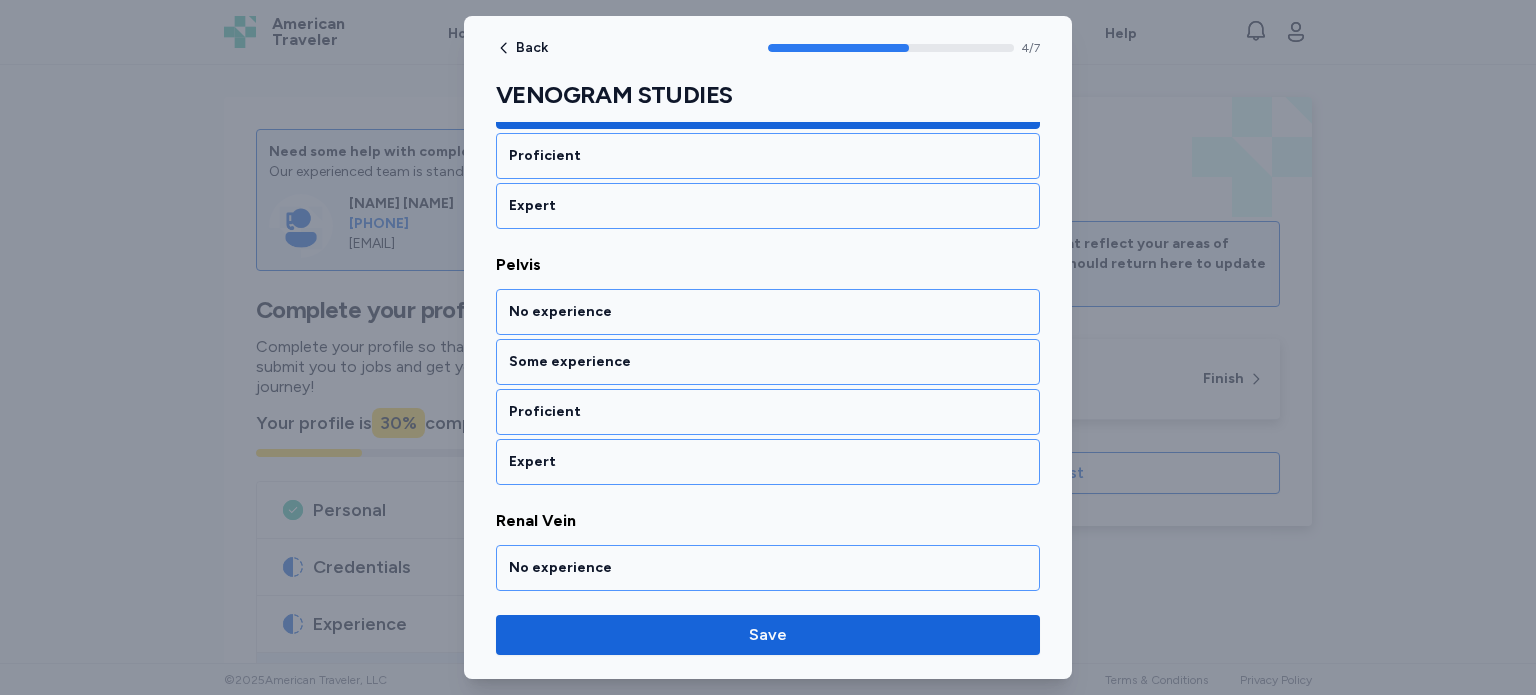scroll, scrollTop: 1192, scrollLeft: 0, axis: vertical 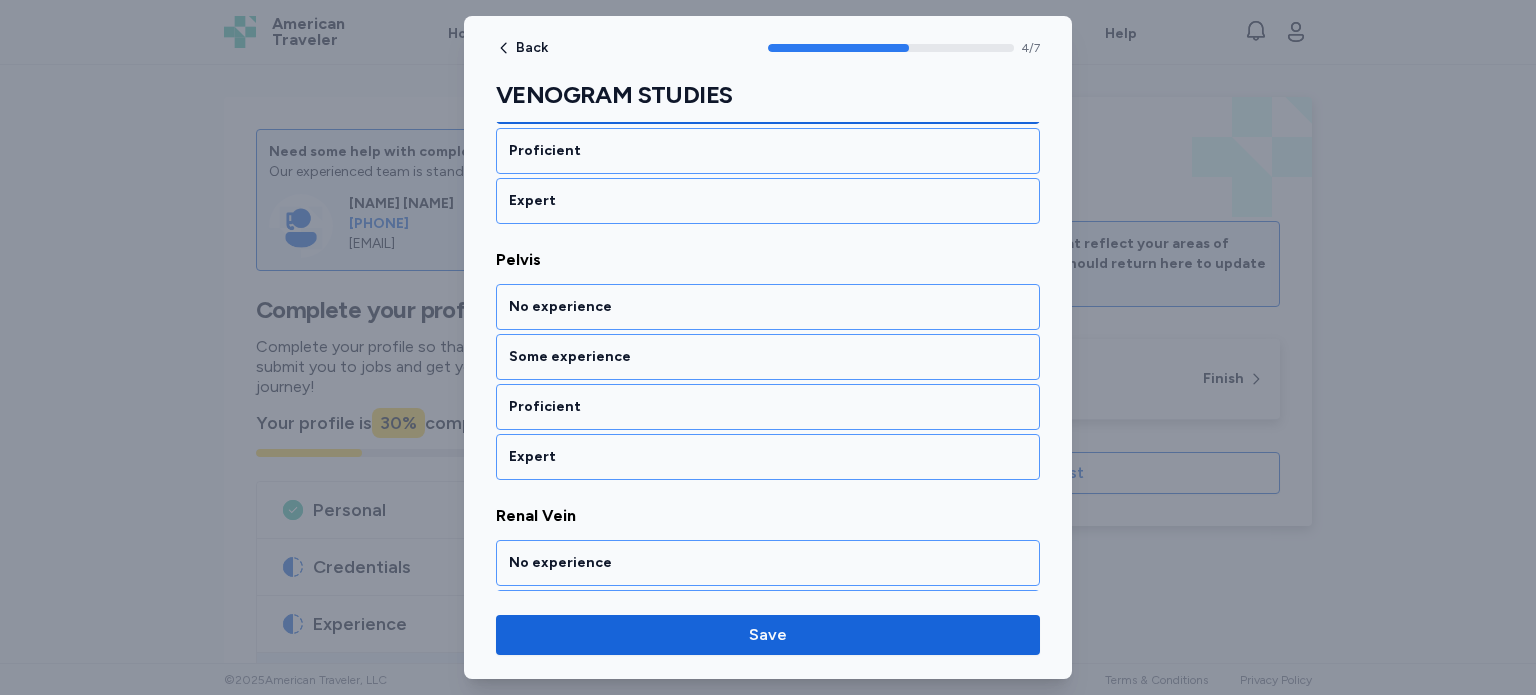 click on "Some experience" at bounding box center (768, 357) 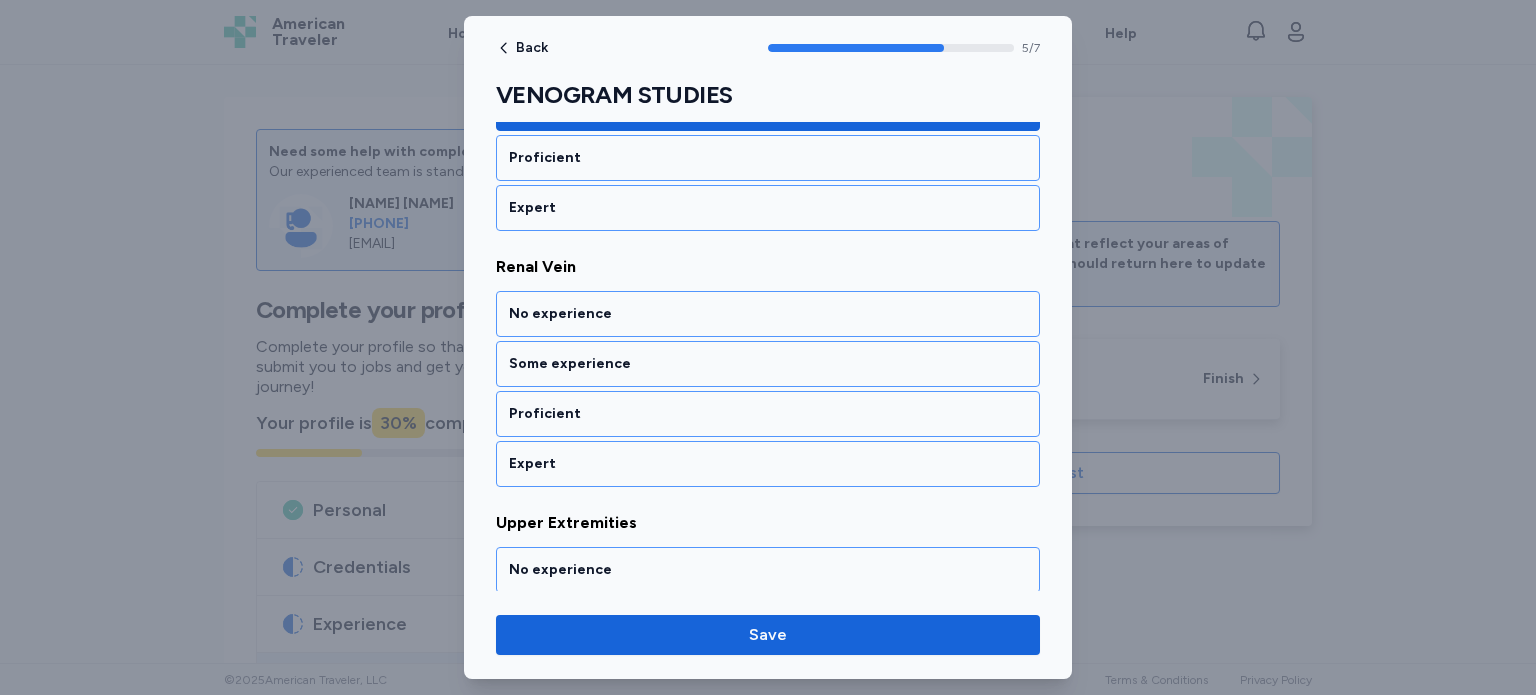 scroll, scrollTop: 1446, scrollLeft: 0, axis: vertical 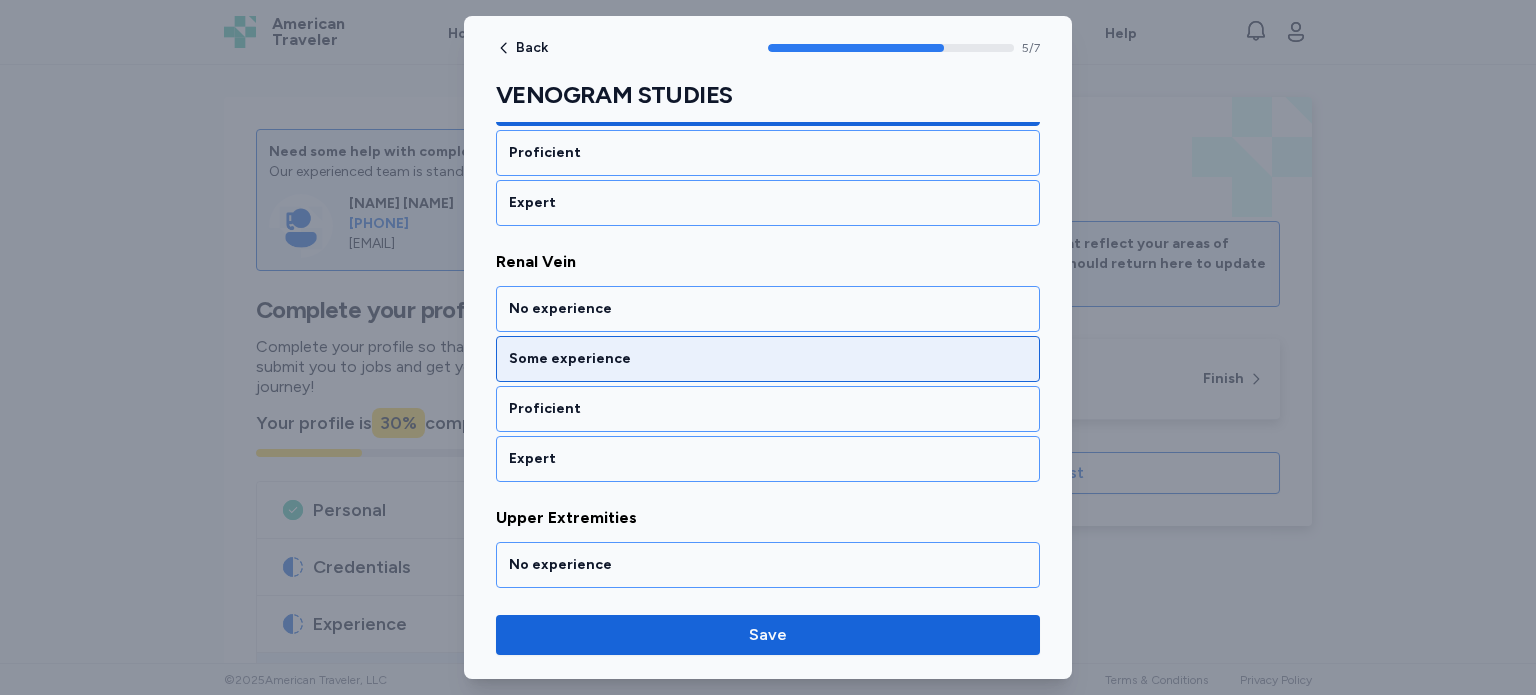 click on "Some experience" at bounding box center (768, 359) 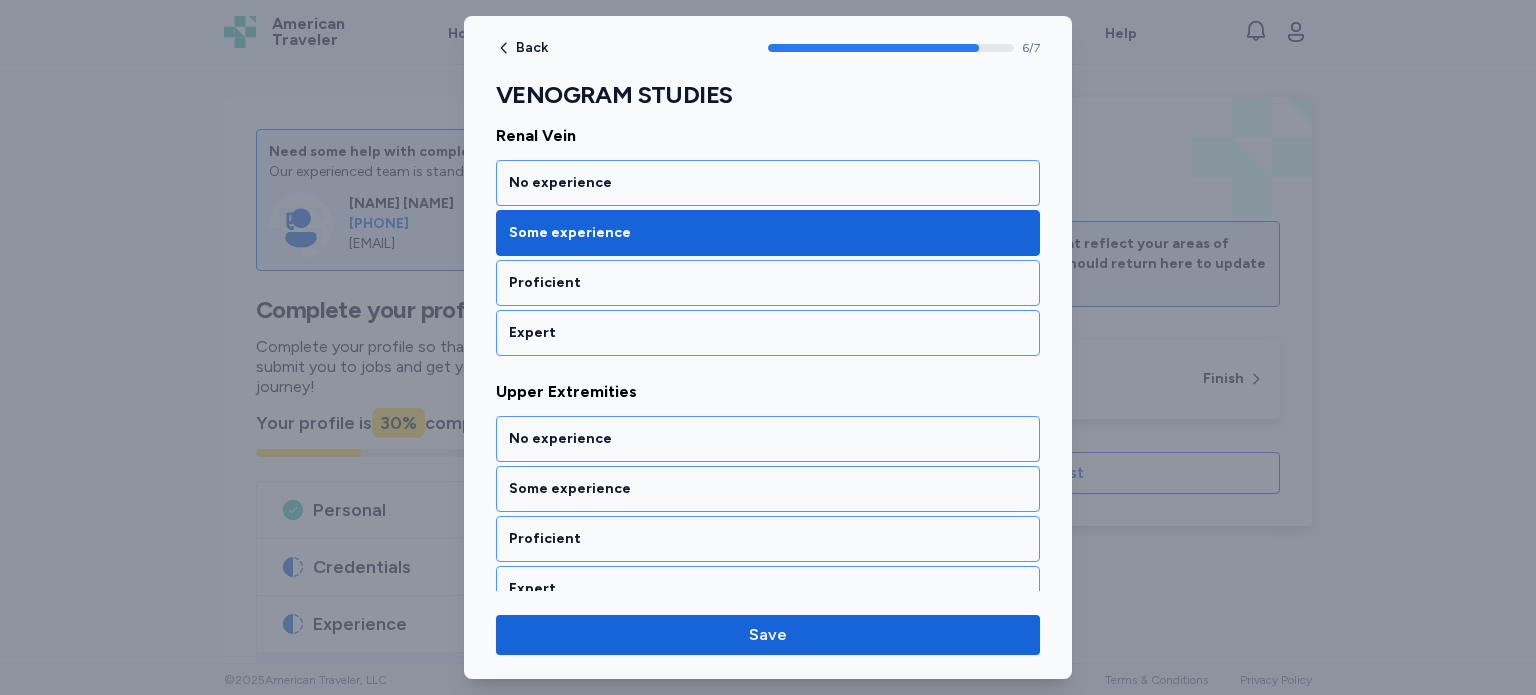 scroll, scrollTop: 1585, scrollLeft: 0, axis: vertical 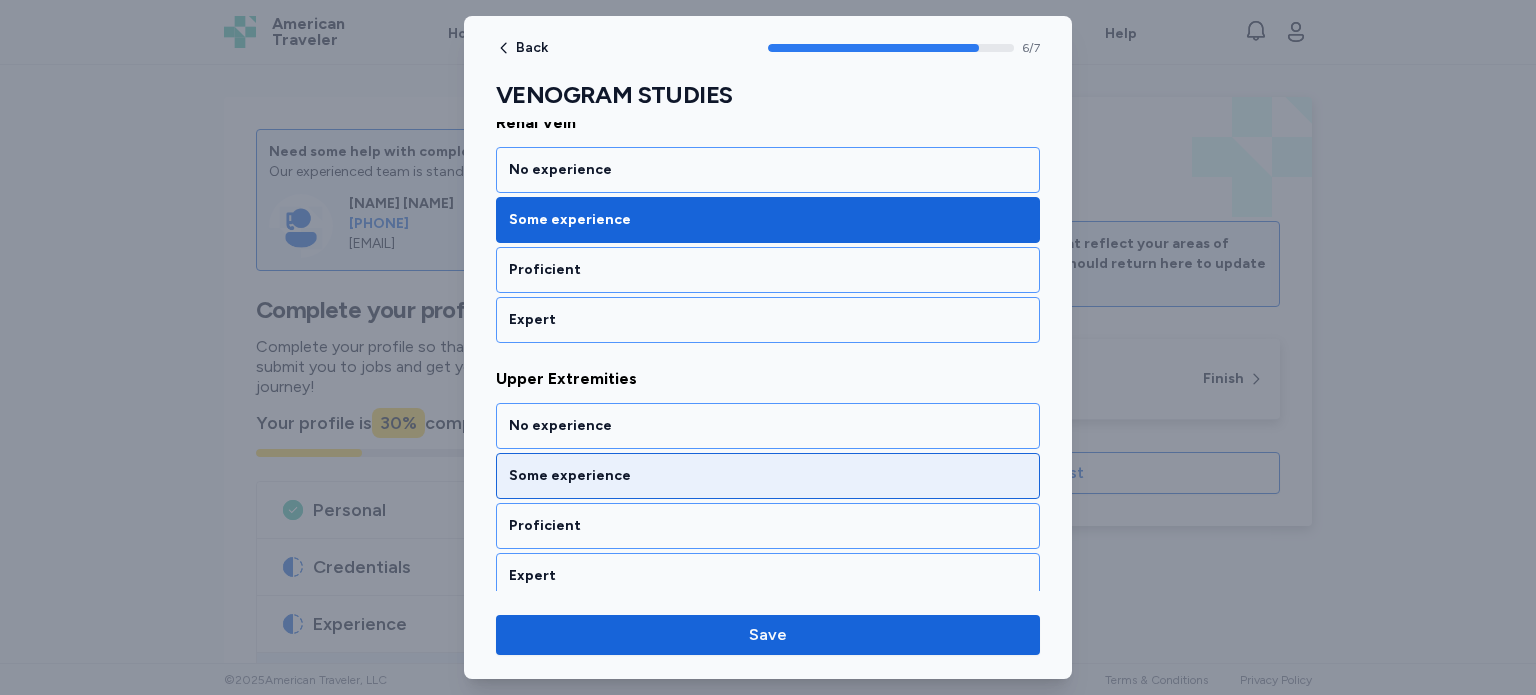 click on "Some experience" at bounding box center [768, 476] 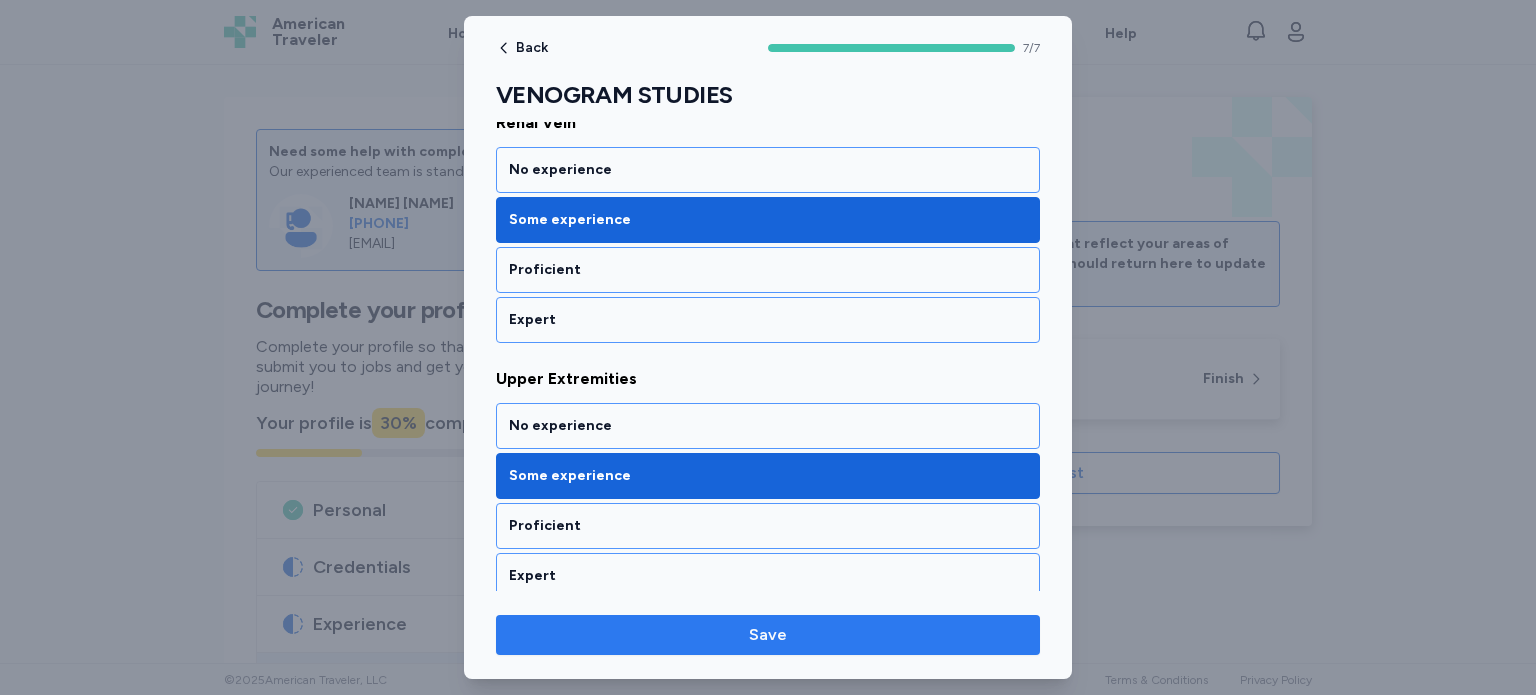 click on "Save" at bounding box center [768, 635] 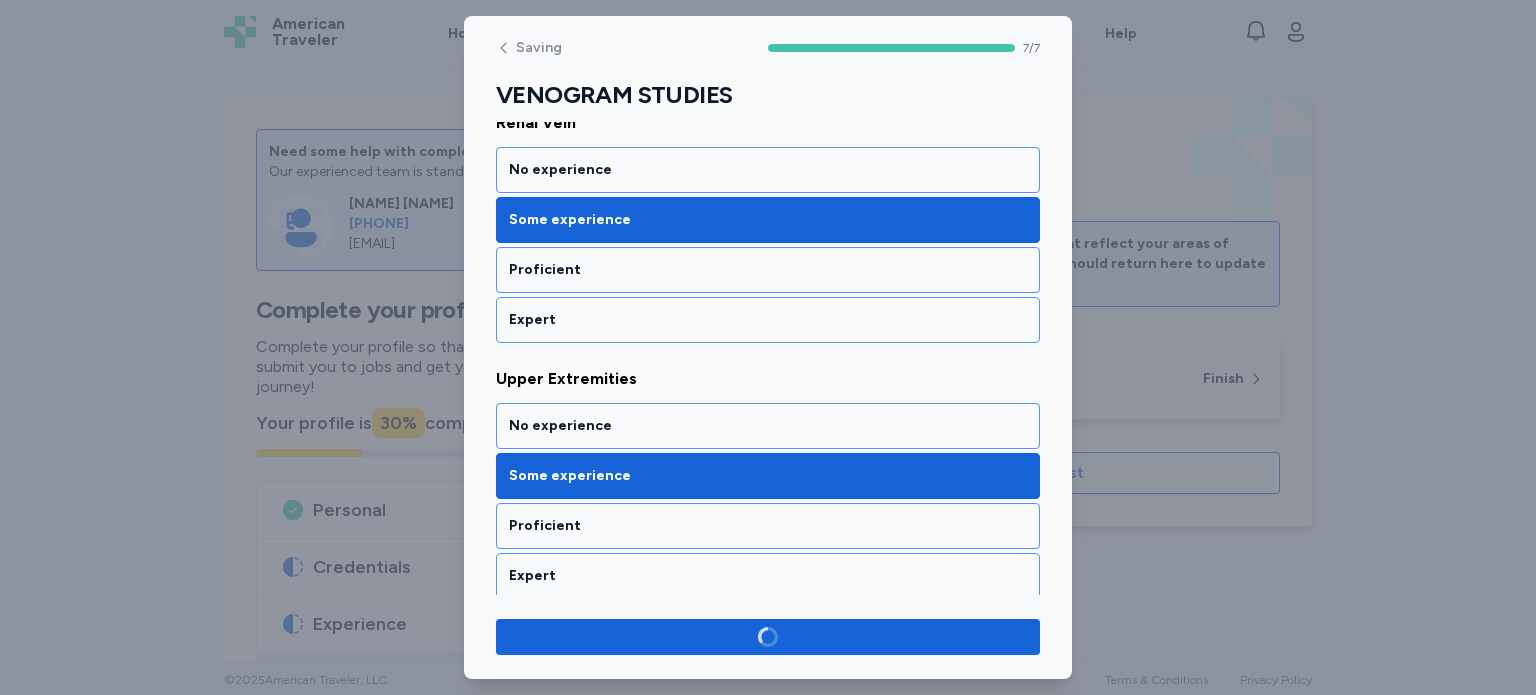 scroll, scrollTop: 1581, scrollLeft: 0, axis: vertical 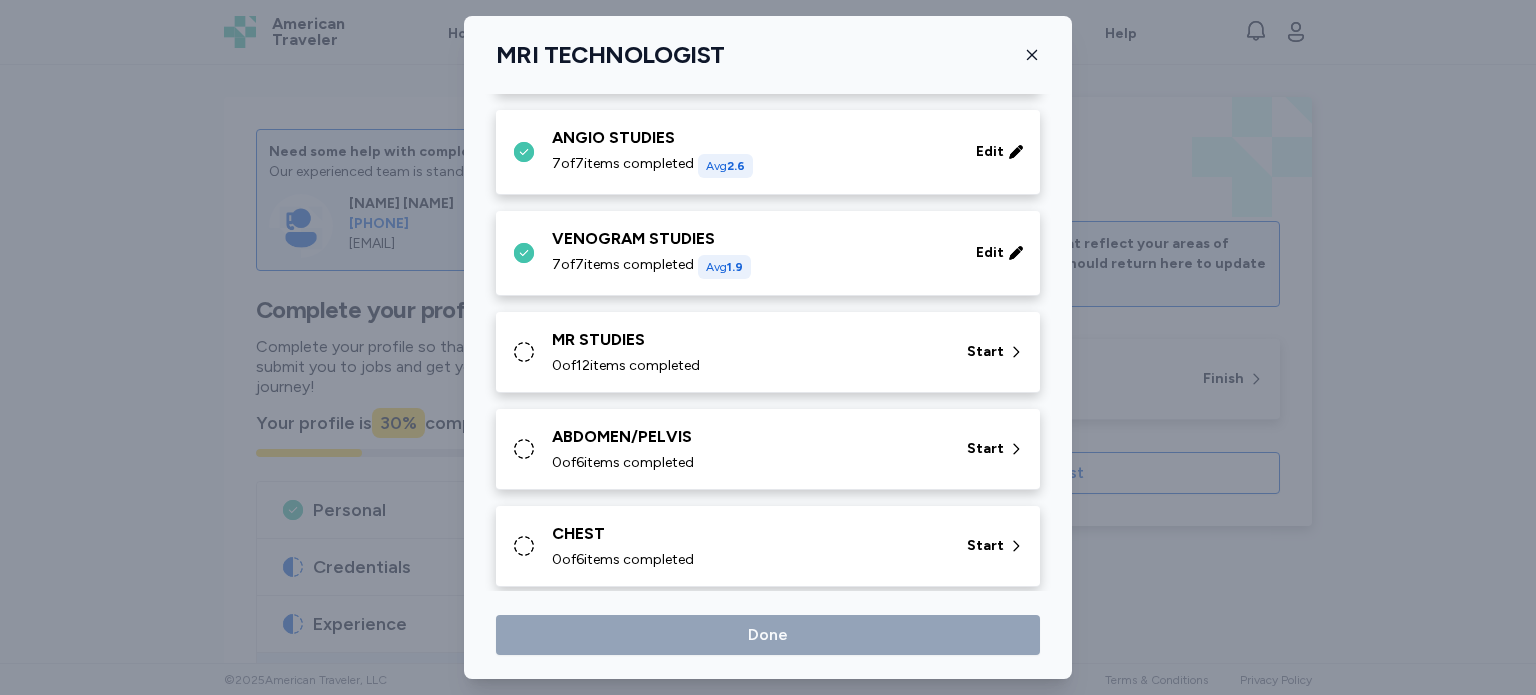 click on "0  of  12  items completed" at bounding box center [747, 366] 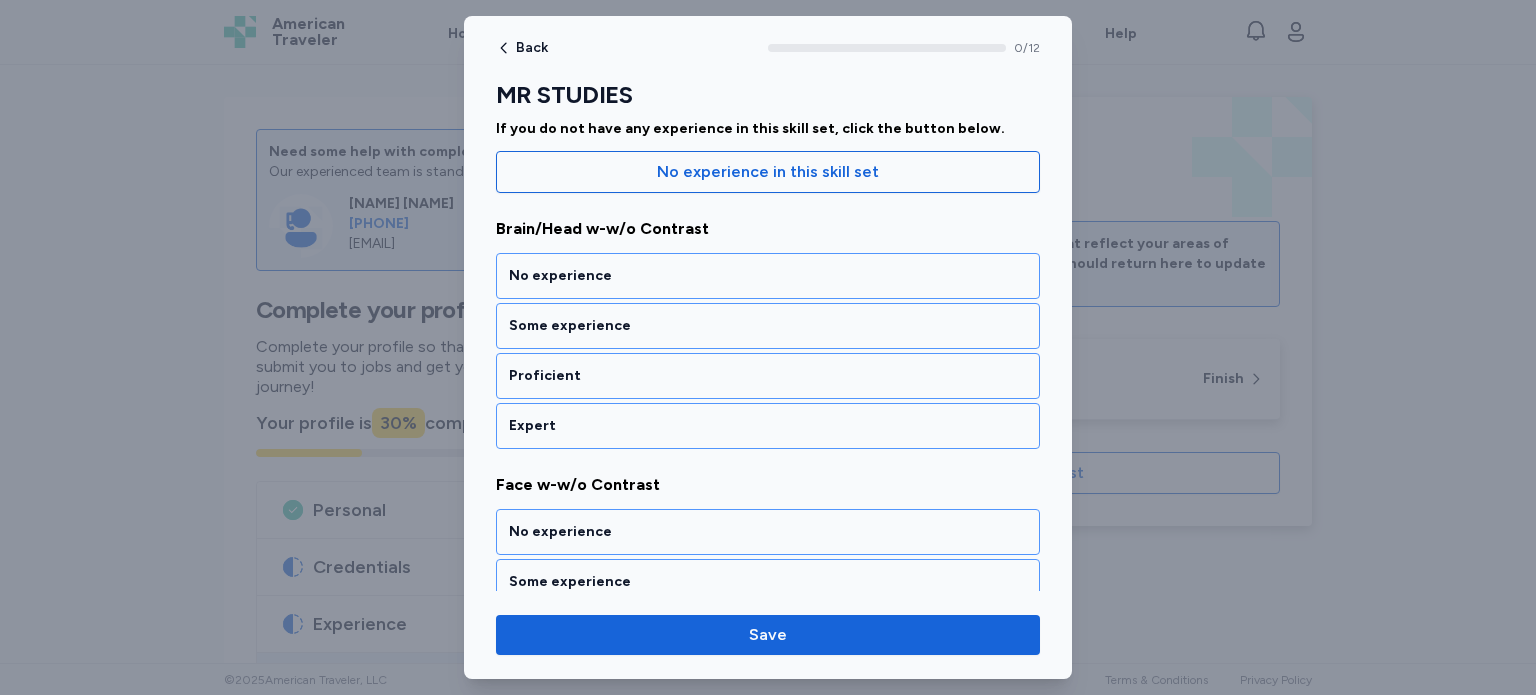 click on "Expert" at bounding box center [768, 426] 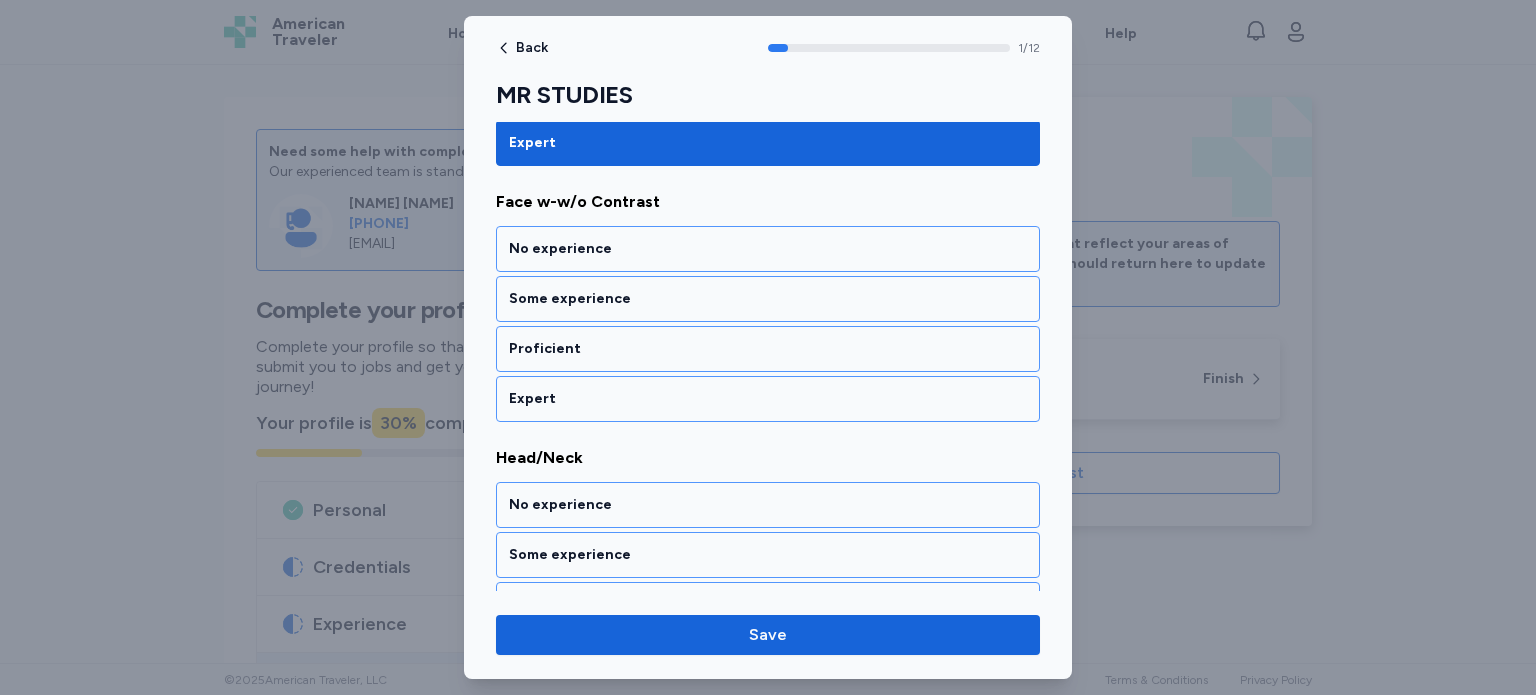 scroll, scrollTop: 488, scrollLeft: 0, axis: vertical 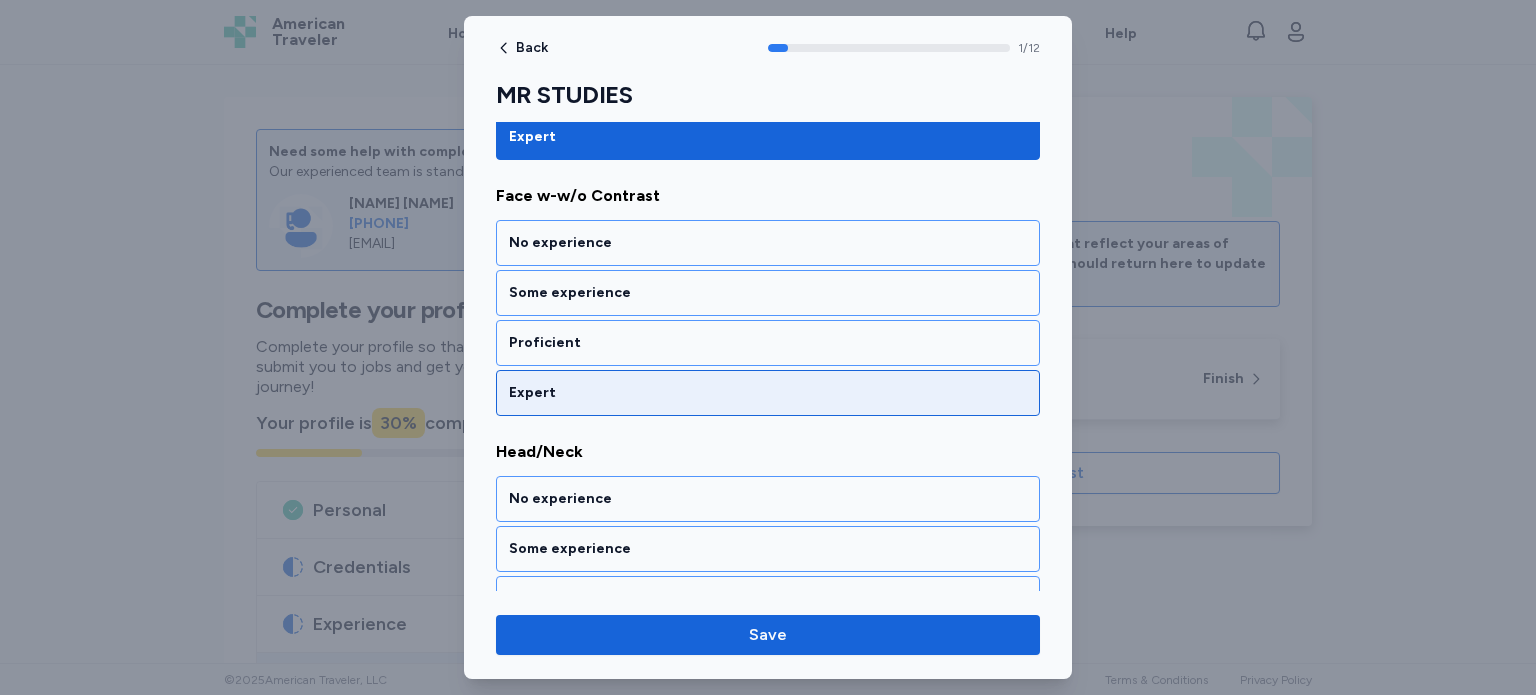 click on "Expert" at bounding box center [768, 393] 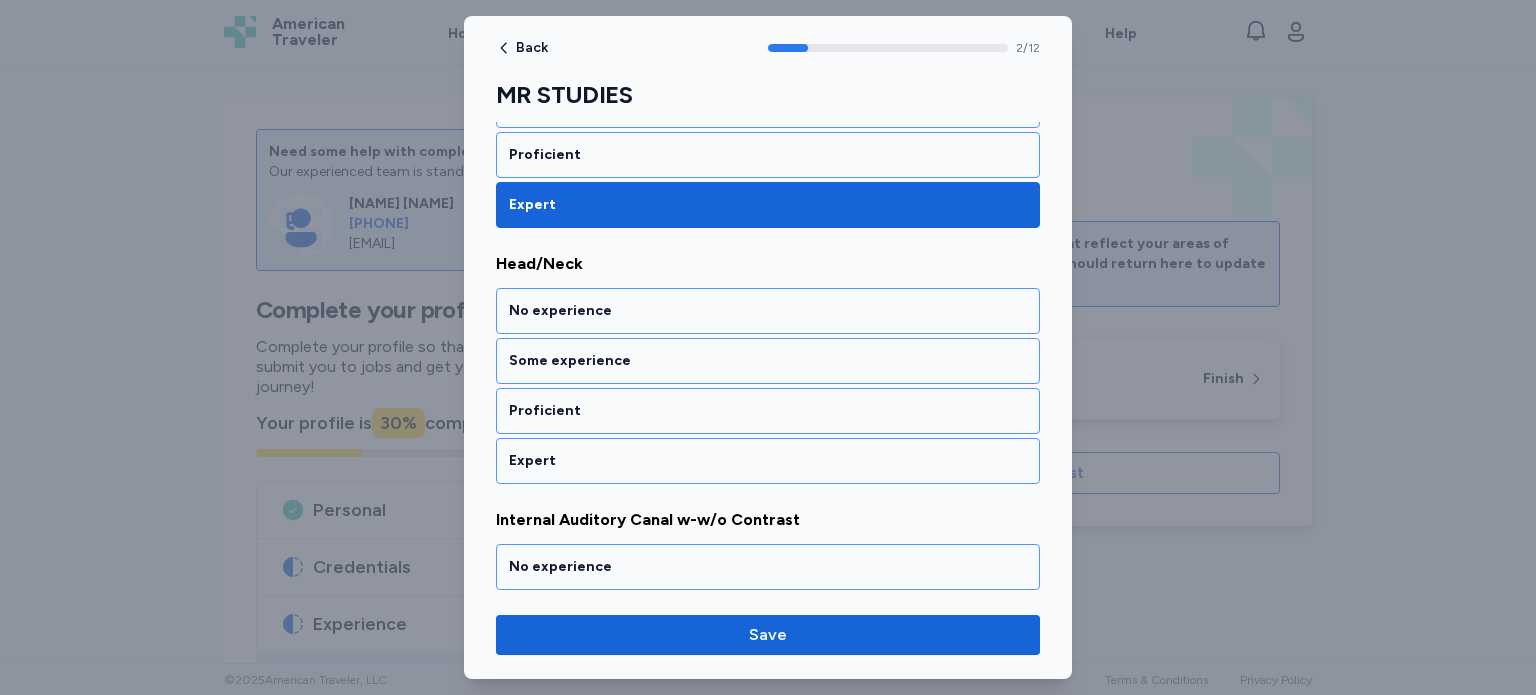 scroll, scrollTop: 683, scrollLeft: 0, axis: vertical 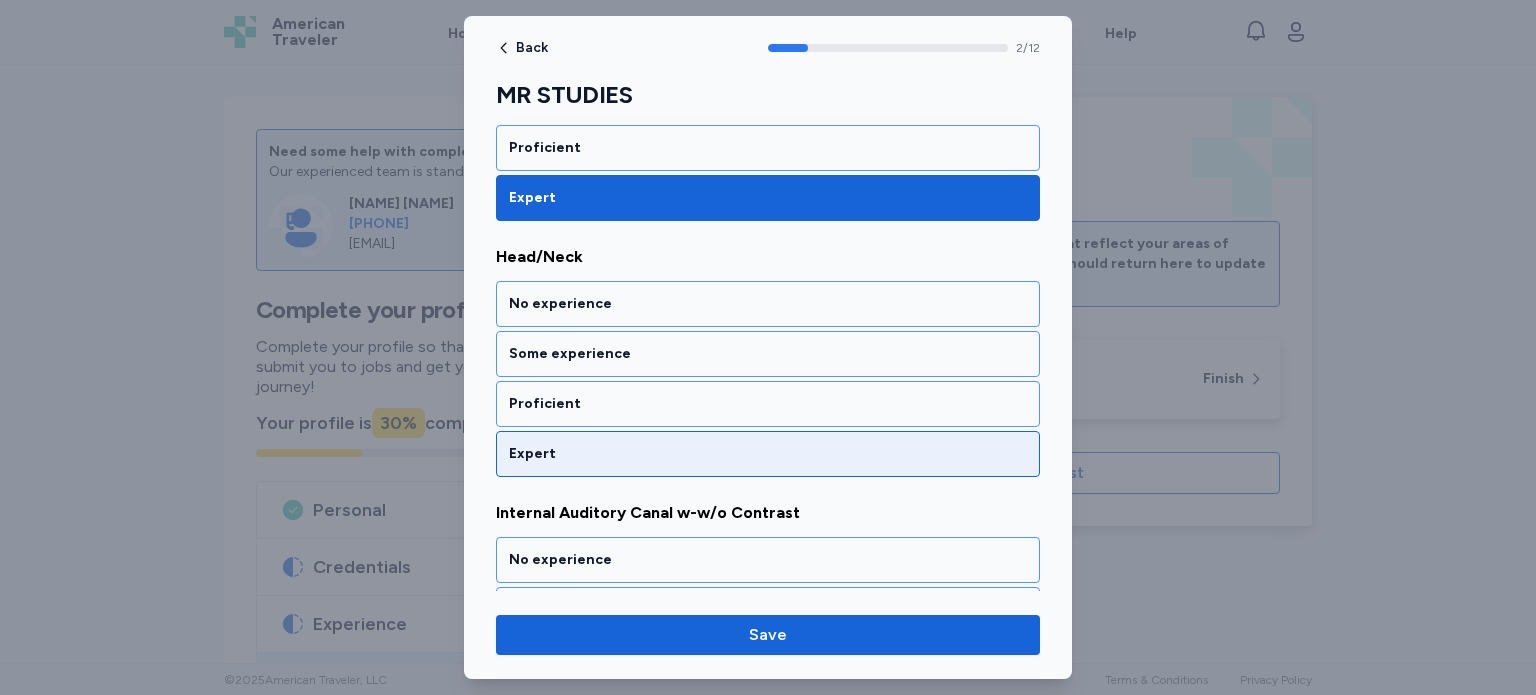 click on "Expert" at bounding box center (768, 454) 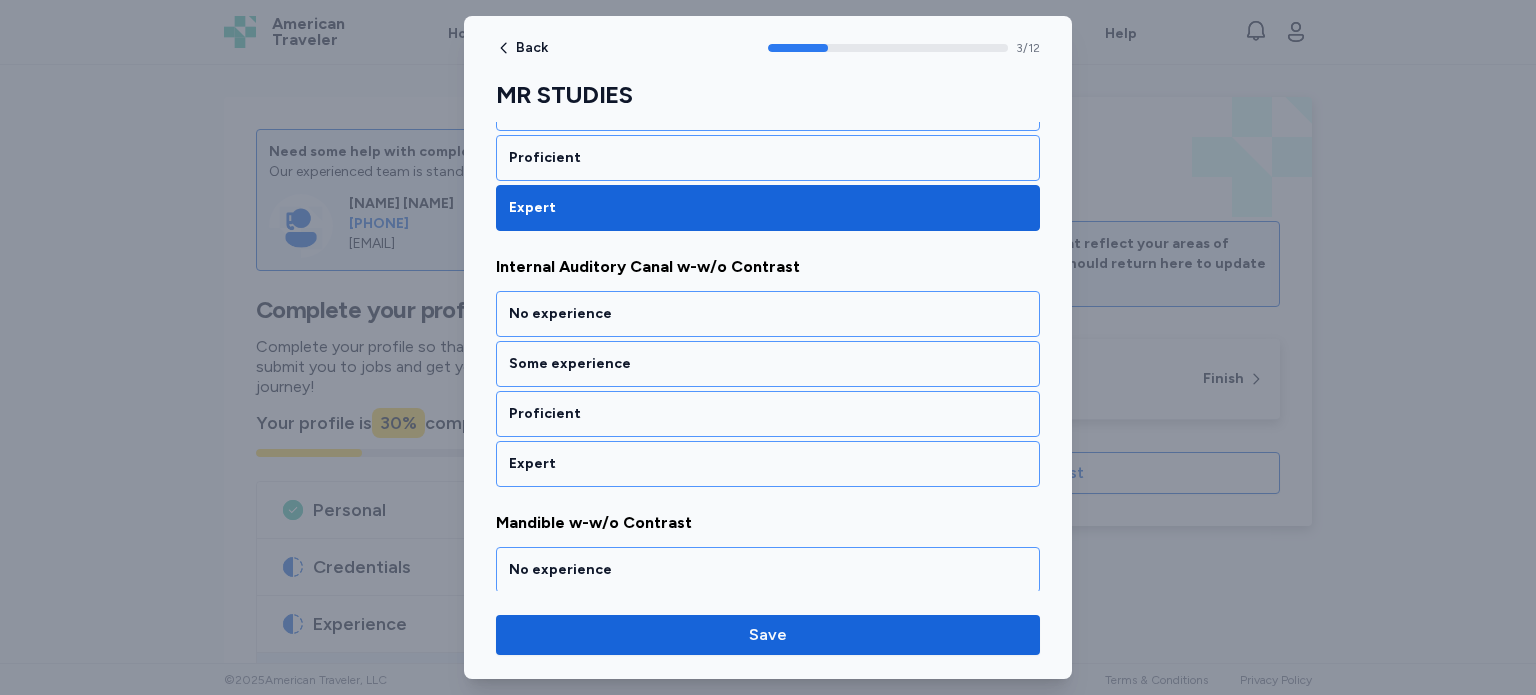 scroll, scrollTop: 937, scrollLeft: 0, axis: vertical 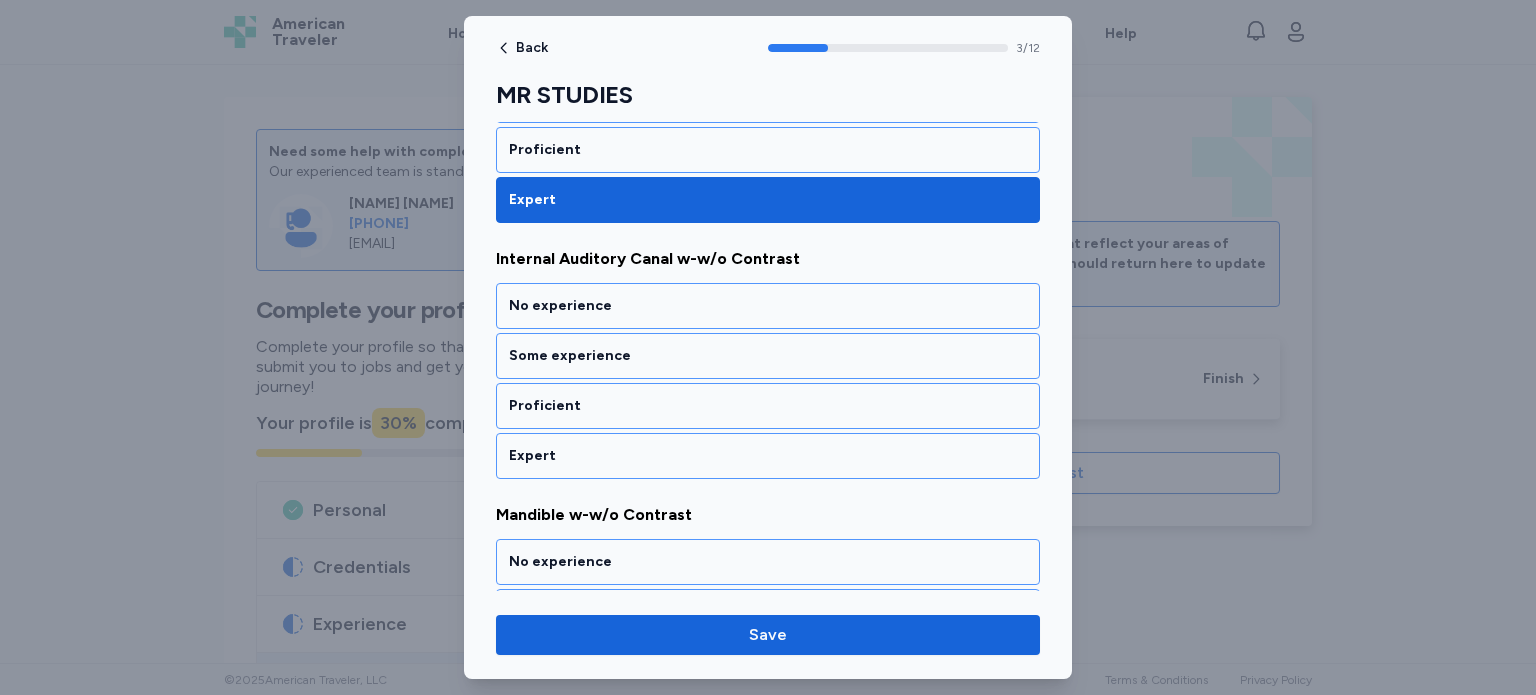 click on "Expert" at bounding box center (768, 456) 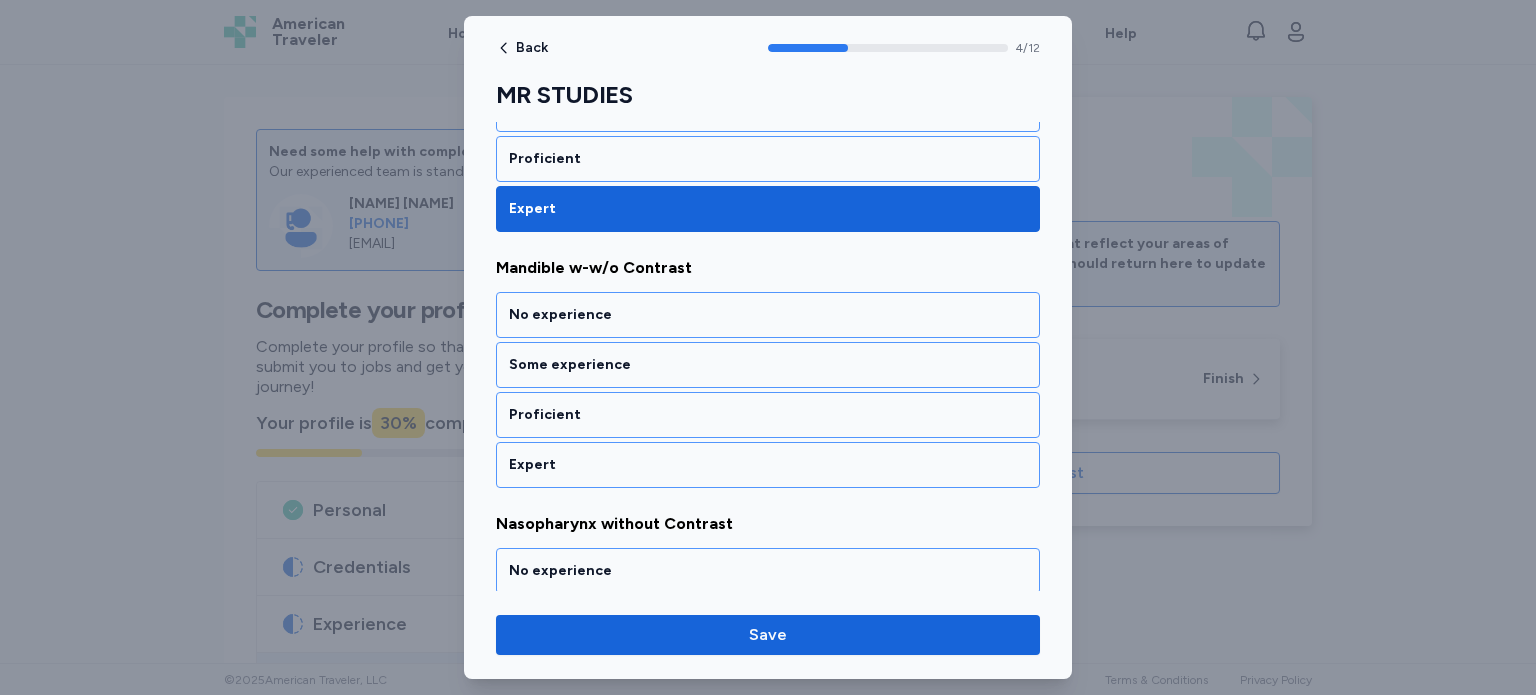 scroll, scrollTop: 1192, scrollLeft: 0, axis: vertical 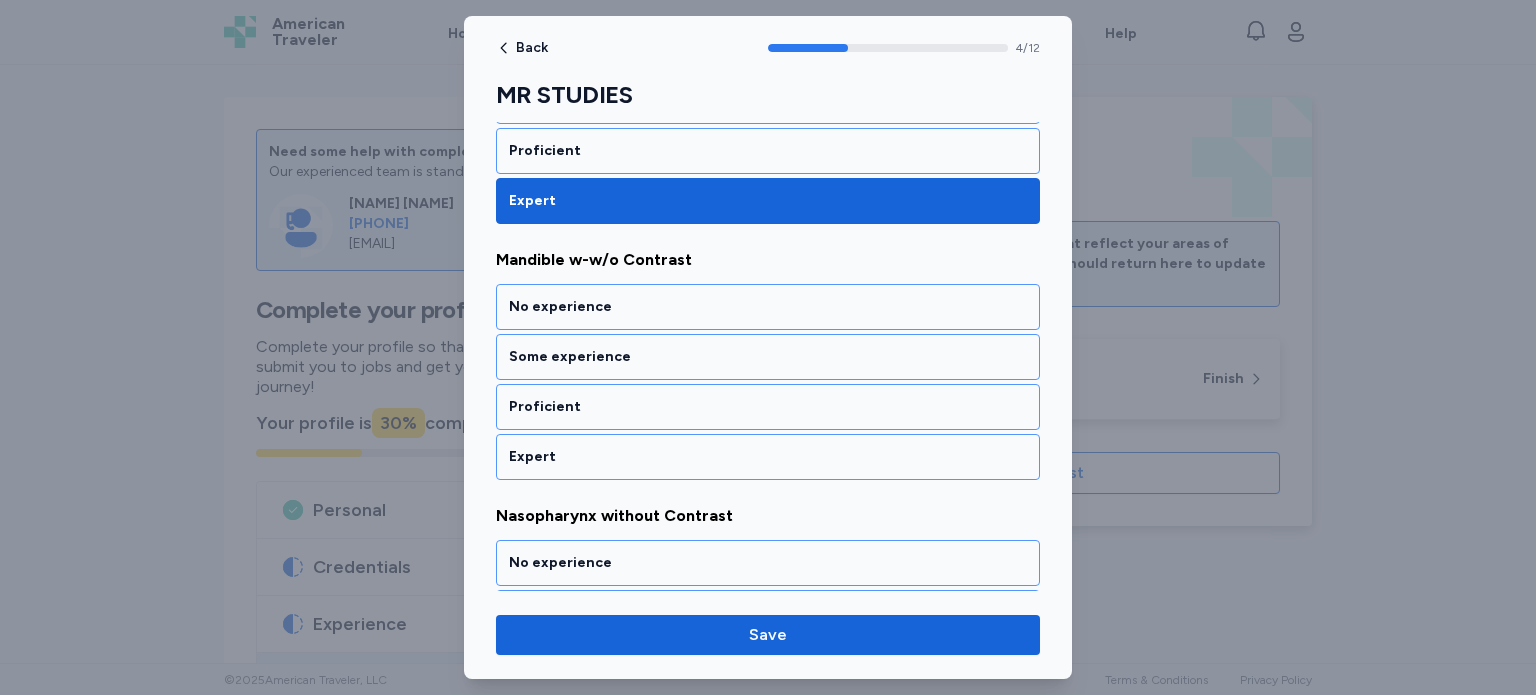click on "Expert" at bounding box center (768, 457) 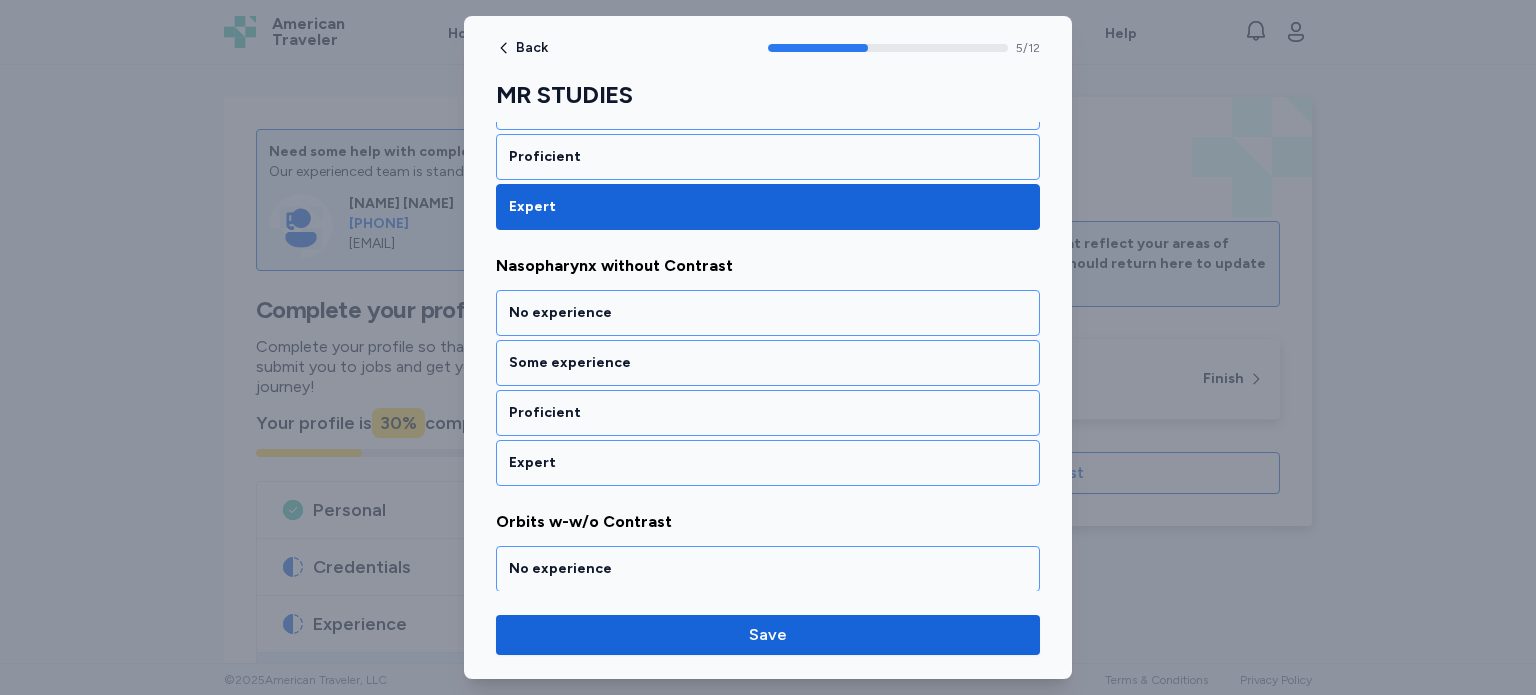 scroll, scrollTop: 1446, scrollLeft: 0, axis: vertical 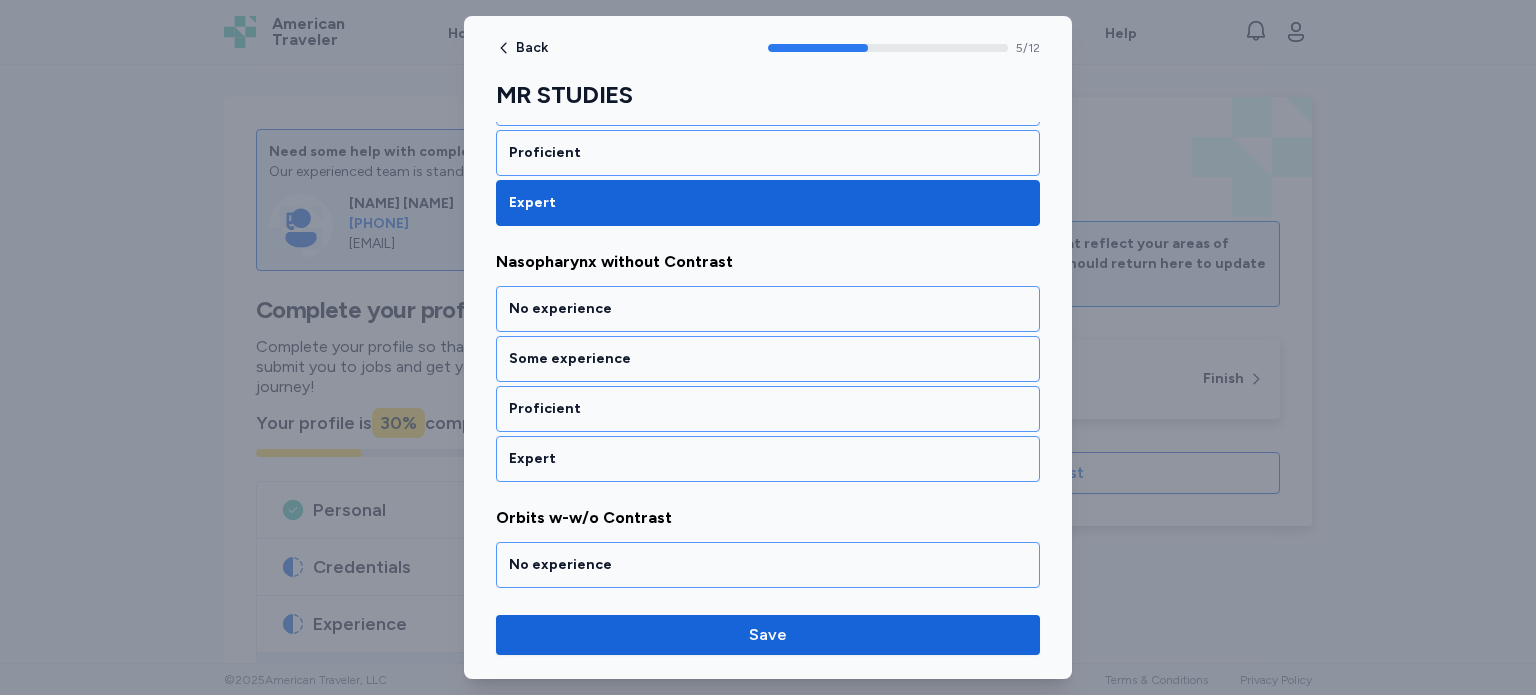 click on "Expert" at bounding box center [768, 459] 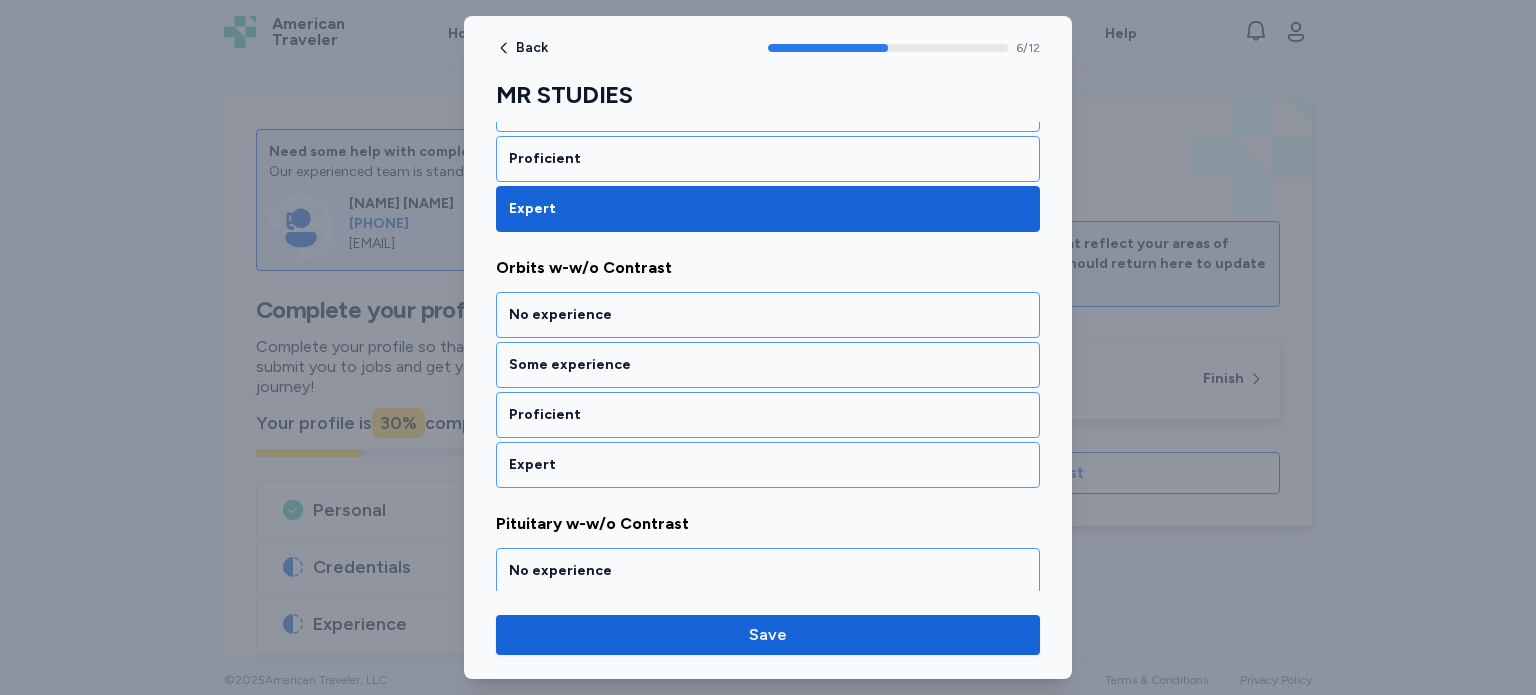 scroll, scrollTop: 1700, scrollLeft: 0, axis: vertical 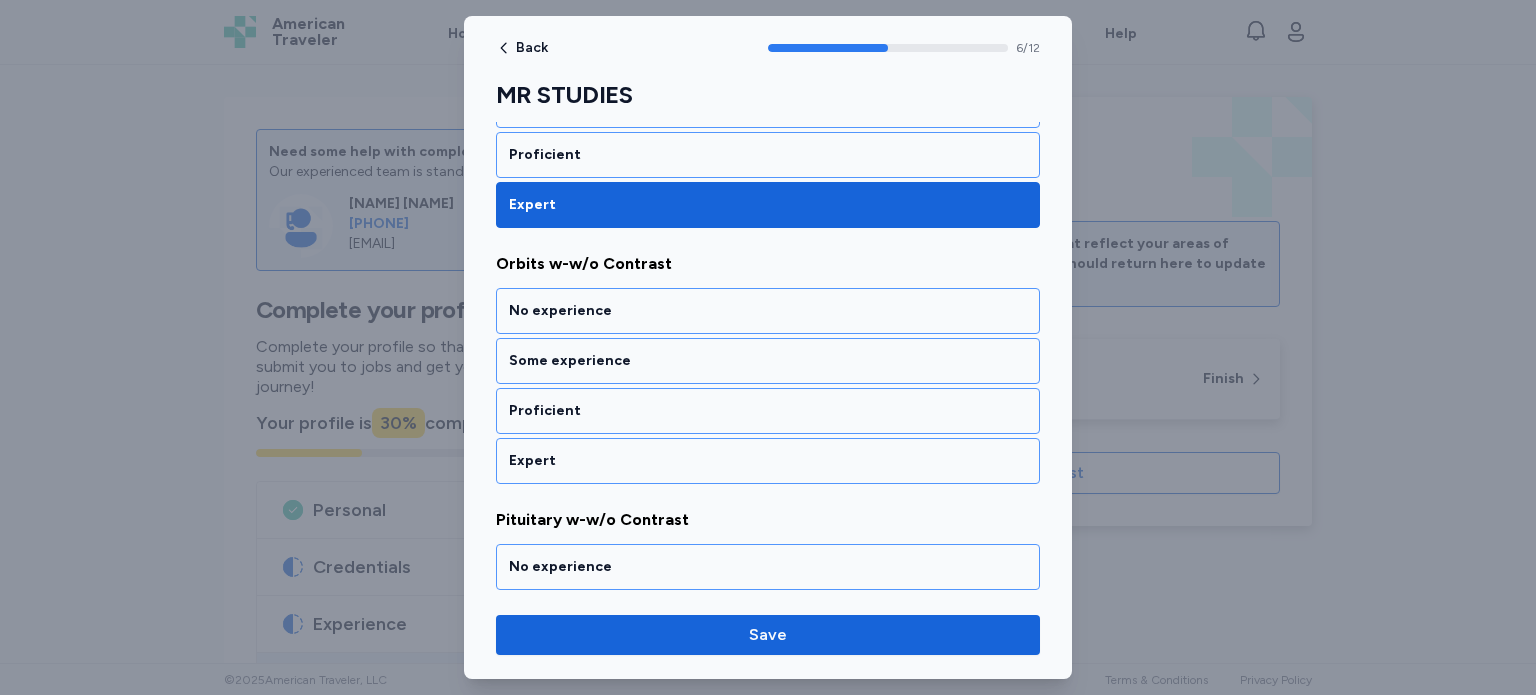 click on "Expert" at bounding box center (768, 461) 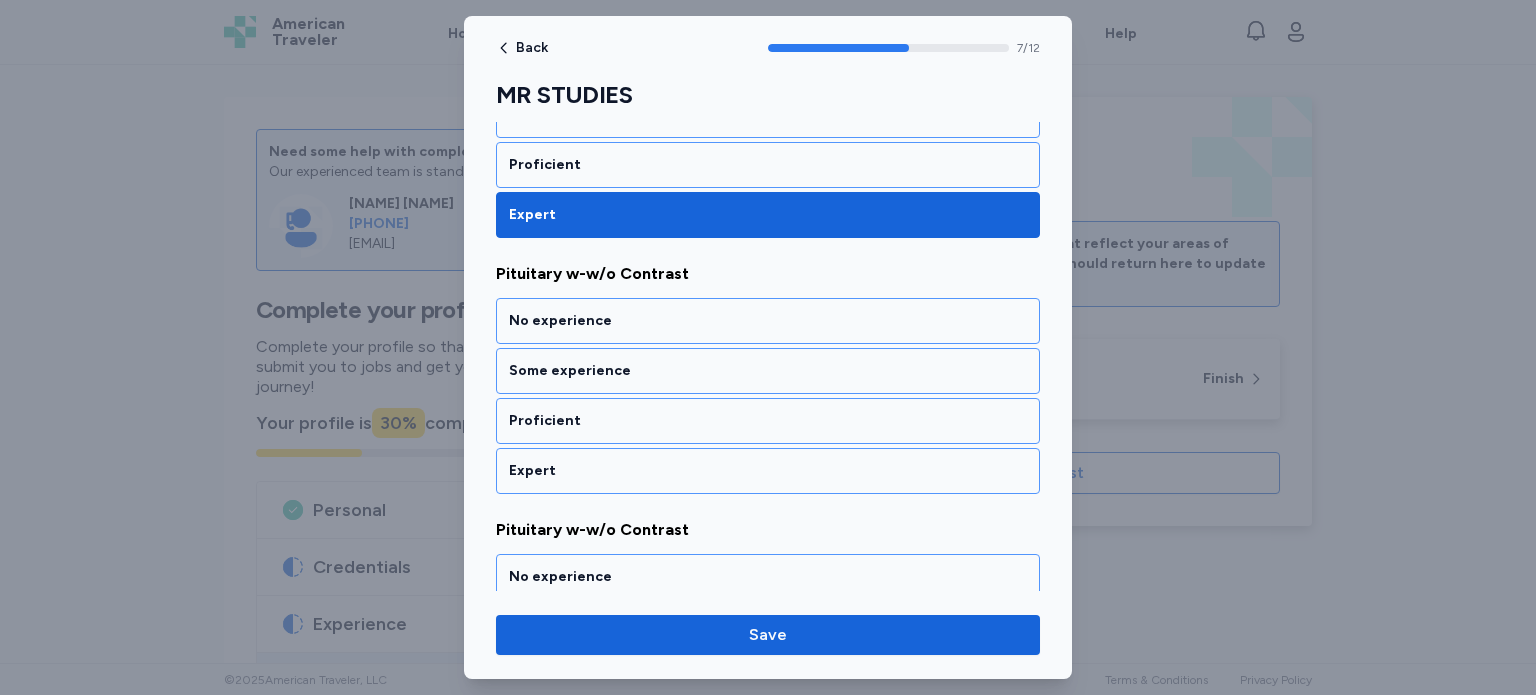 scroll, scrollTop: 1955, scrollLeft: 0, axis: vertical 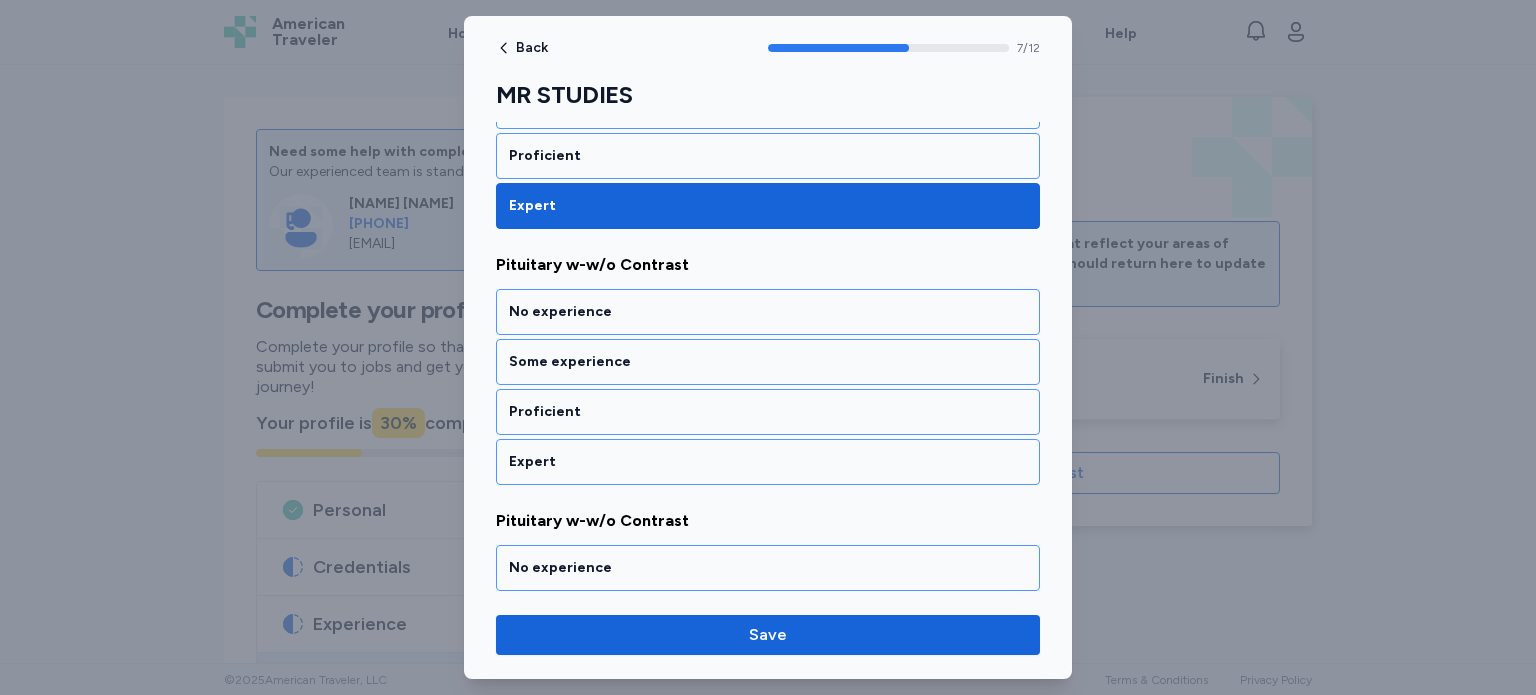 click on "Expert" at bounding box center [768, 462] 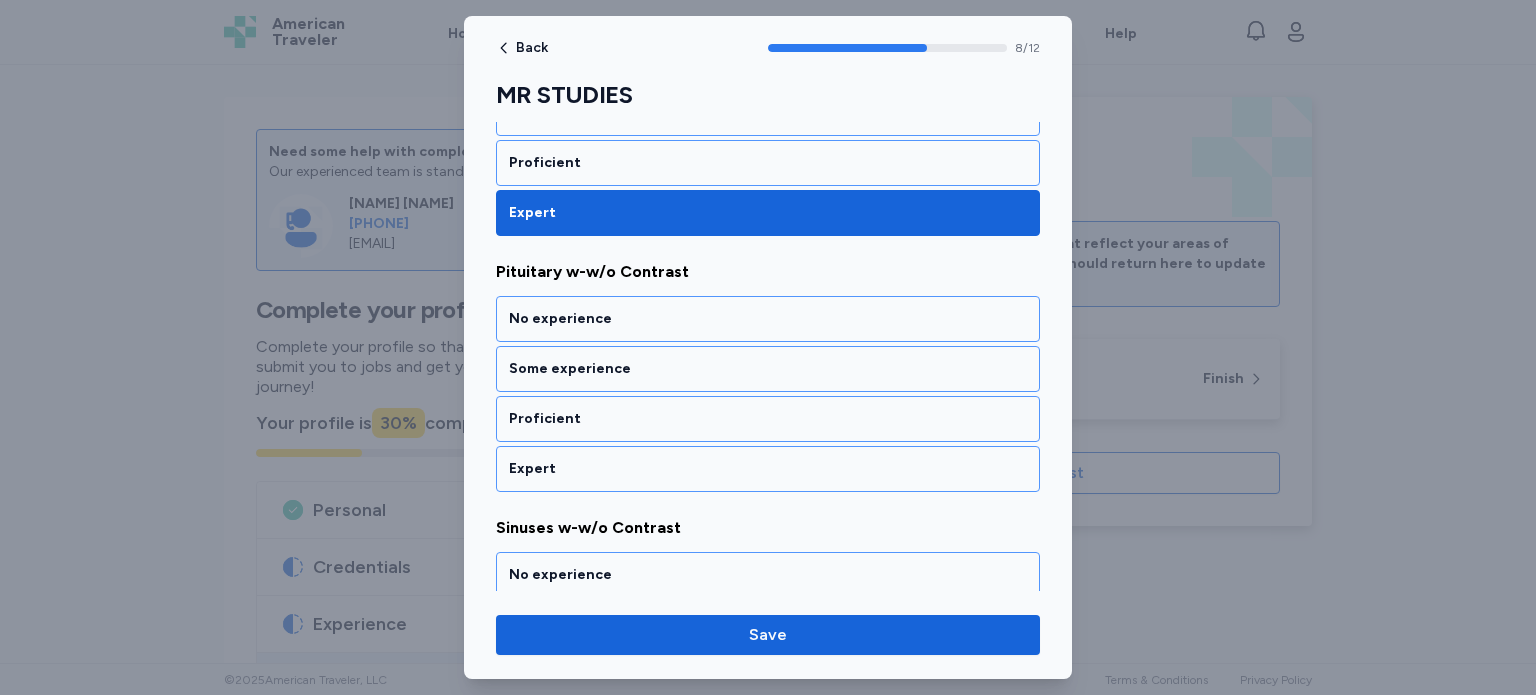 scroll, scrollTop: 2209, scrollLeft: 0, axis: vertical 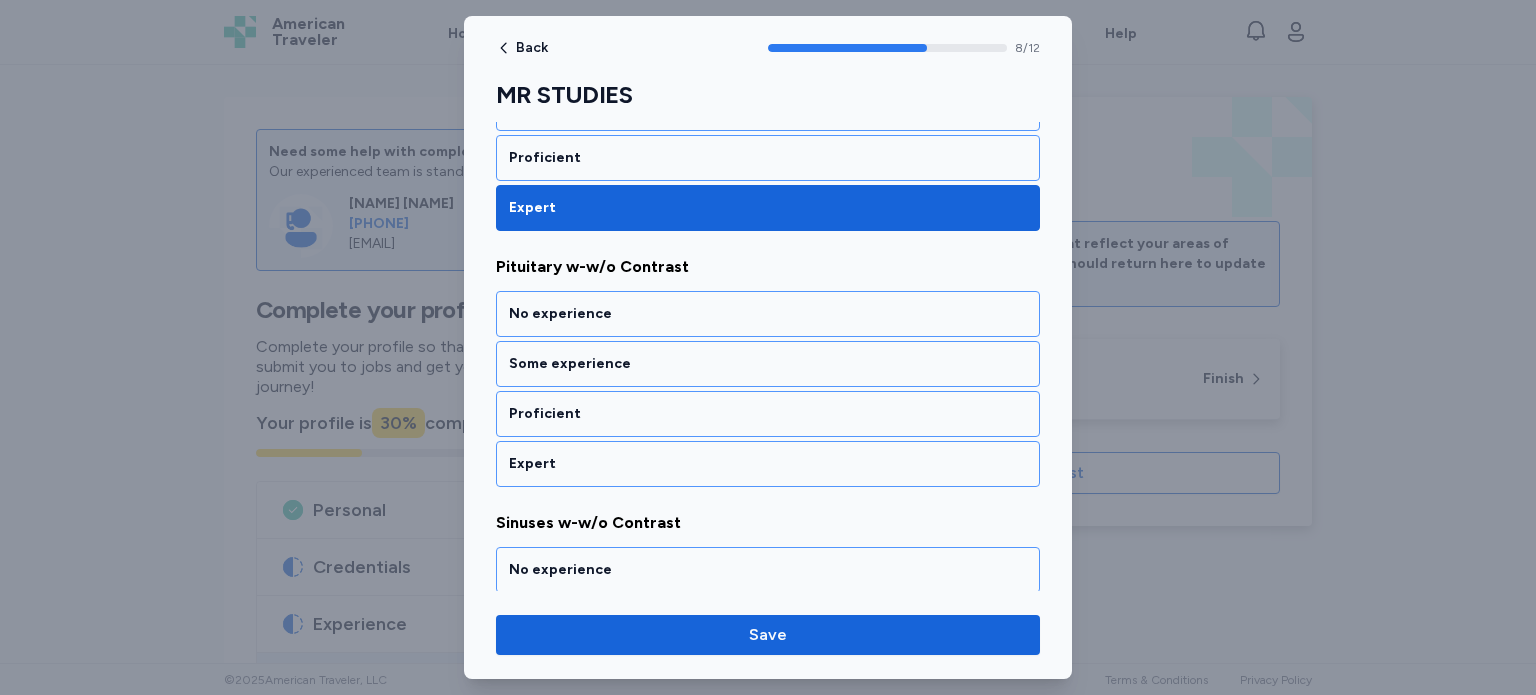 click on "Expert" at bounding box center (768, 464) 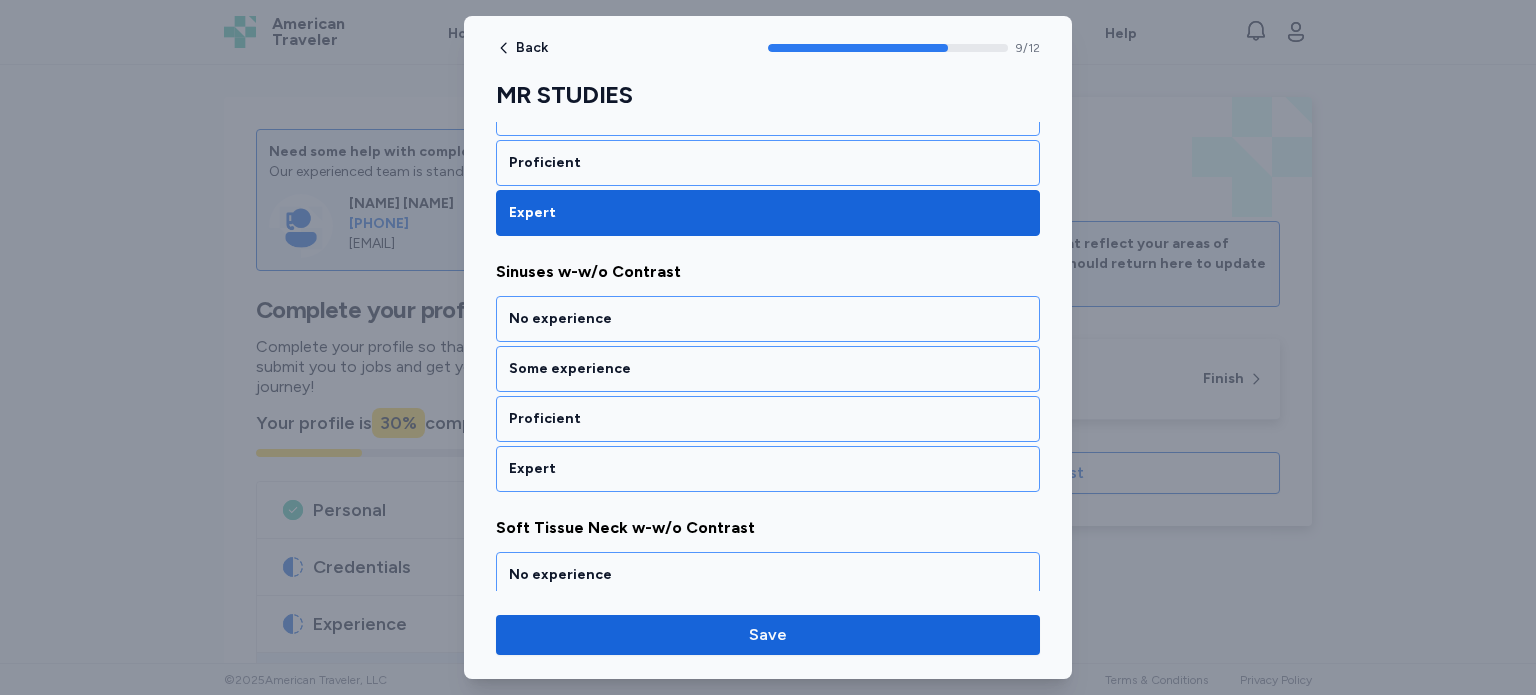 scroll, scrollTop: 2464, scrollLeft: 0, axis: vertical 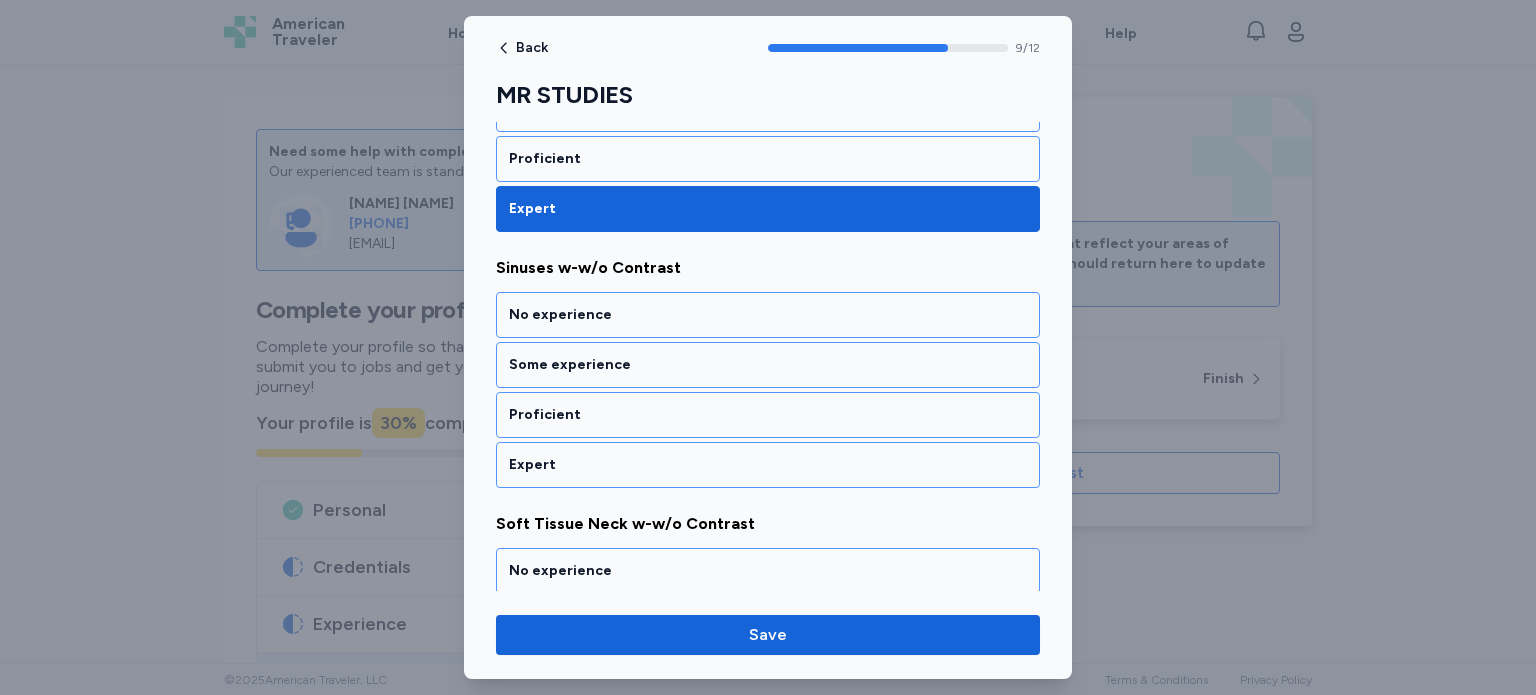 click on "Expert" at bounding box center (768, 465) 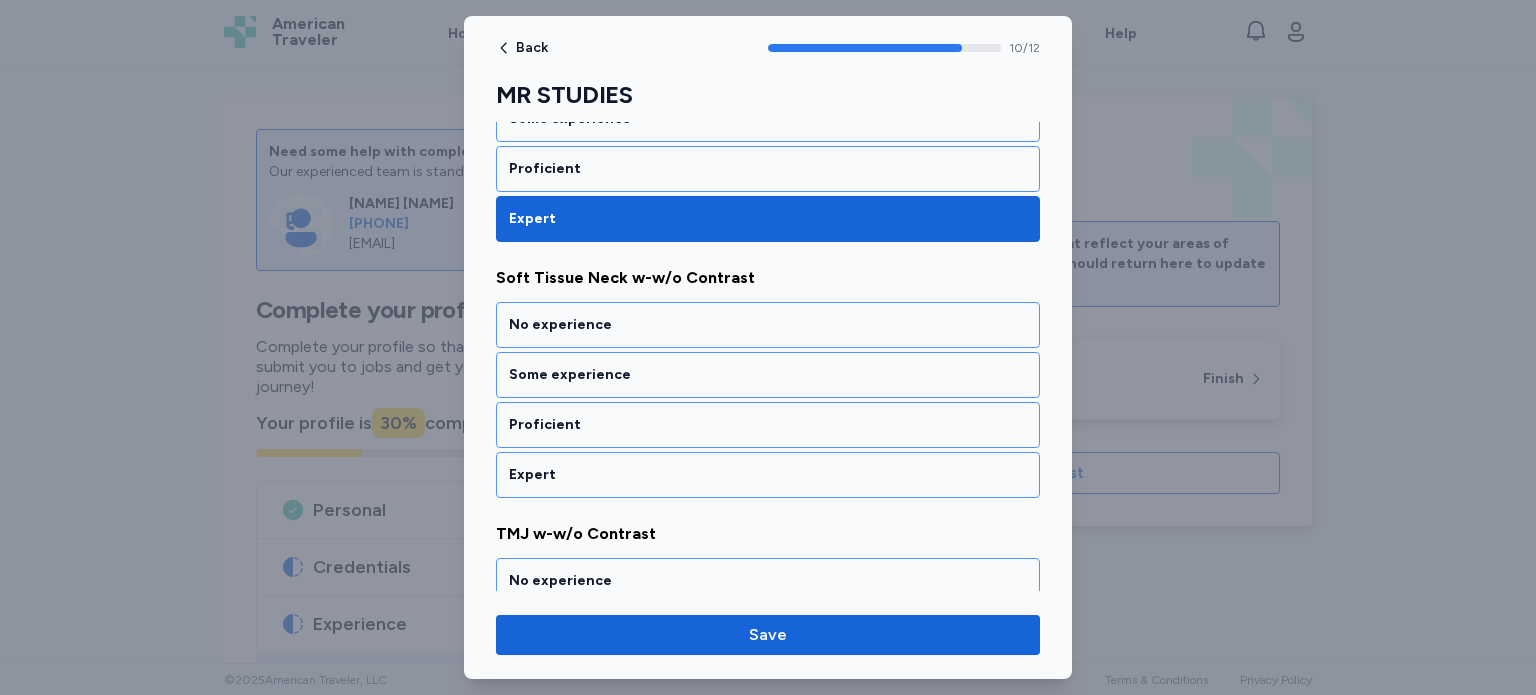 scroll, scrollTop: 2718, scrollLeft: 0, axis: vertical 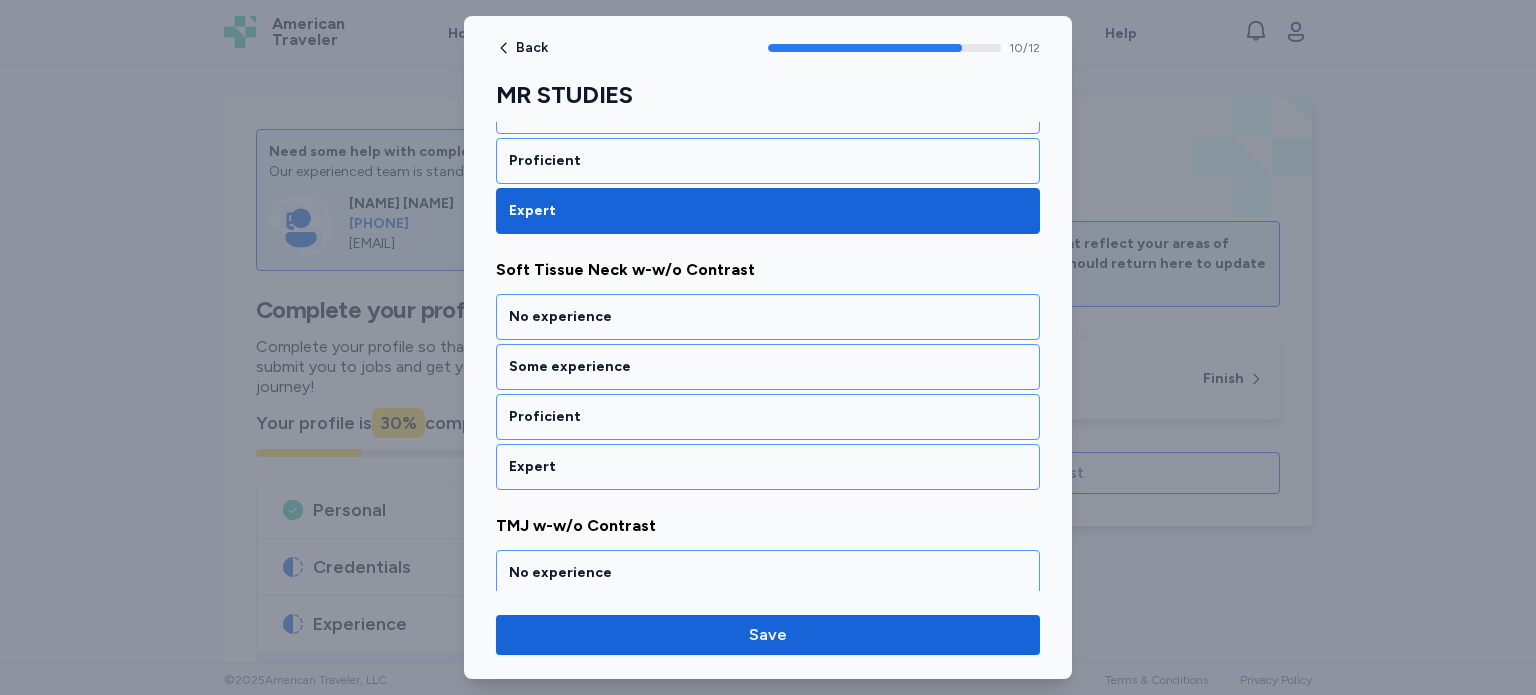 click on "Expert" at bounding box center (768, 467) 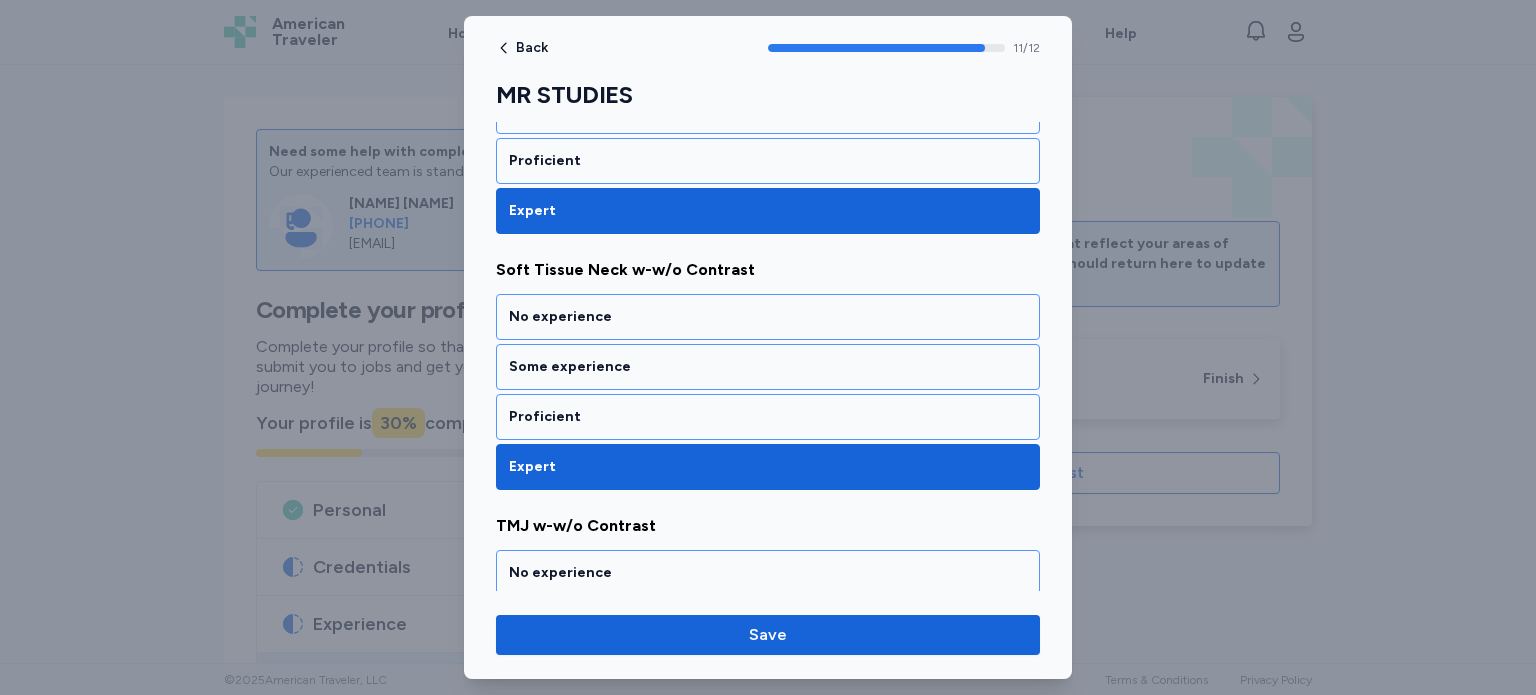 scroll, scrollTop: 2857, scrollLeft: 0, axis: vertical 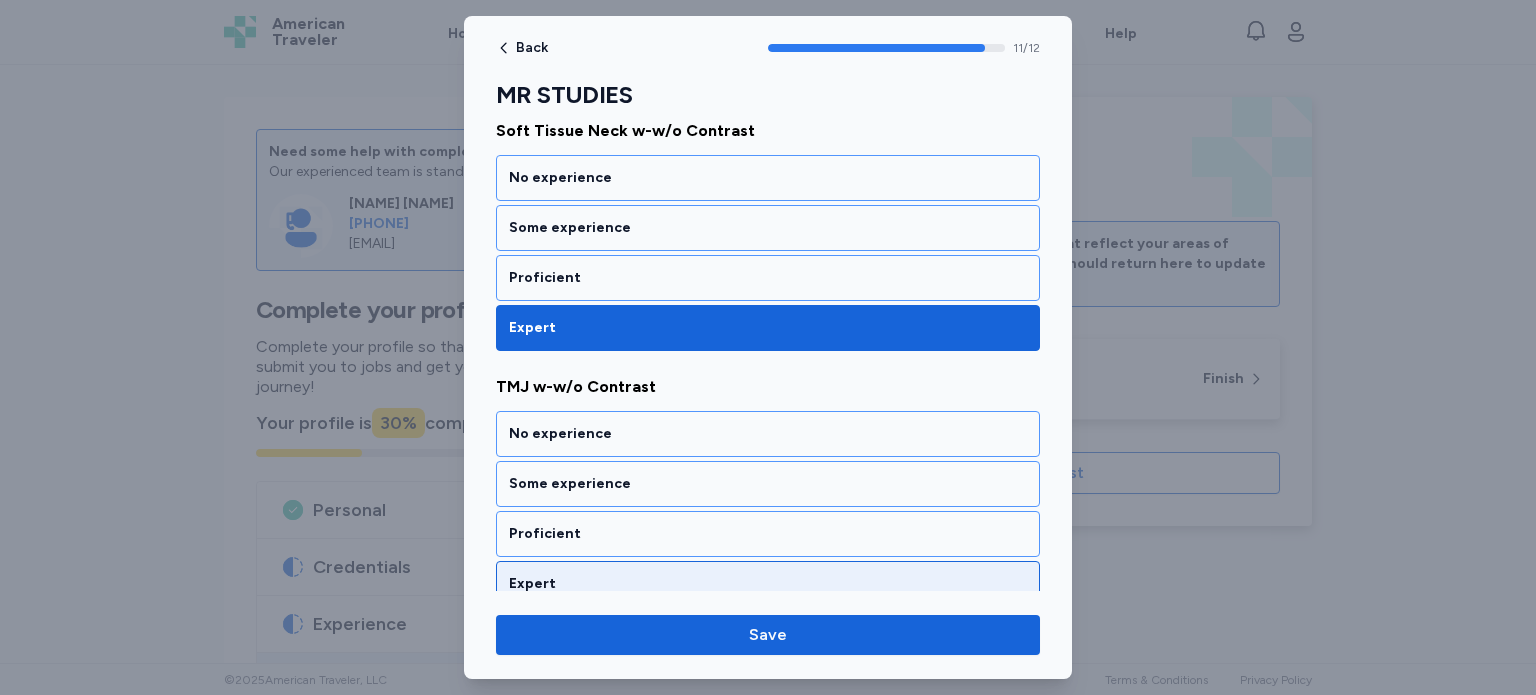 click on "Expert" at bounding box center (768, 584) 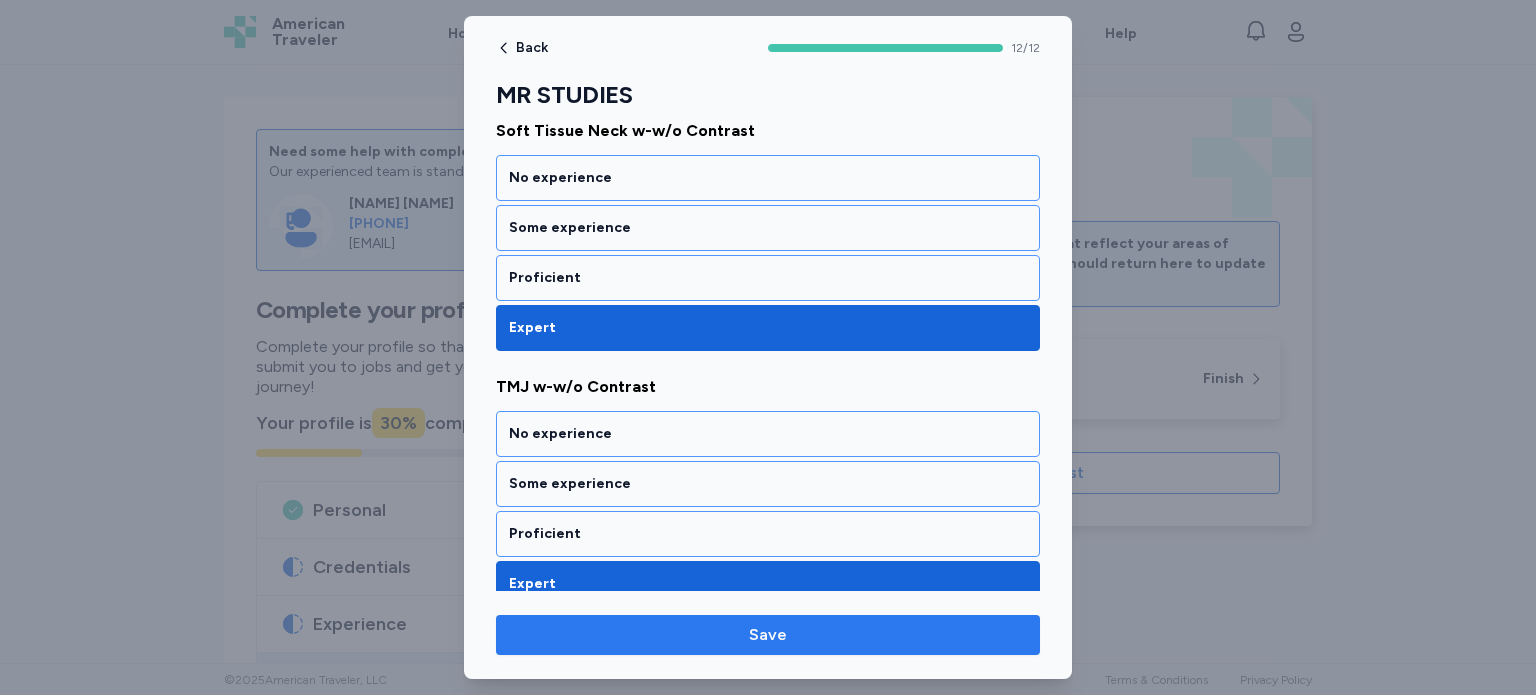click on "Save" at bounding box center (768, 635) 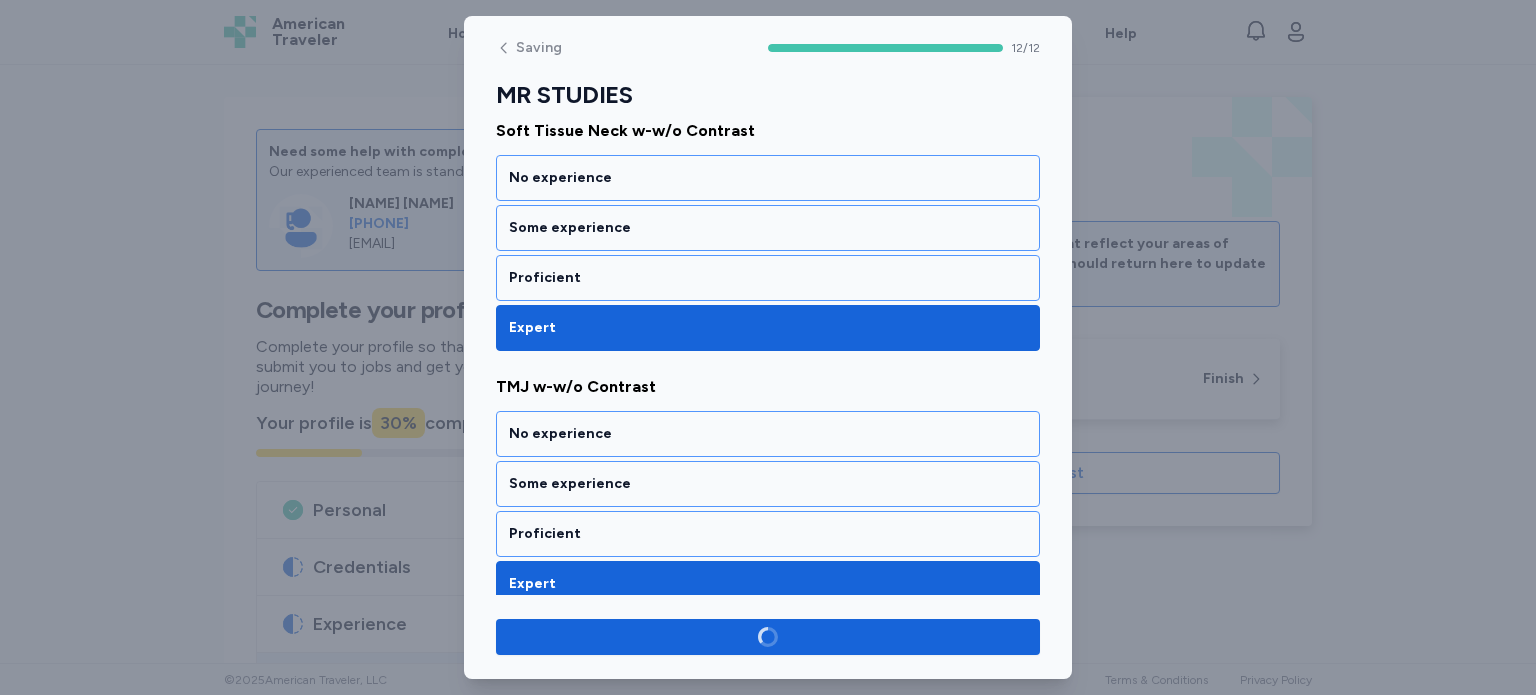 scroll, scrollTop: 2853, scrollLeft: 0, axis: vertical 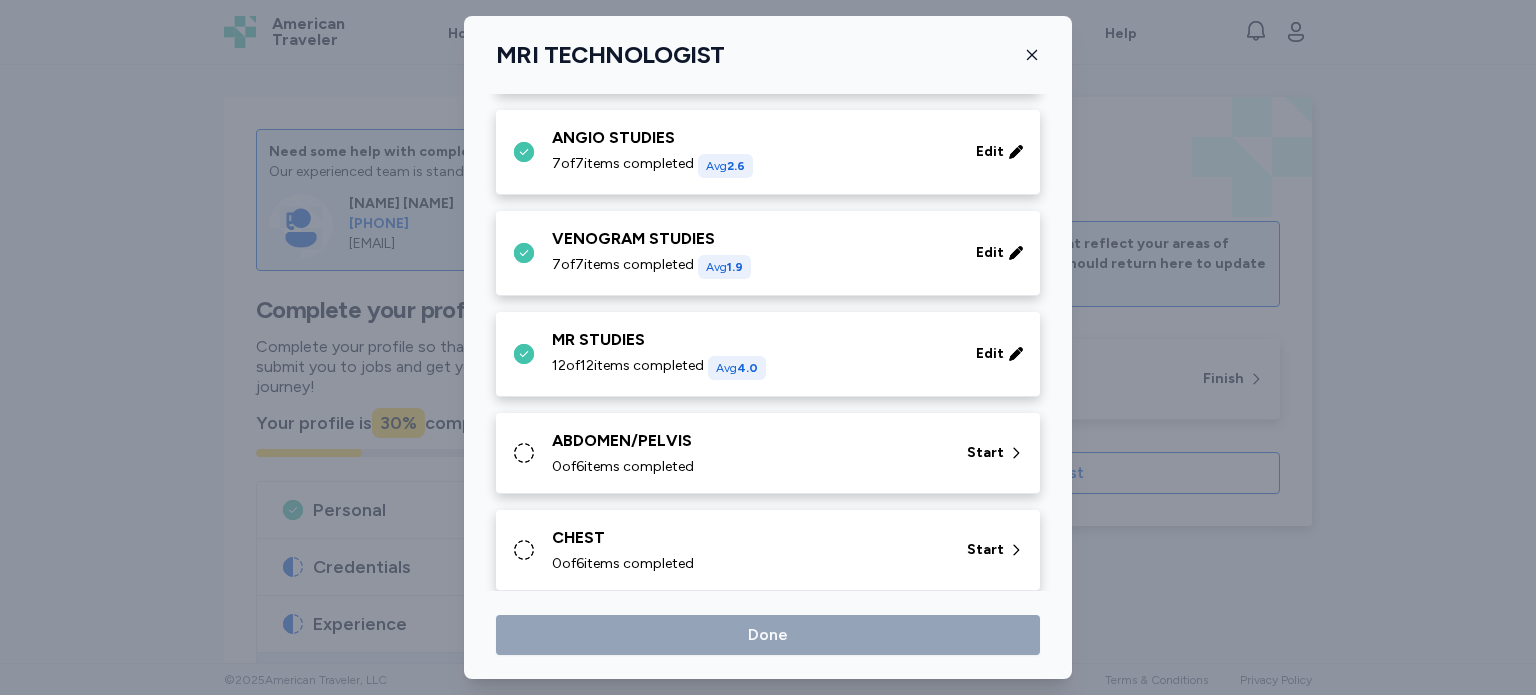 click on "ABDOMEN/PELVIS 0  of  6  items completed Start" at bounding box center [768, 453] 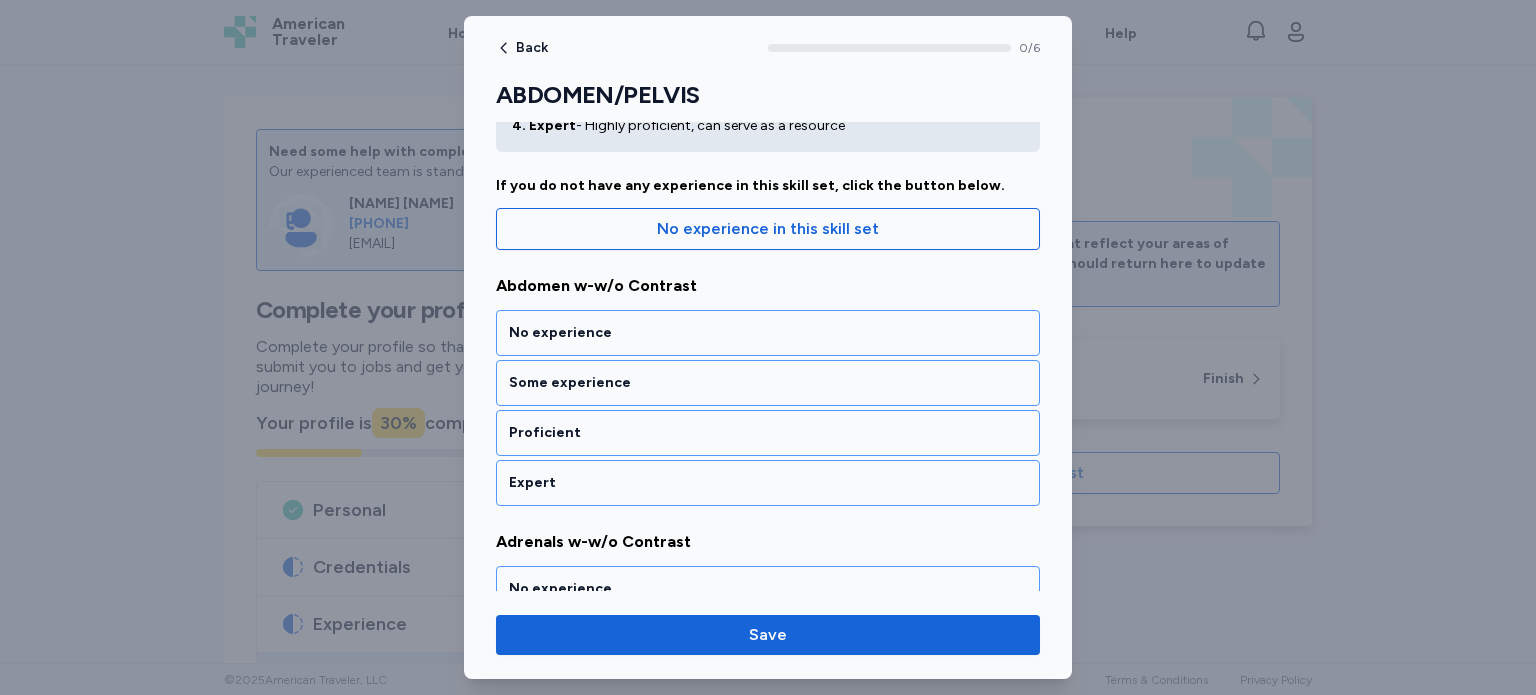 click on "Expert" at bounding box center [768, 483] 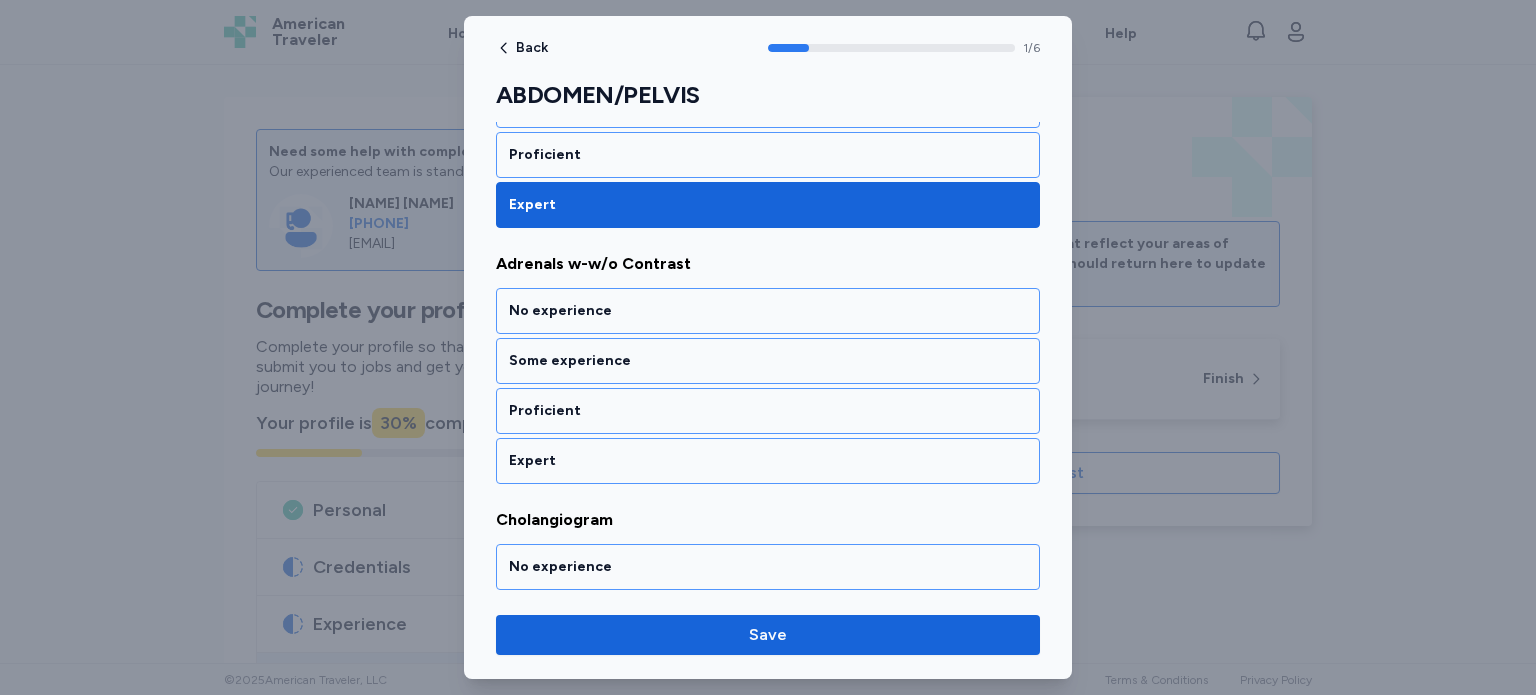 scroll, scrollTop: 428, scrollLeft: 0, axis: vertical 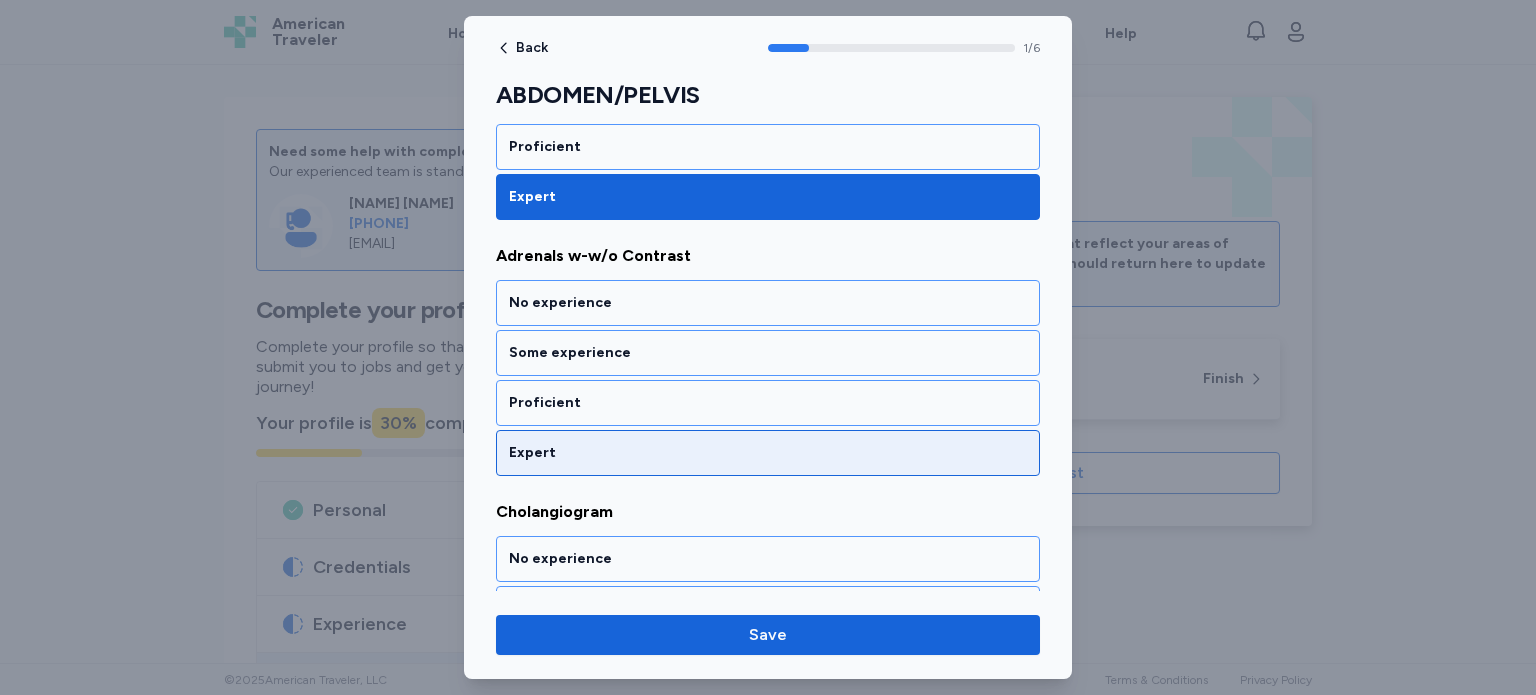 click on "Expert" at bounding box center (768, 453) 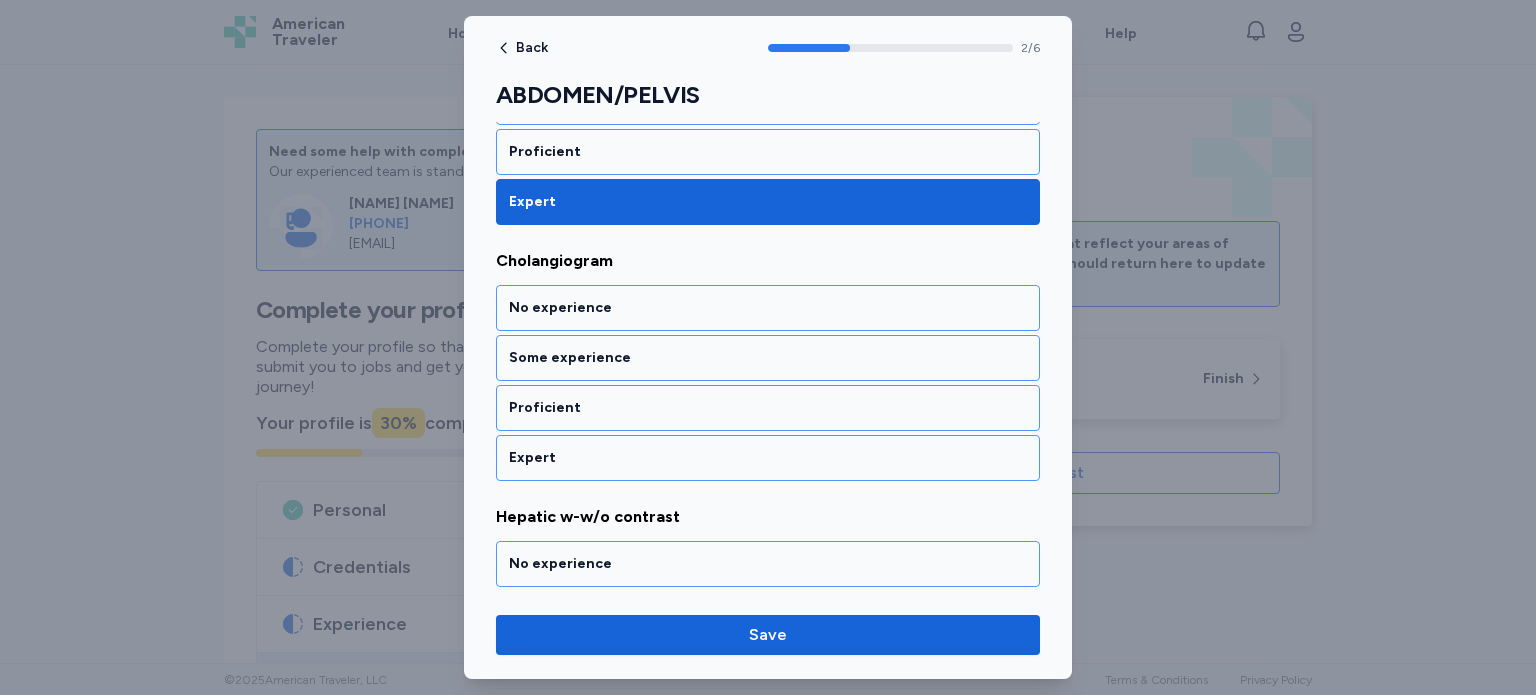scroll, scrollTop: 683, scrollLeft: 0, axis: vertical 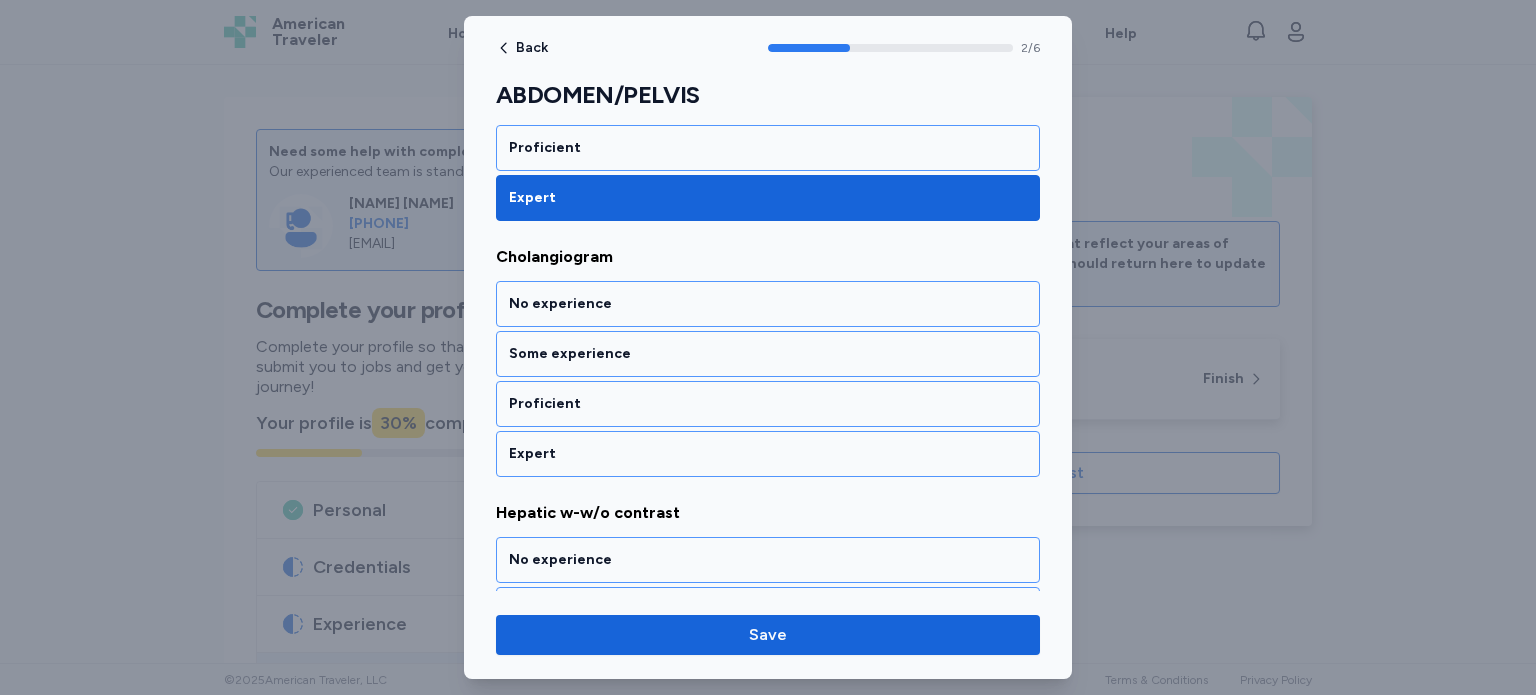 click on "Expert" at bounding box center [768, 454] 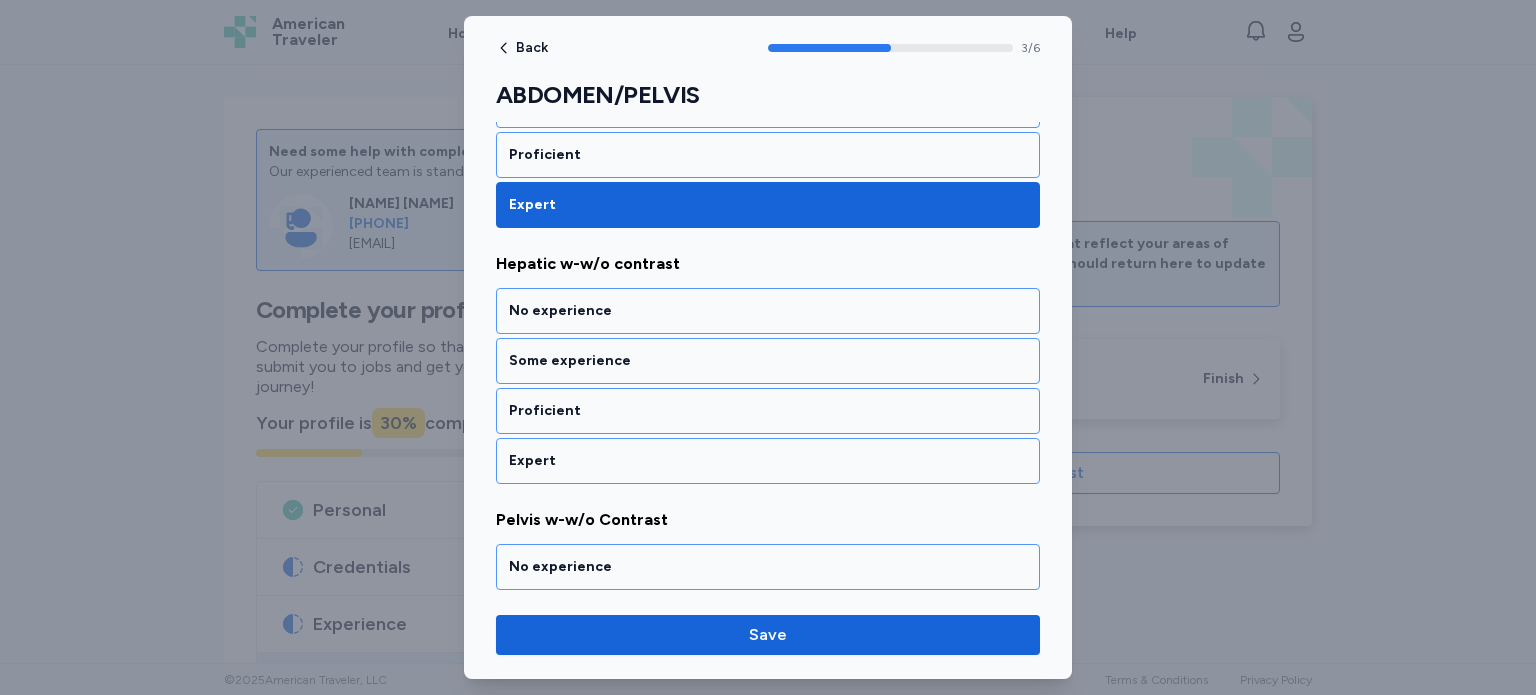 scroll, scrollTop: 937, scrollLeft: 0, axis: vertical 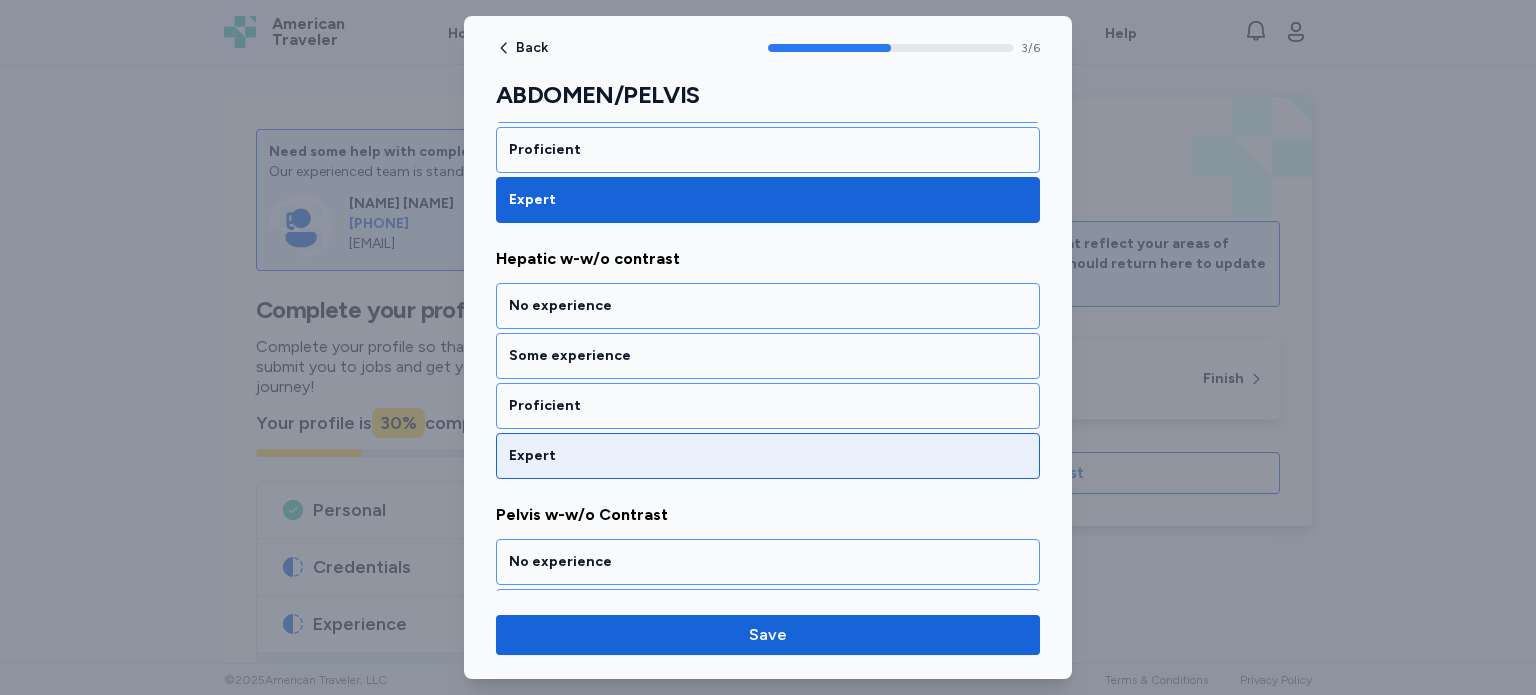 click on "Expert" at bounding box center (768, 456) 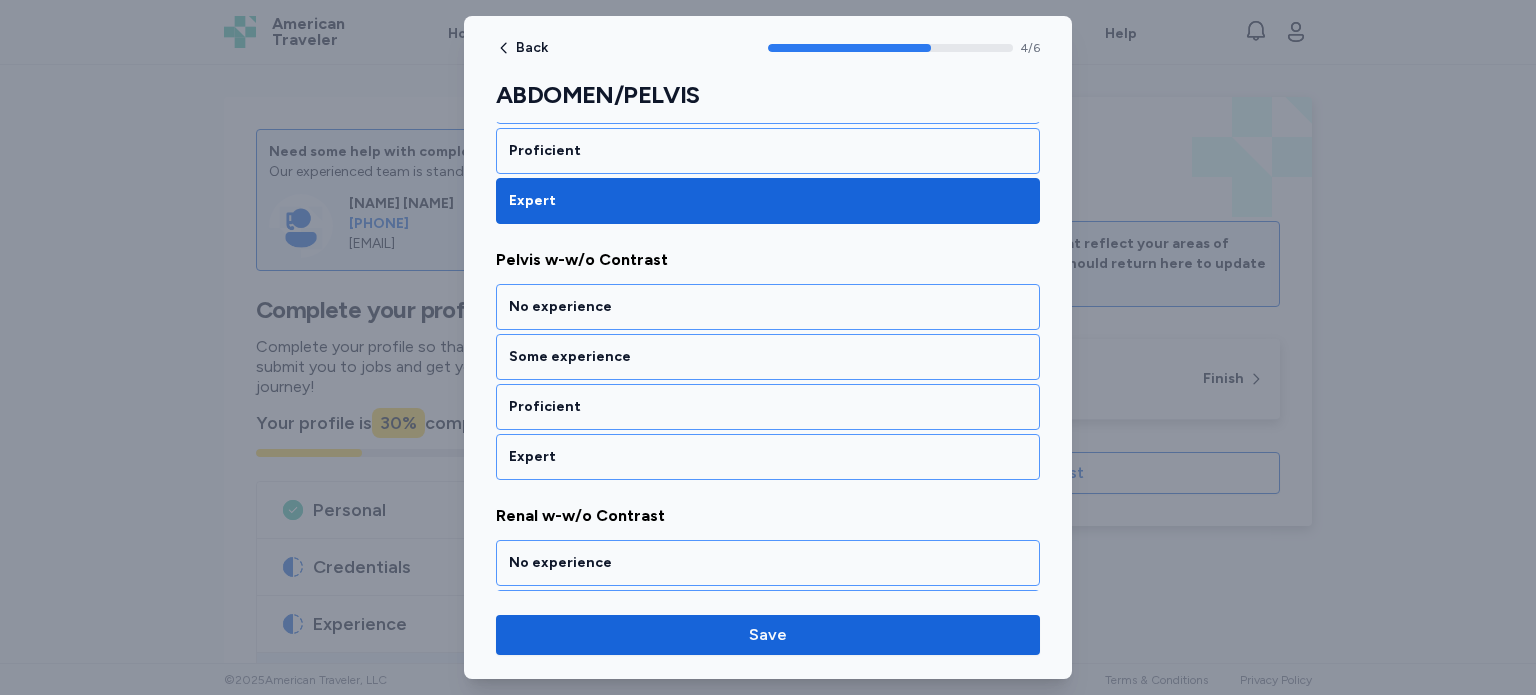 click on "Expert" at bounding box center (768, 457) 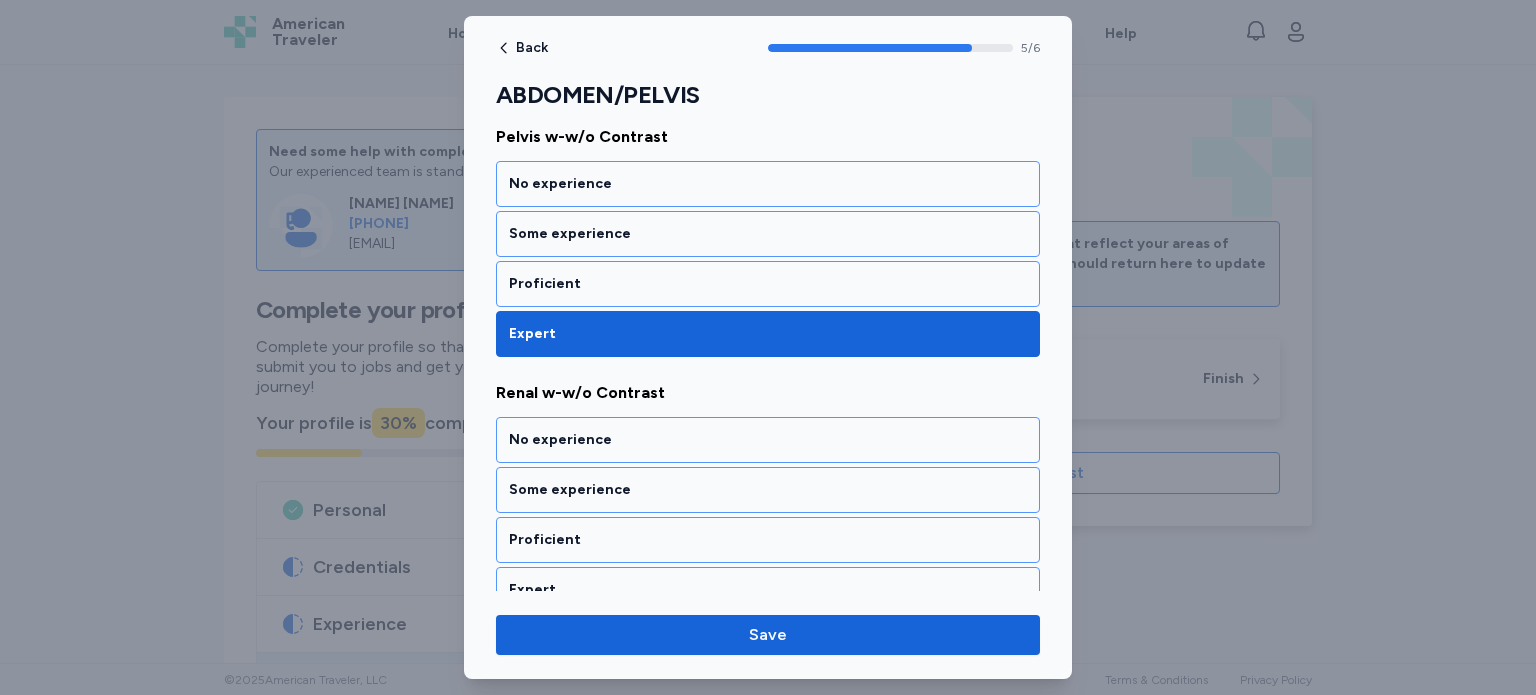 scroll, scrollTop: 1331, scrollLeft: 0, axis: vertical 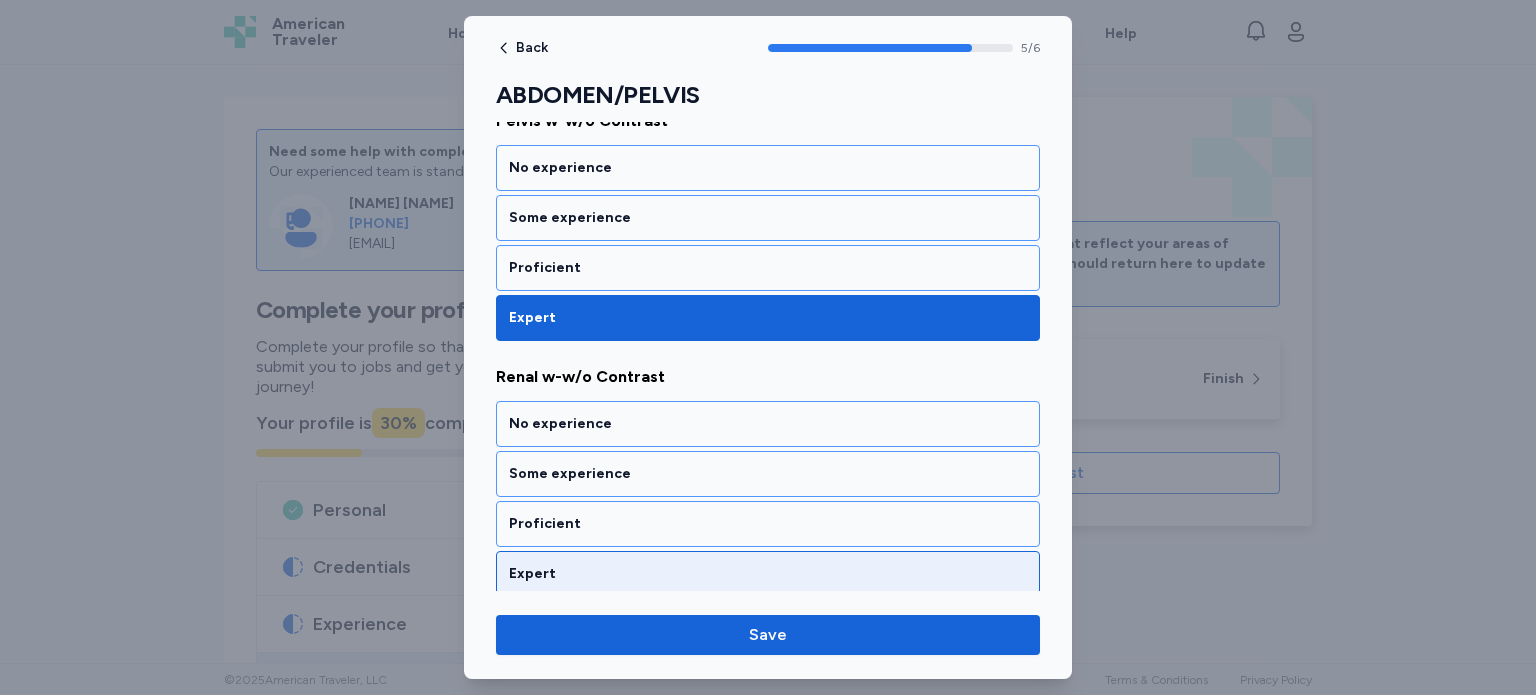click on "Expert" at bounding box center [768, 574] 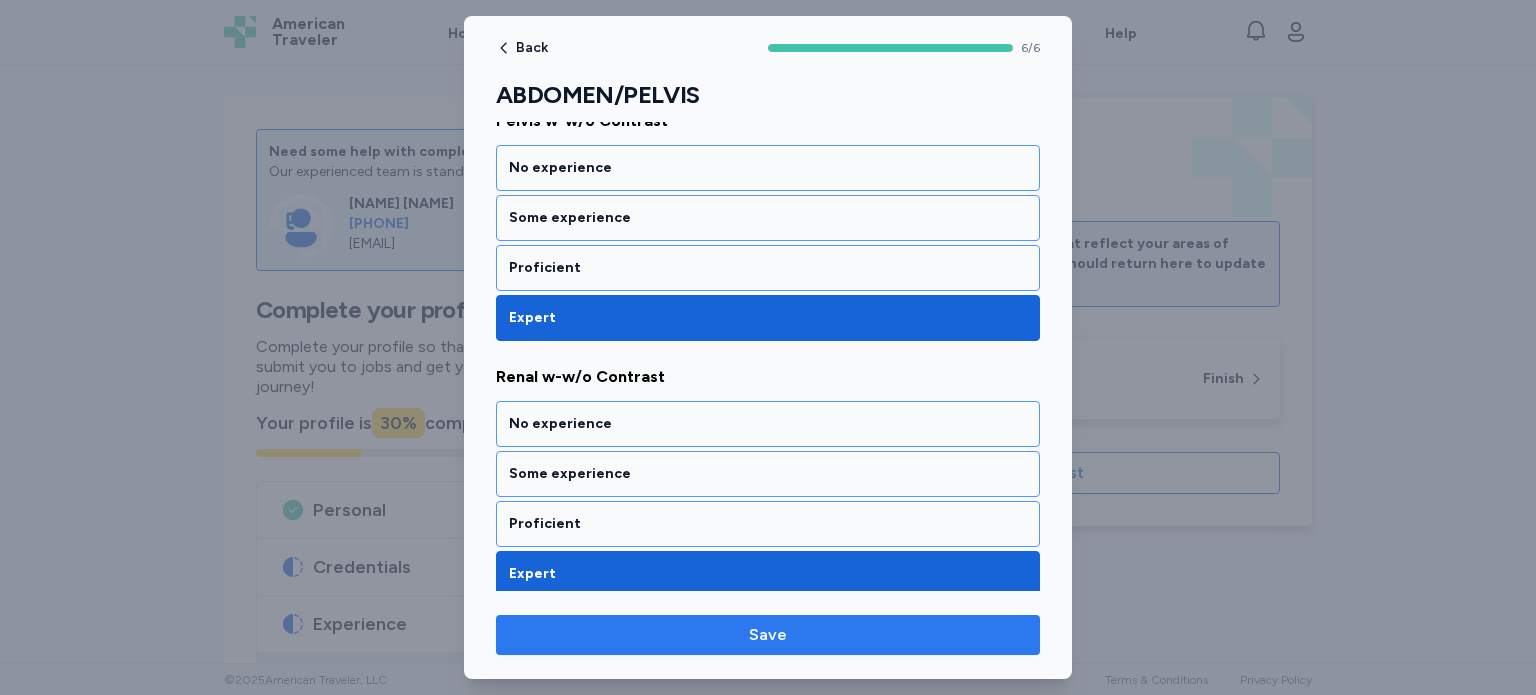 click on "Save" at bounding box center [768, 635] 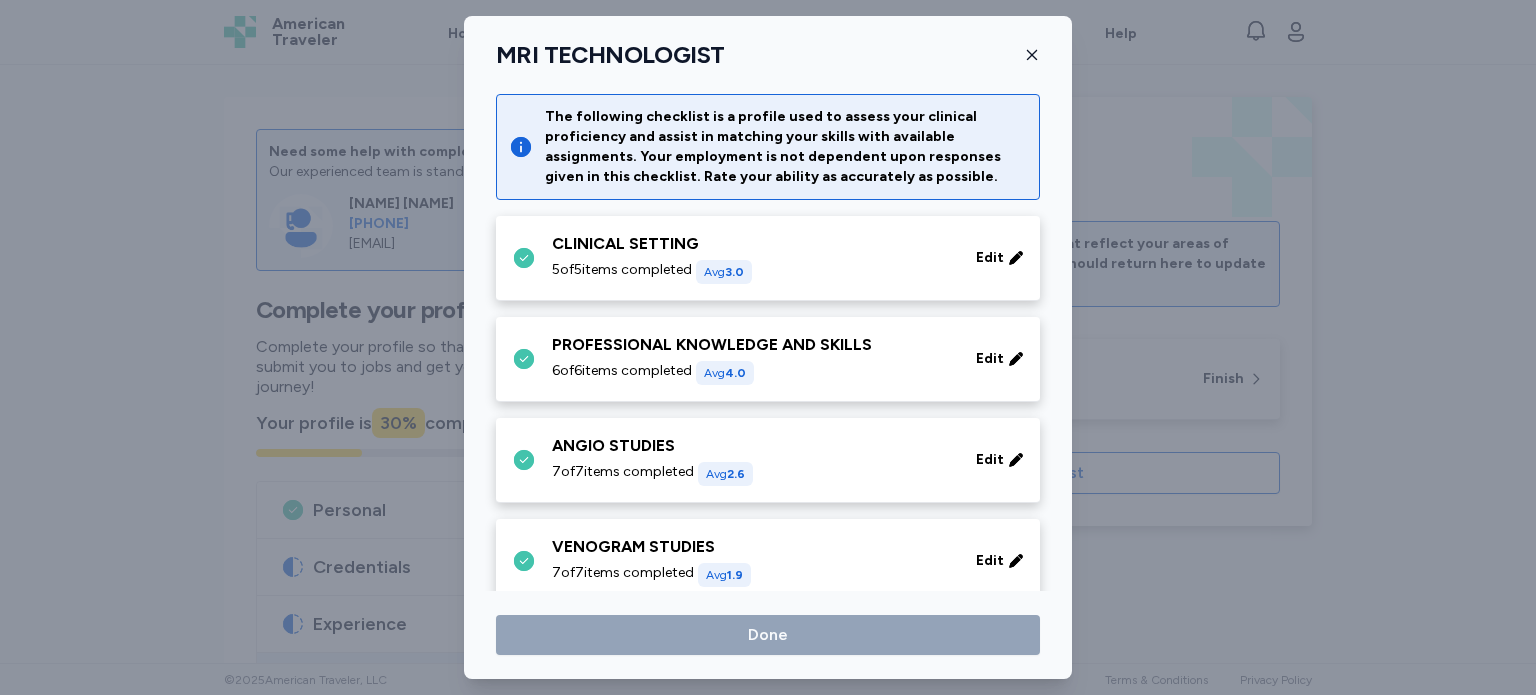 scroll, scrollTop: 308, scrollLeft: 0, axis: vertical 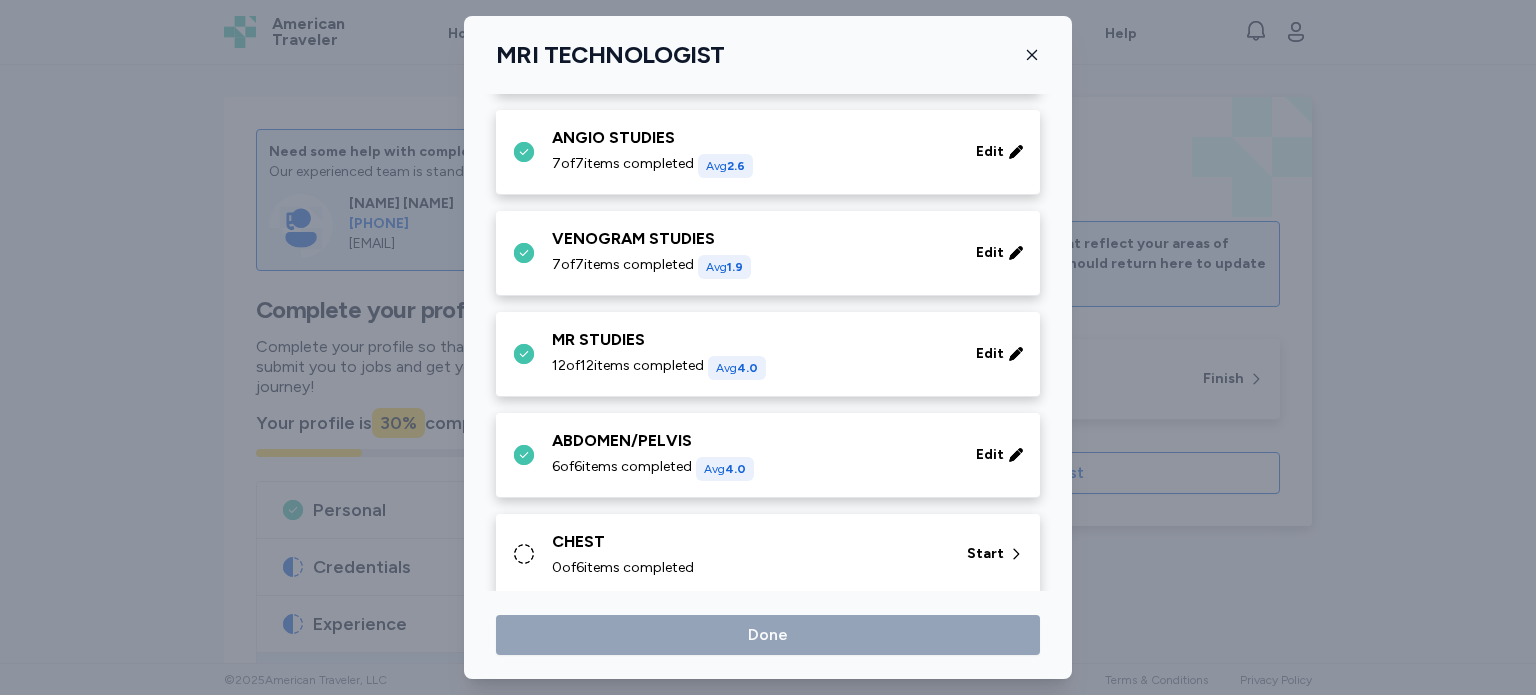 click on "CHEST 0  of  6  items completed" at bounding box center (747, 554) 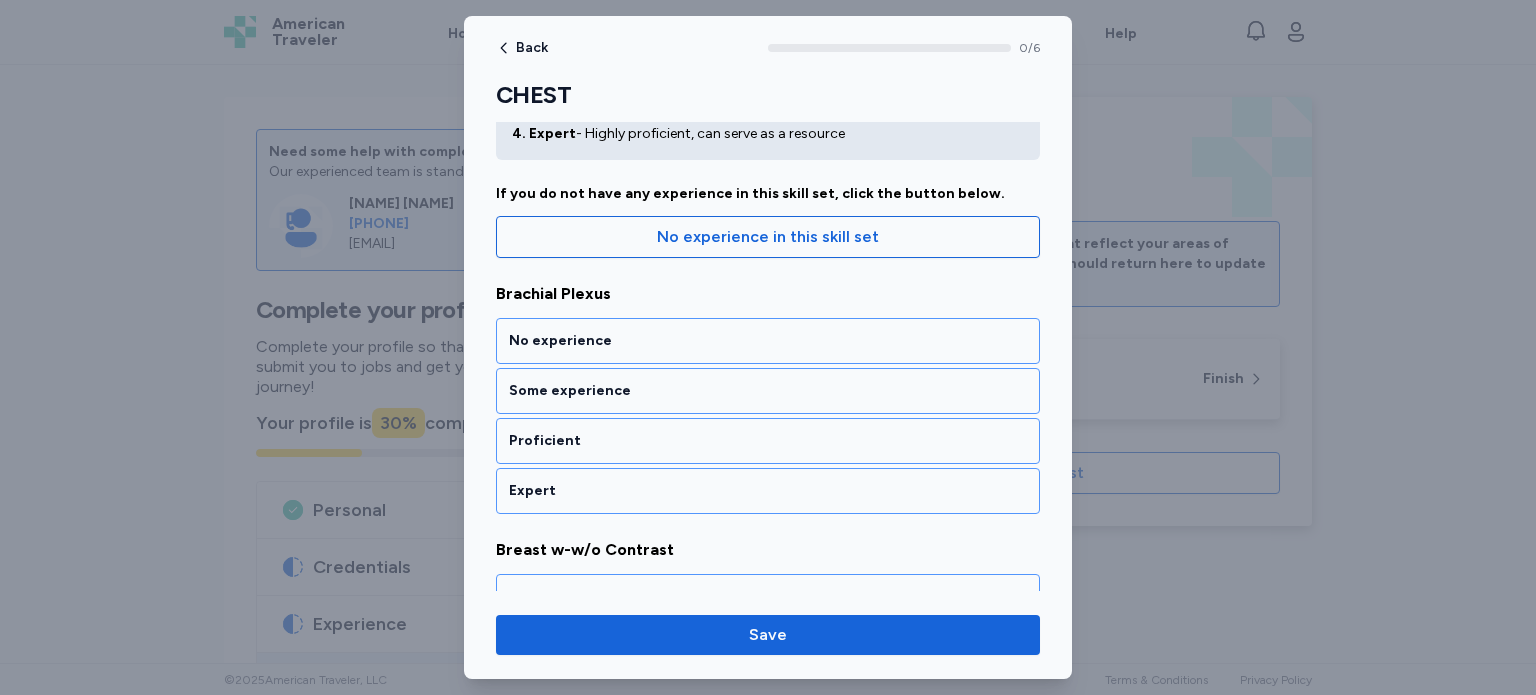 scroll, scrollTop: 191, scrollLeft: 0, axis: vertical 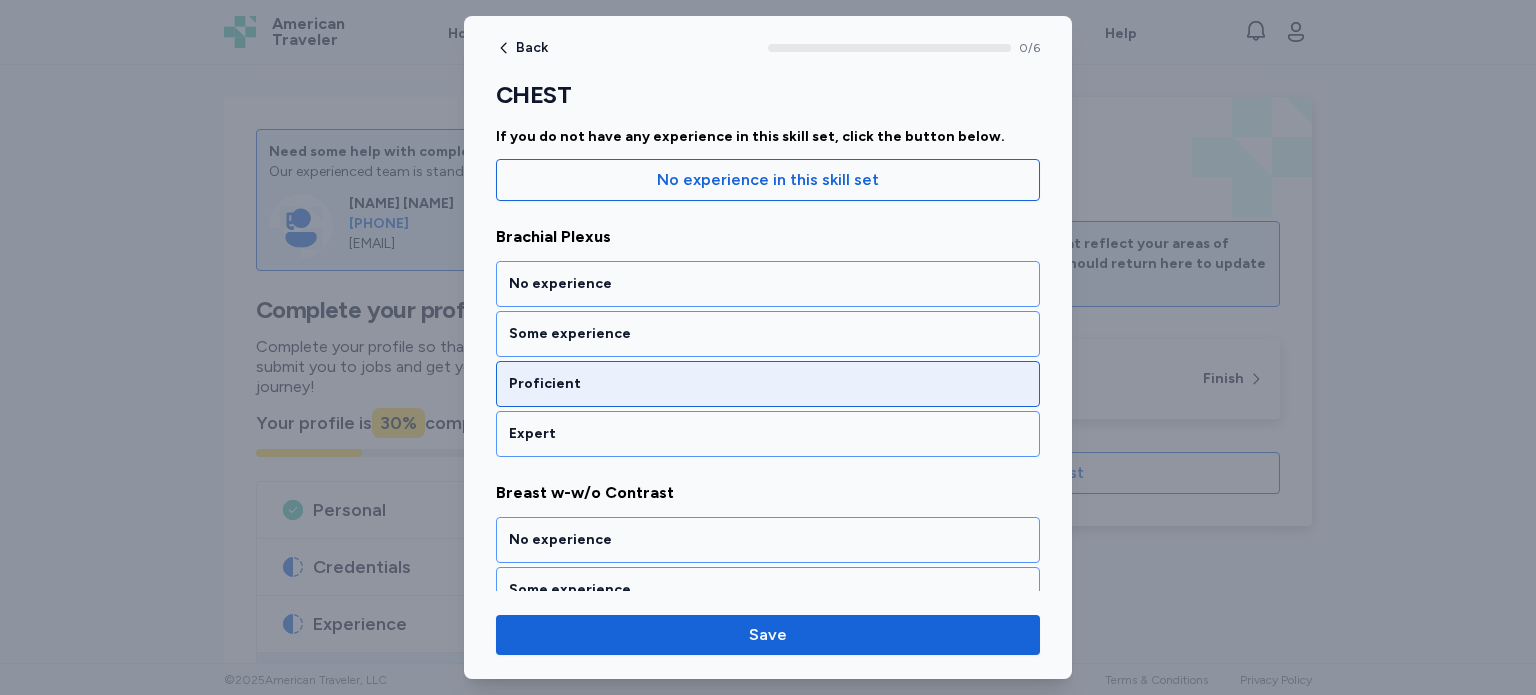 click on "Proficient" at bounding box center [768, 384] 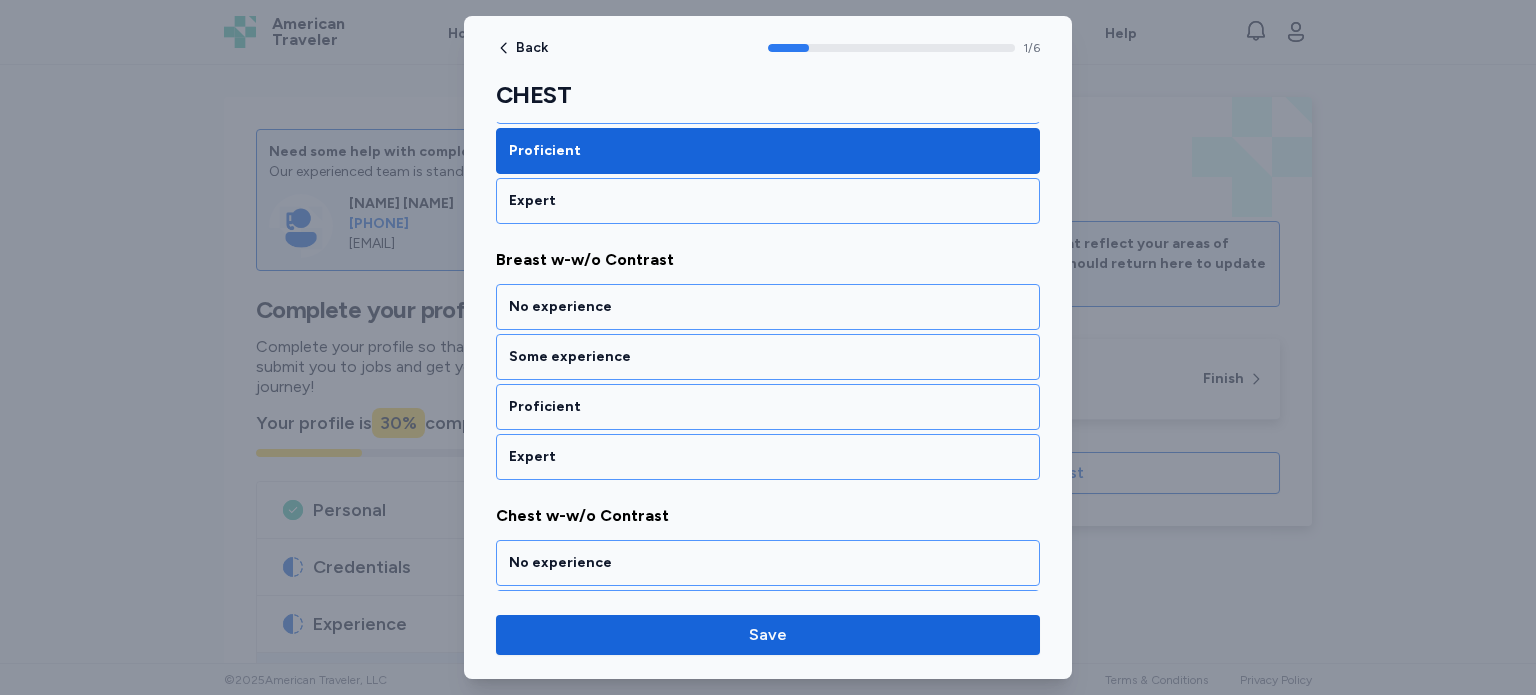 scroll, scrollTop: 428, scrollLeft: 0, axis: vertical 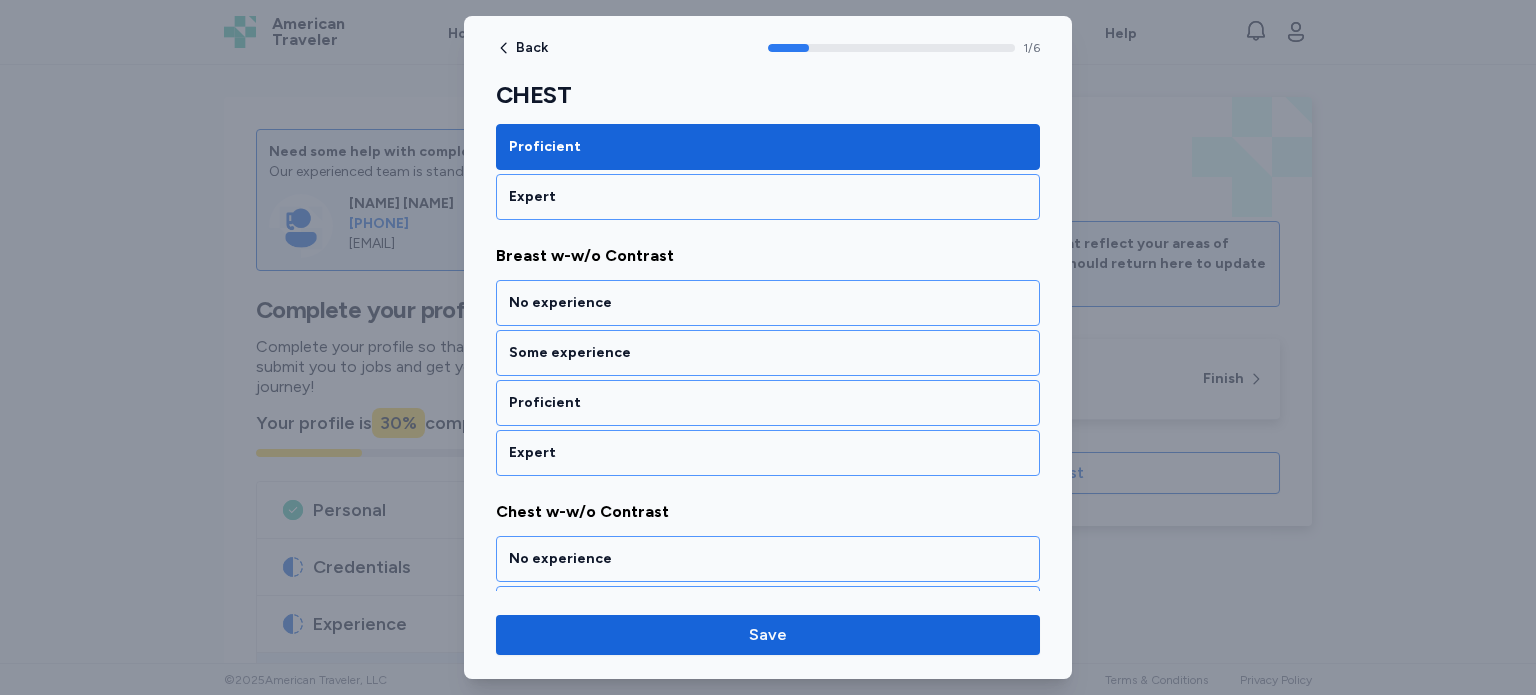 click on "Proficient" at bounding box center (768, 403) 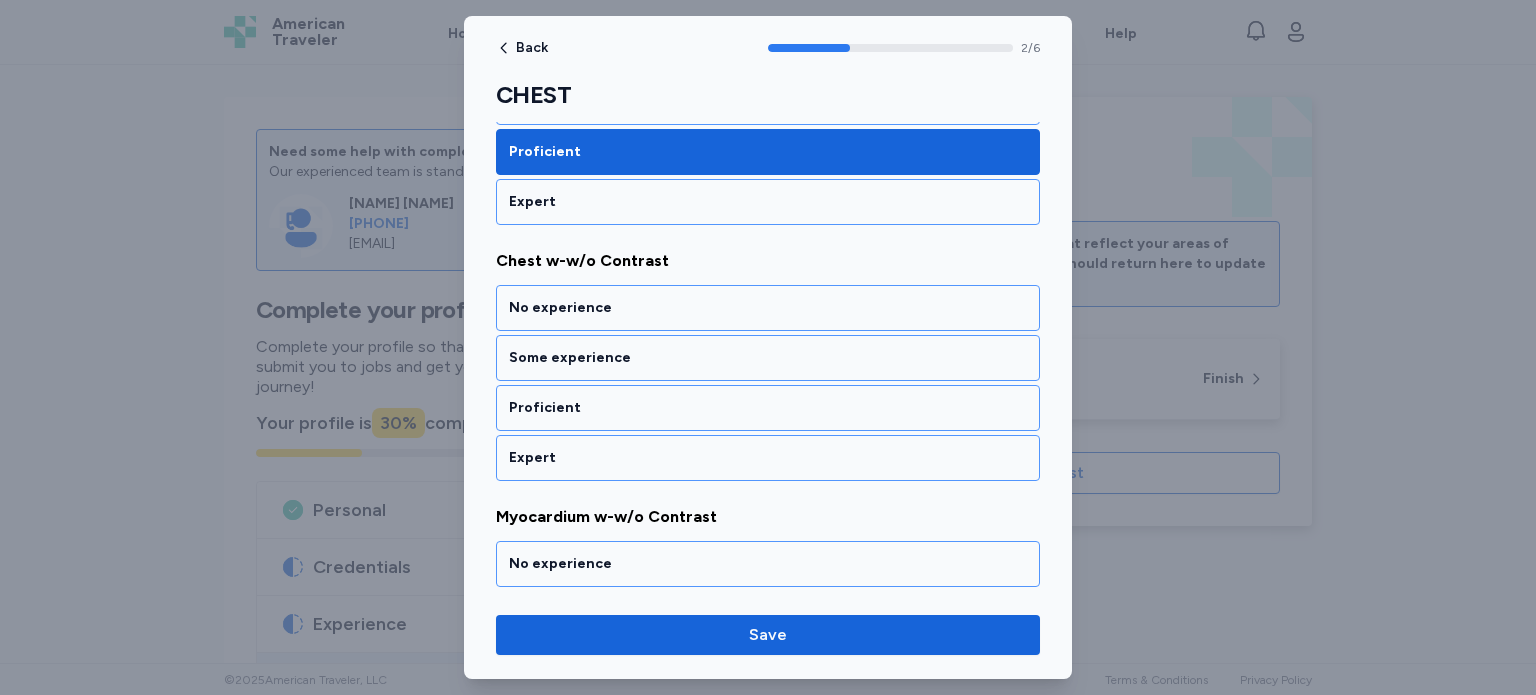 scroll, scrollTop: 683, scrollLeft: 0, axis: vertical 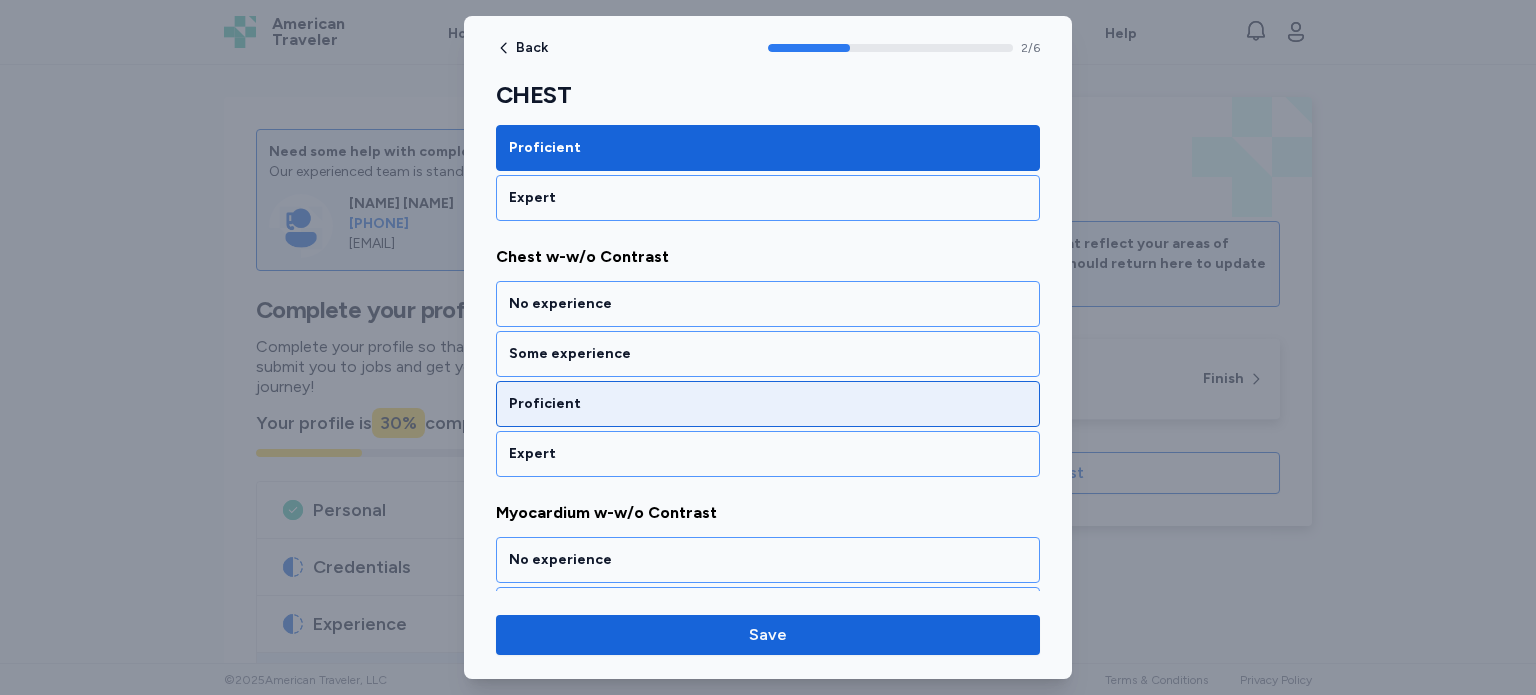 click on "Proficient" at bounding box center [768, 404] 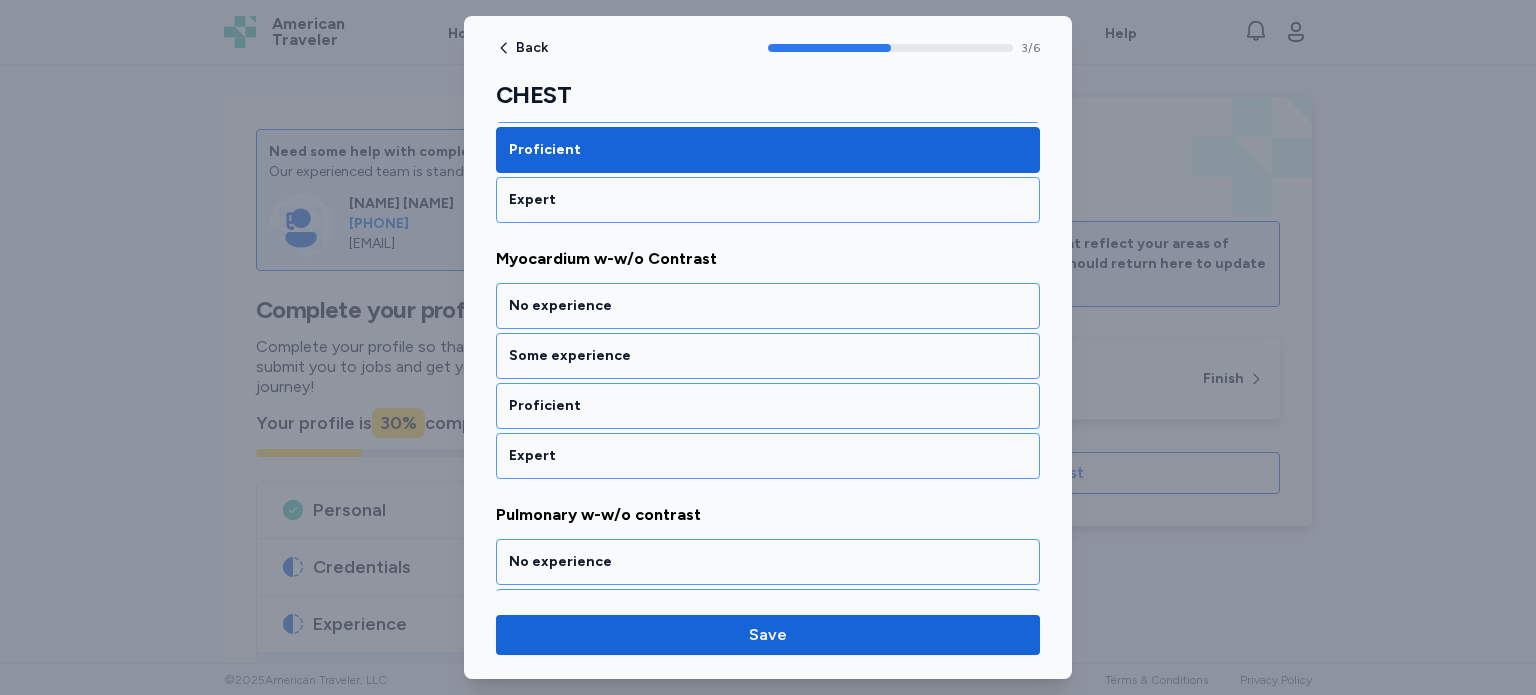 click on "Proficient" at bounding box center (768, 406) 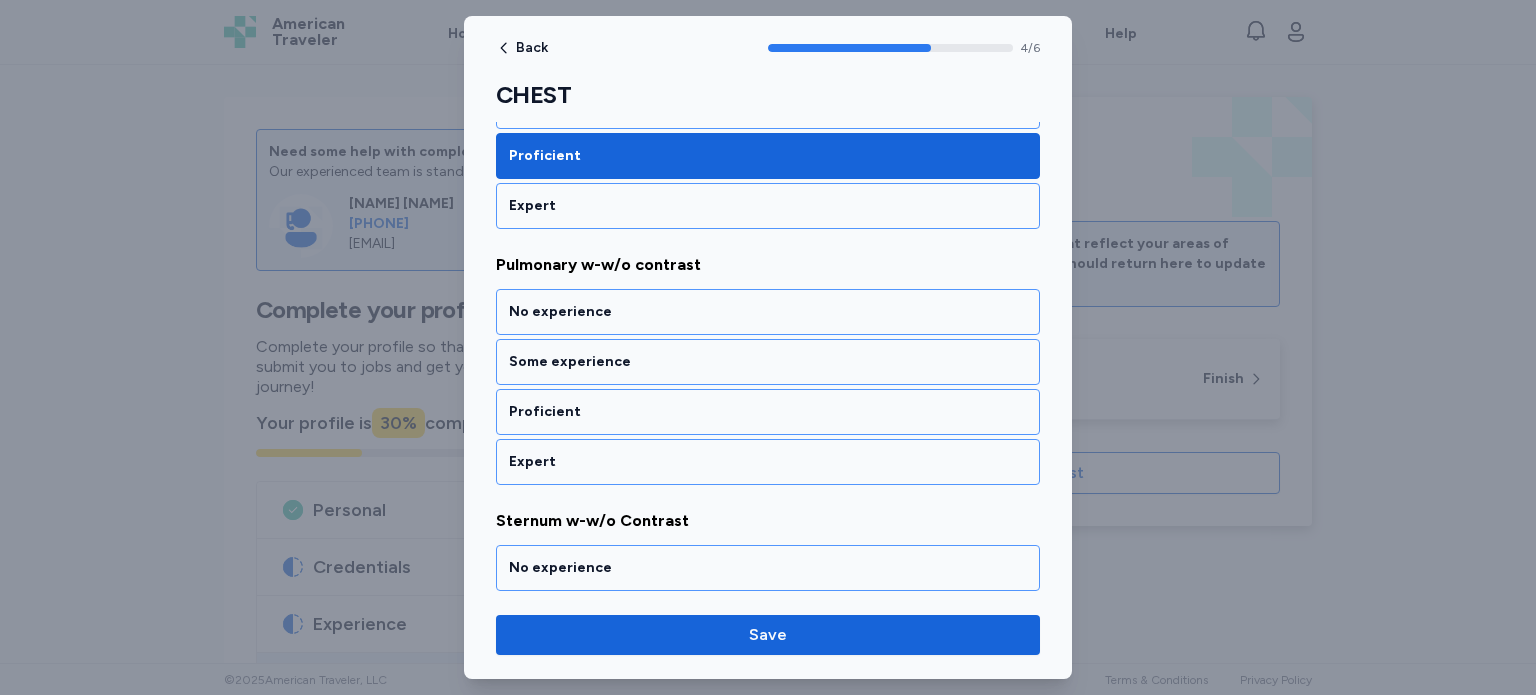 scroll, scrollTop: 1192, scrollLeft: 0, axis: vertical 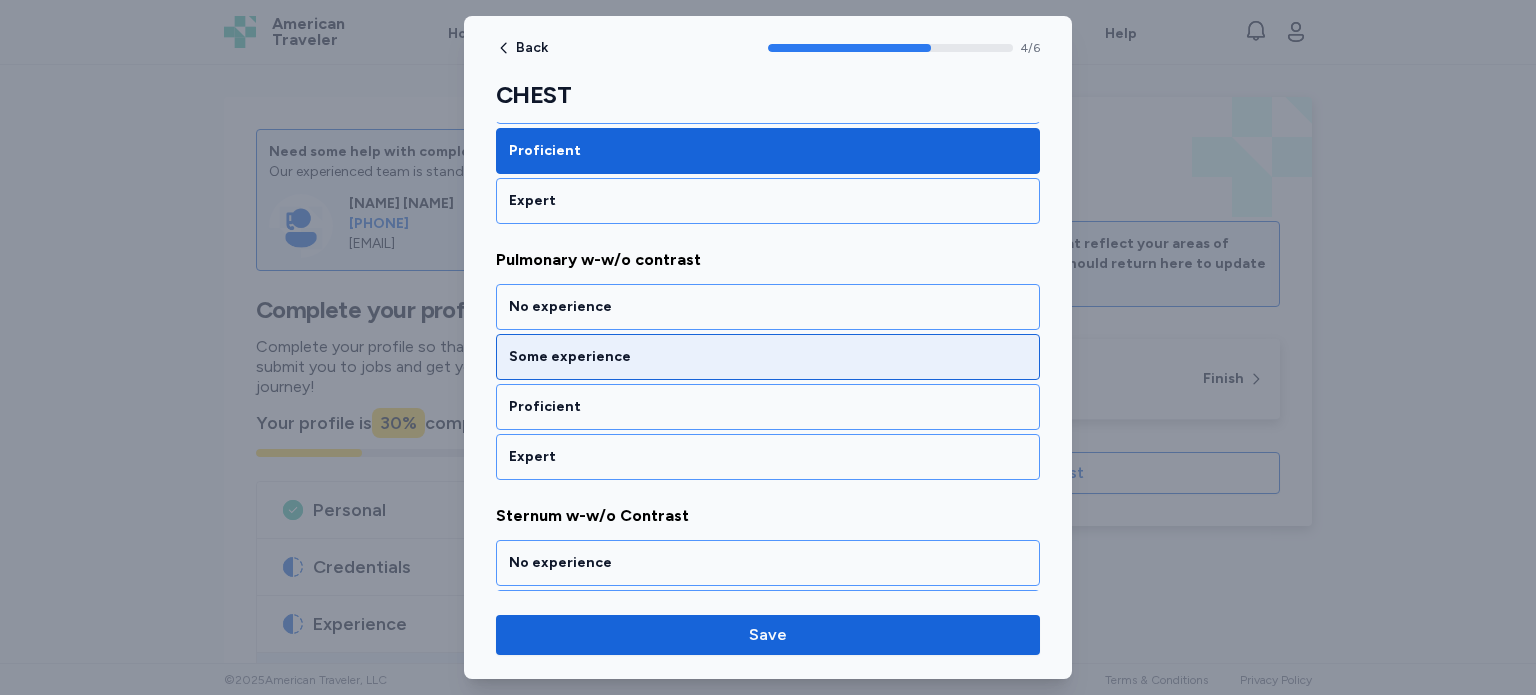 click on "Some experience" at bounding box center [768, 357] 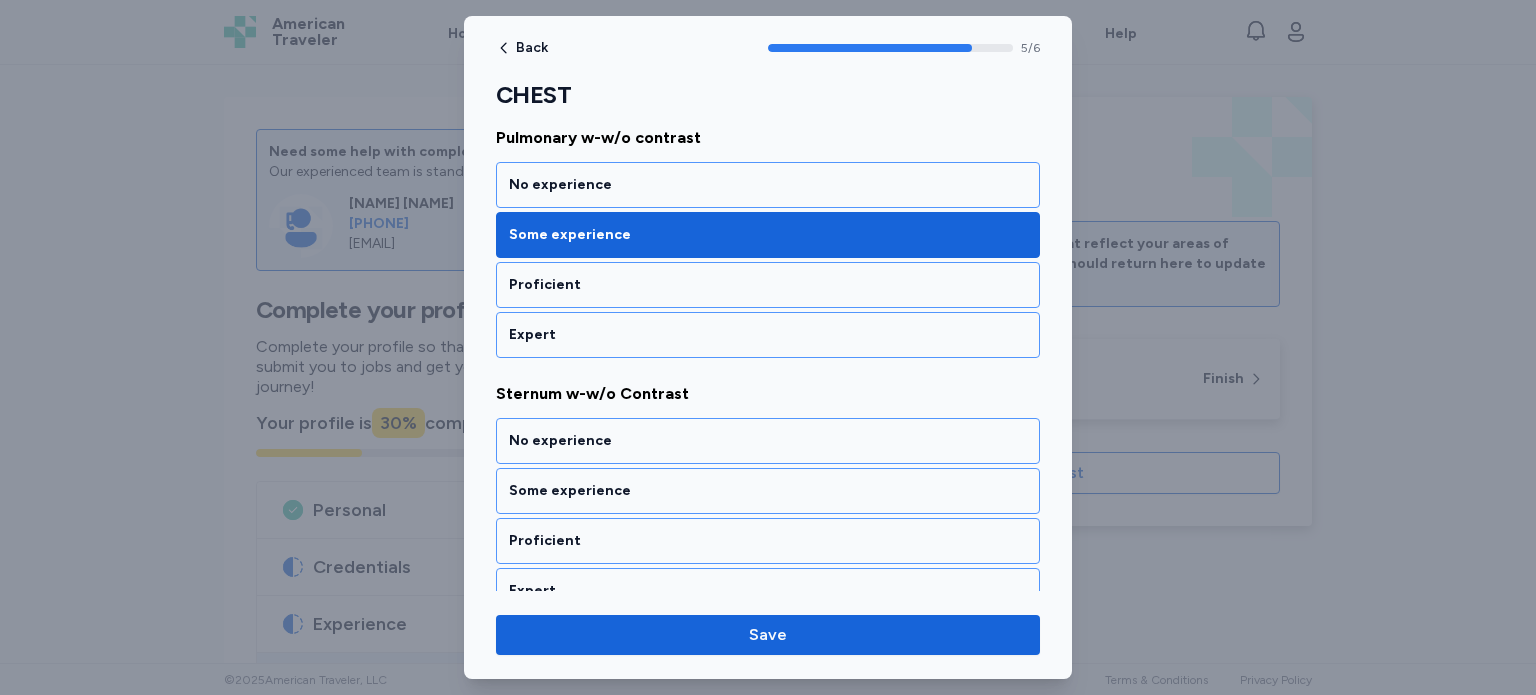 scroll, scrollTop: 1331, scrollLeft: 0, axis: vertical 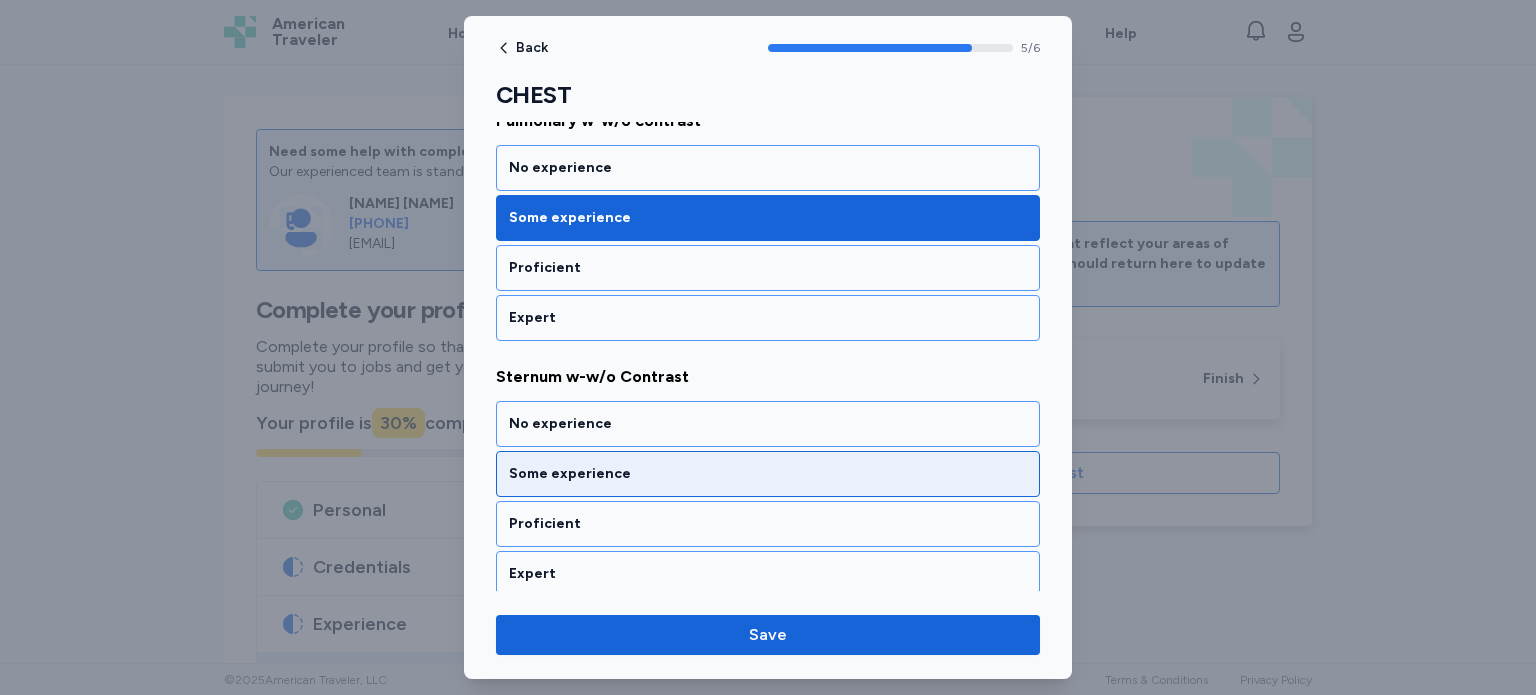 click on "Some experience" at bounding box center (768, 474) 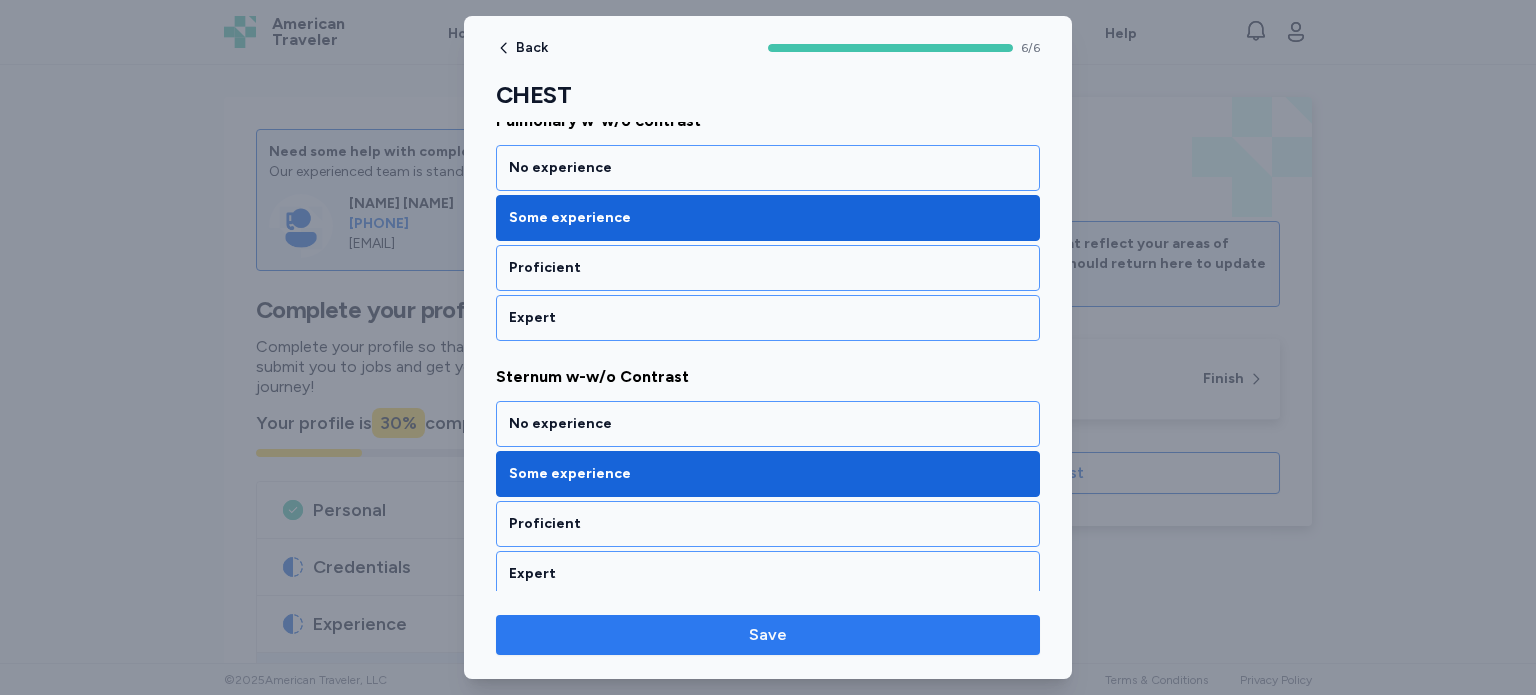 click on "Save" at bounding box center (768, 635) 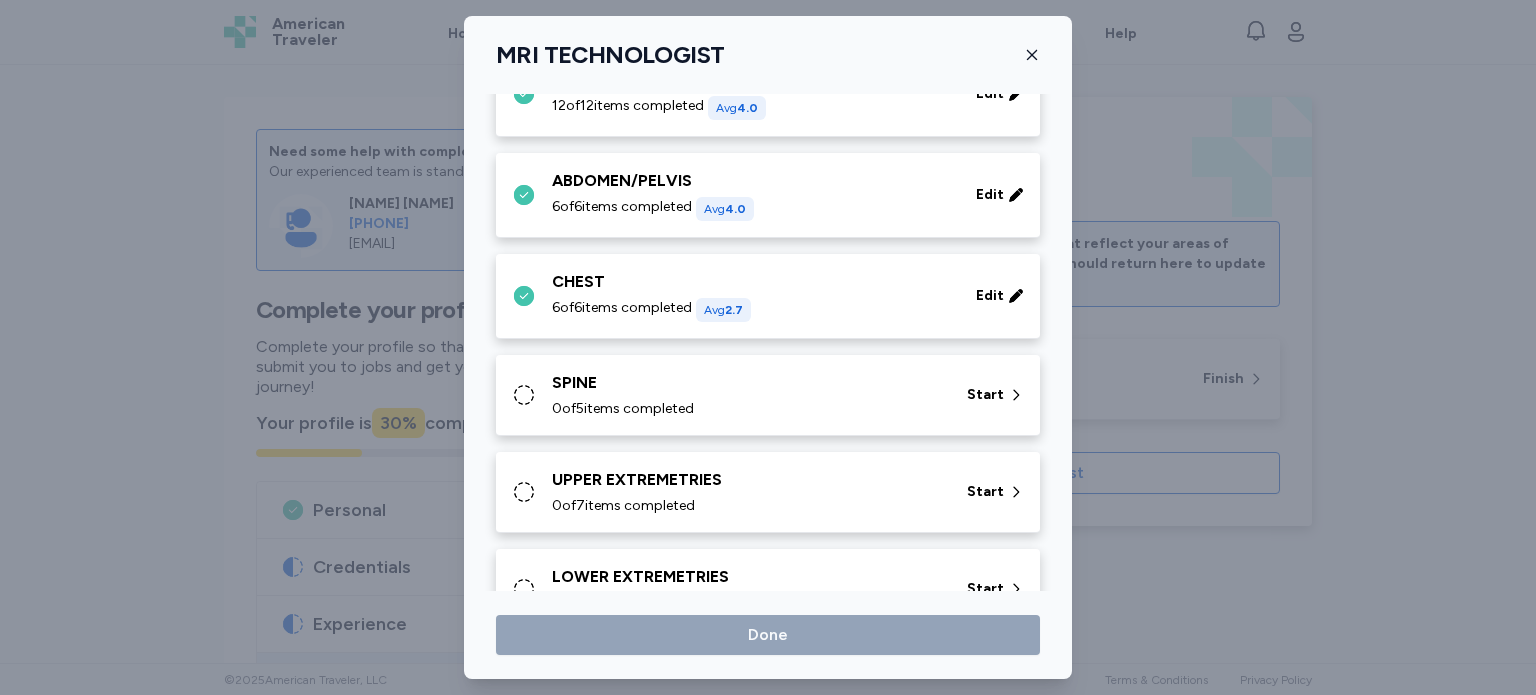 scroll, scrollTop: 570, scrollLeft: 0, axis: vertical 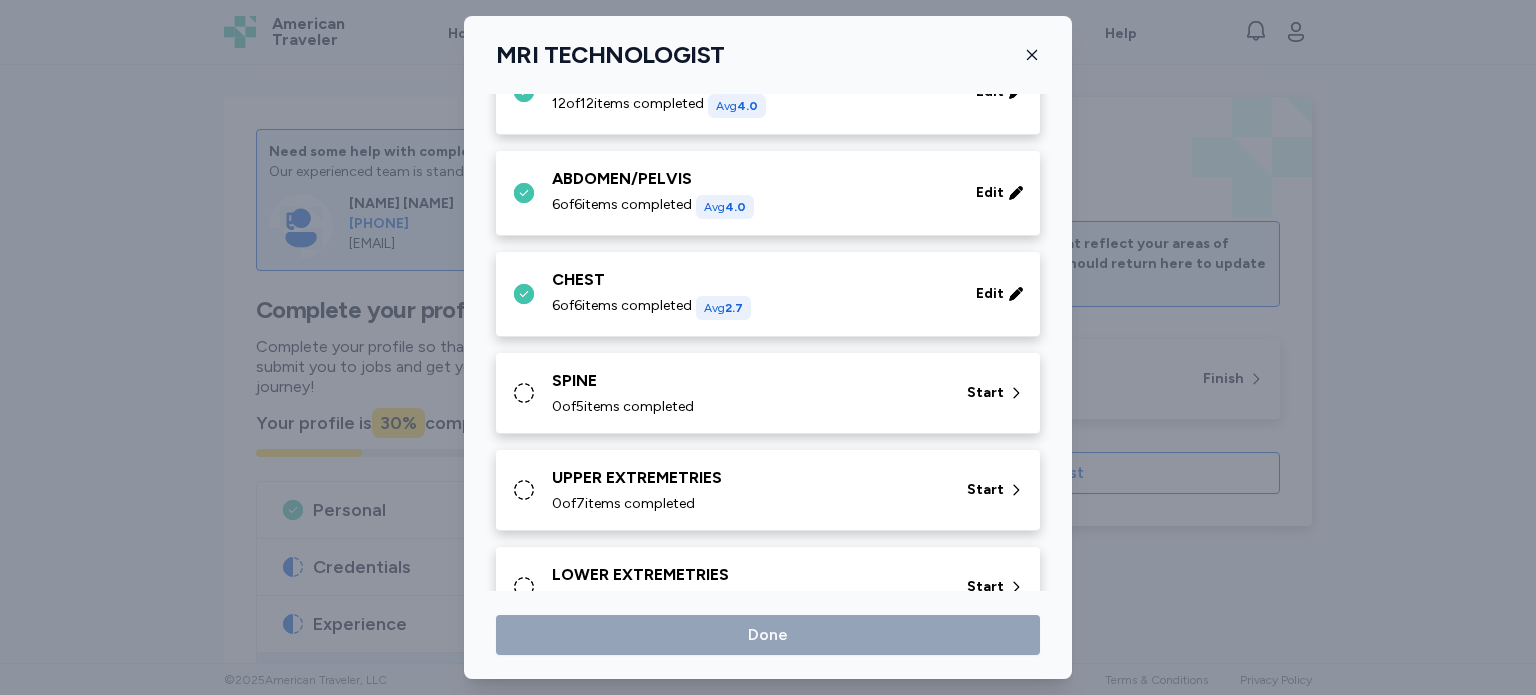 click on "0  of  5  items completed" at bounding box center [747, 407] 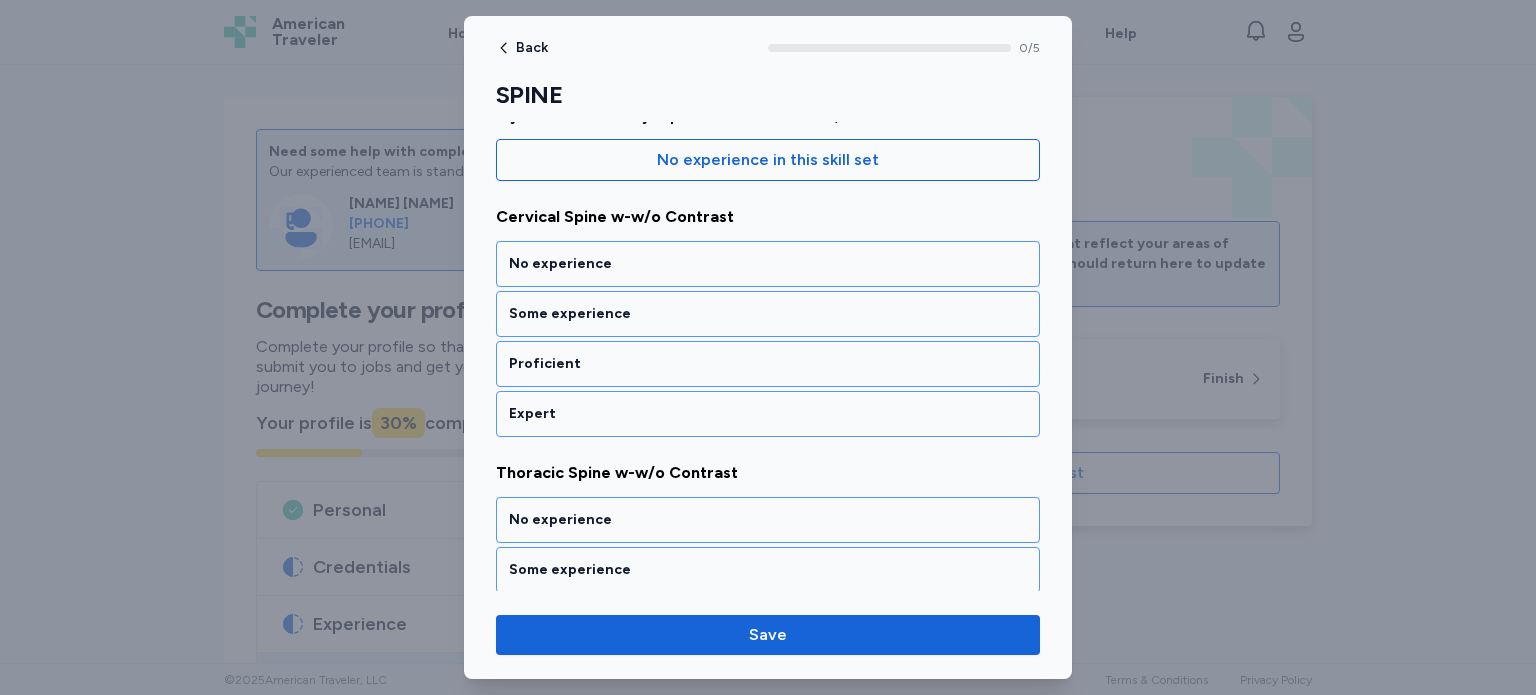 click on "Expert" at bounding box center (768, 414) 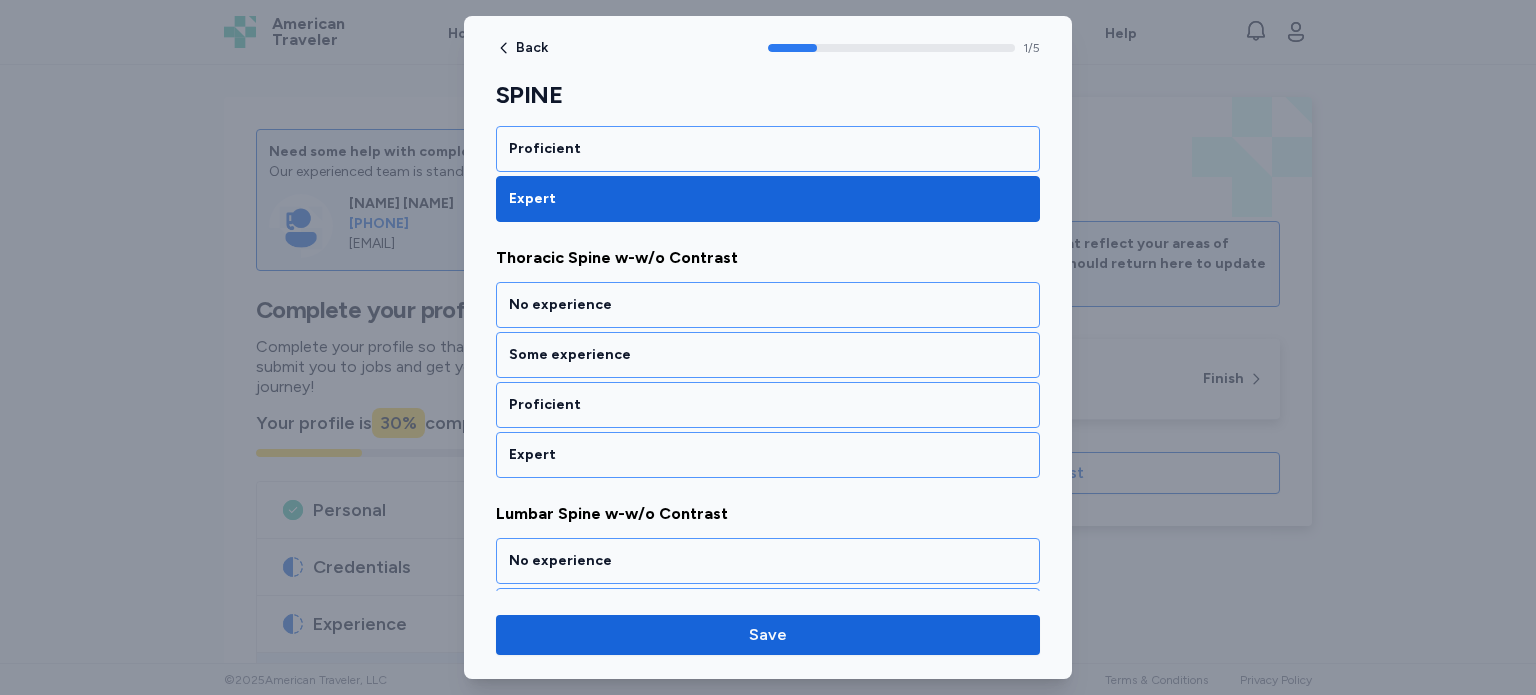 scroll, scrollTop: 428, scrollLeft: 0, axis: vertical 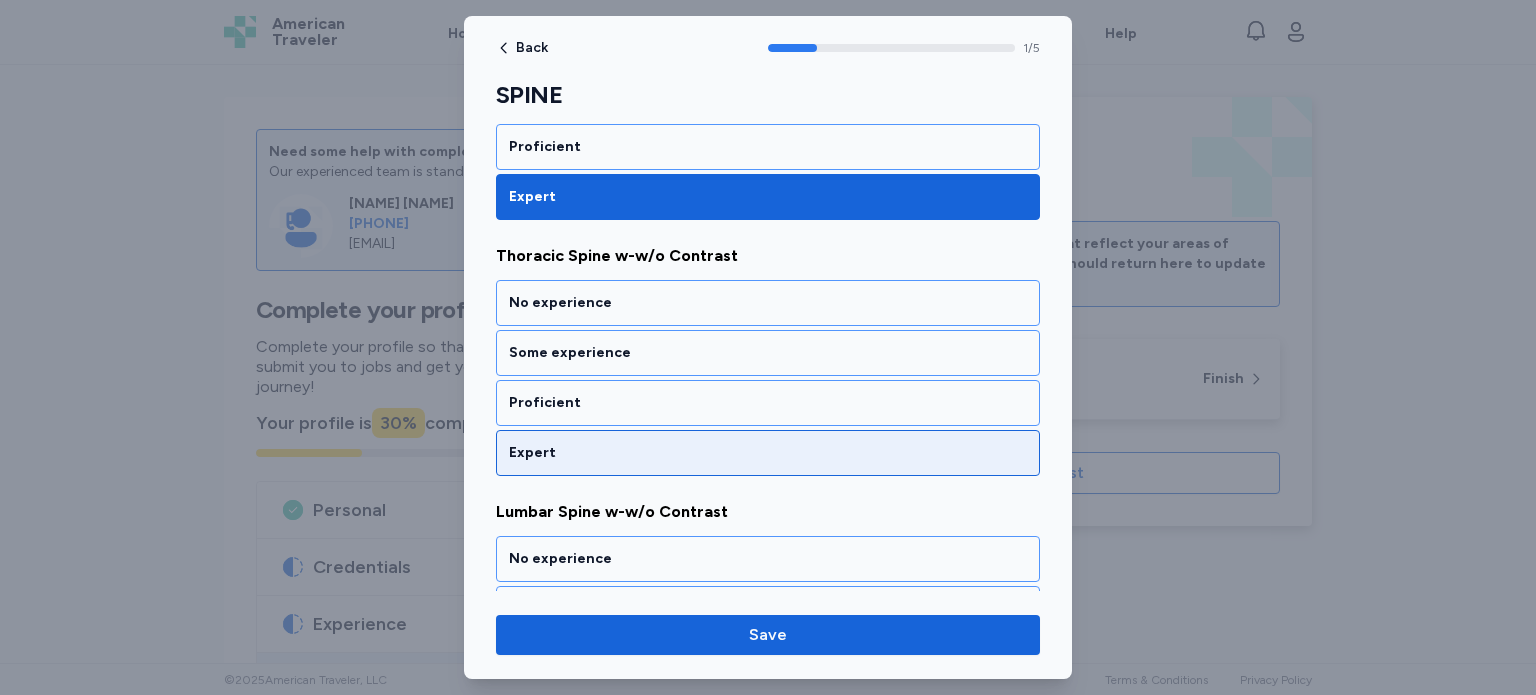 click on "Expert" at bounding box center [768, 453] 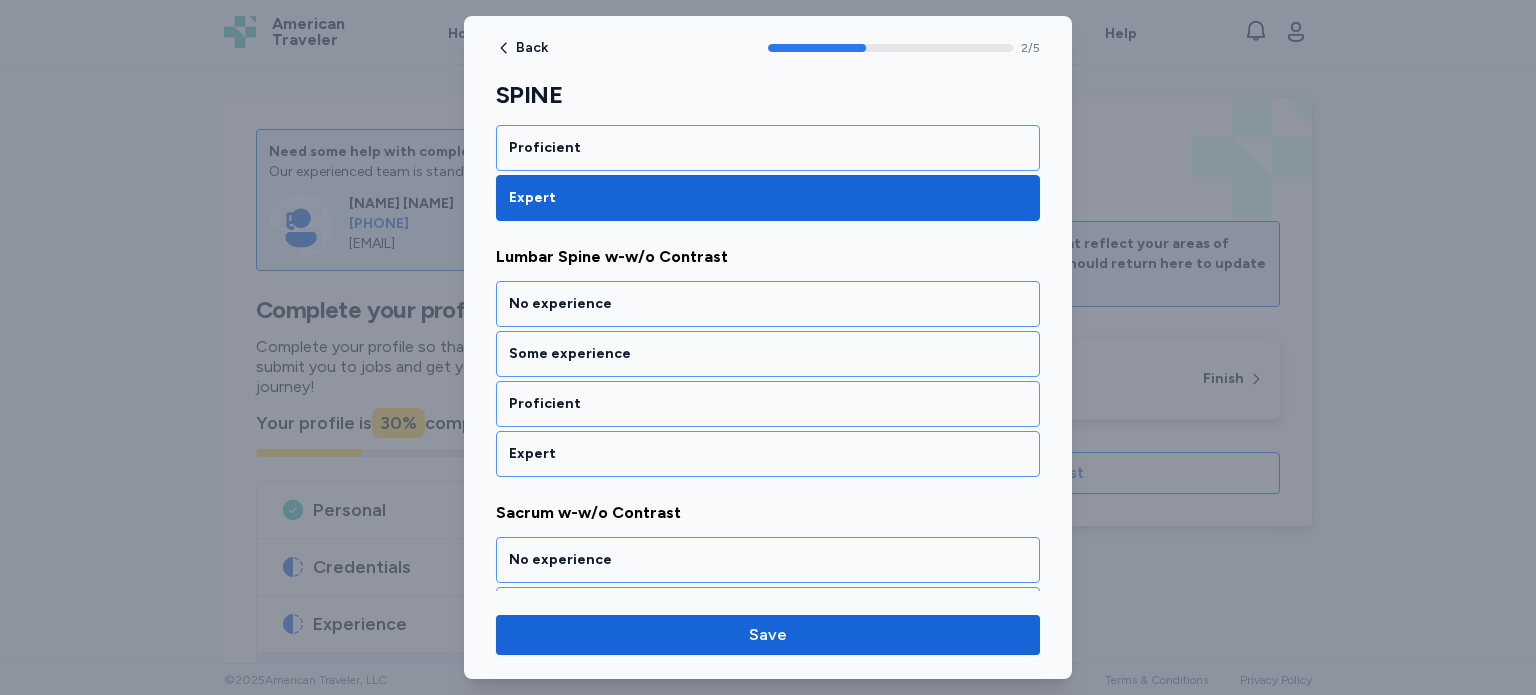click on "Expert" at bounding box center (768, 454) 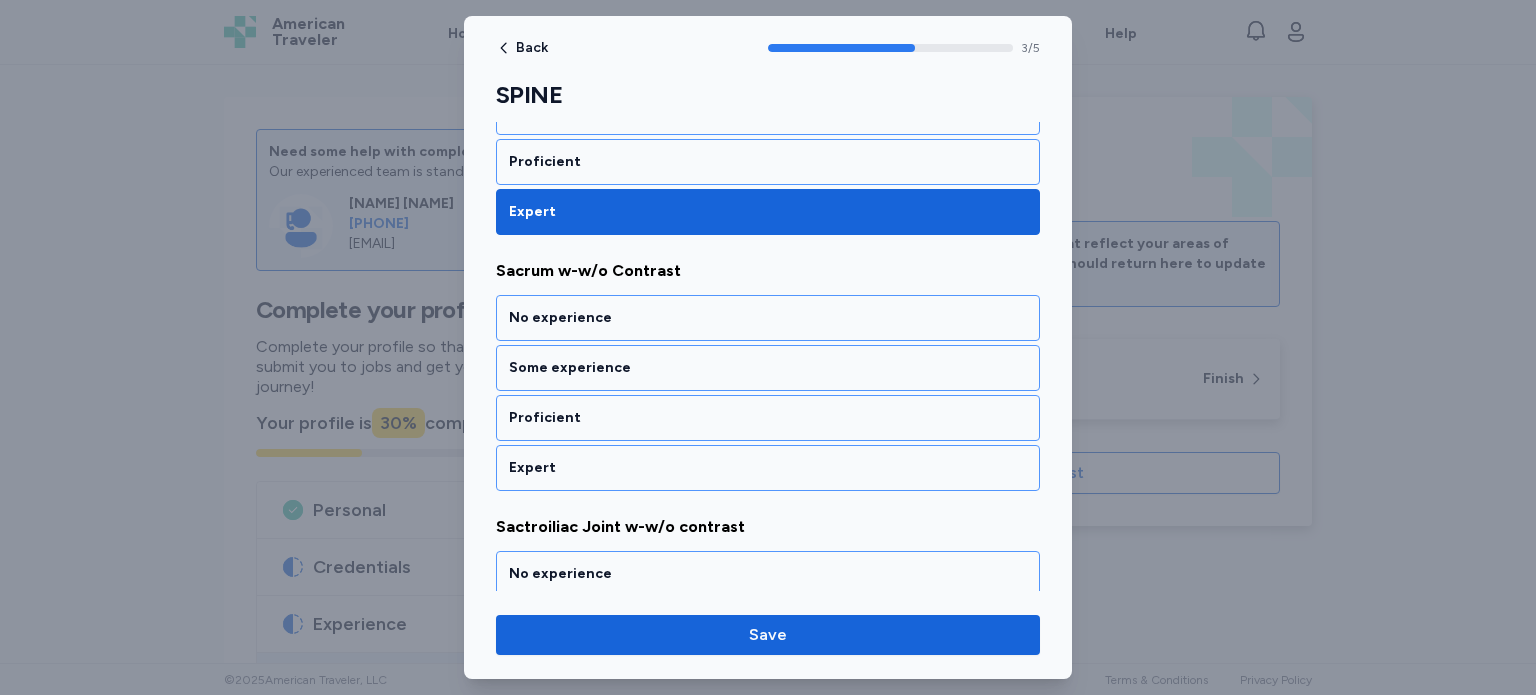 scroll, scrollTop: 937, scrollLeft: 0, axis: vertical 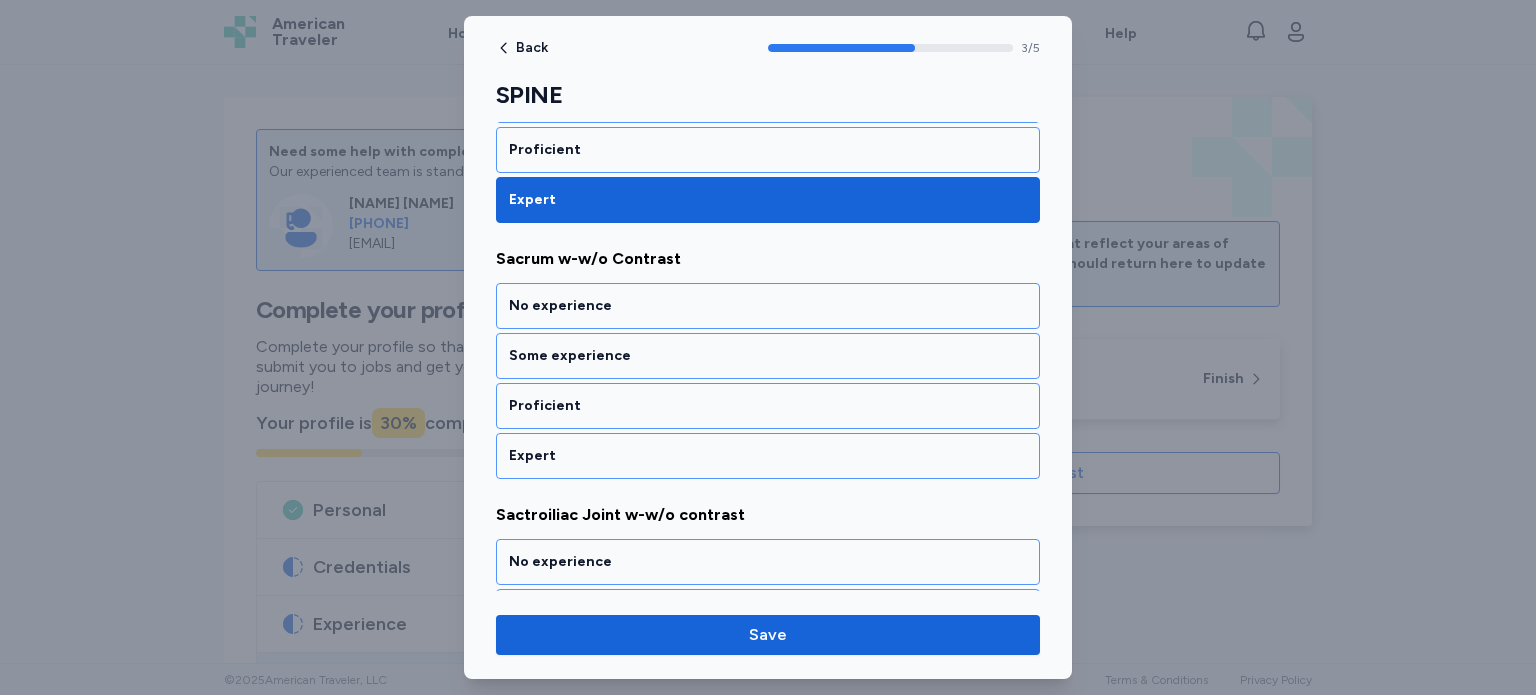 click on "Expert" at bounding box center (768, 456) 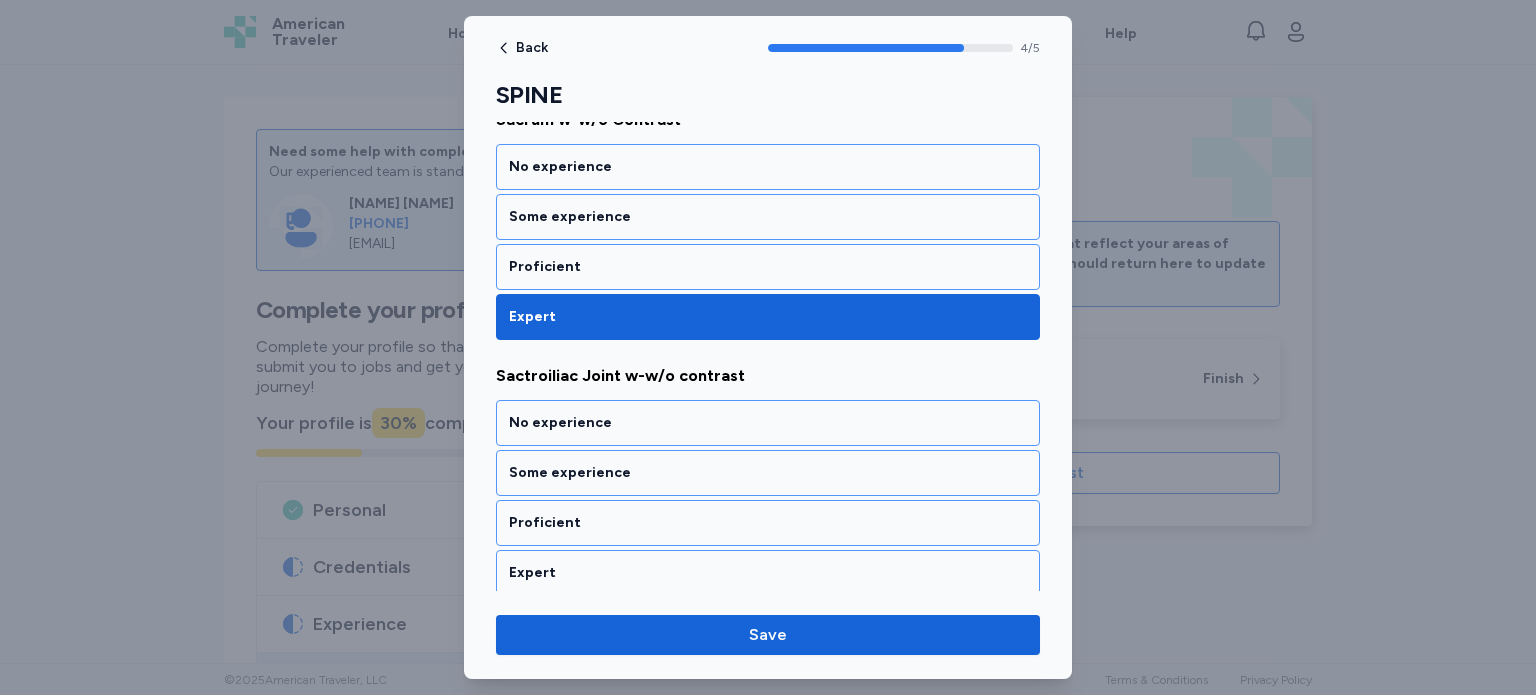 scroll, scrollTop: 1076, scrollLeft: 0, axis: vertical 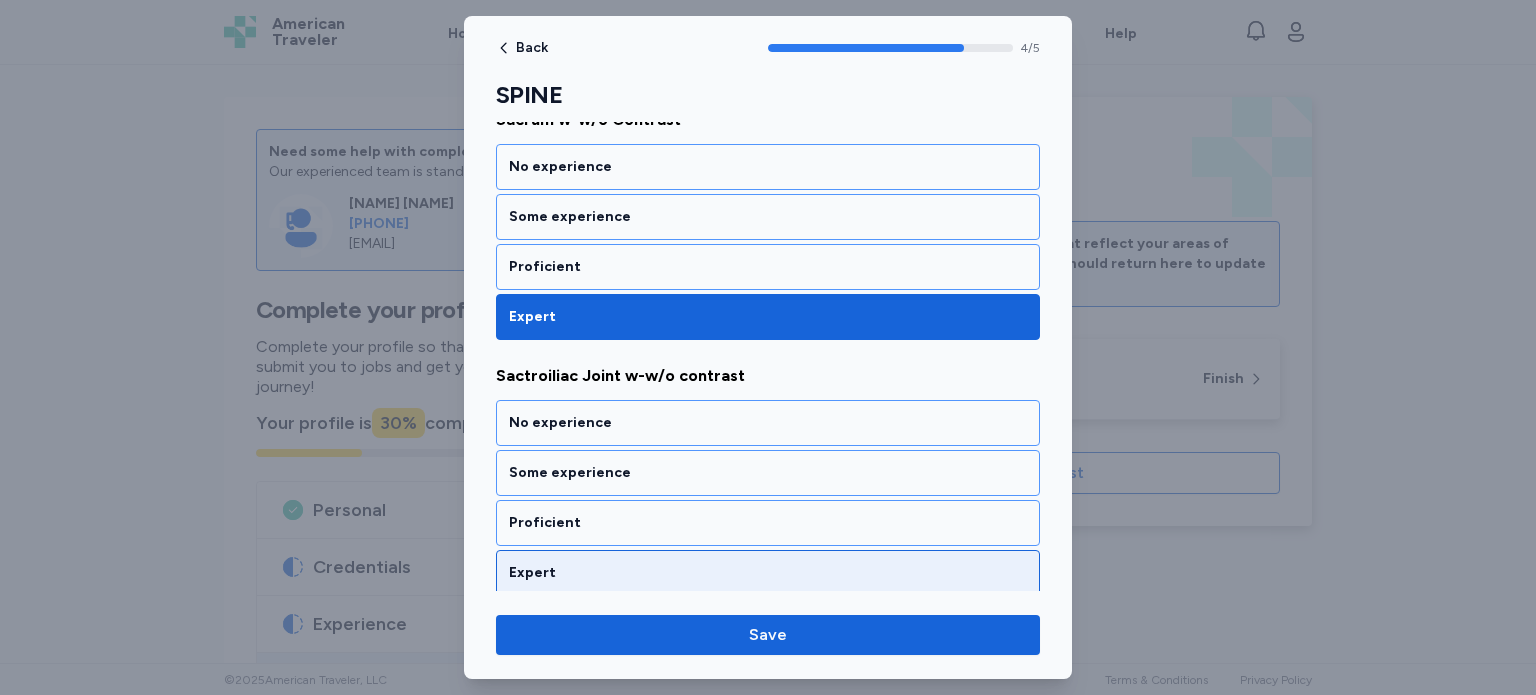 click on "Expert" at bounding box center [768, 573] 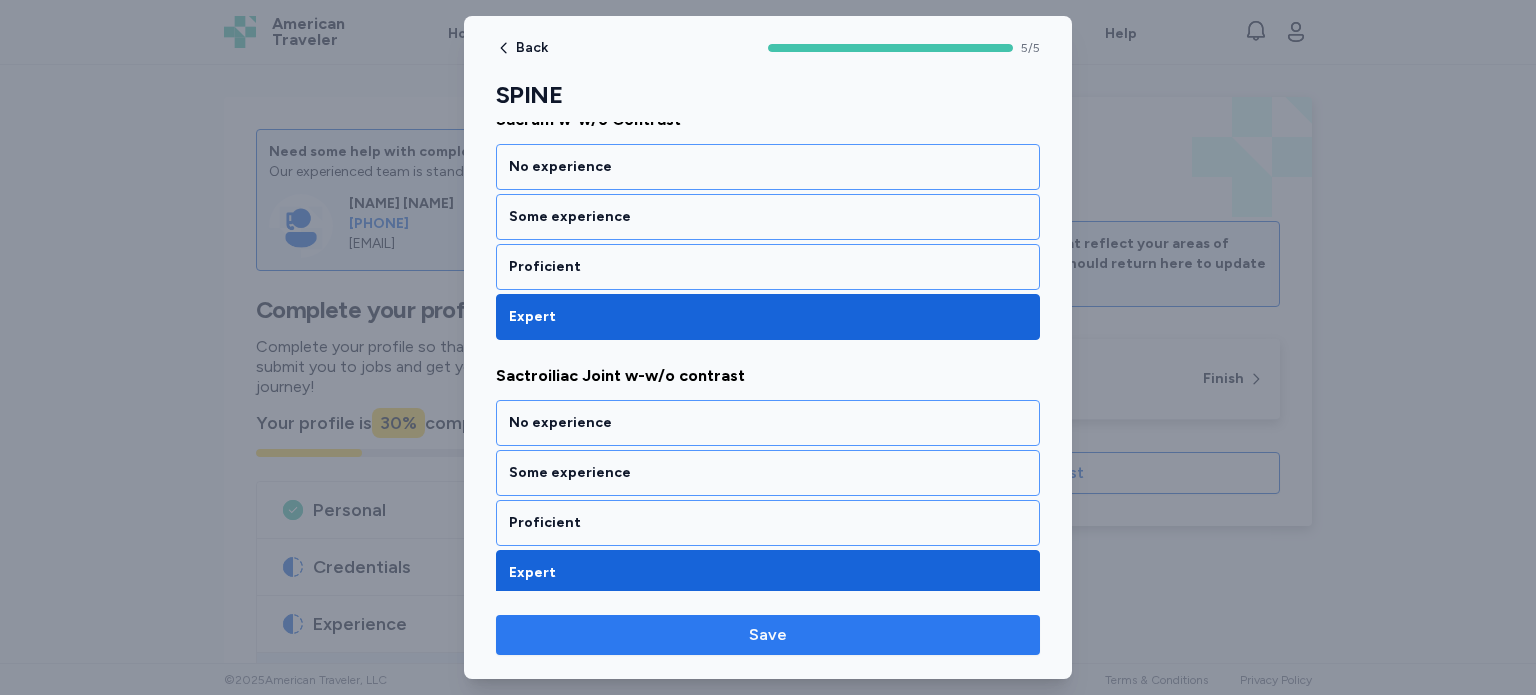 click on "Save" at bounding box center (768, 635) 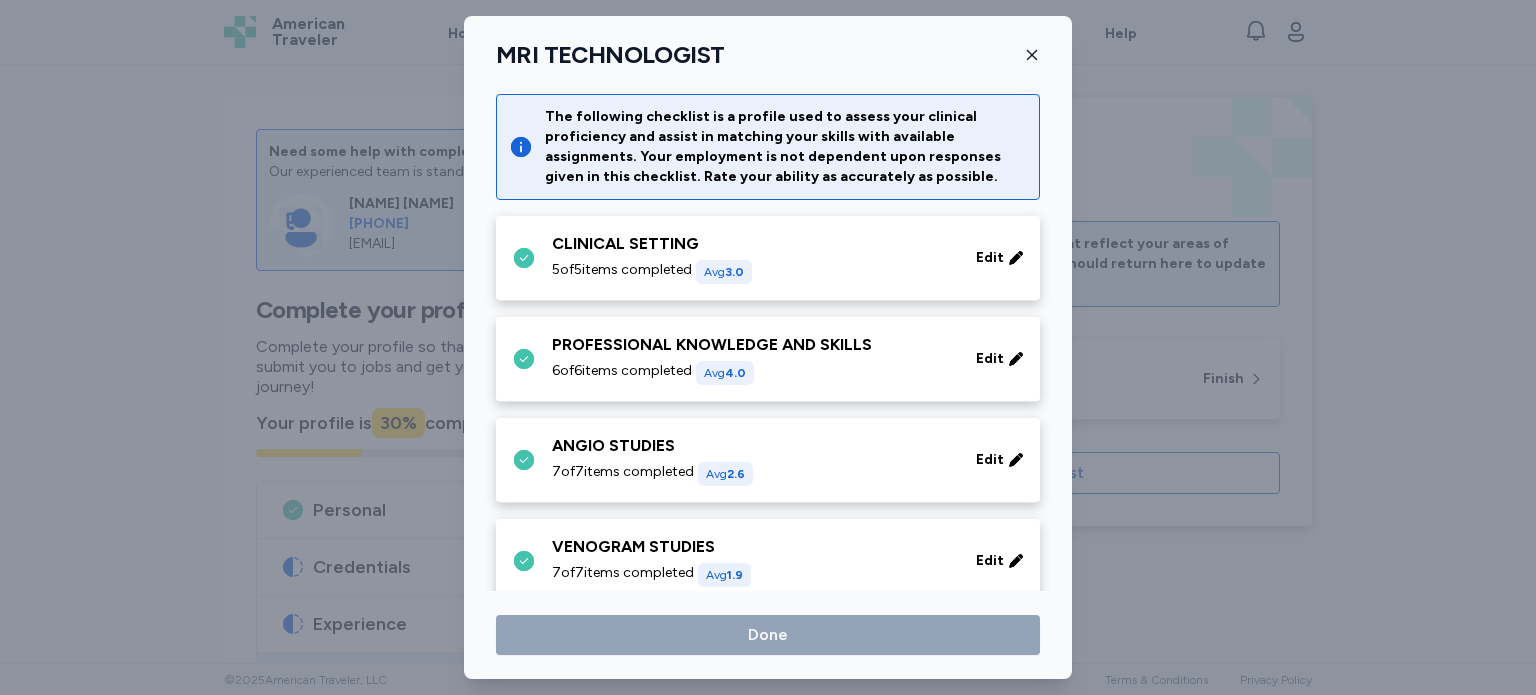 scroll, scrollTop: 570, scrollLeft: 0, axis: vertical 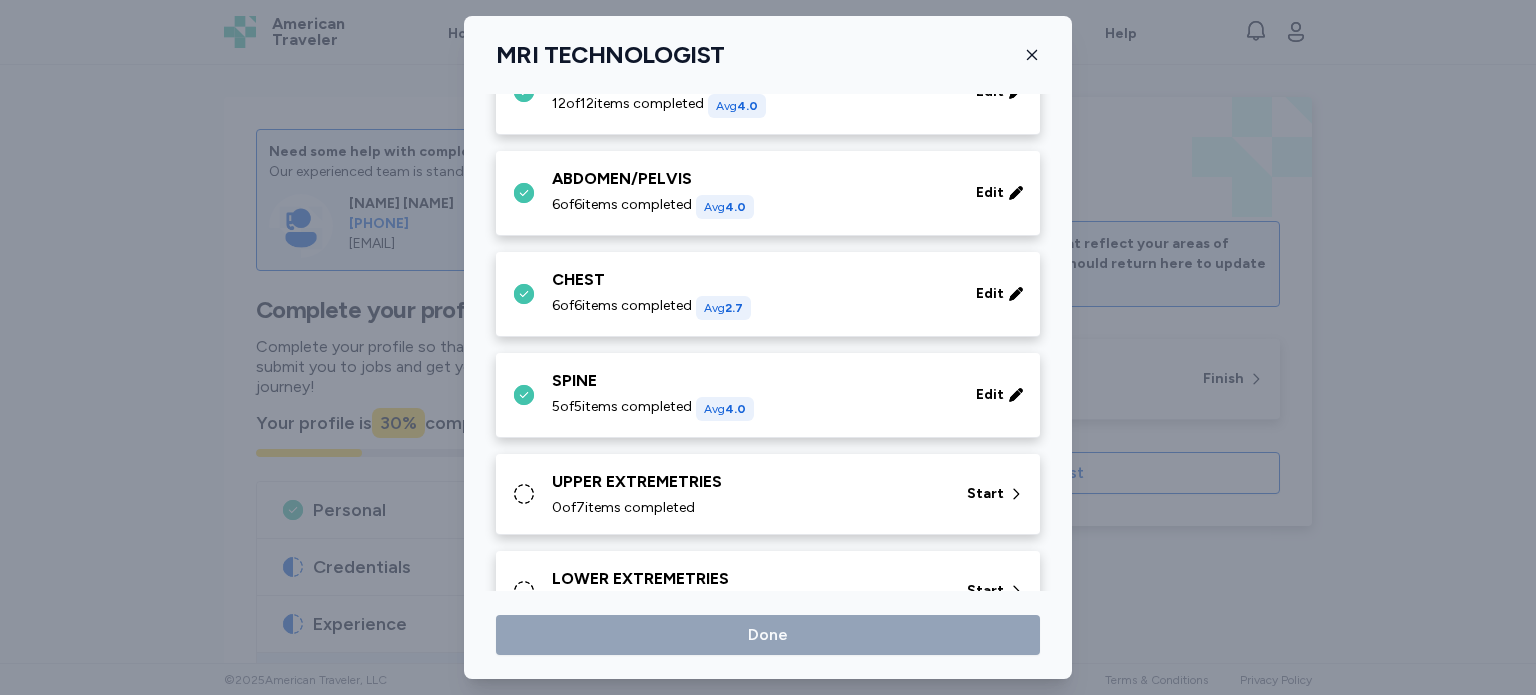 click on "0  of  7  items completed" at bounding box center (747, 508) 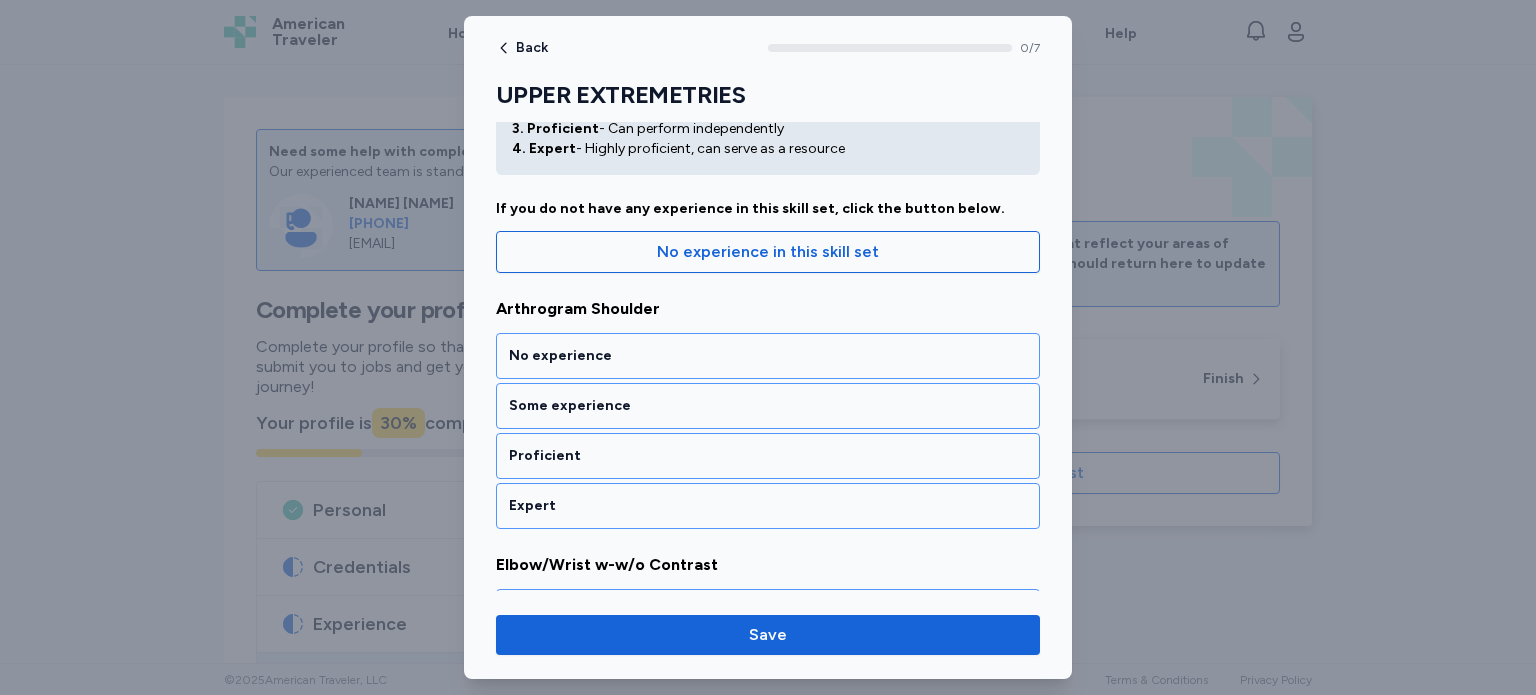 click on "Expert" at bounding box center [768, 506] 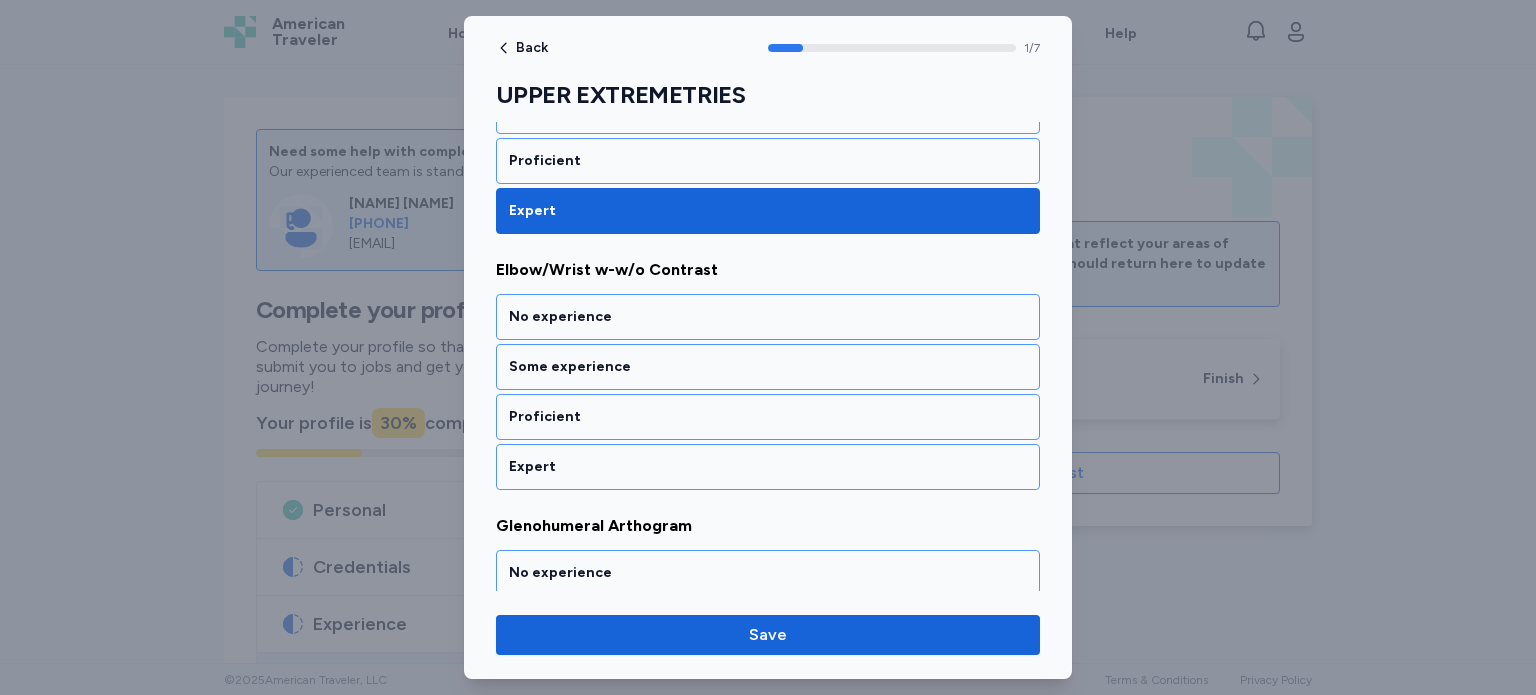 scroll, scrollTop: 428, scrollLeft: 0, axis: vertical 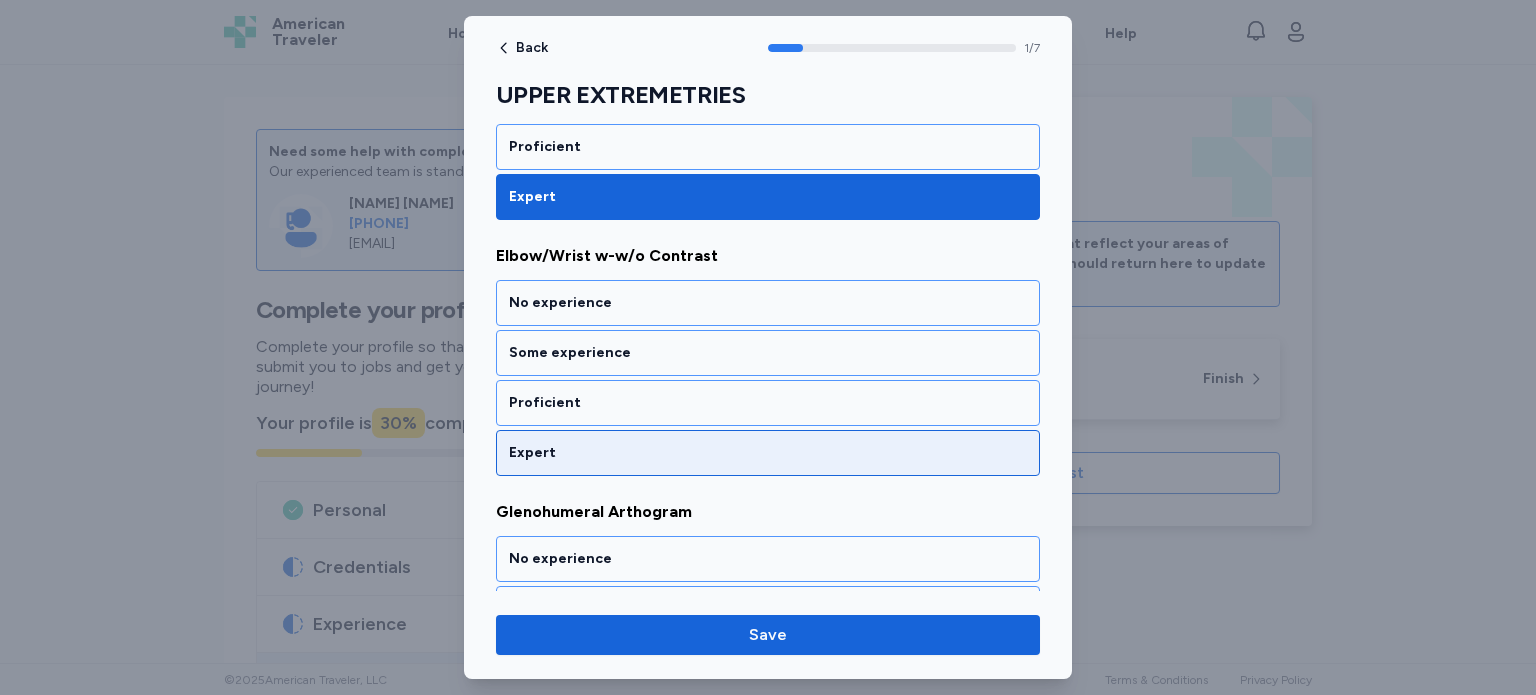click on "Expert" at bounding box center (768, 453) 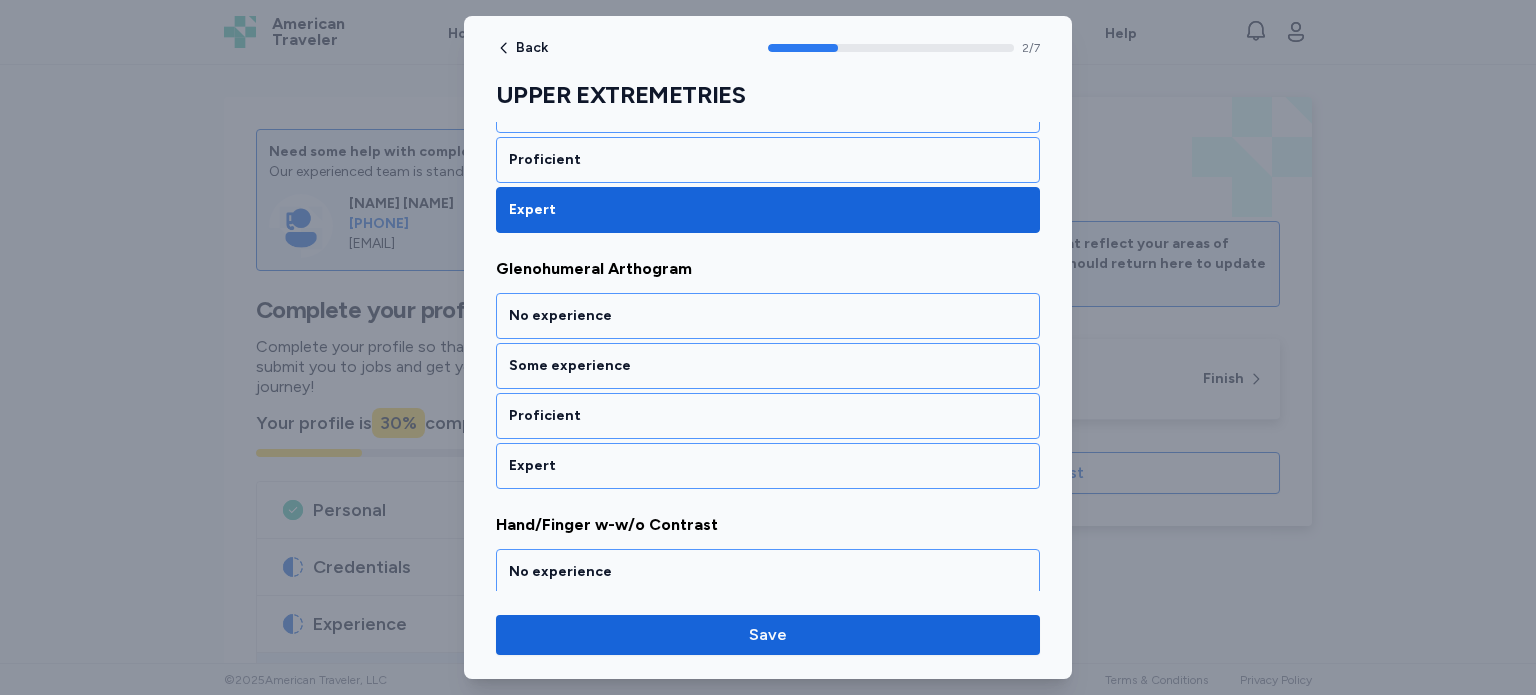 scroll, scrollTop: 683, scrollLeft: 0, axis: vertical 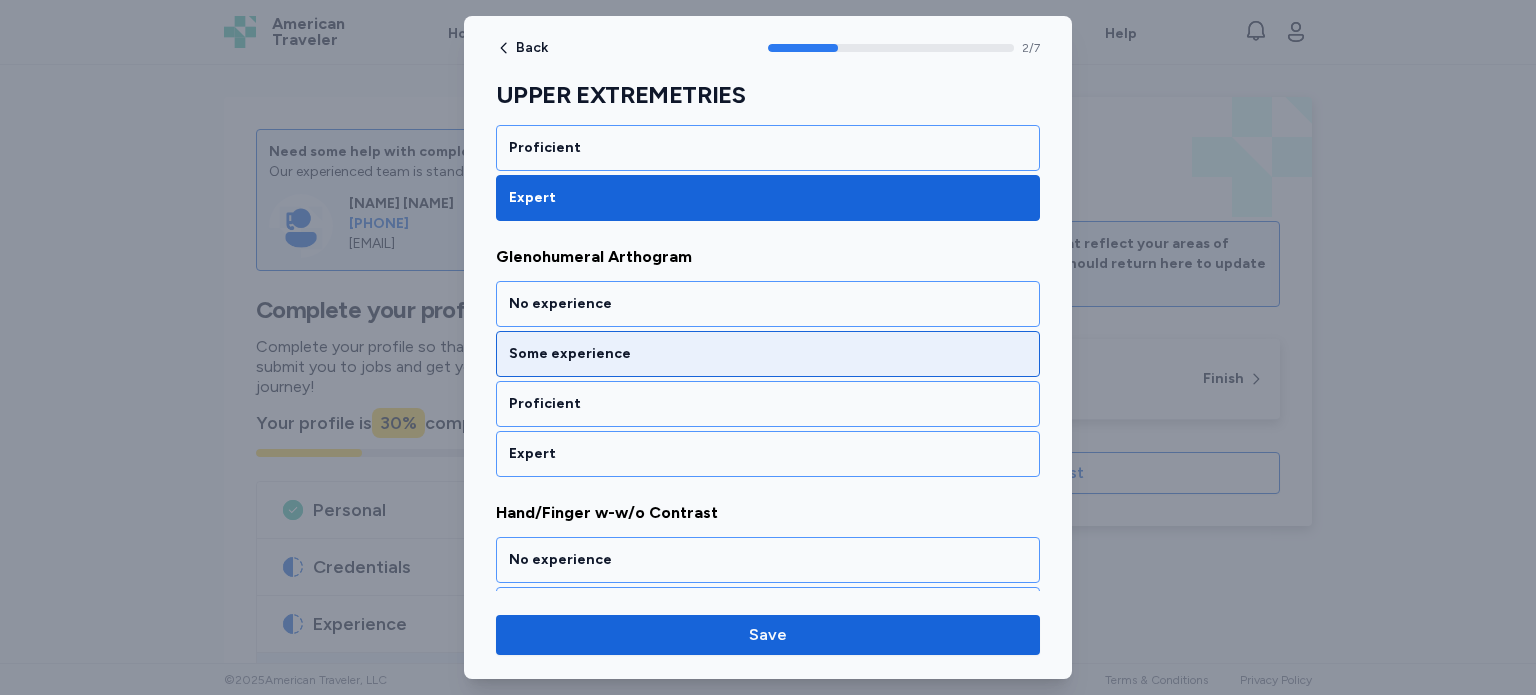 click on "Some experience" at bounding box center [768, 354] 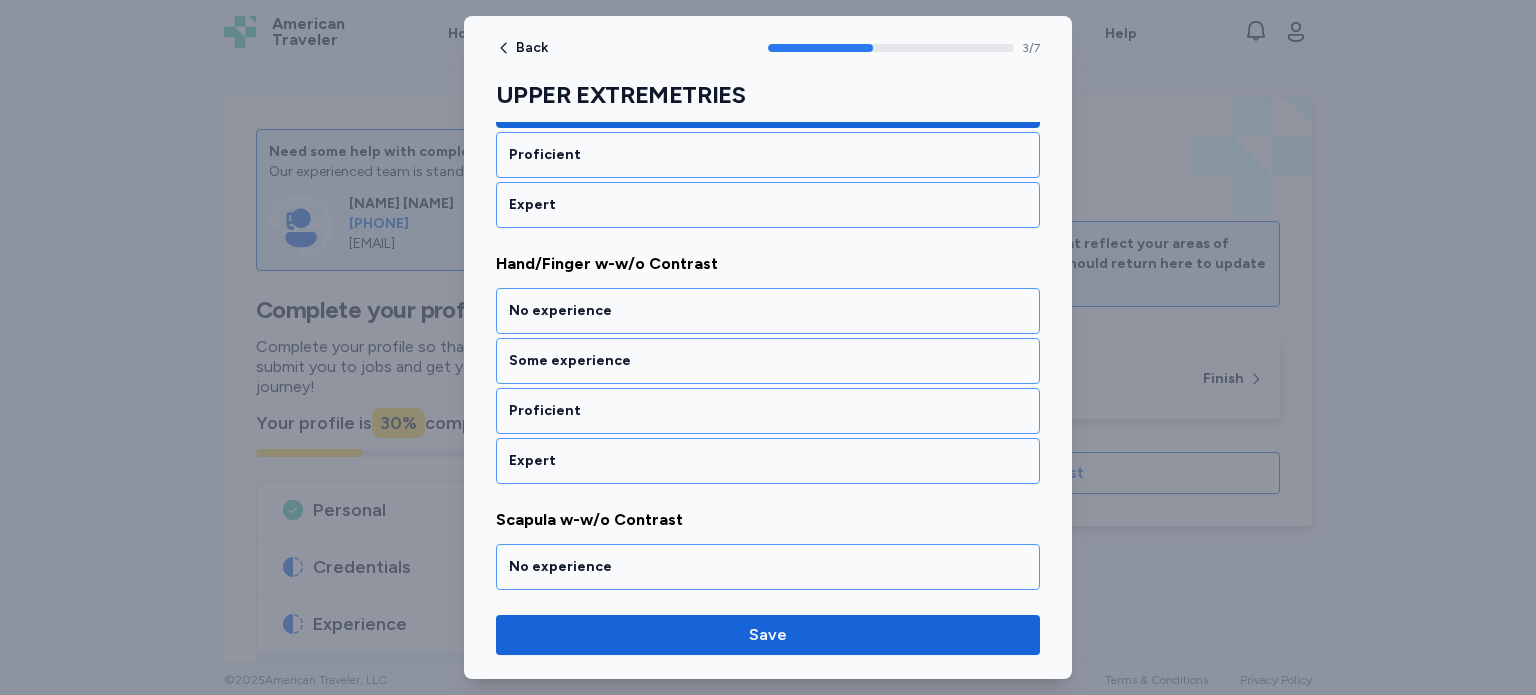 scroll, scrollTop: 937, scrollLeft: 0, axis: vertical 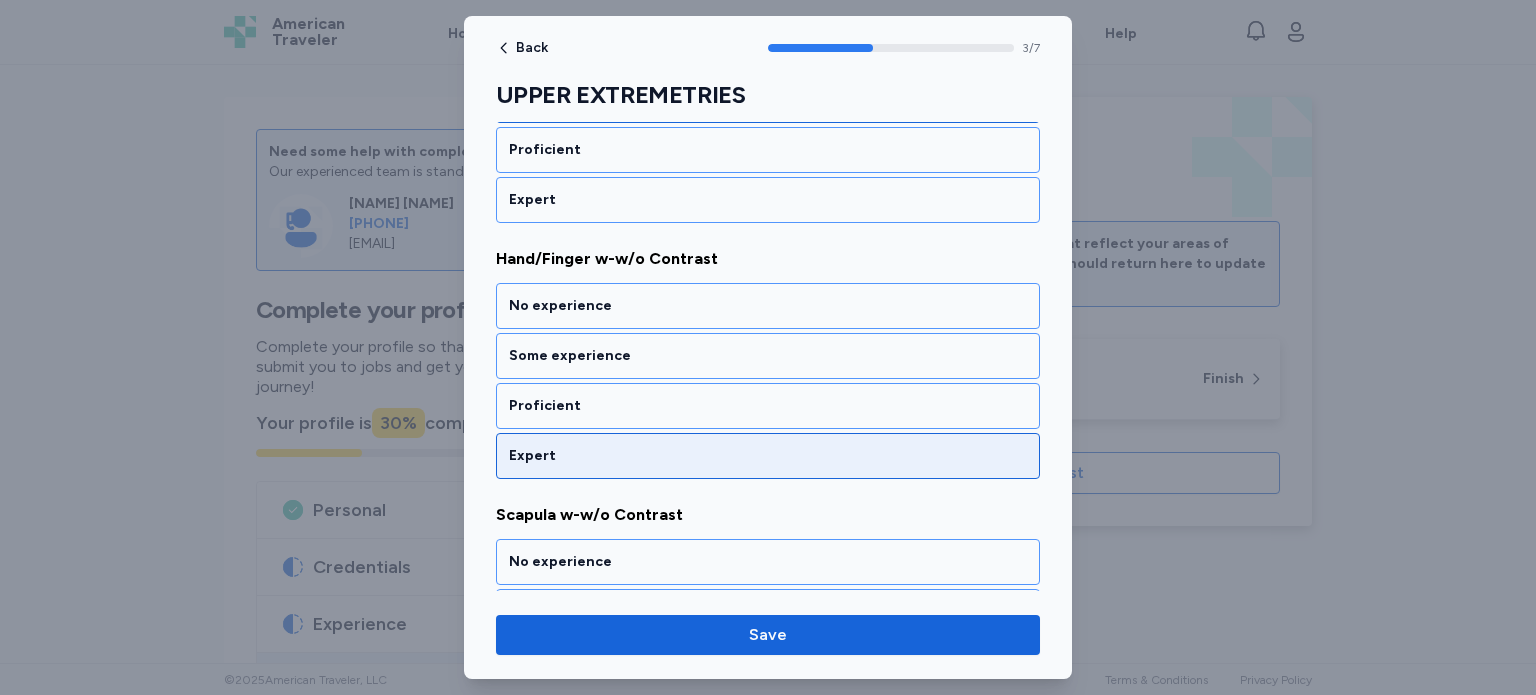 click on "Expert" at bounding box center [768, 456] 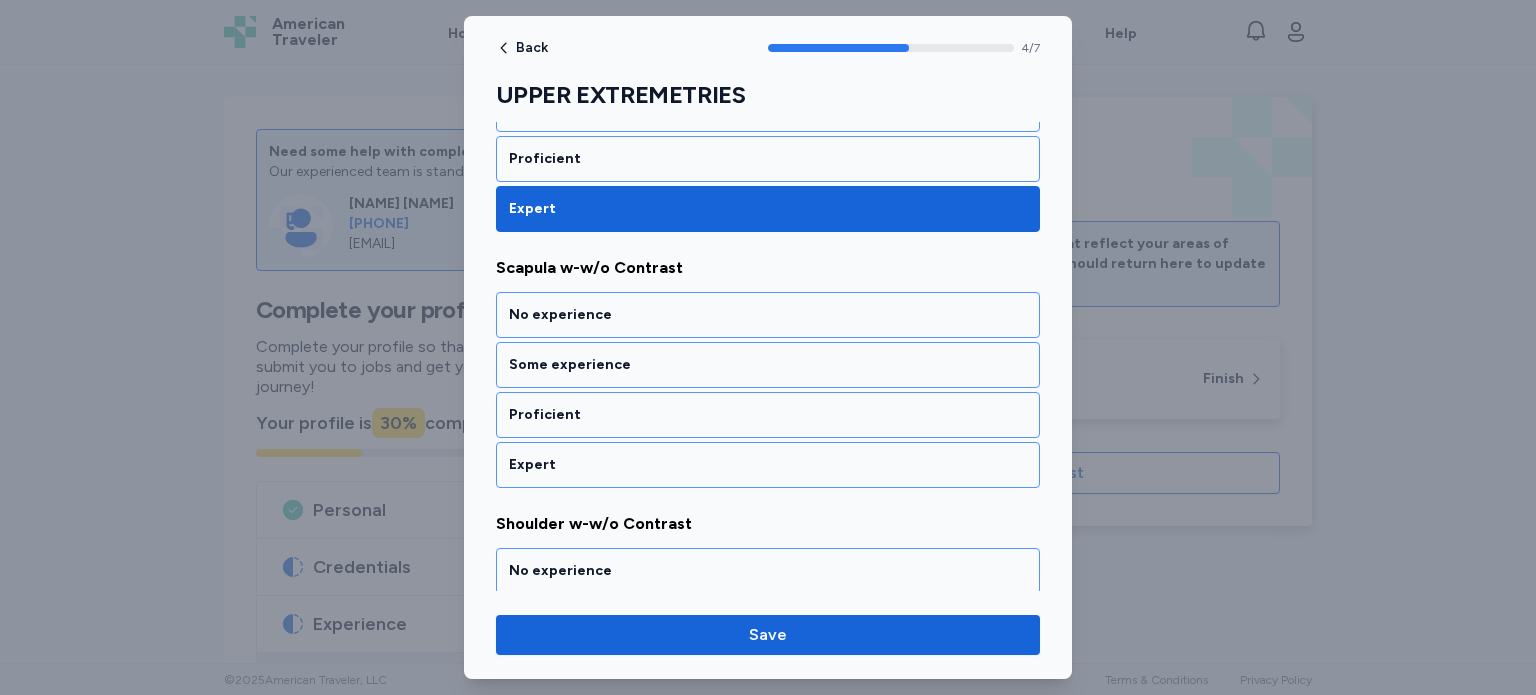scroll, scrollTop: 1192, scrollLeft: 0, axis: vertical 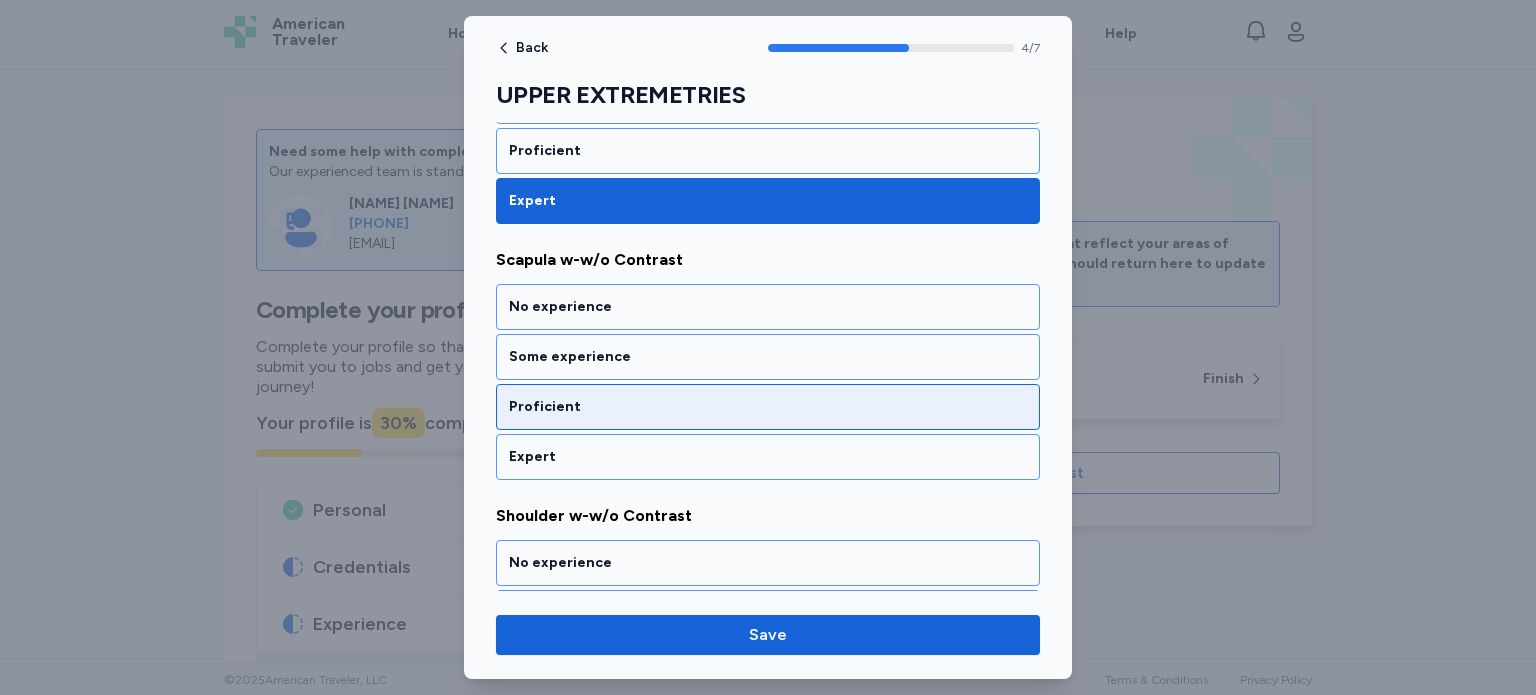 click on "Proficient" at bounding box center (768, 407) 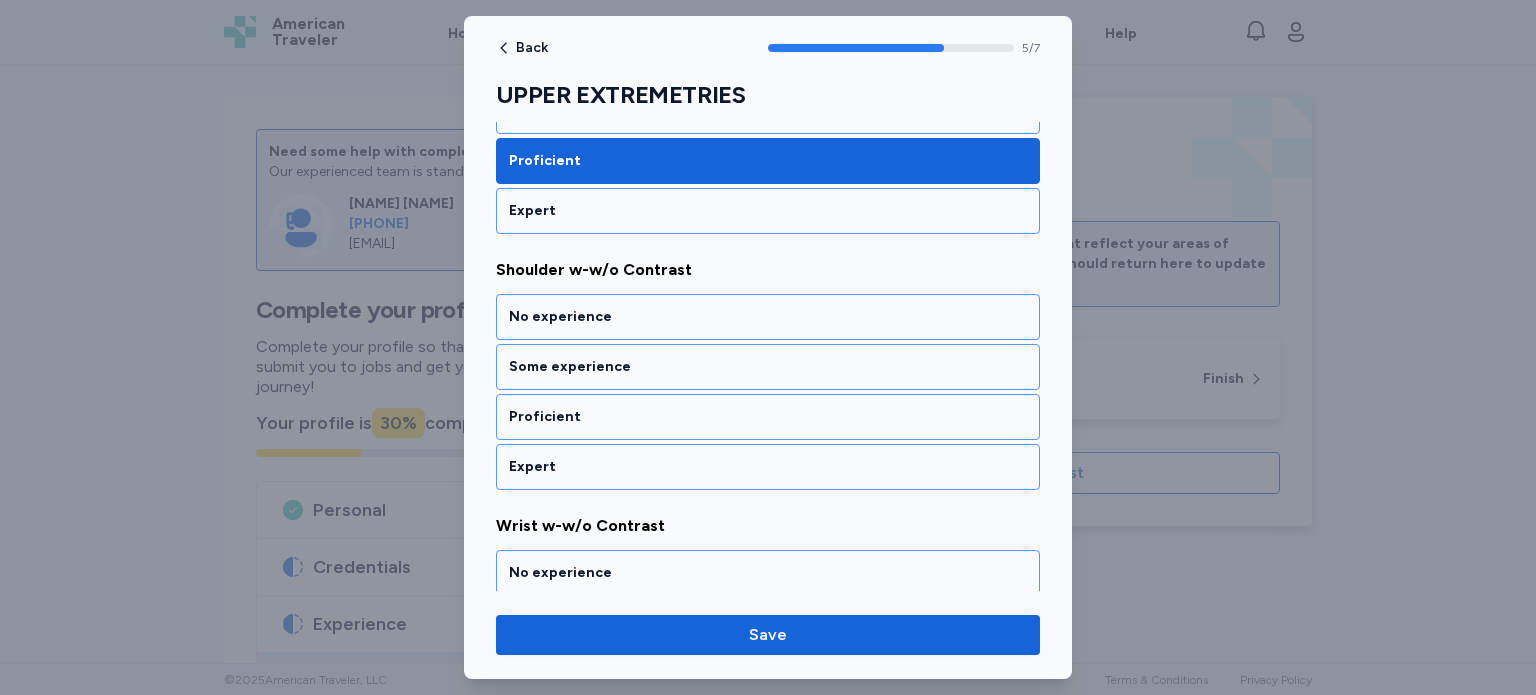 scroll, scrollTop: 1446, scrollLeft: 0, axis: vertical 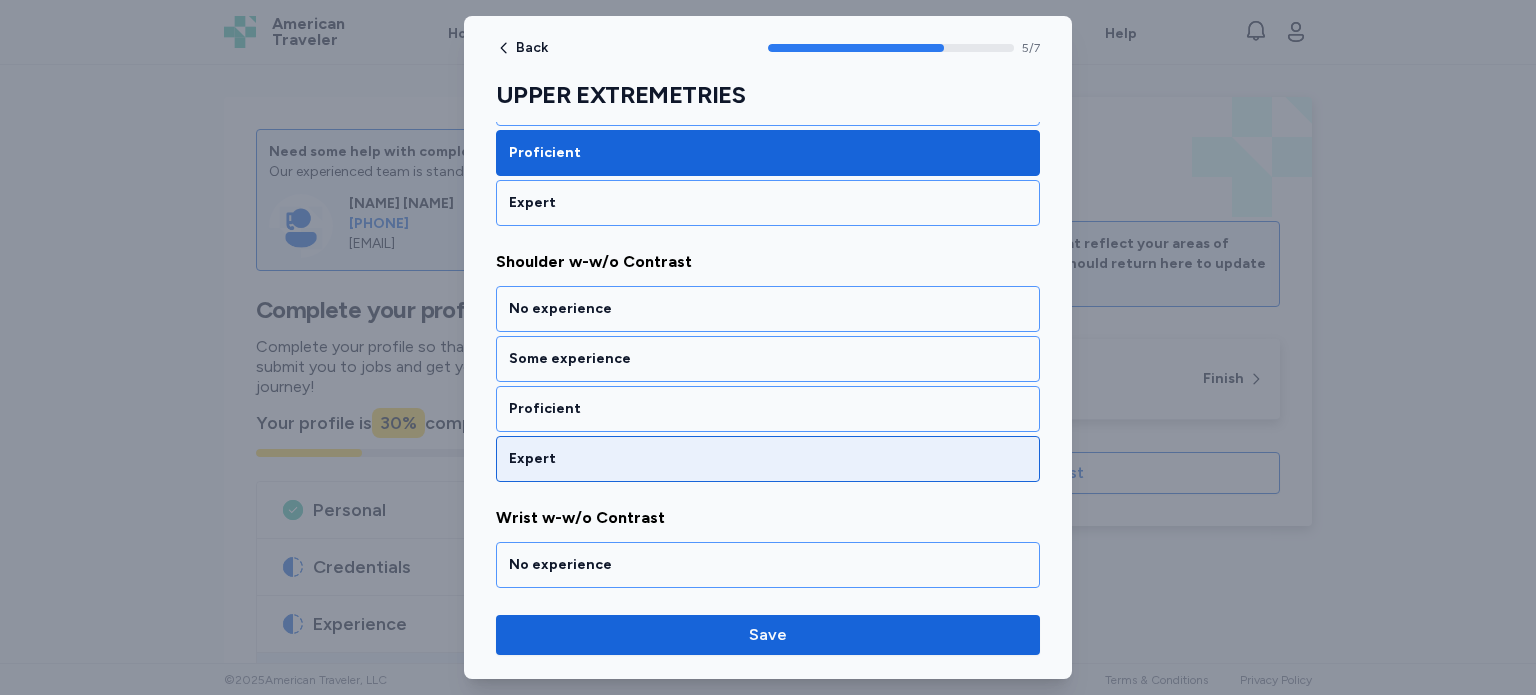 click on "Expert" at bounding box center [768, 459] 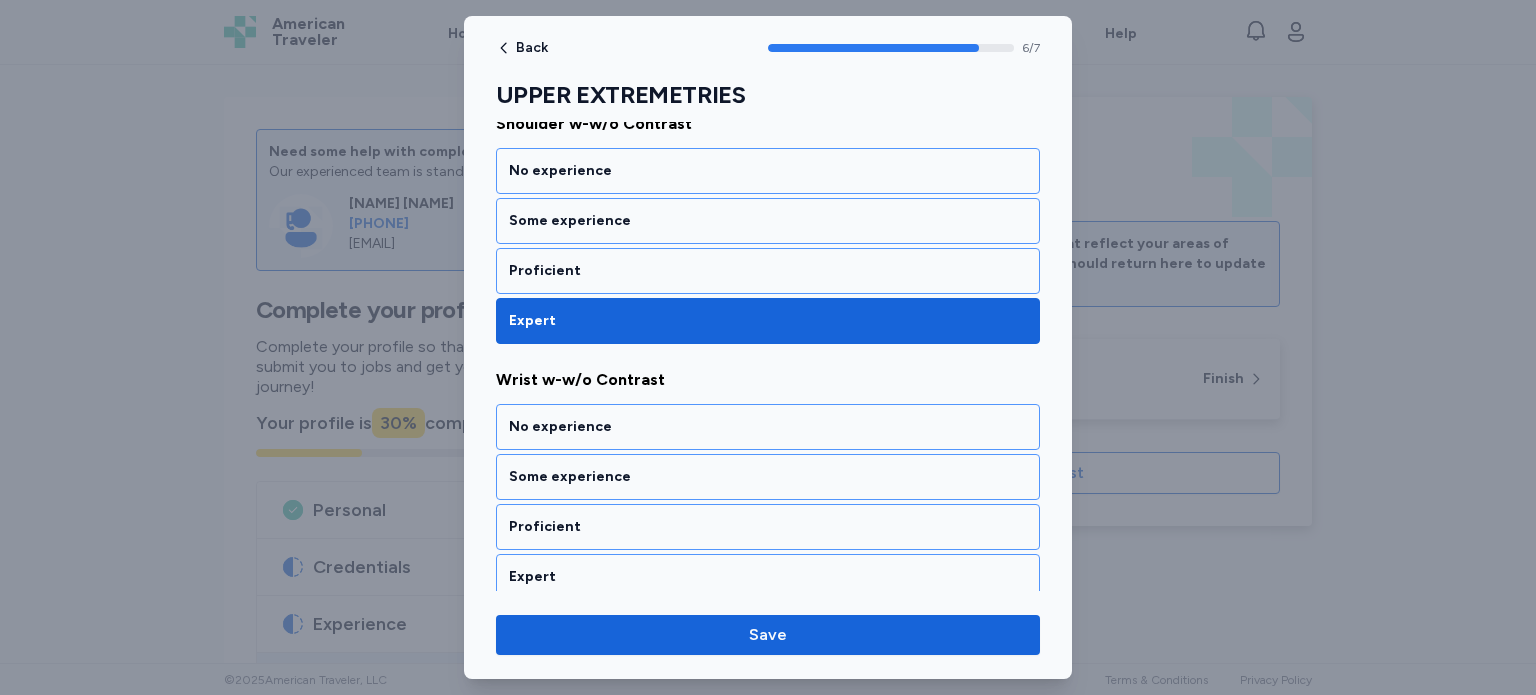 scroll, scrollTop: 1585, scrollLeft: 0, axis: vertical 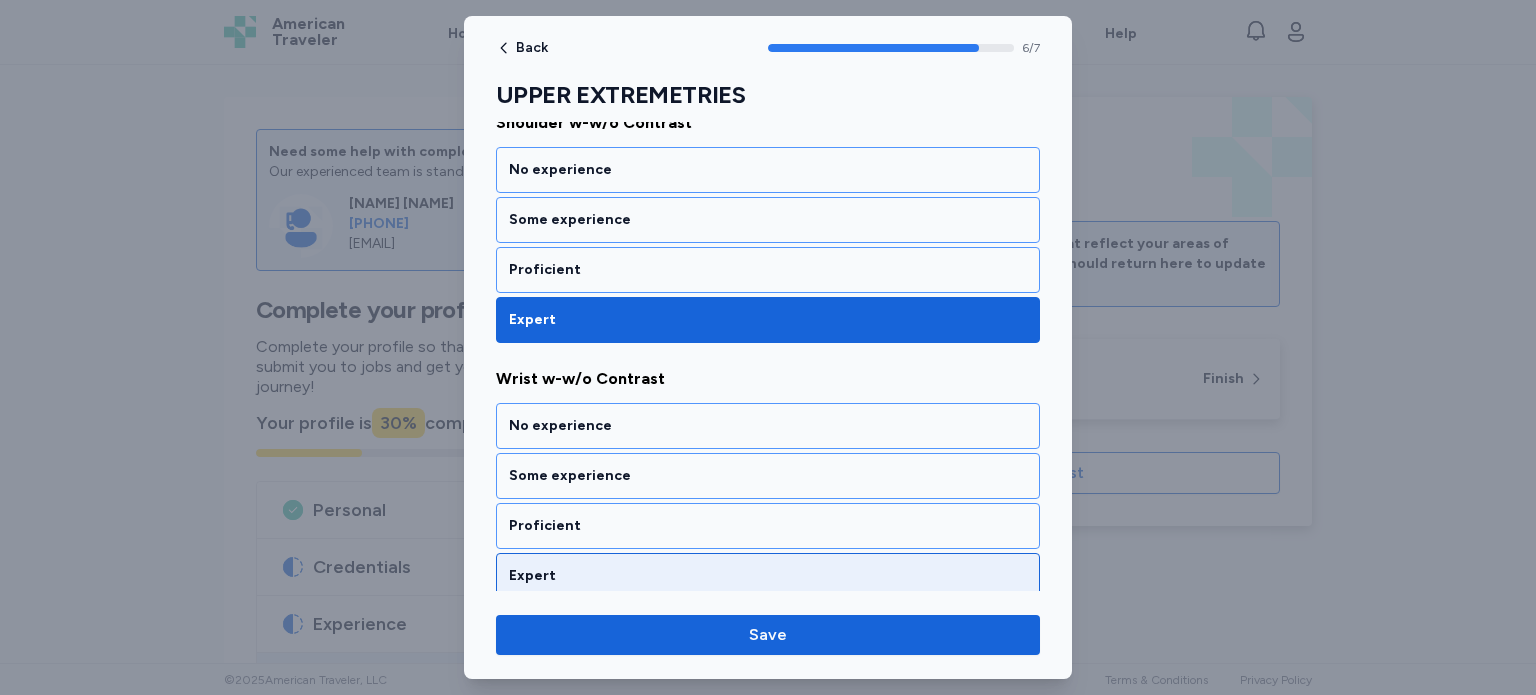 click on "Expert" at bounding box center (768, 576) 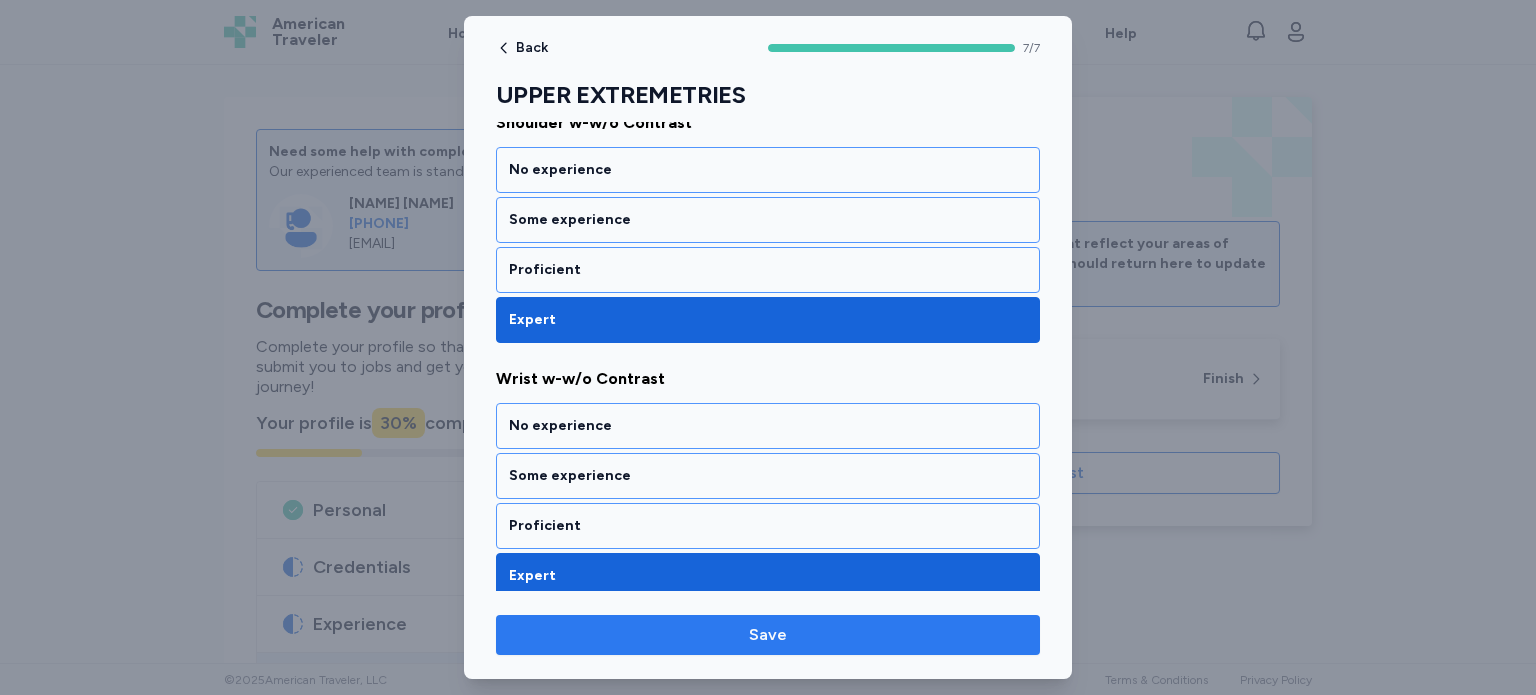 click on "Save" at bounding box center (768, 635) 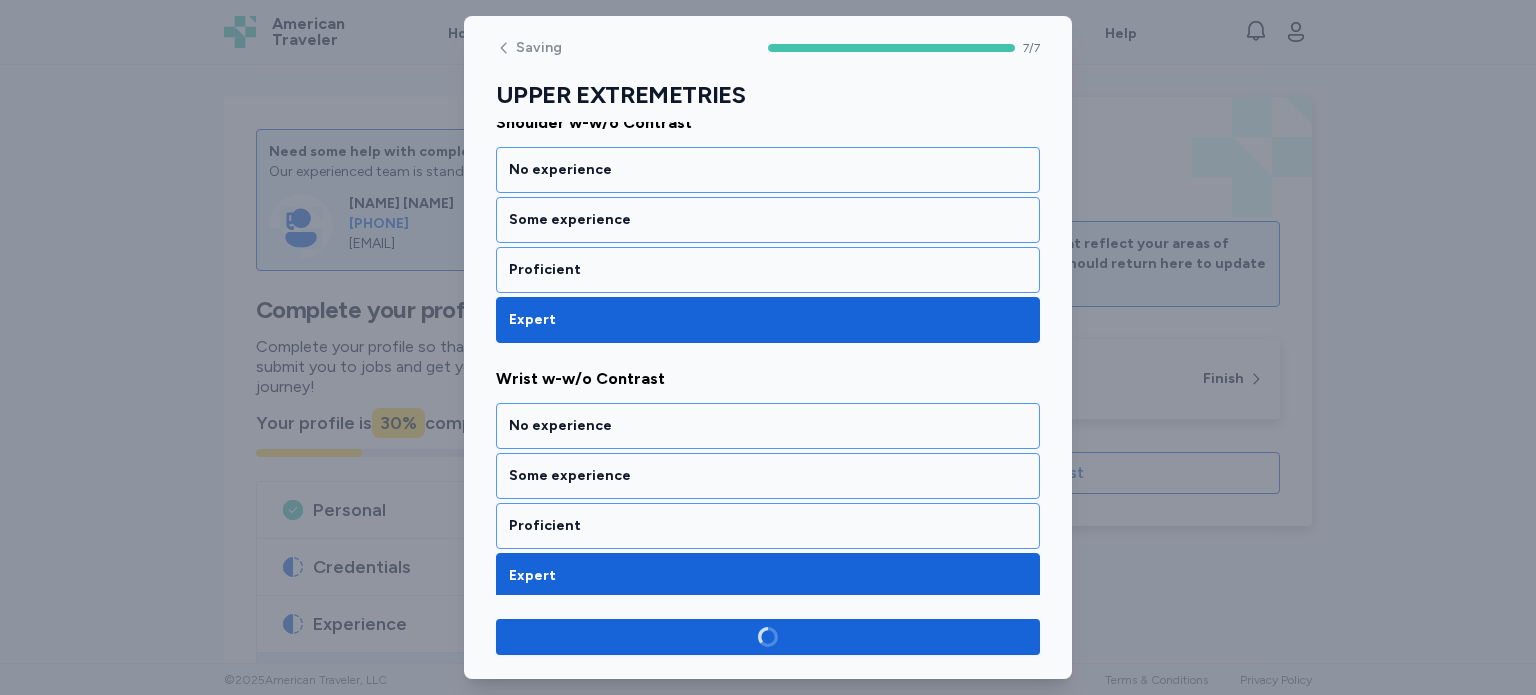 scroll, scrollTop: 1581, scrollLeft: 0, axis: vertical 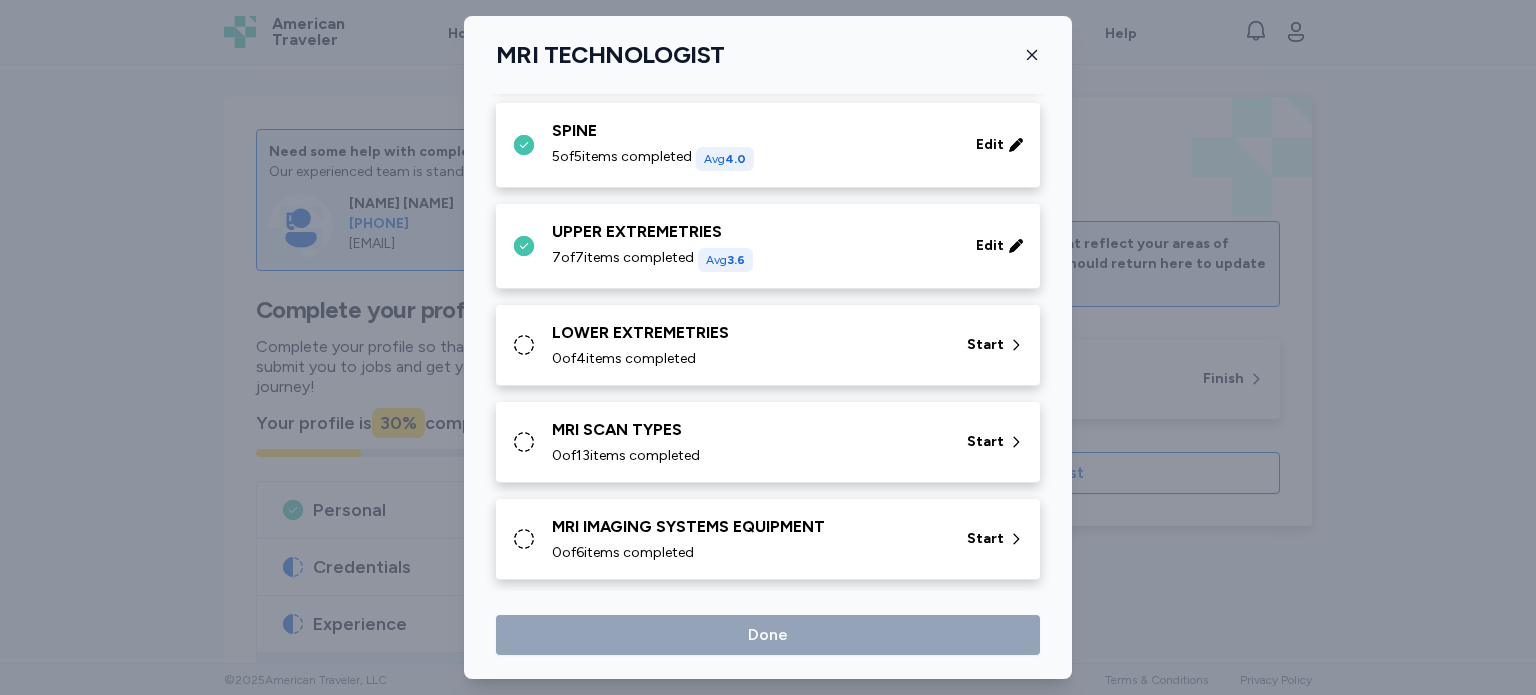 click on "0  of  4  items completed" at bounding box center [747, 359] 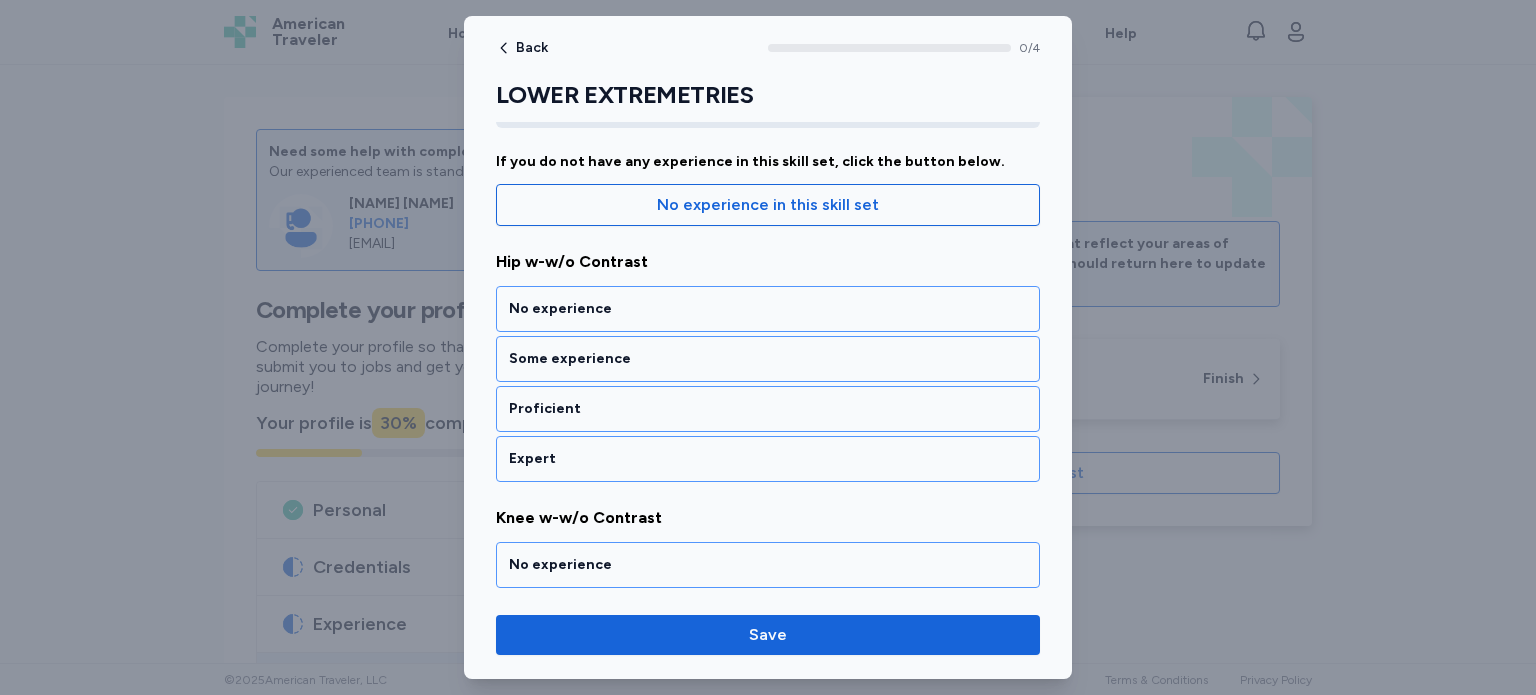 scroll, scrollTop: 167, scrollLeft: 0, axis: vertical 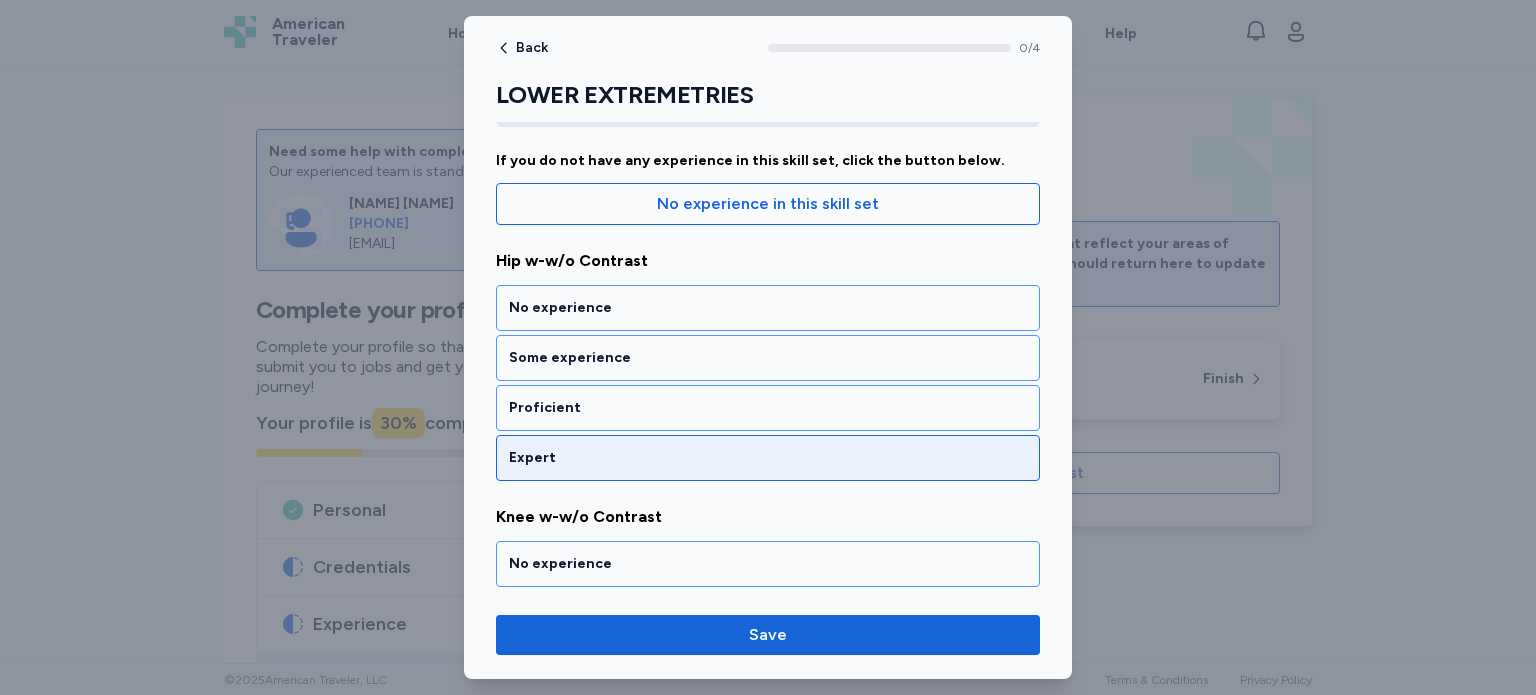 click on "Expert" at bounding box center [768, 458] 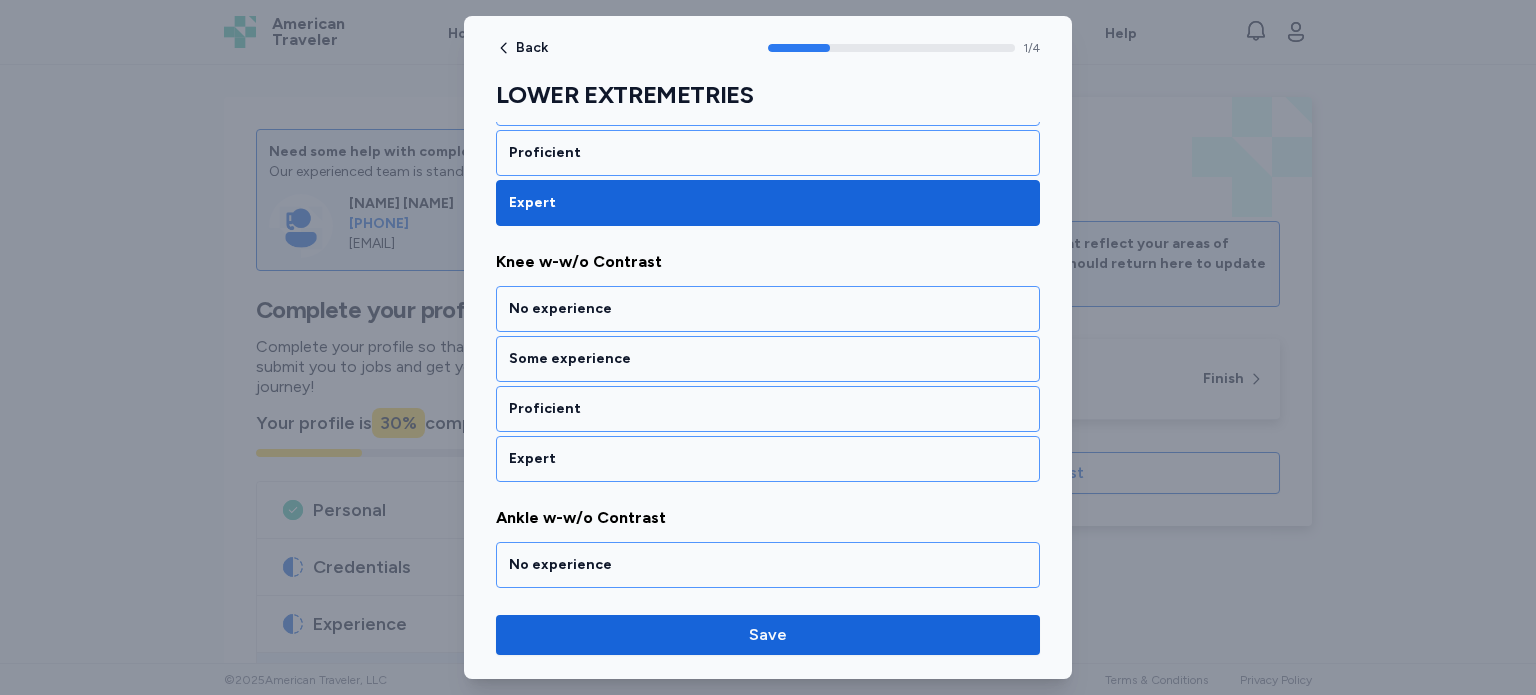 scroll, scrollTop: 428, scrollLeft: 0, axis: vertical 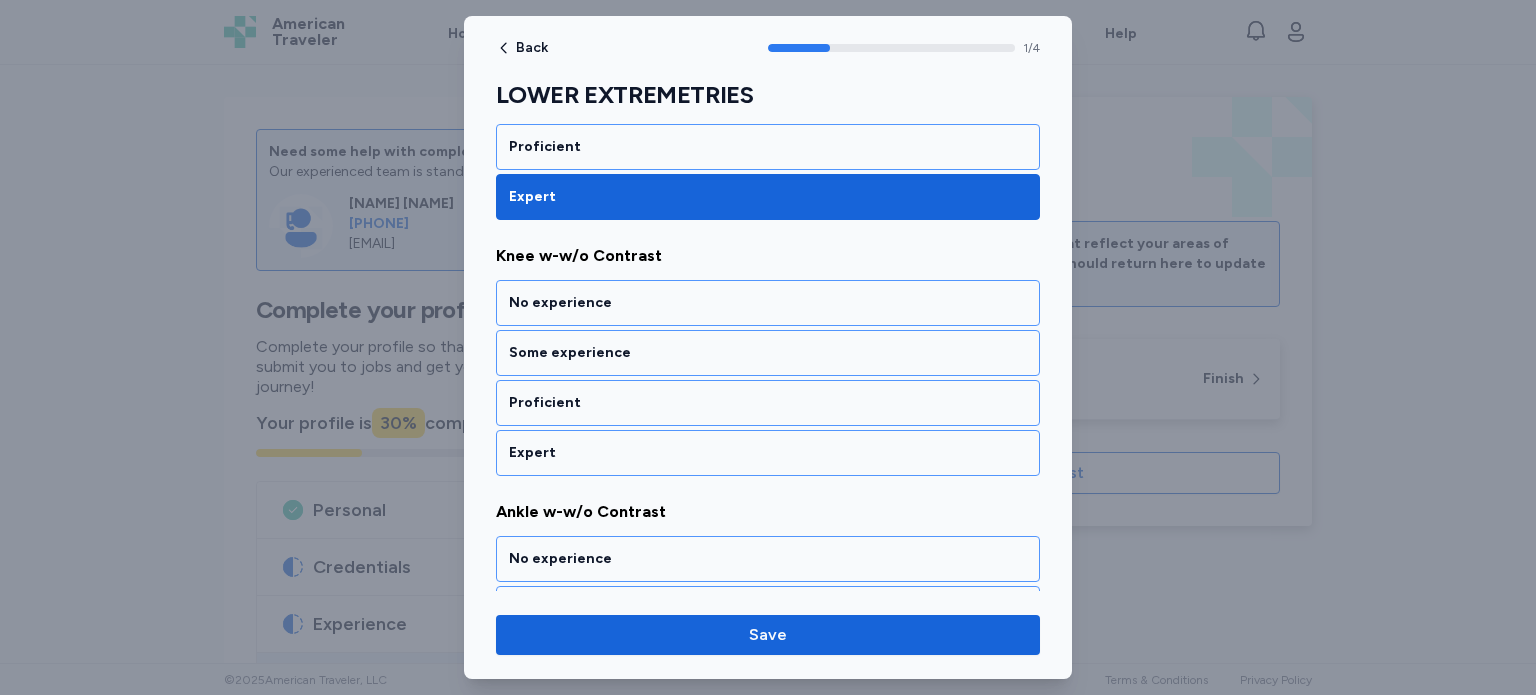 click on "Expert" at bounding box center [768, 453] 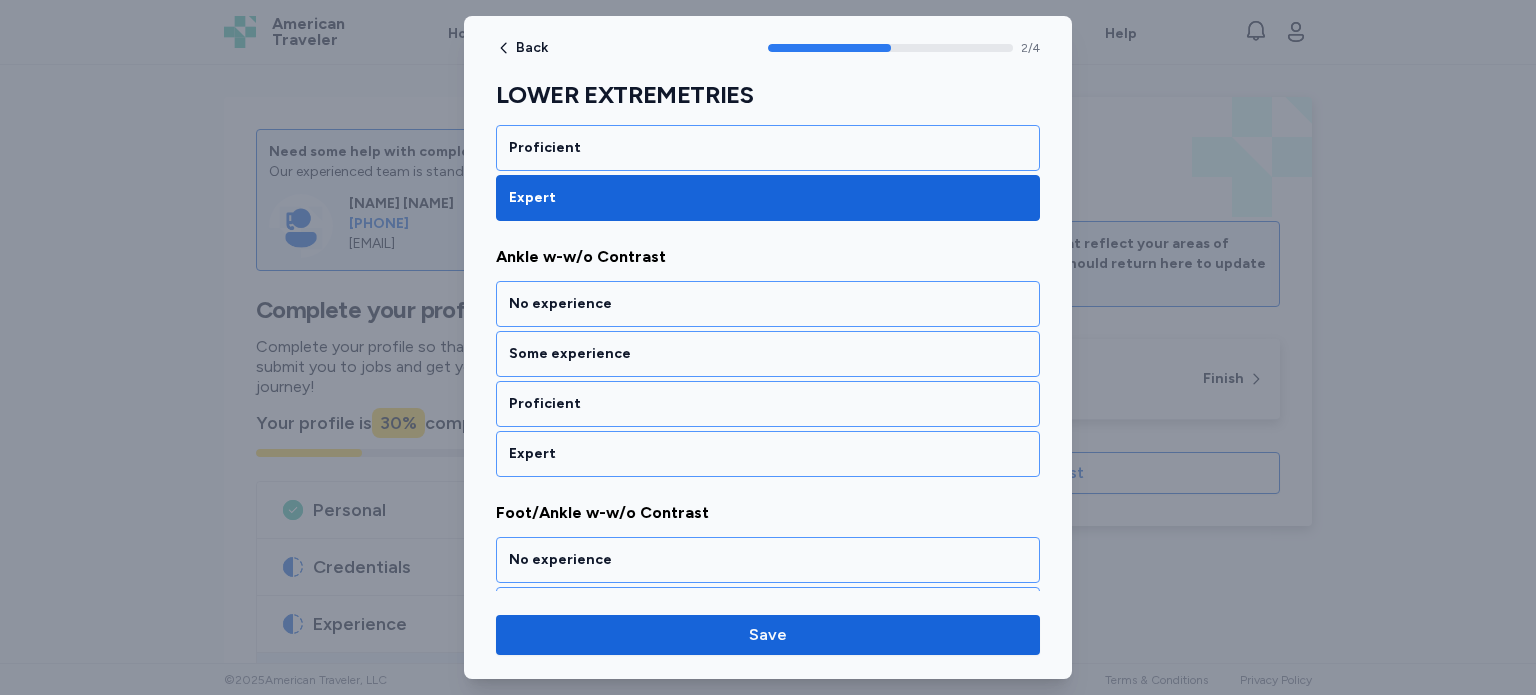 click on "Expert" at bounding box center (768, 454) 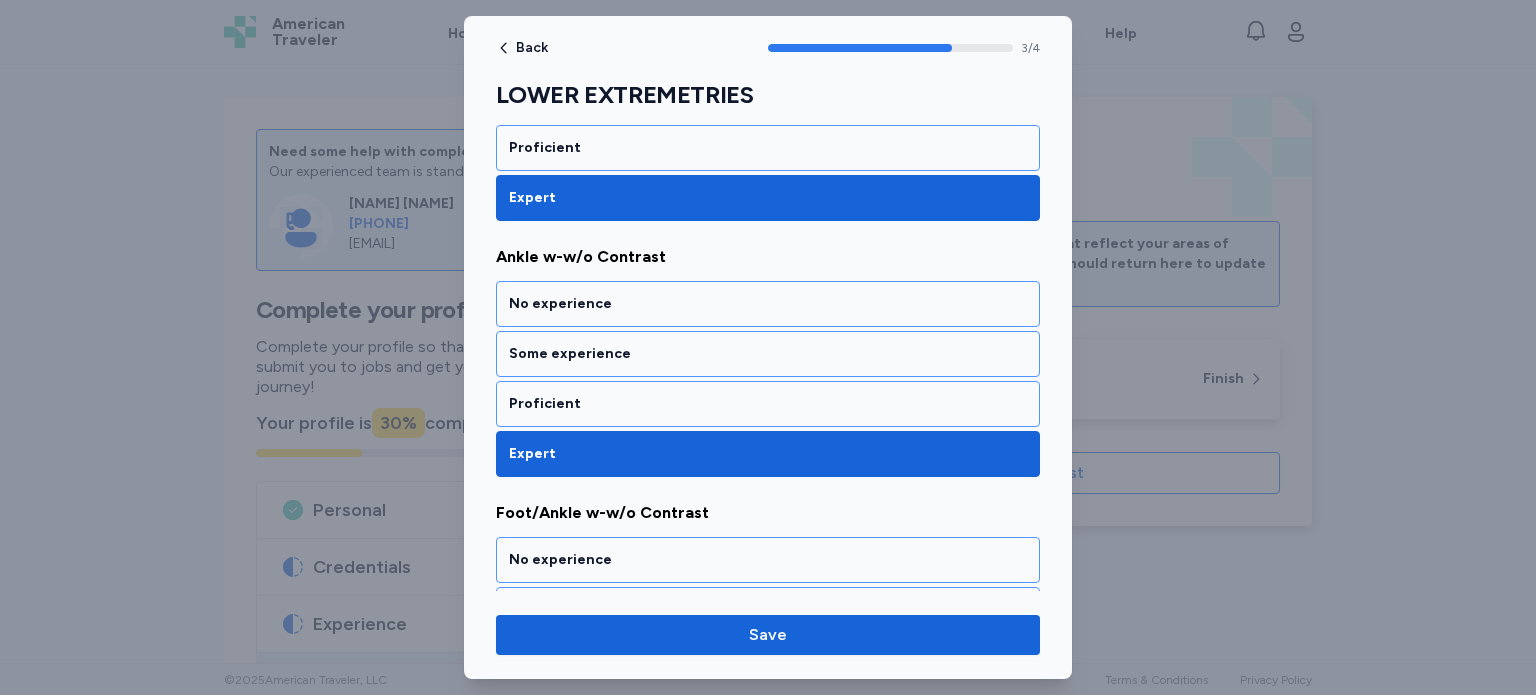 scroll, scrollTop: 822, scrollLeft: 0, axis: vertical 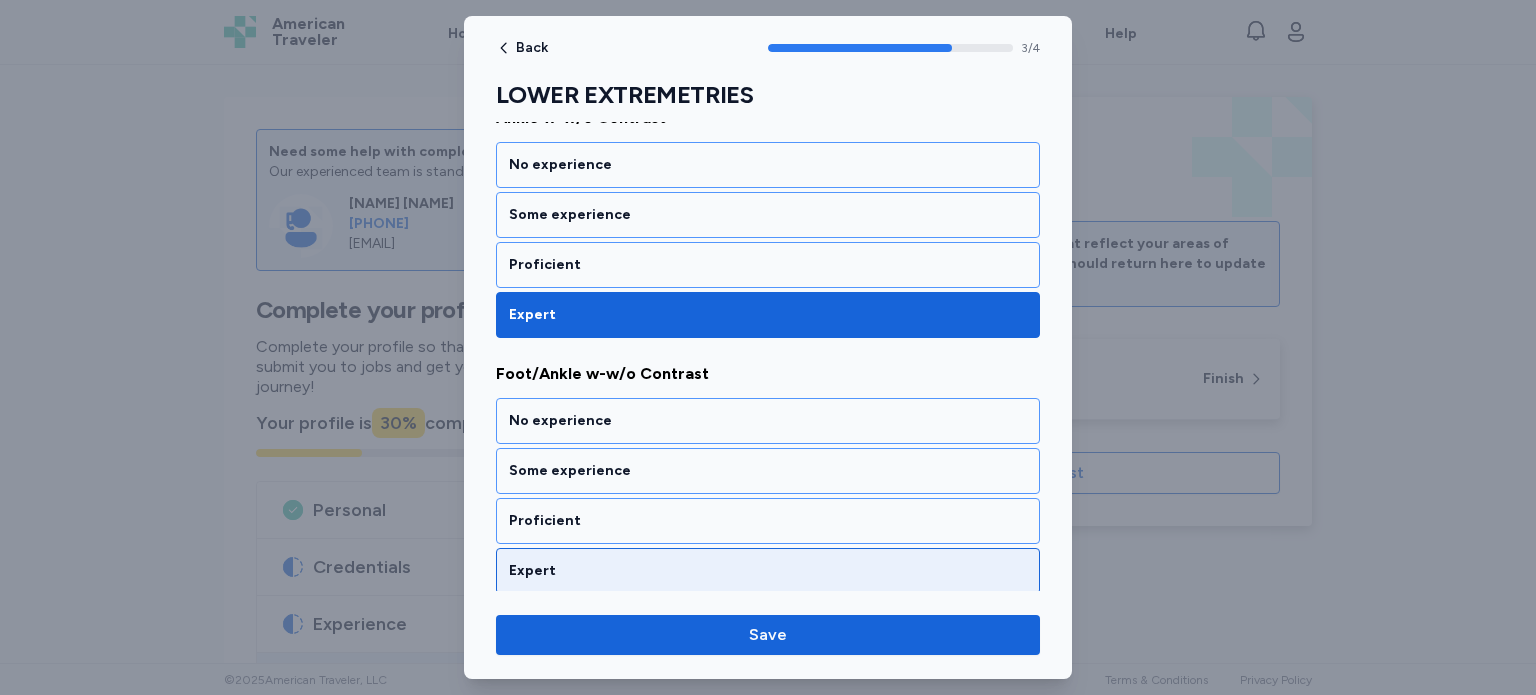 click on "Expert" at bounding box center [768, 571] 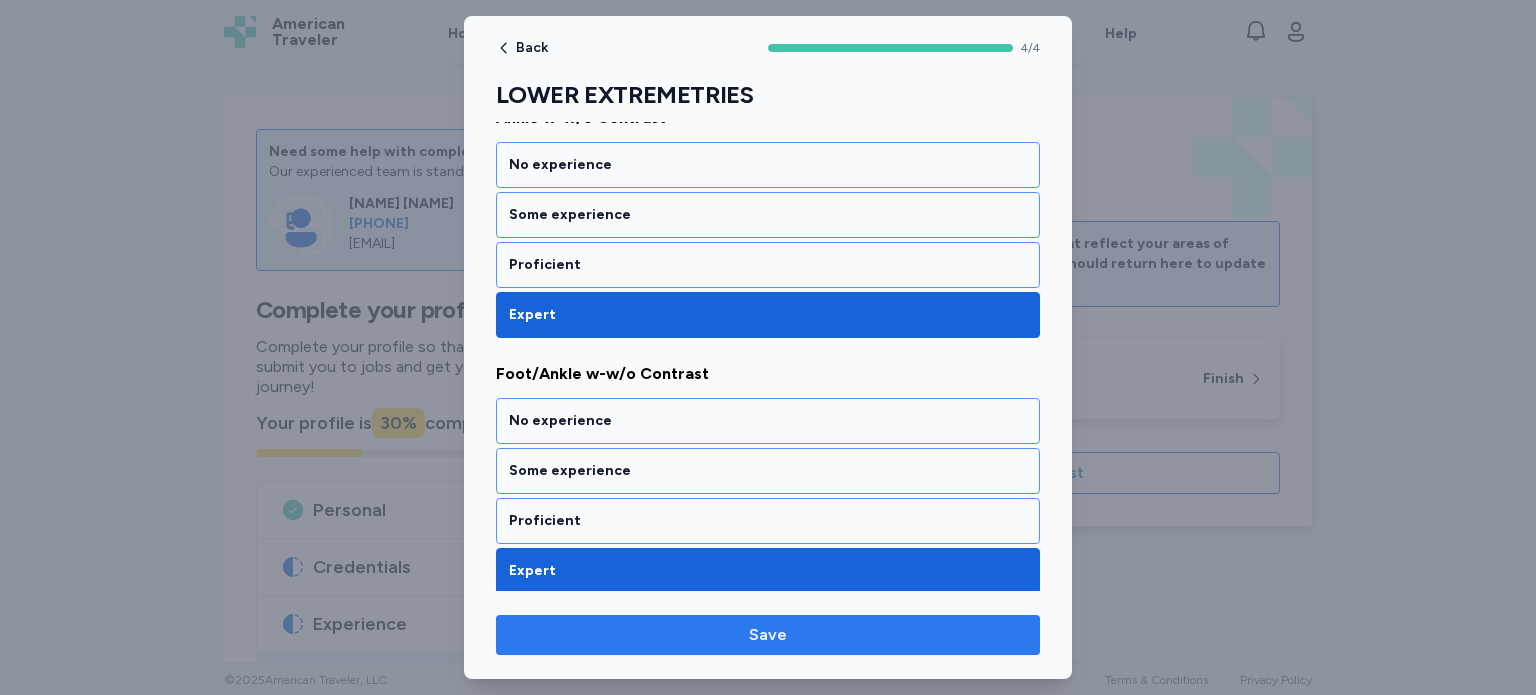click on "Save" at bounding box center (768, 635) 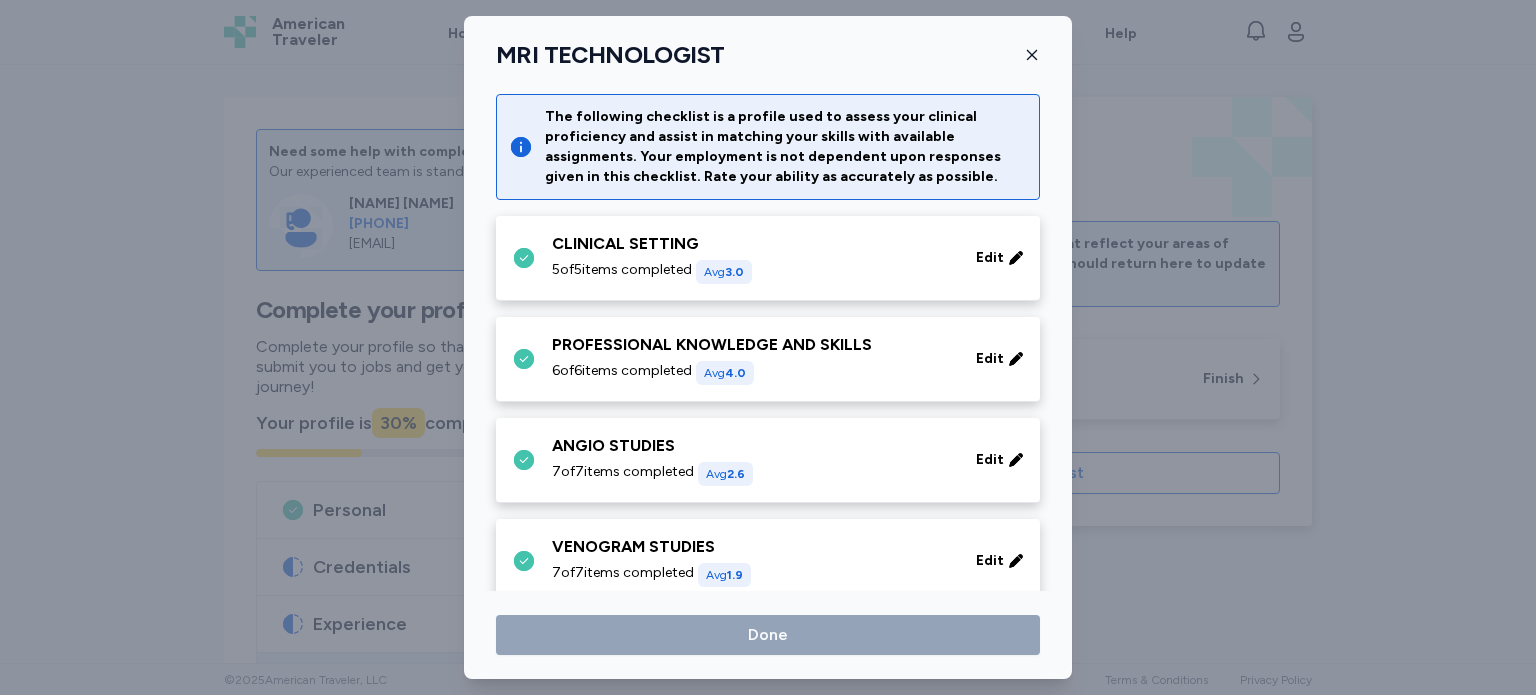 scroll, scrollTop: 820, scrollLeft: 0, axis: vertical 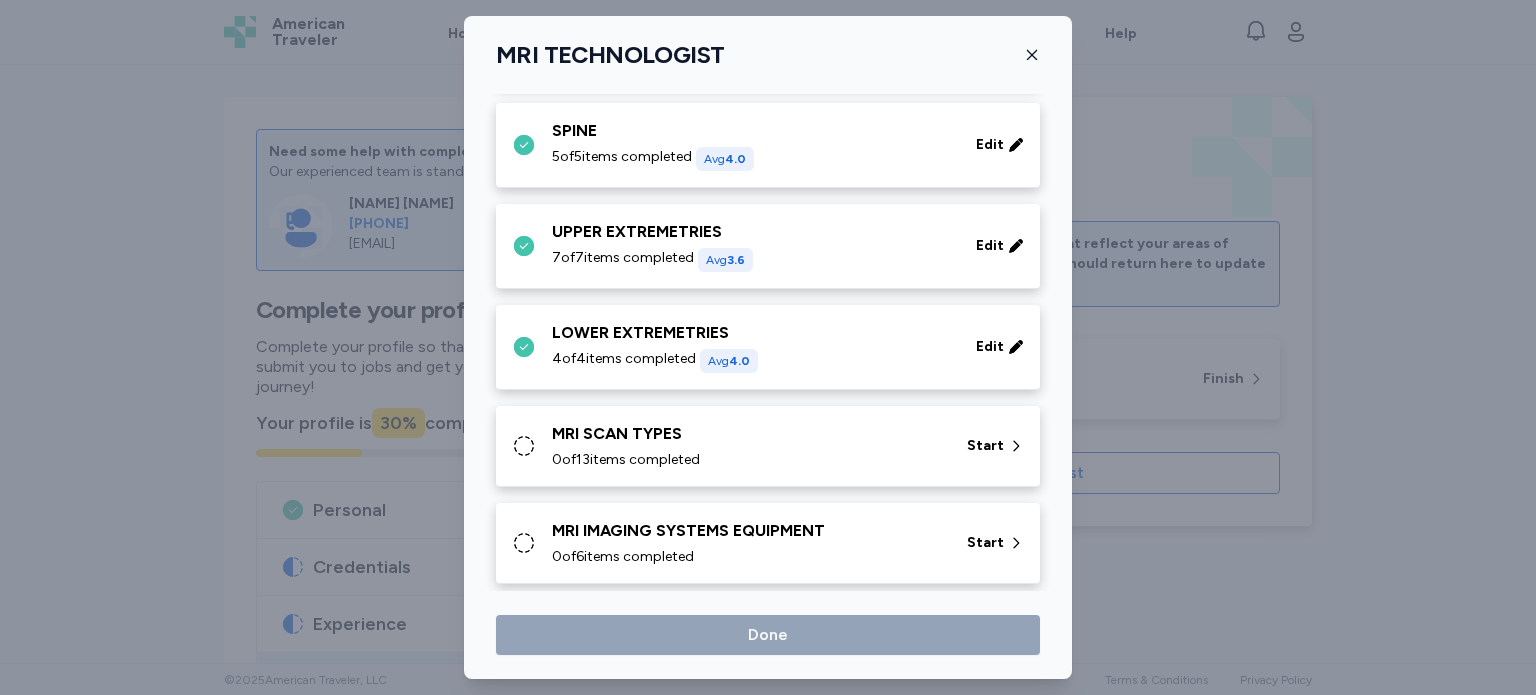 click on "MRI SCAN TYPES 0  of  13  items completed" at bounding box center [747, 446] 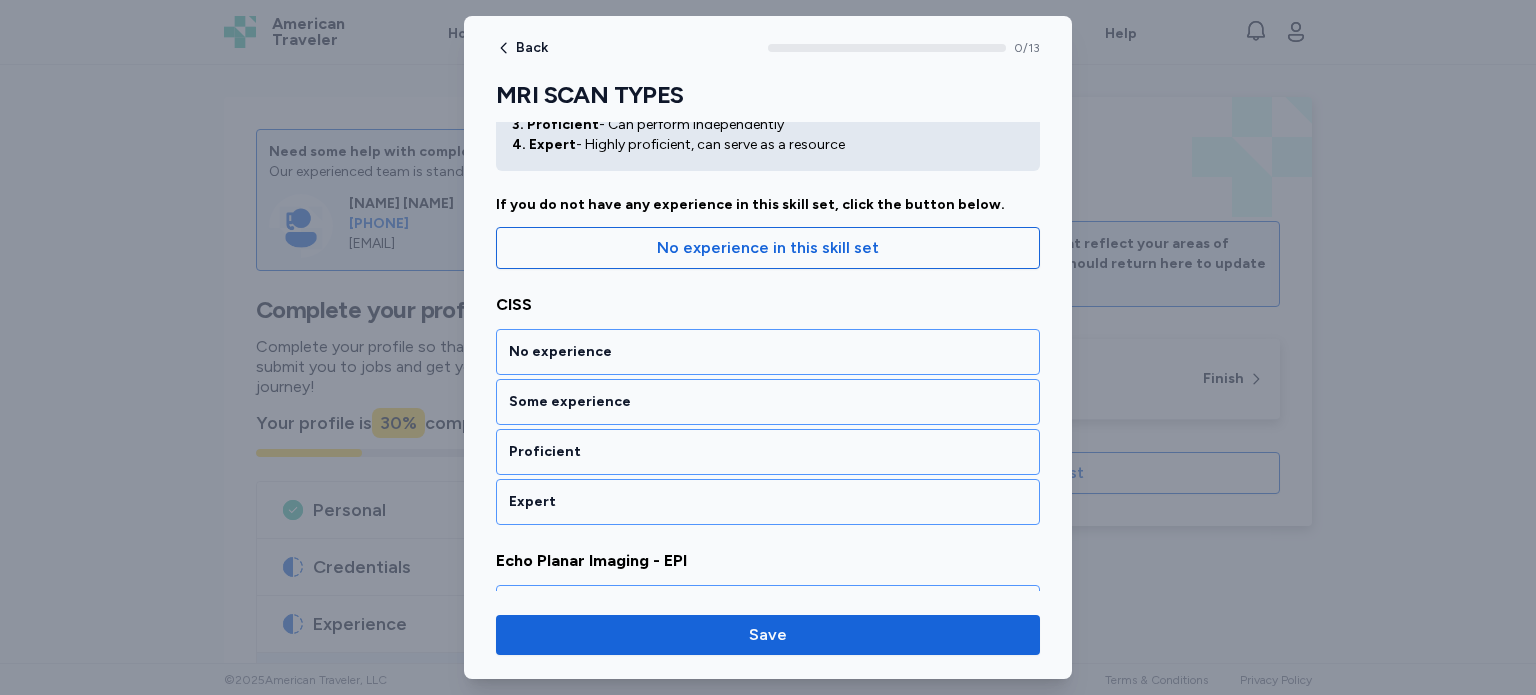 click on "Proficient" at bounding box center (768, 452) 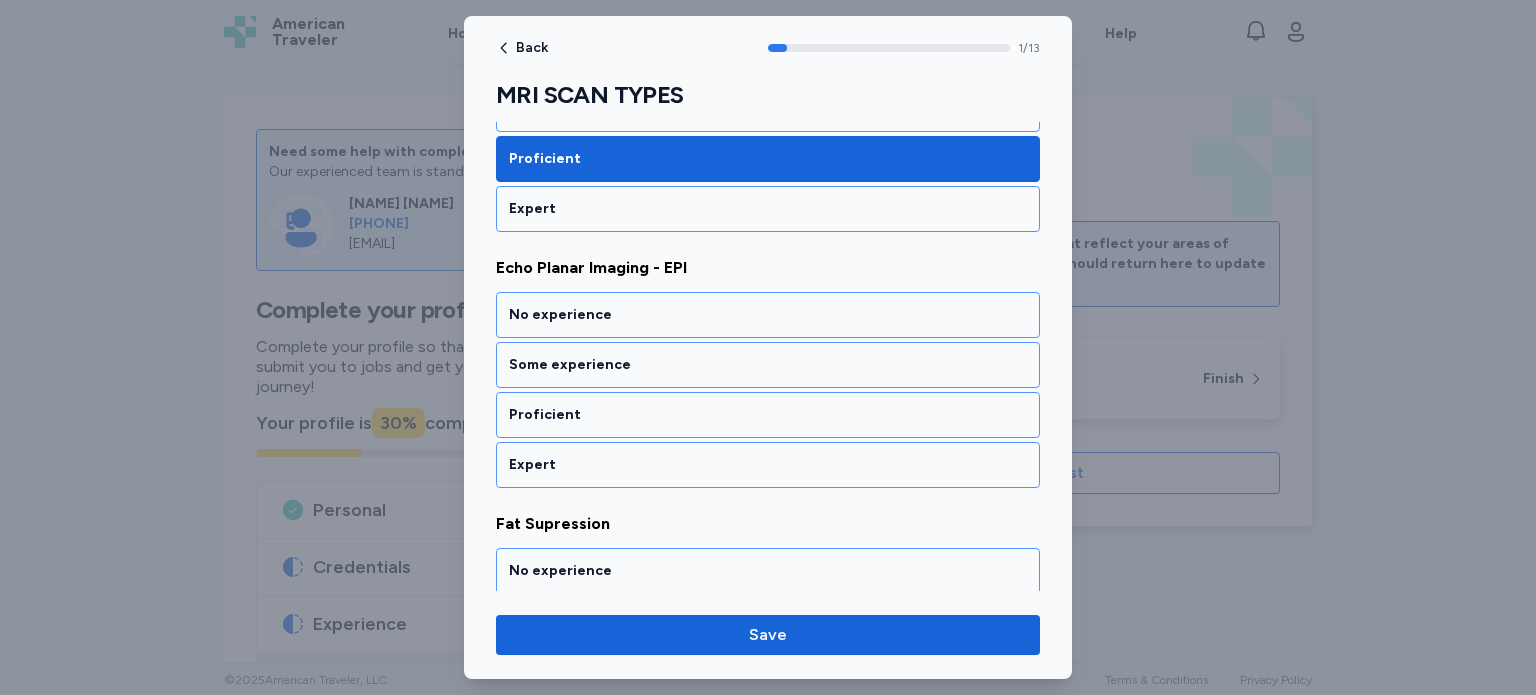 scroll, scrollTop: 428, scrollLeft: 0, axis: vertical 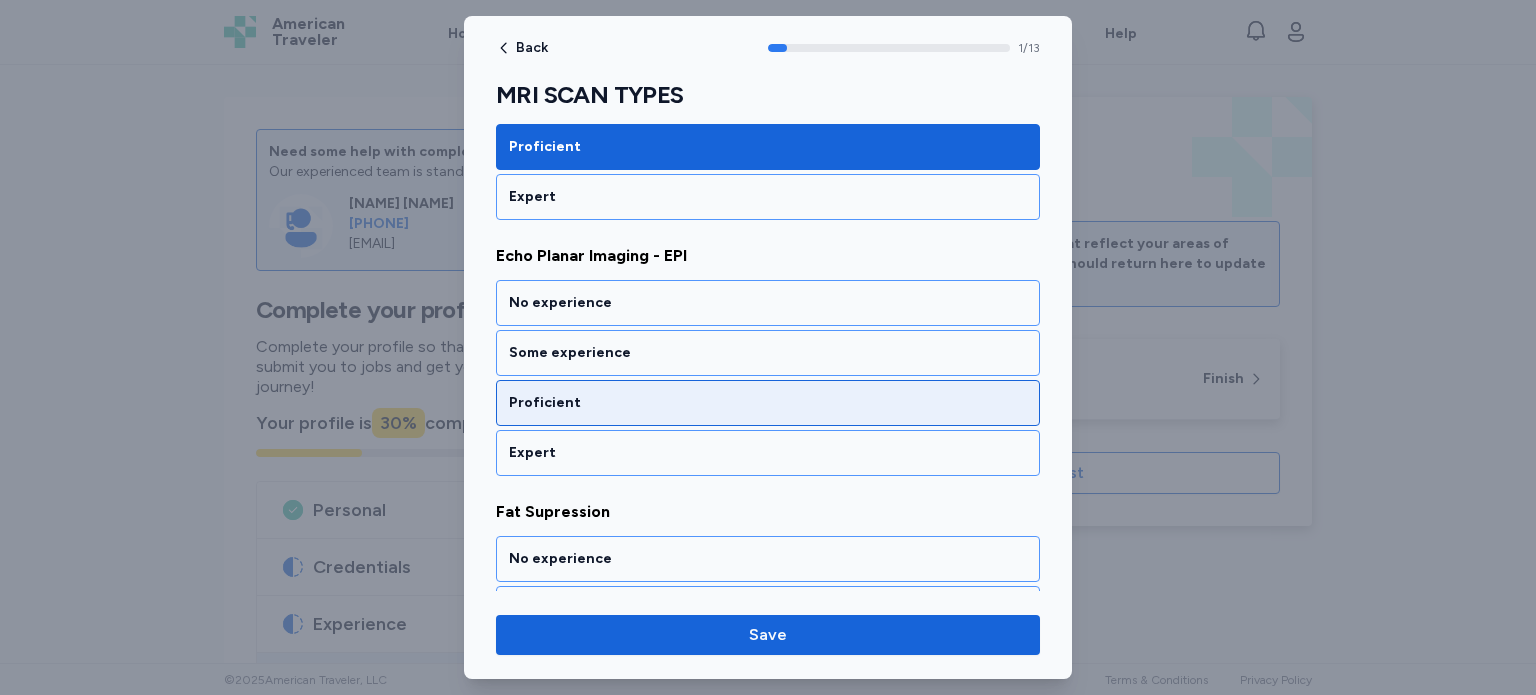 click on "Proficient" at bounding box center (768, 403) 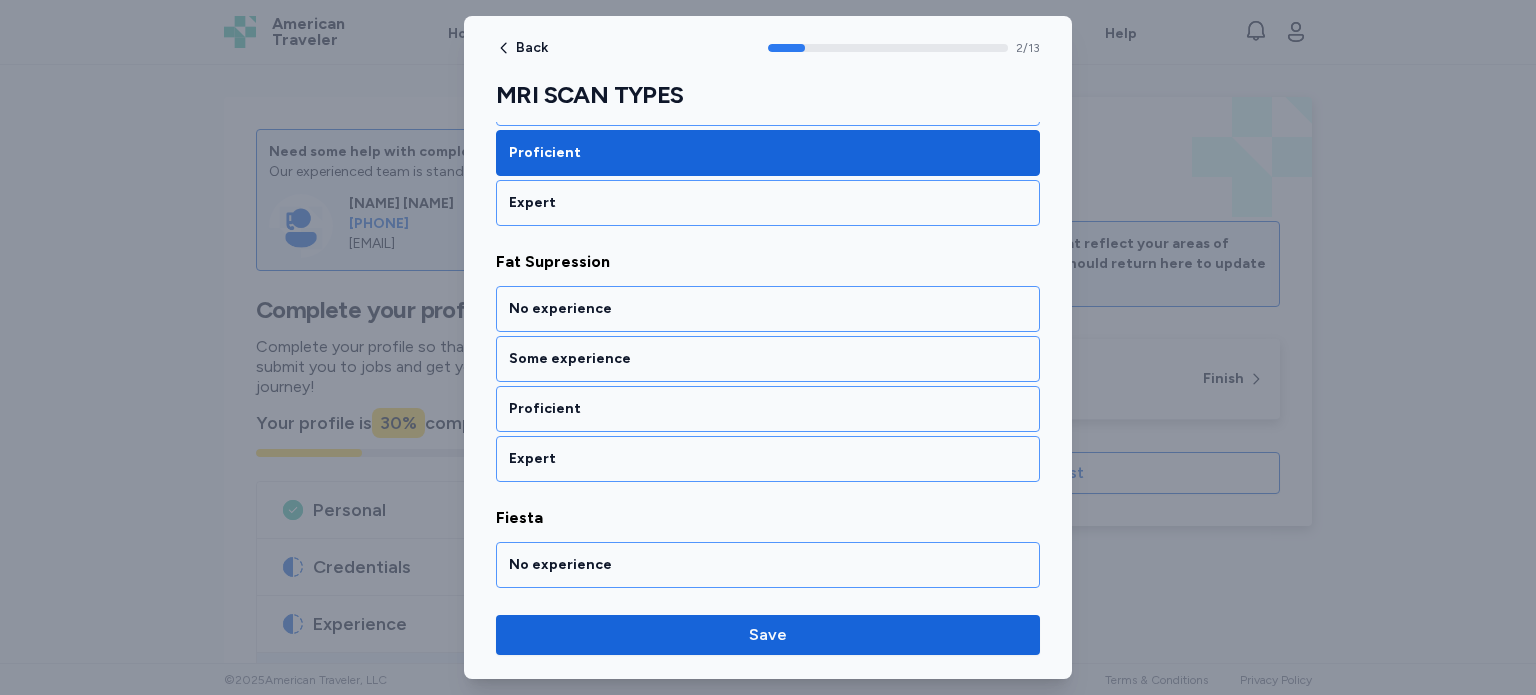 scroll, scrollTop: 683, scrollLeft: 0, axis: vertical 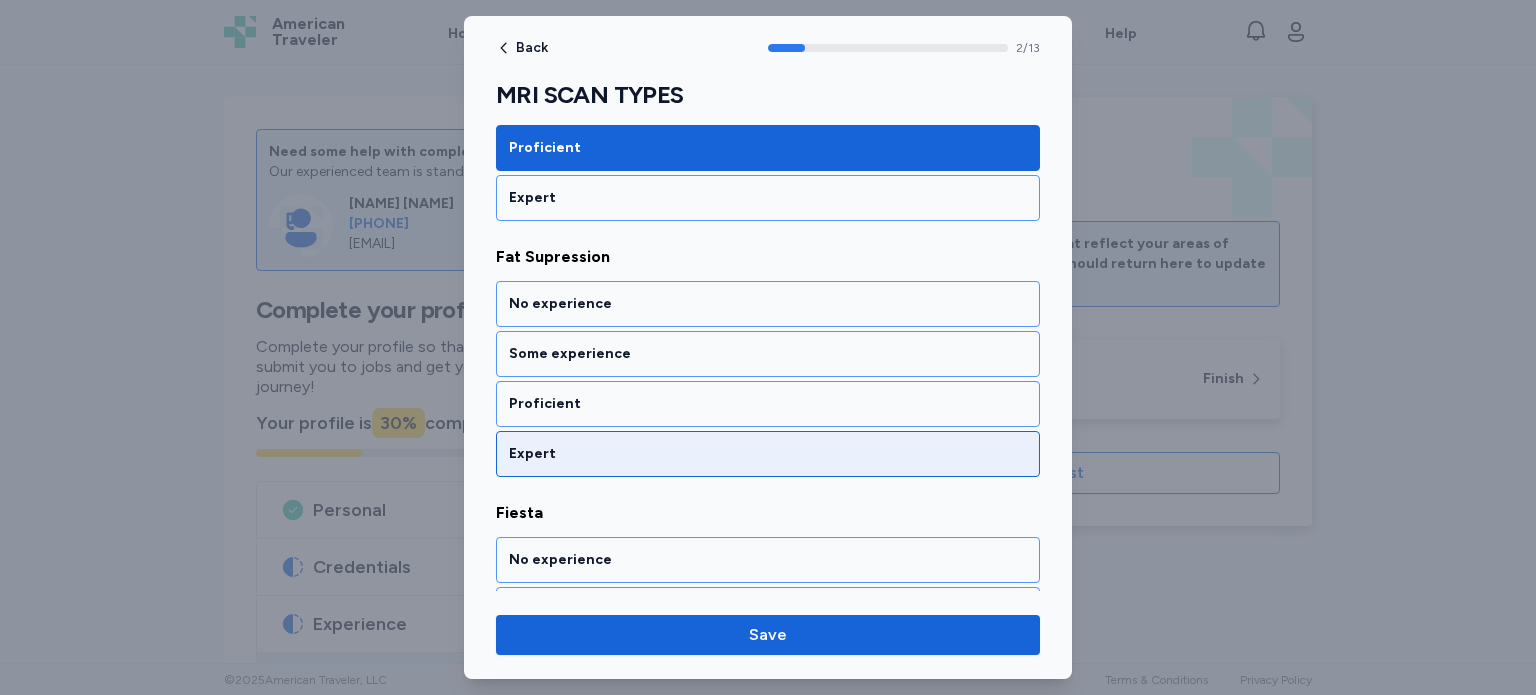 click on "Expert" at bounding box center [768, 454] 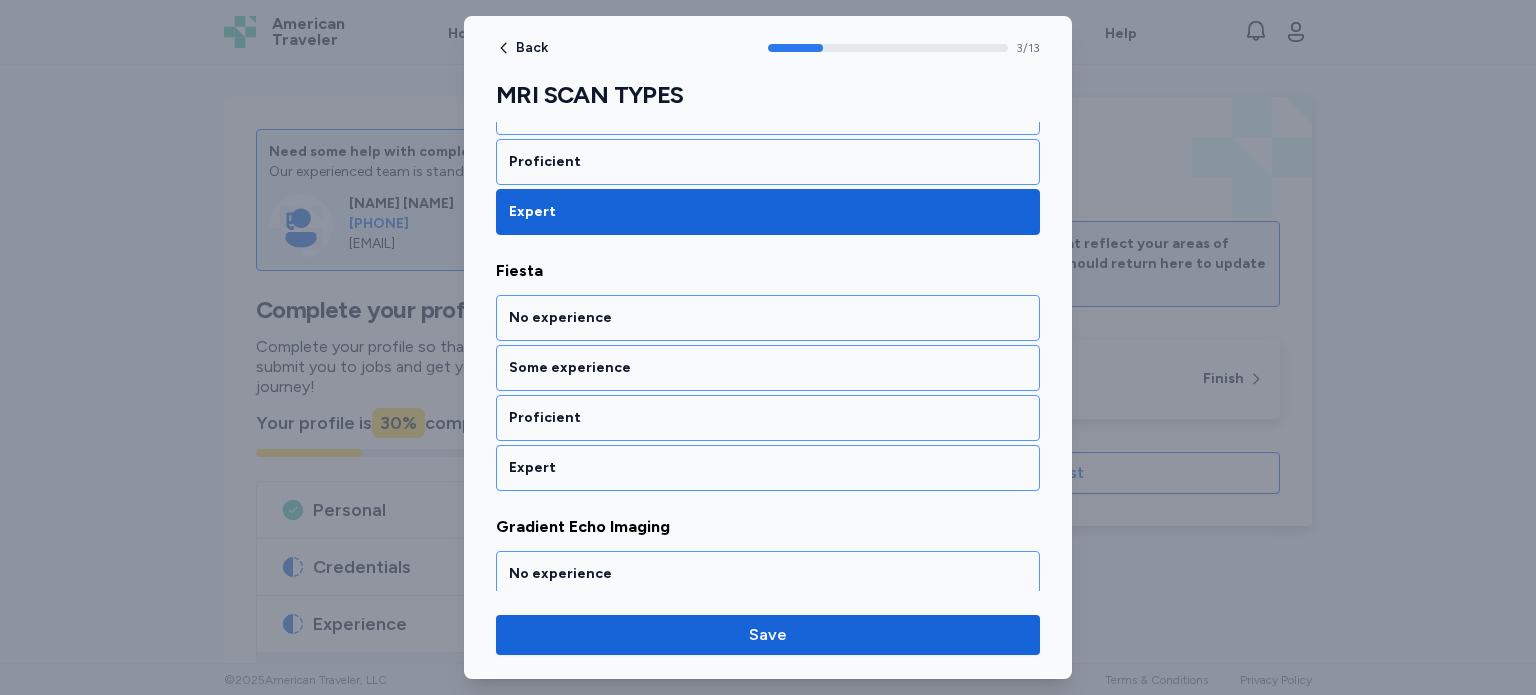 scroll, scrollTop: 937, scrollLeft: 0, axis: vertical 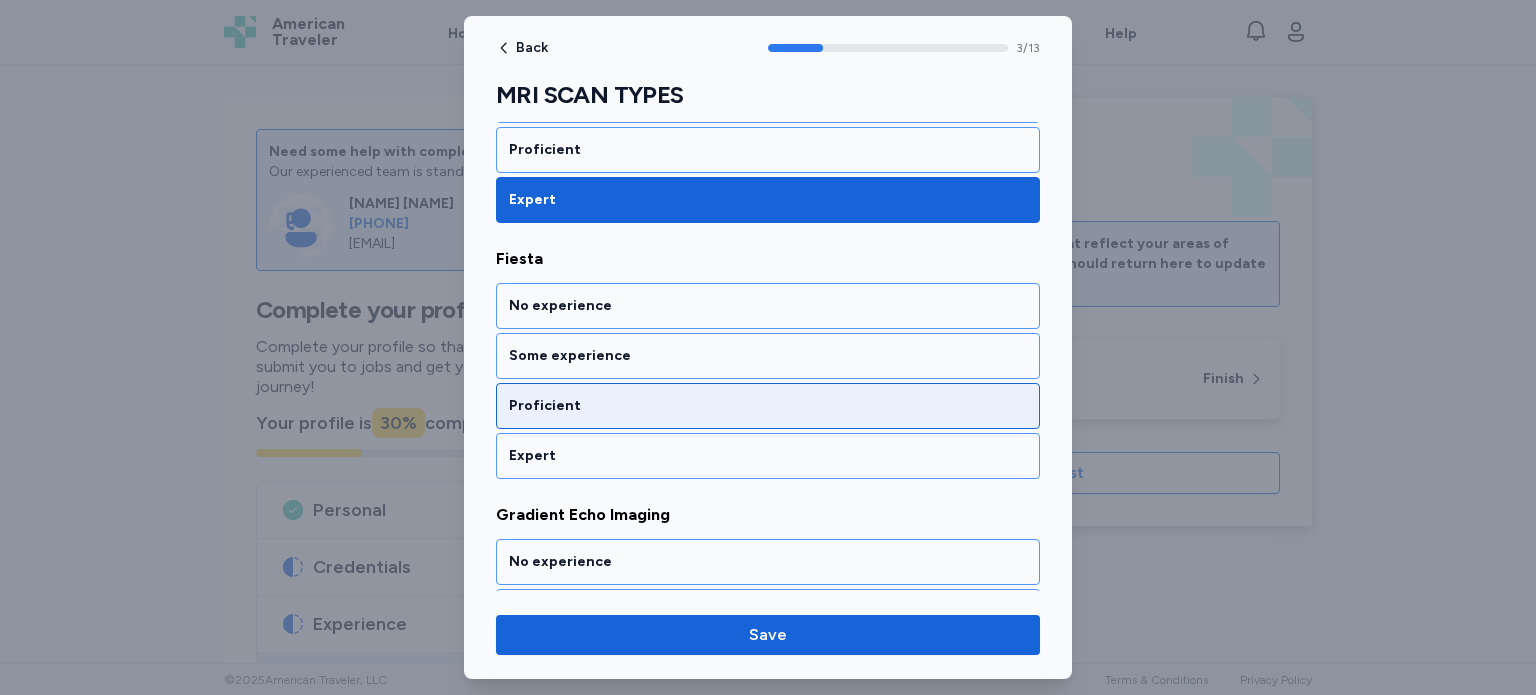 click on "Proficient" at bounding box center (768, 406) 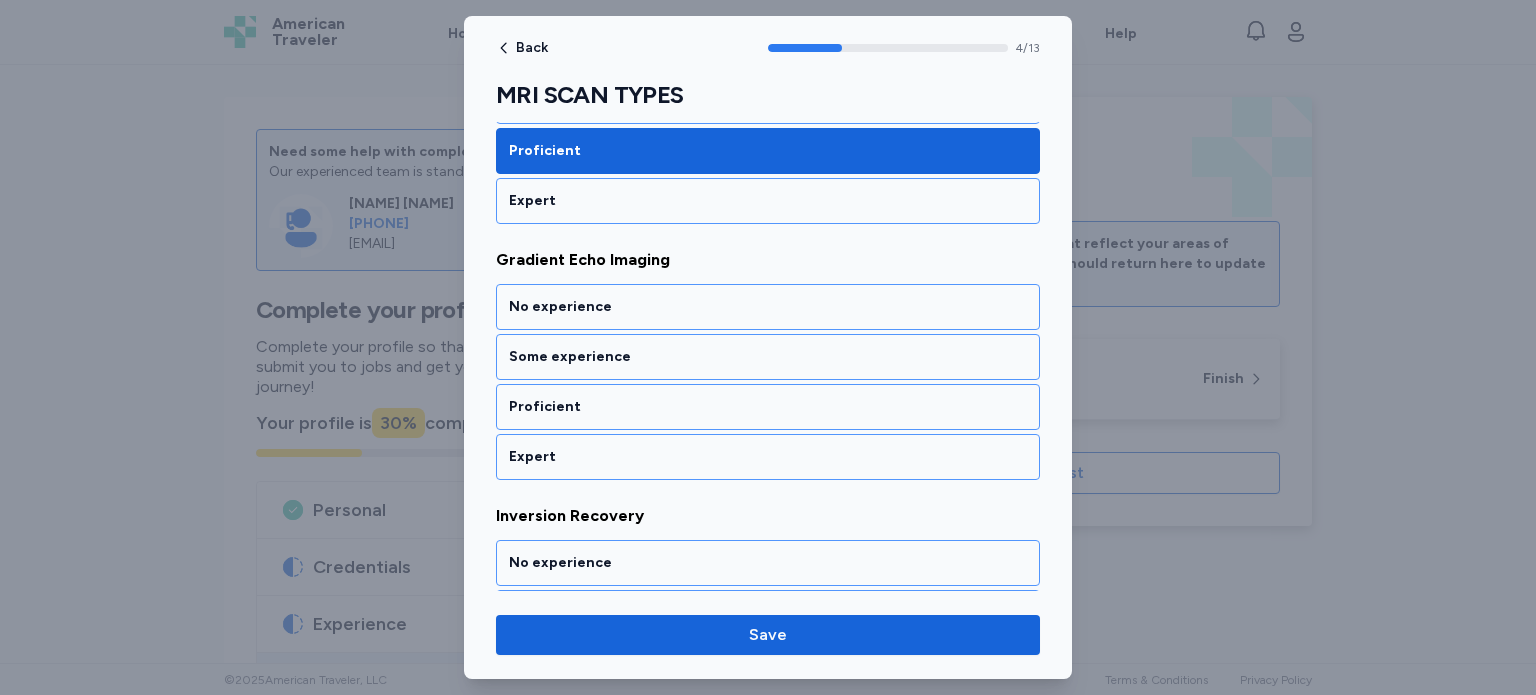 click on "Proficient" at bounding box center [768, 407] 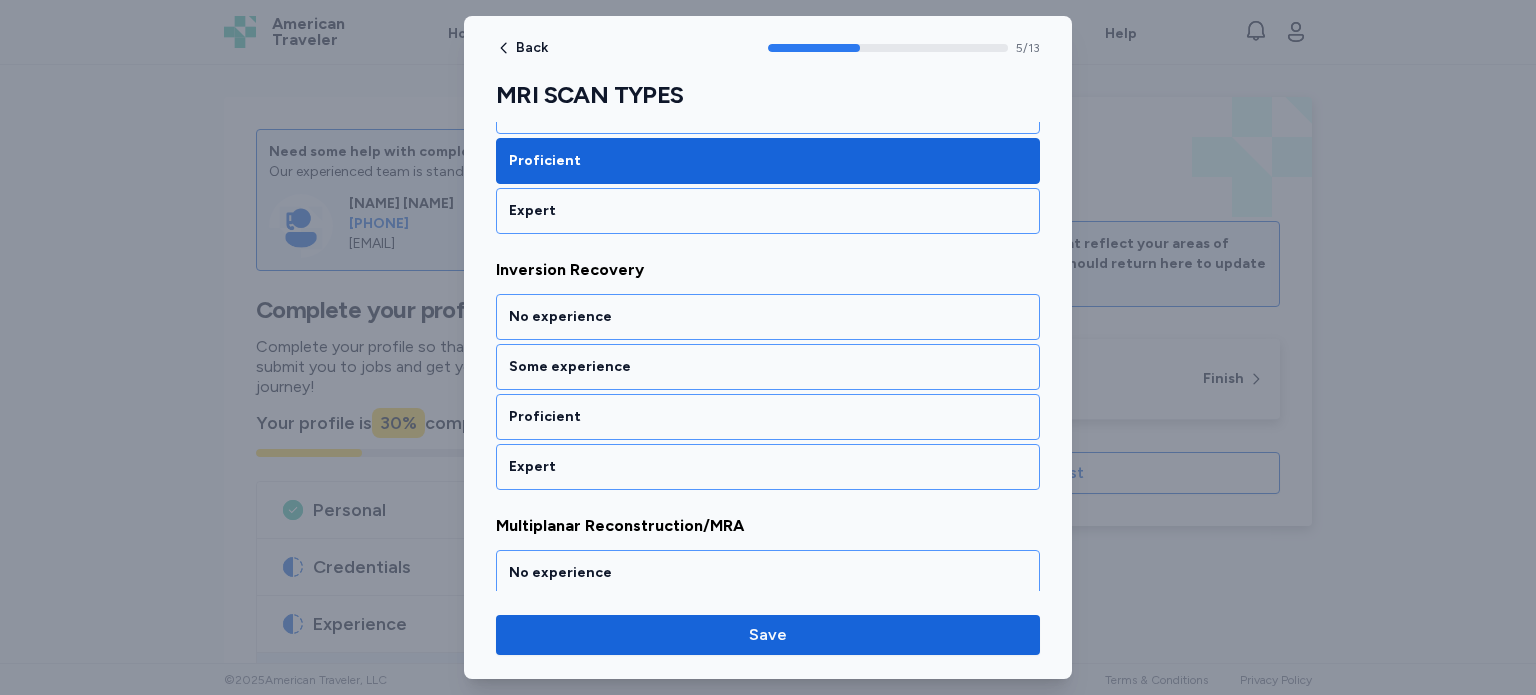 scroll, scrollTop: 1446, scrollLeft: 0, axis: vertical 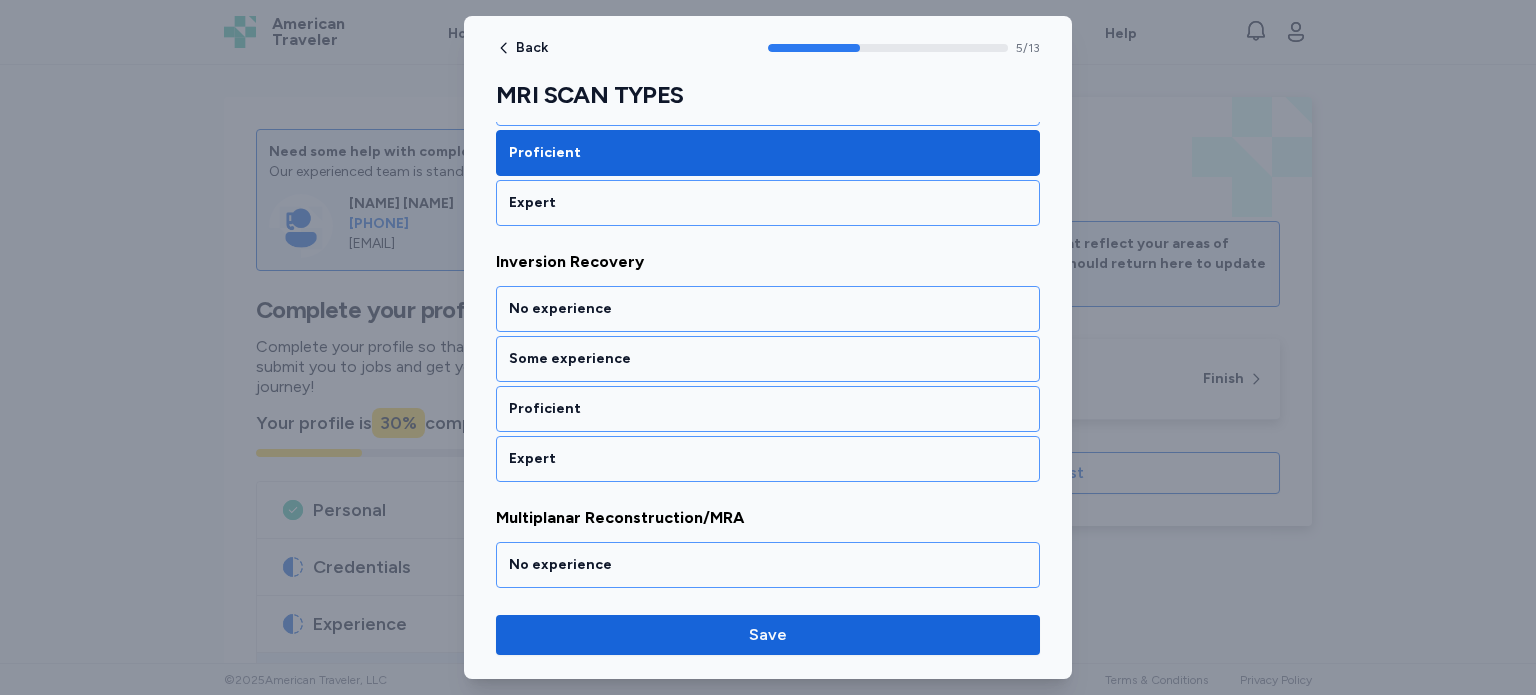 click on "Proficient" at bounding box center [768, 409] 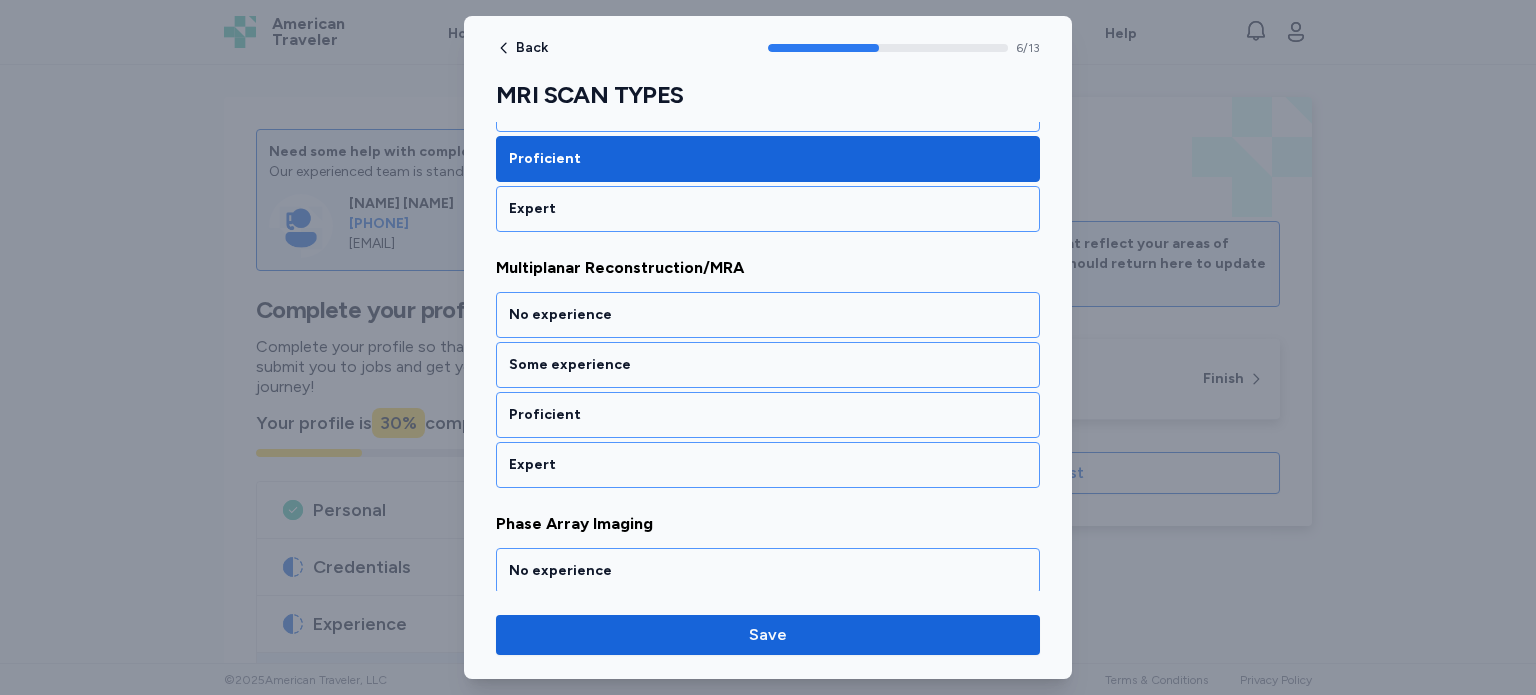 scroll, scrollTop: 1700, scrollLeft: 0, axis: vertical 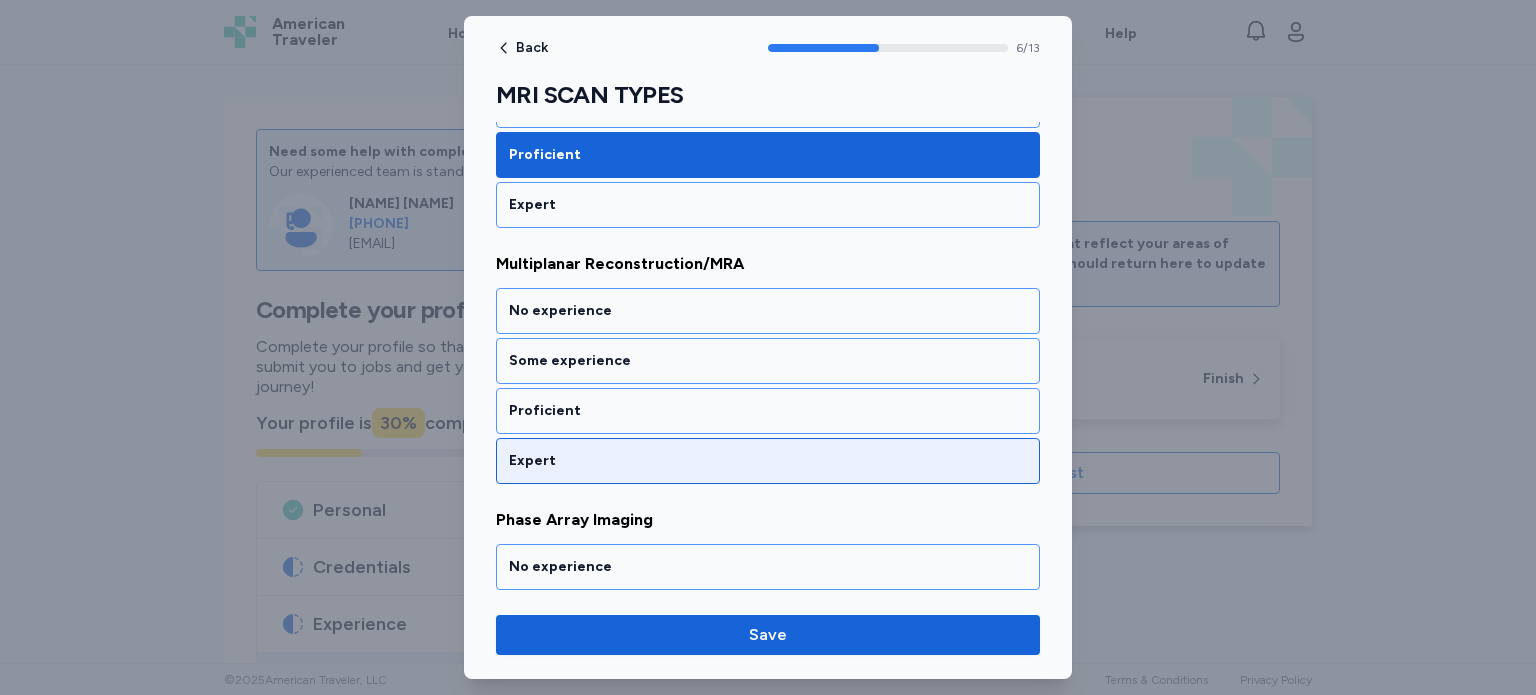 click on "Expert" at bounding box center (768, 461) 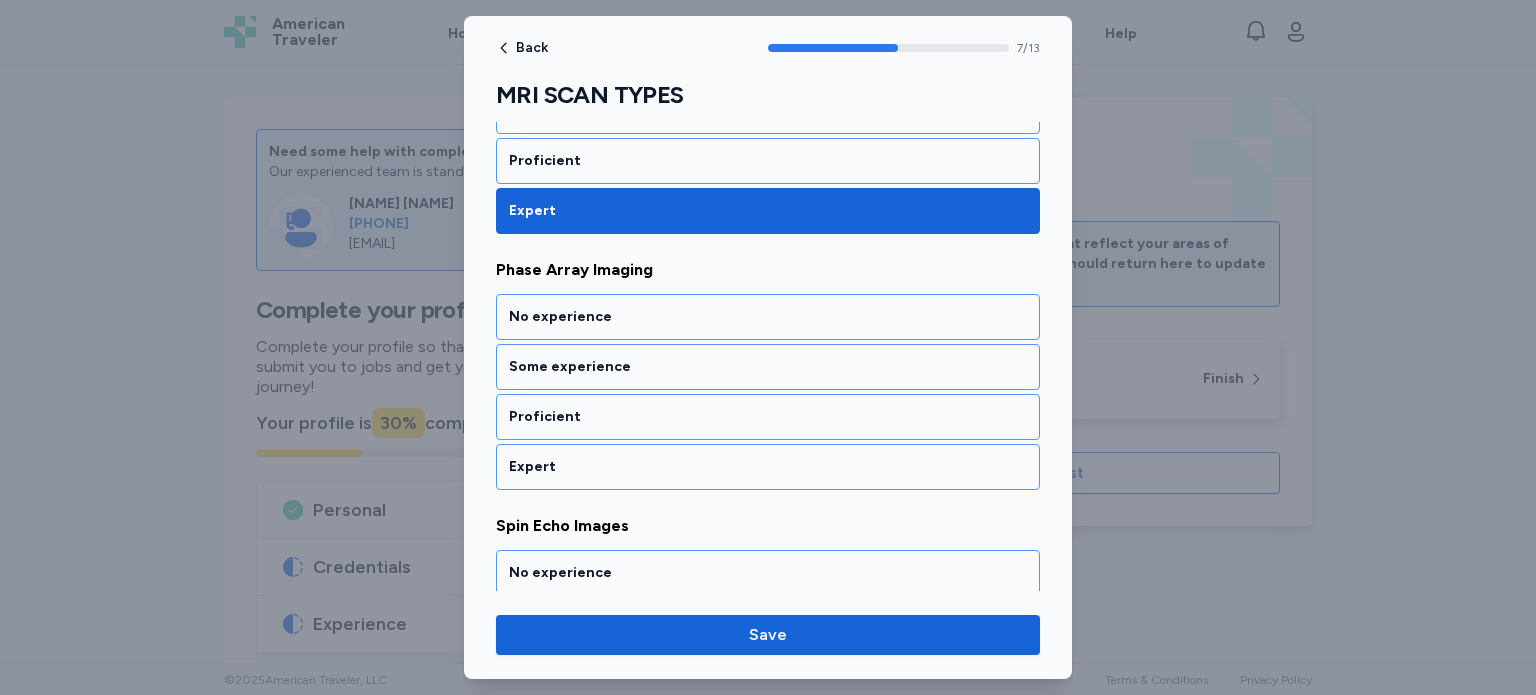 scroll, scrollTop: 1955, scrollLeft: 0, axis: vertical 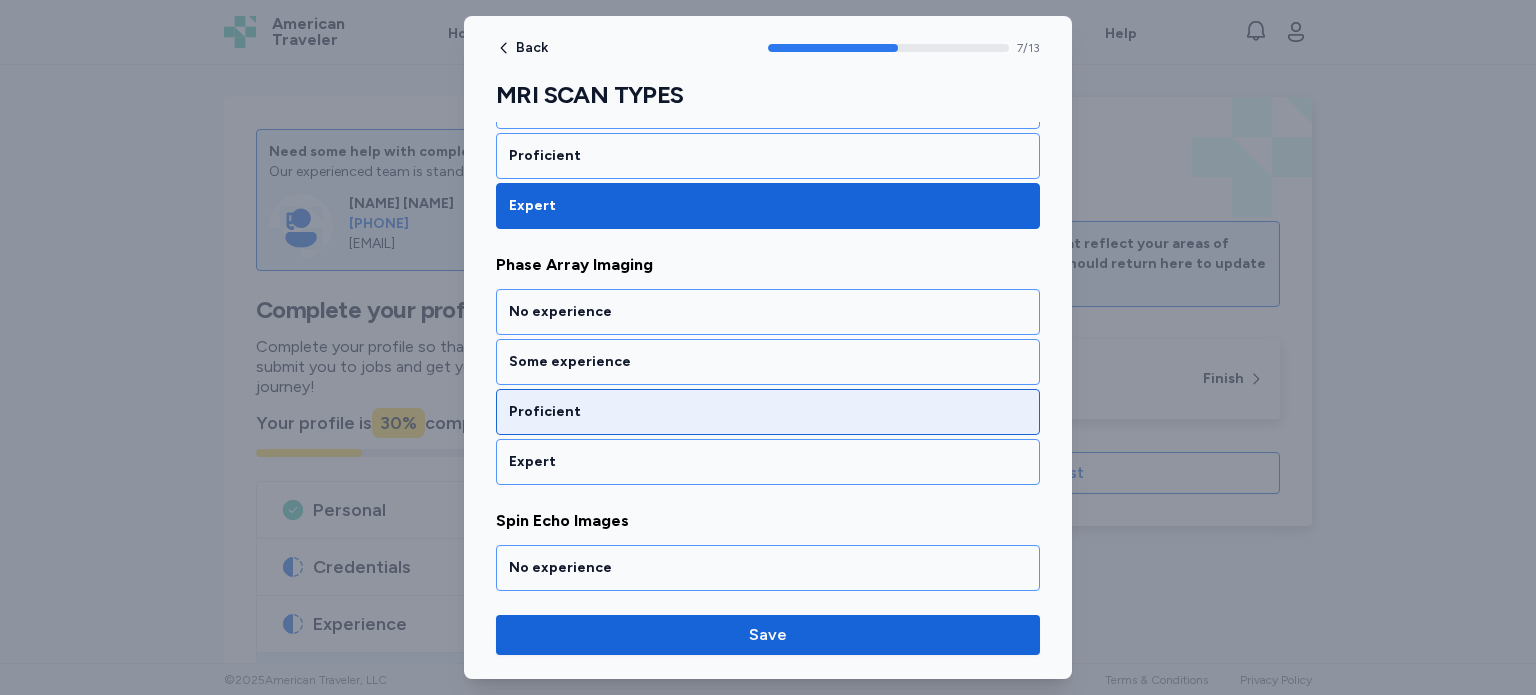 click on "Proficient" at bounding box center [768, 412] 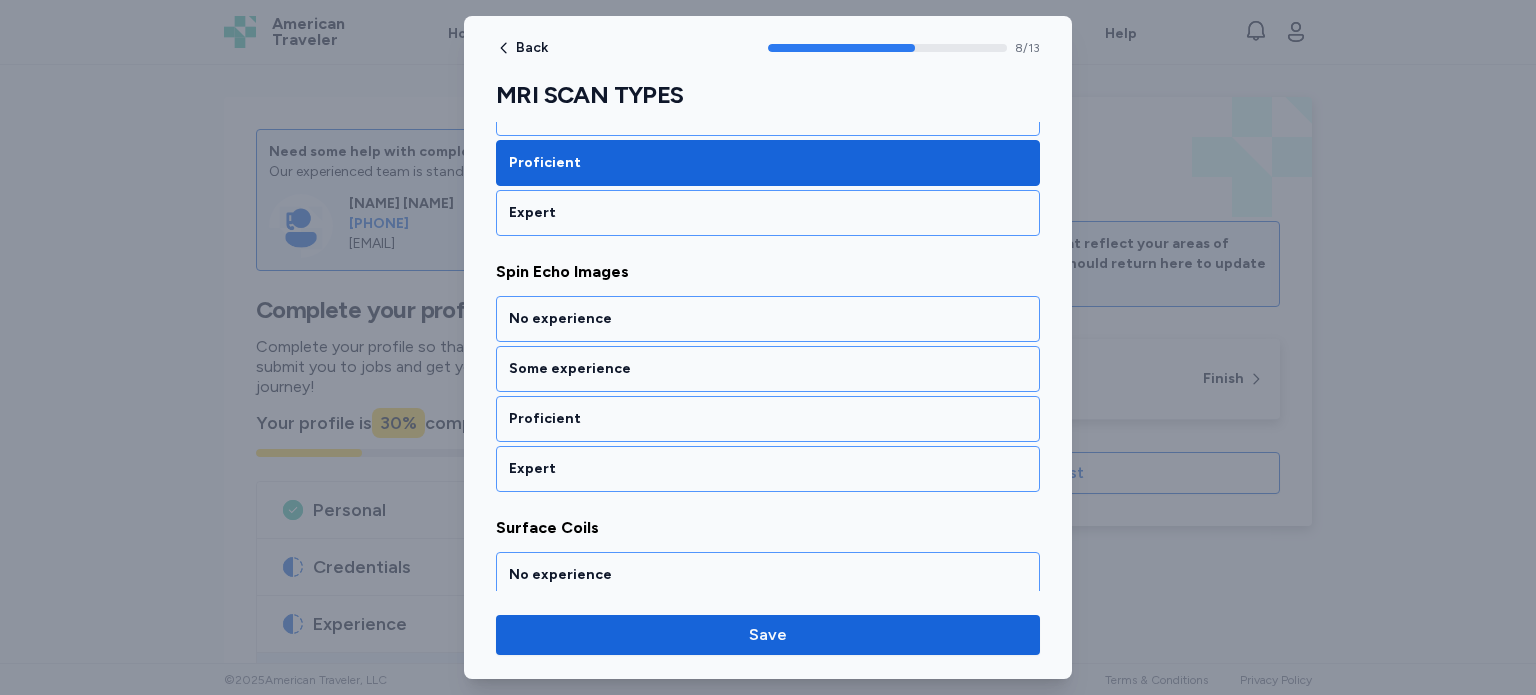 scroll, scrollTop: 2209, scrollLeft: 0, axis: vertical 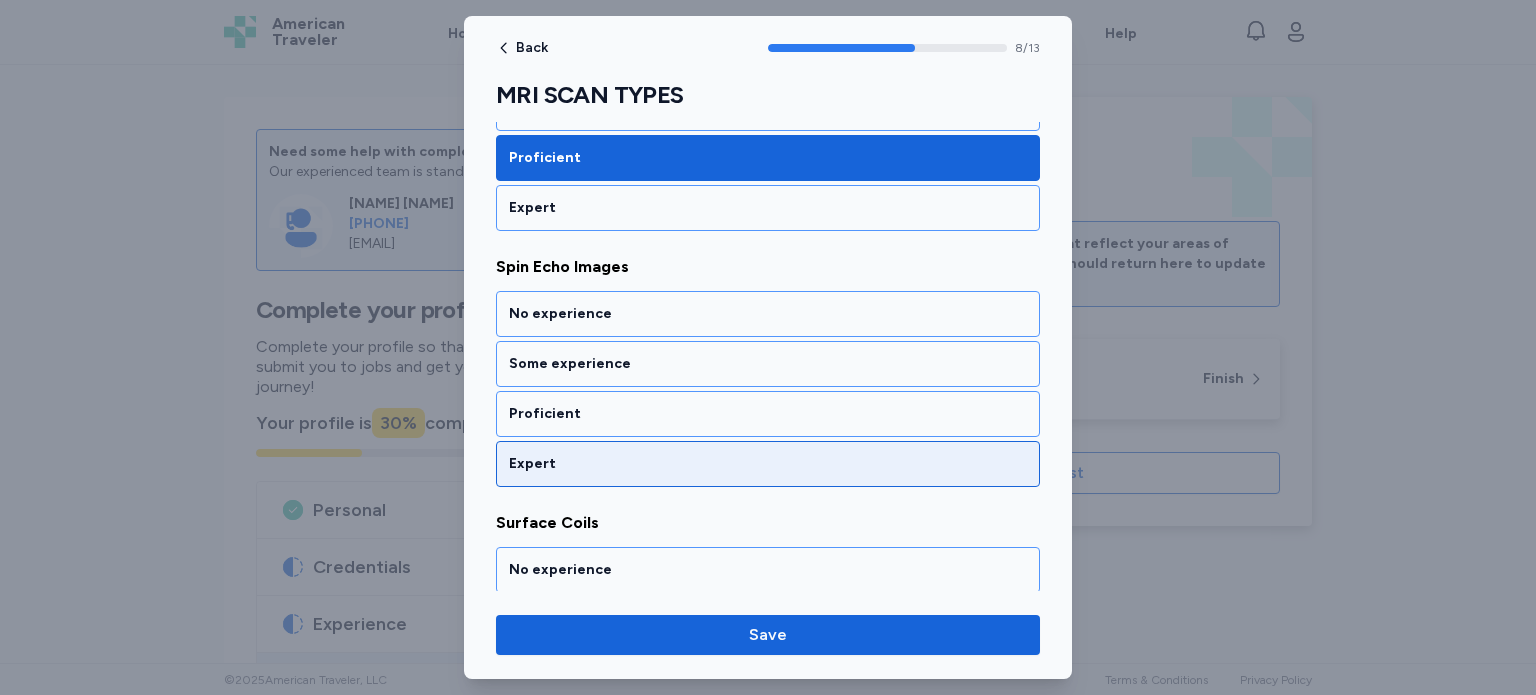 click on "Expert" at bounding box center [768, 464] 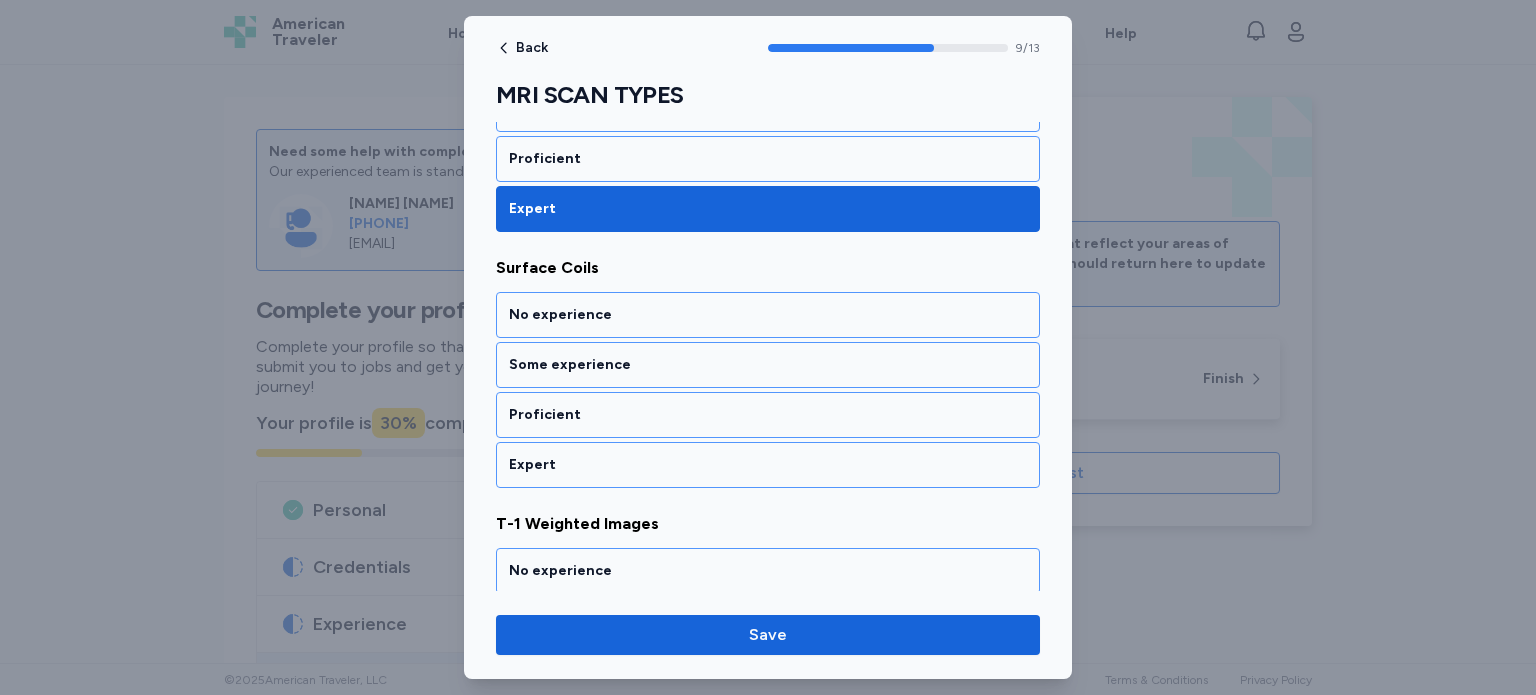 click on "Expert" at bounding box center (768, 465) 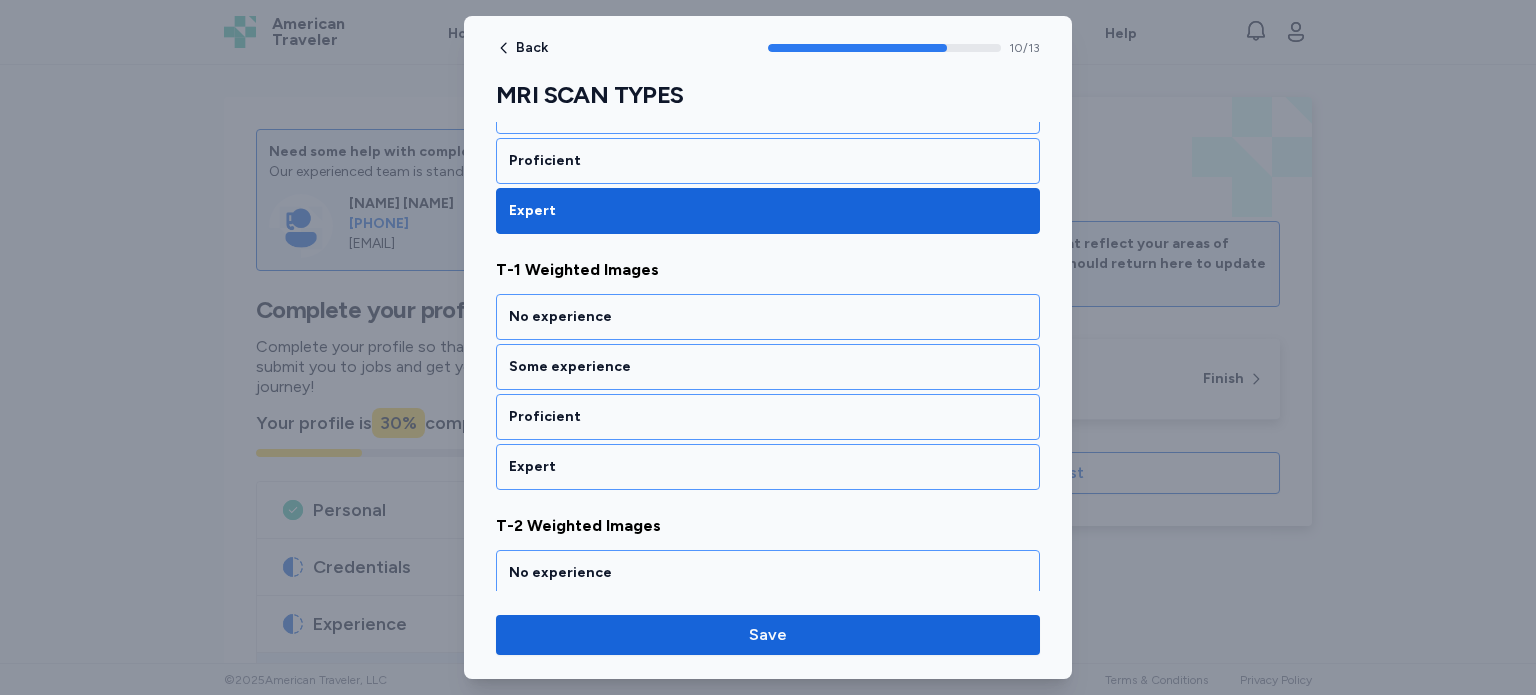click on "Expert" at bounding box center [768, 467] 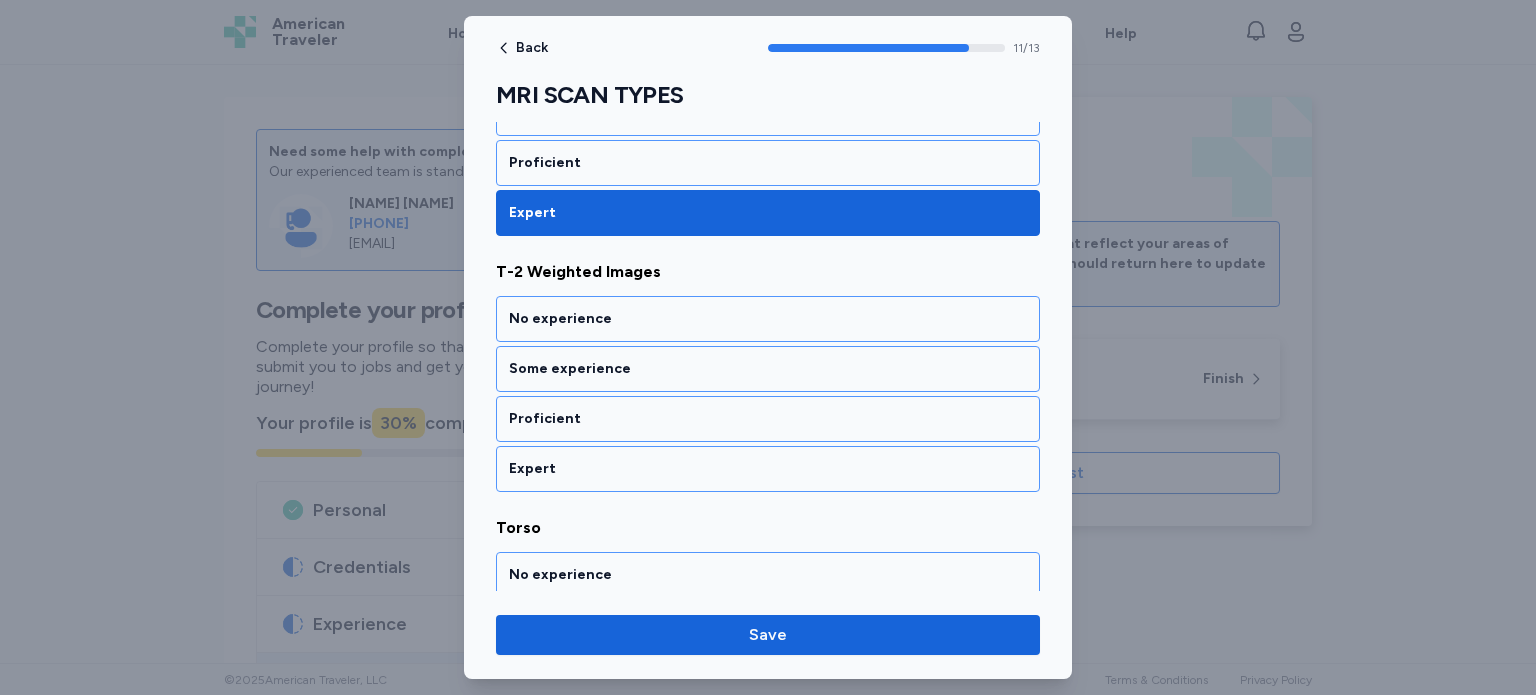 click on "Expert" at bounding box center [768, 469] 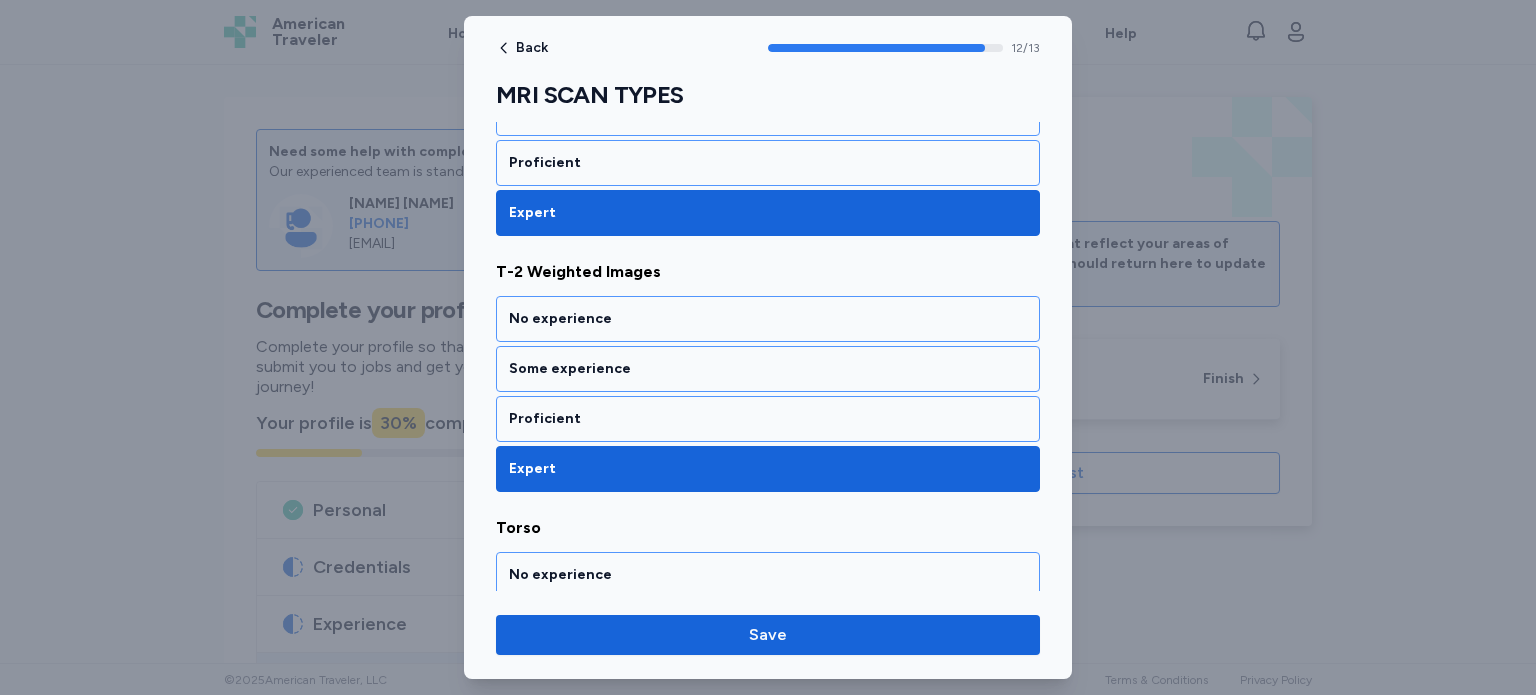 scroll, scrollTop: 3112, scrollLeft: 0, axis: vertical 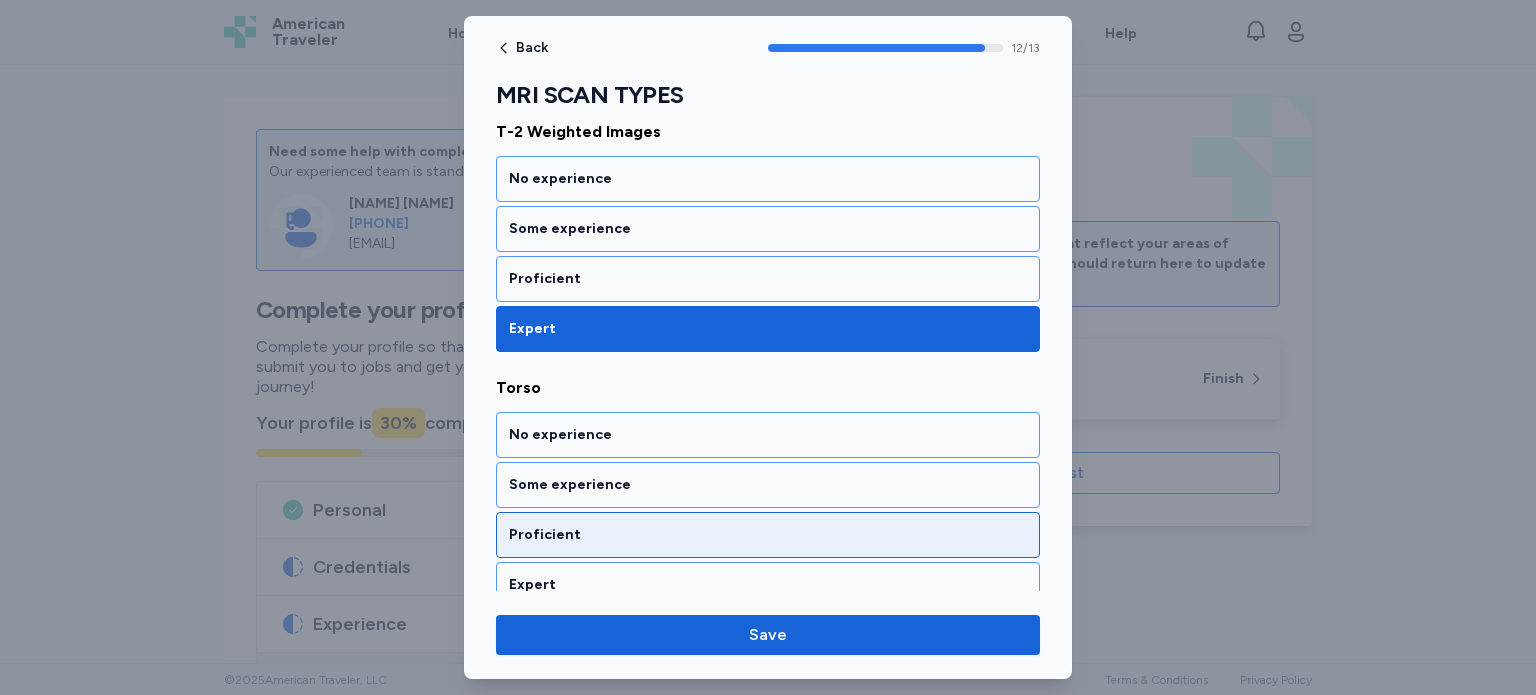 click on "Proficient" at bounding box center [768, 535] 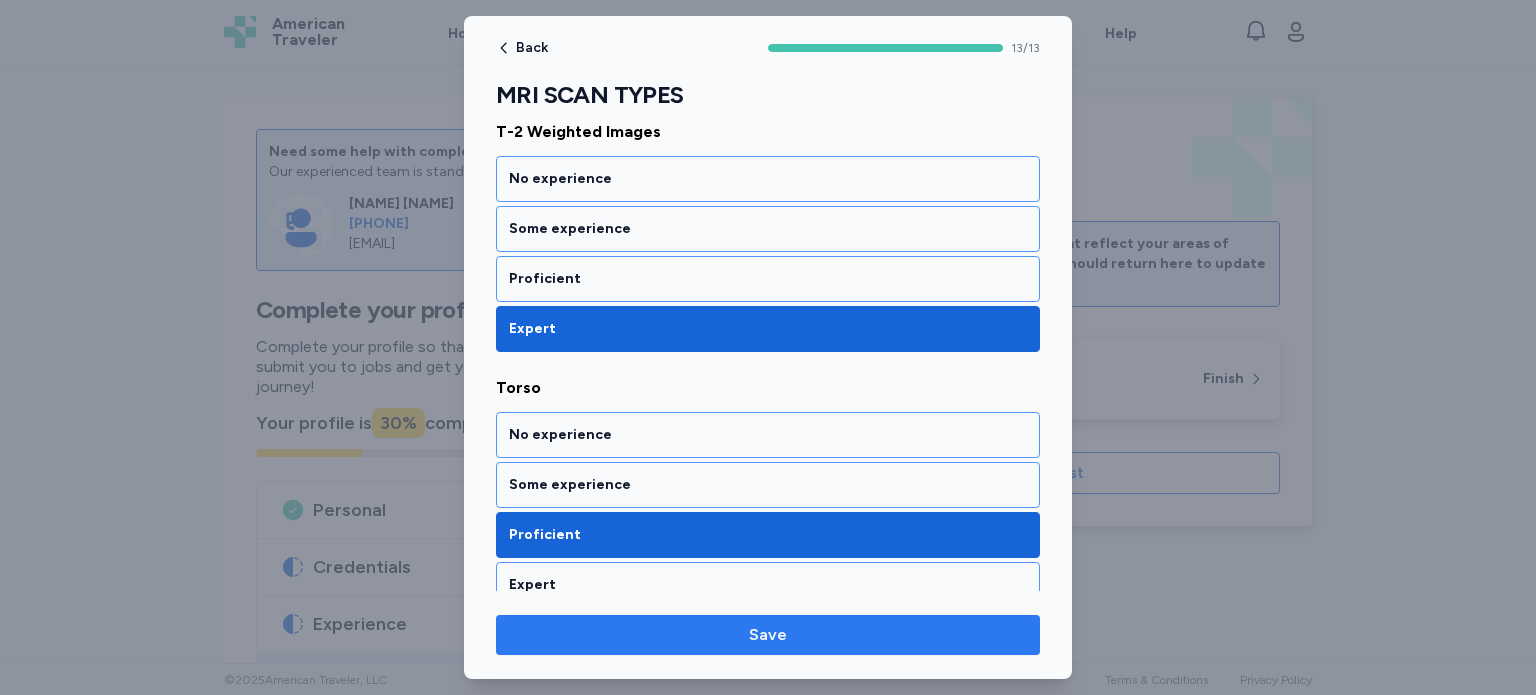 click on "Save" at bounding box center (768, 635) 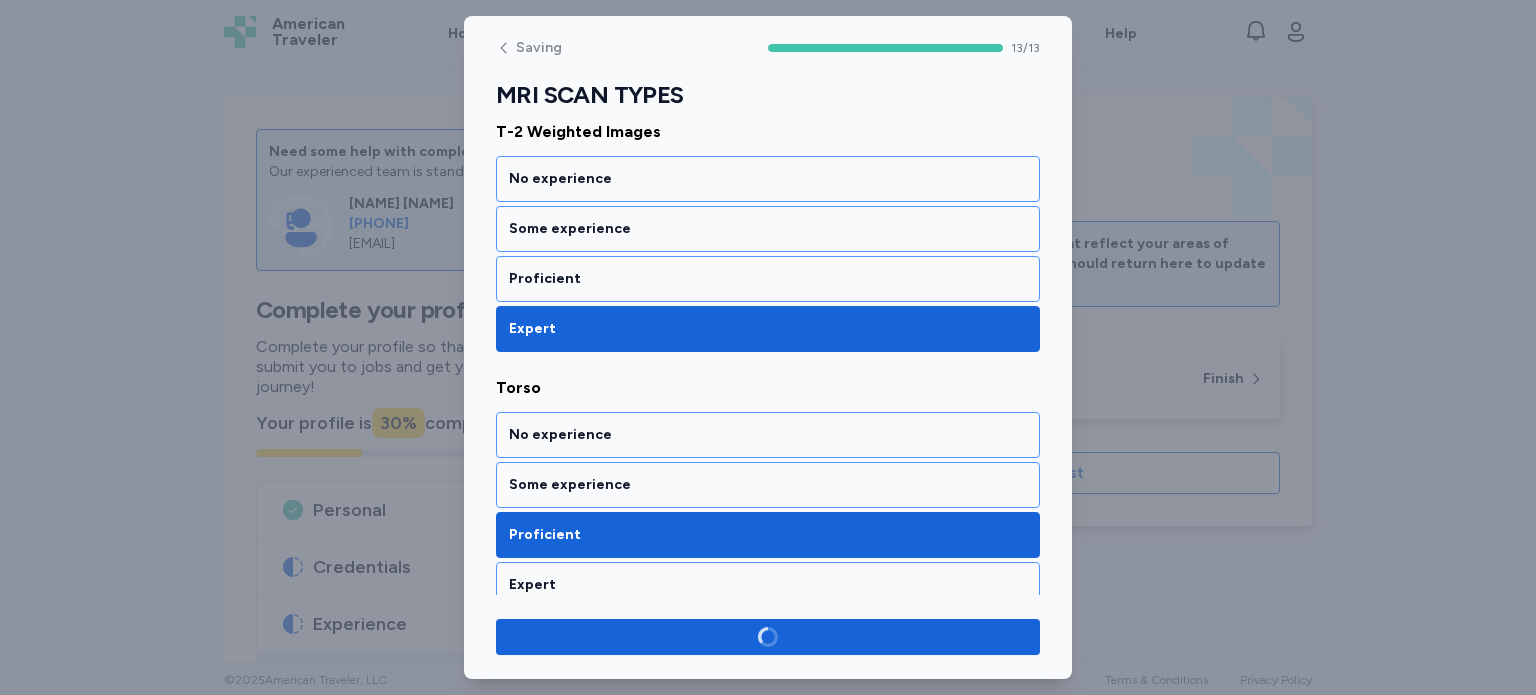 scroll, scrollTop: 3108, scrollLeft: 0, axis: vertical 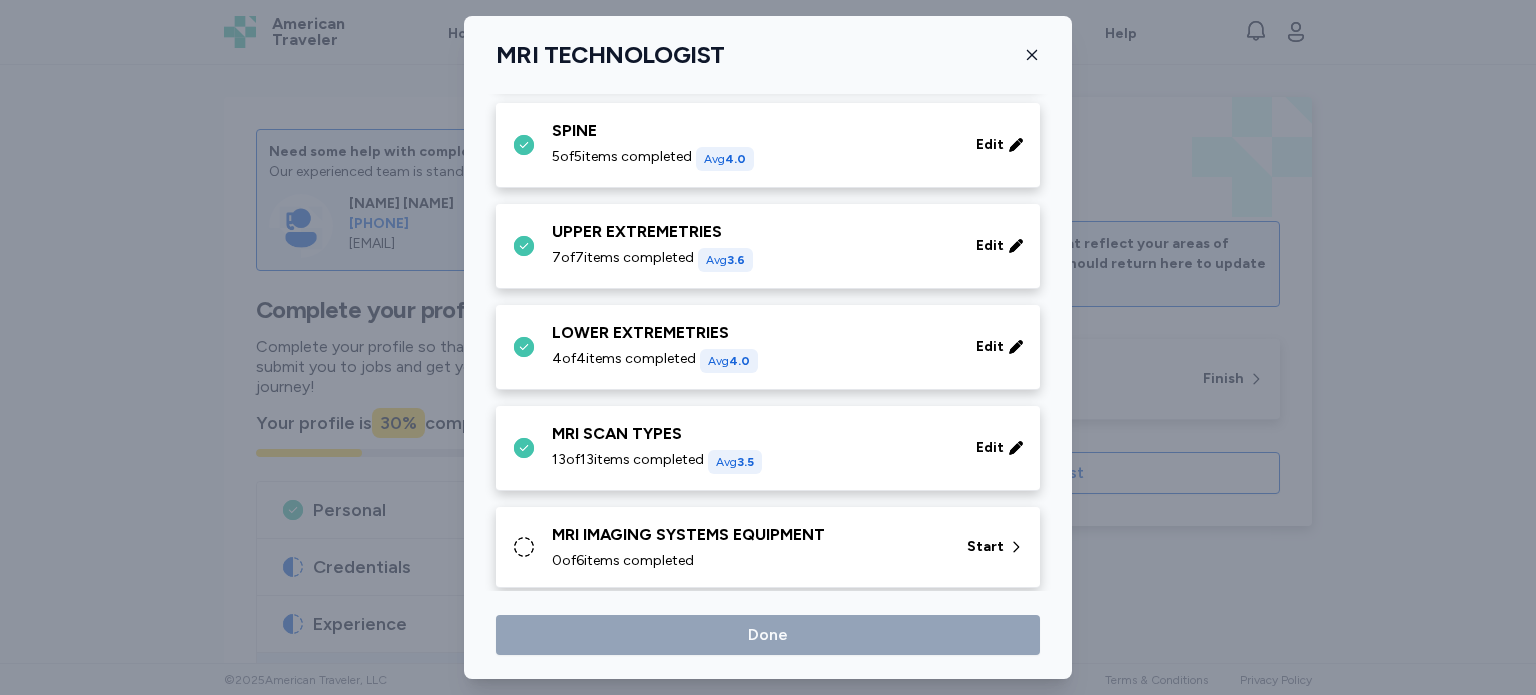click on "MRI IMAGING SYSTEMS EQUIPMENT" at bounding box center [747, 535] 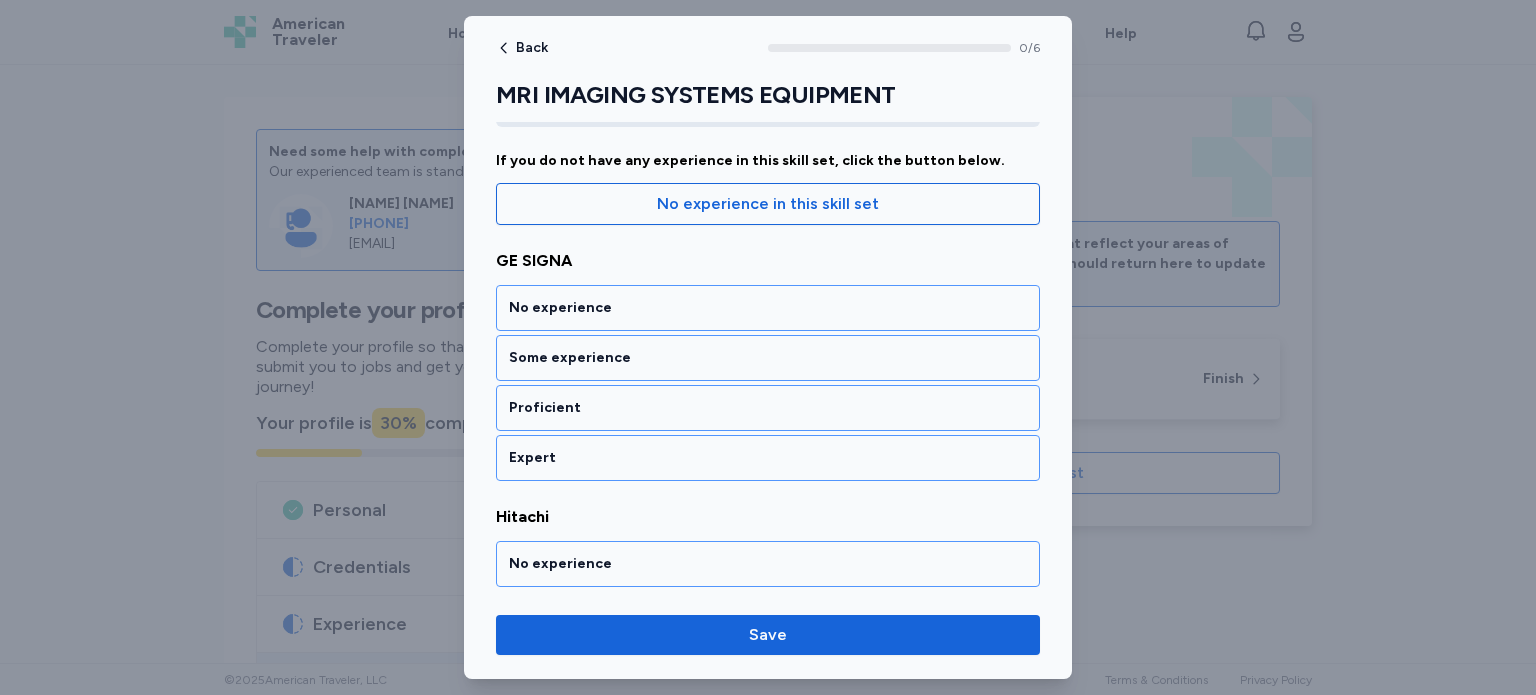 scroll, scrollTop: 180, scrollLeft: 0, axis: vertical 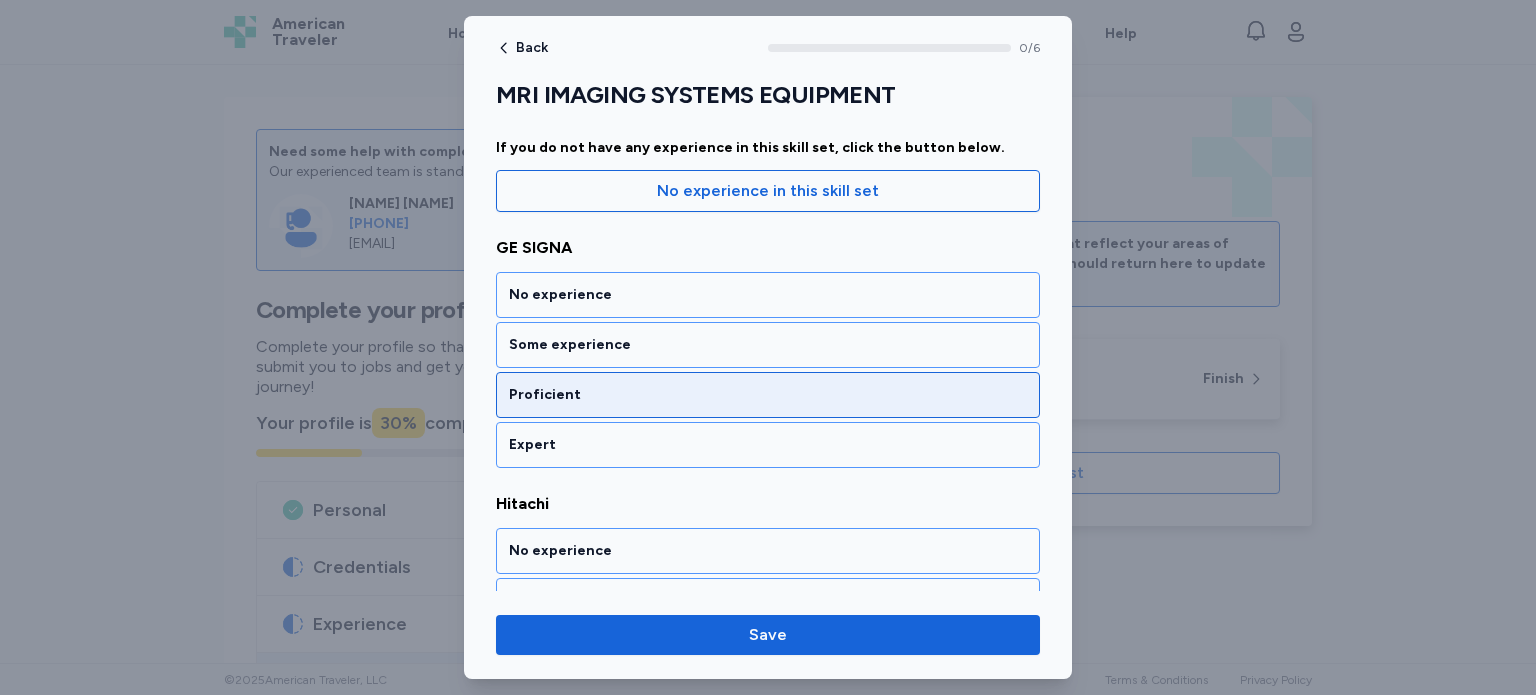 click on "Proficient" at bounding box center [768, 395] 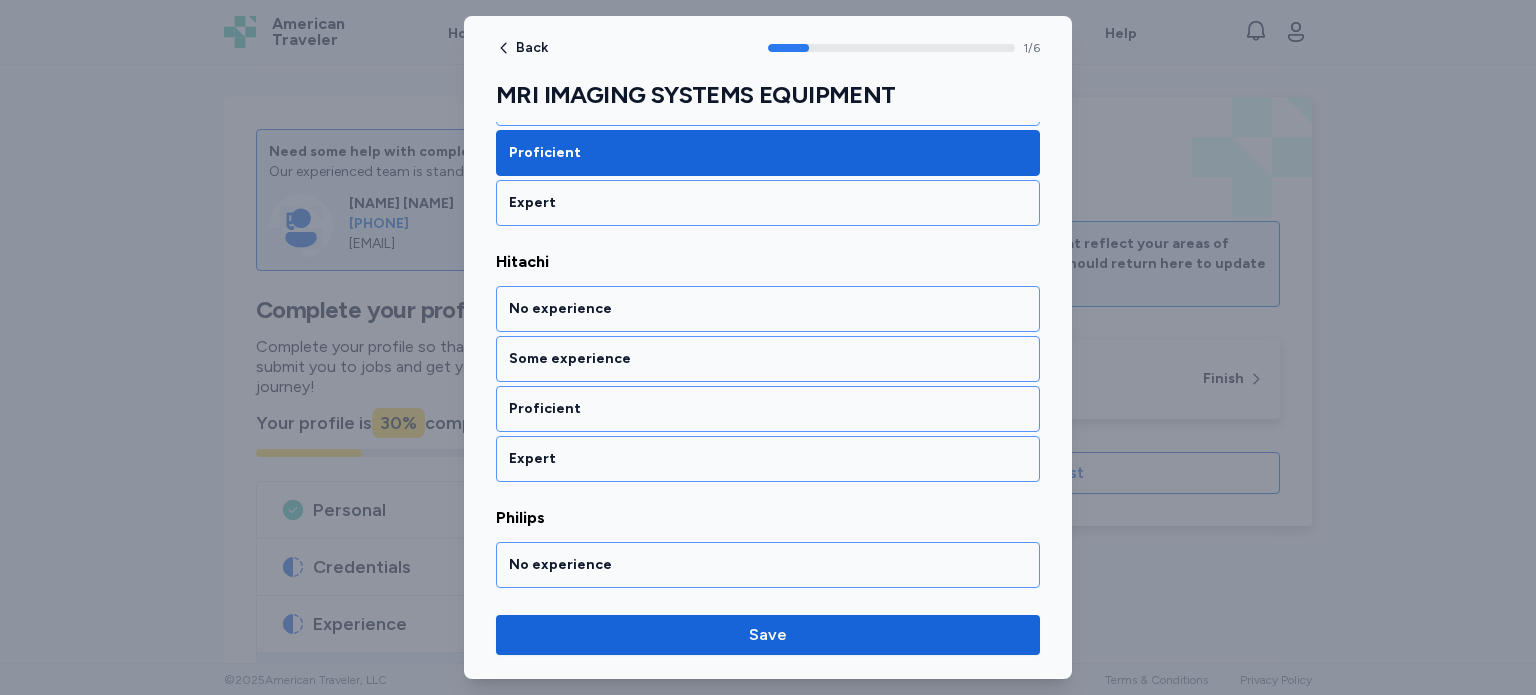 scroll, scrollTop: 428, scrollLeft: 0, axis: vertical 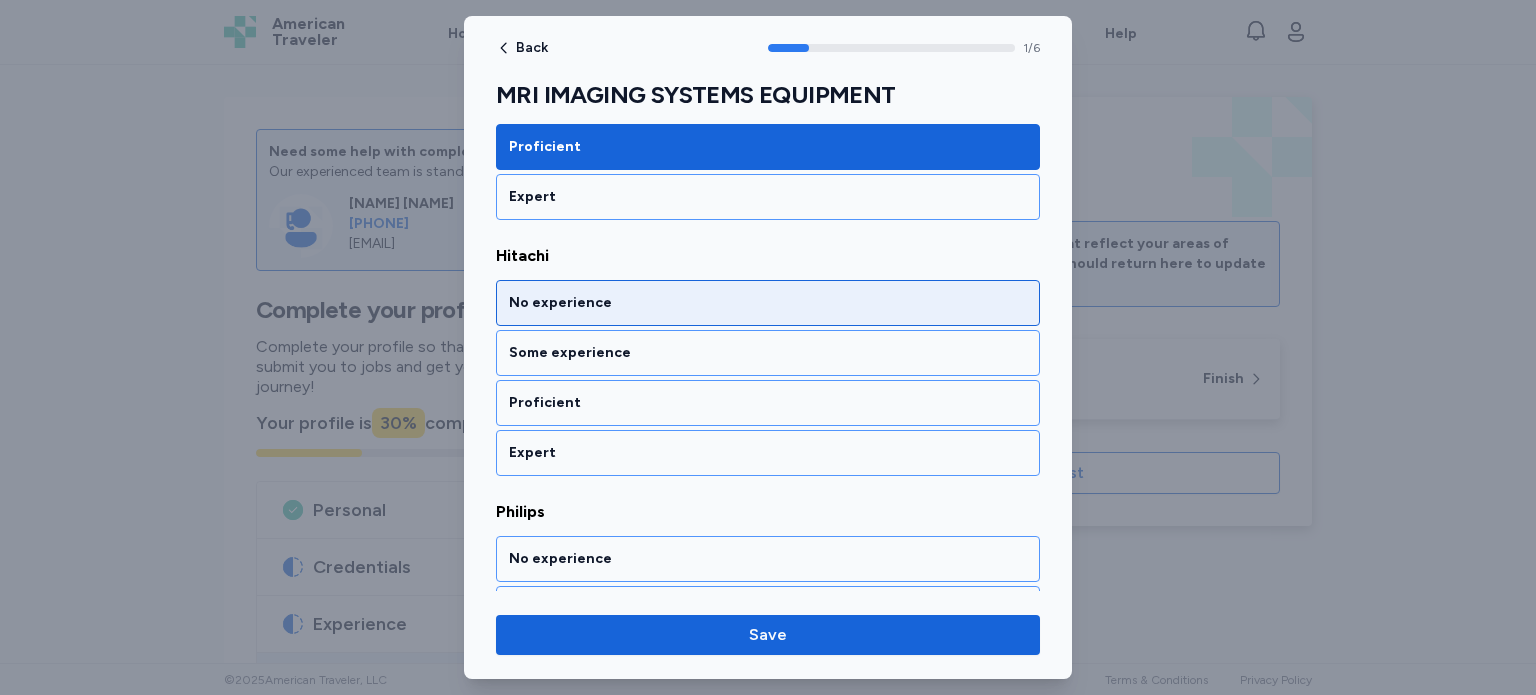 click on "No experience" at bounding box center (768, 303) 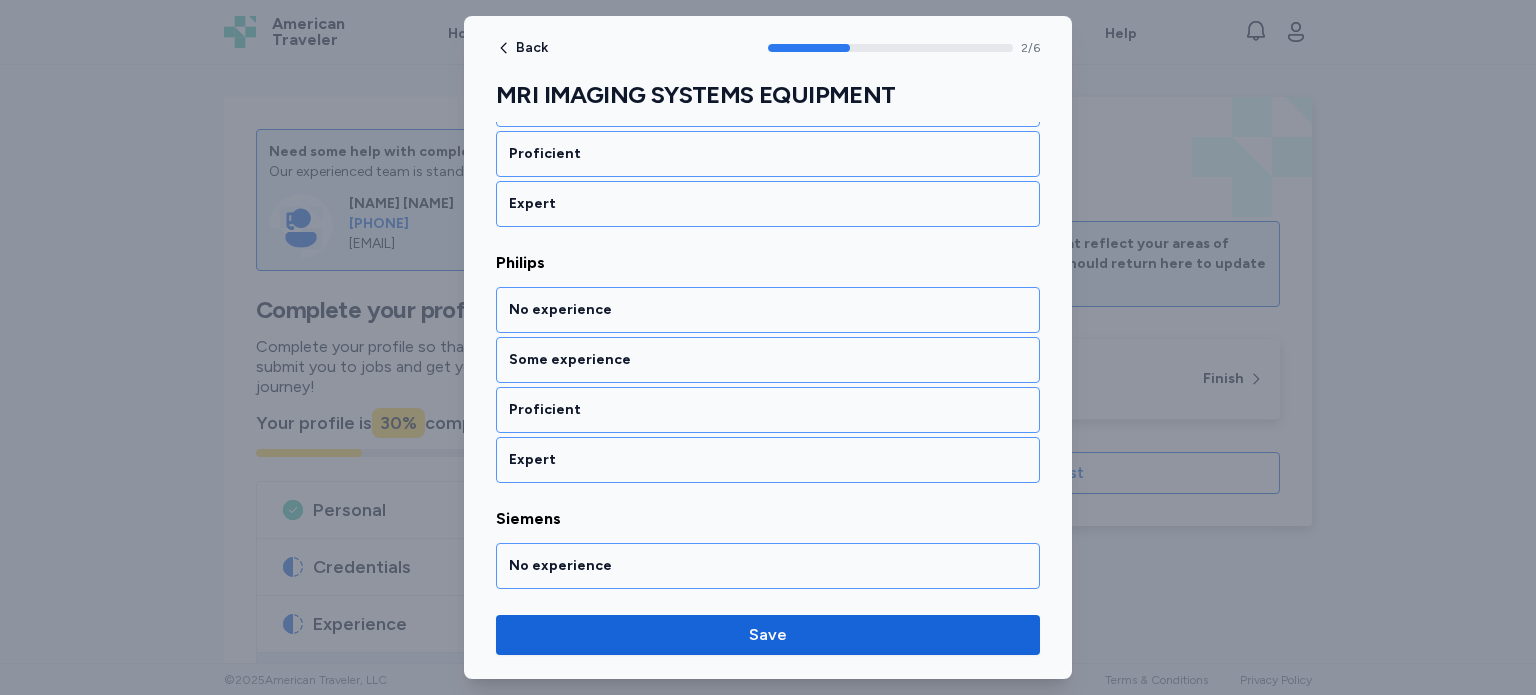 scroll, scrollTop: 683, scrollLeft: 0, axis: vertical 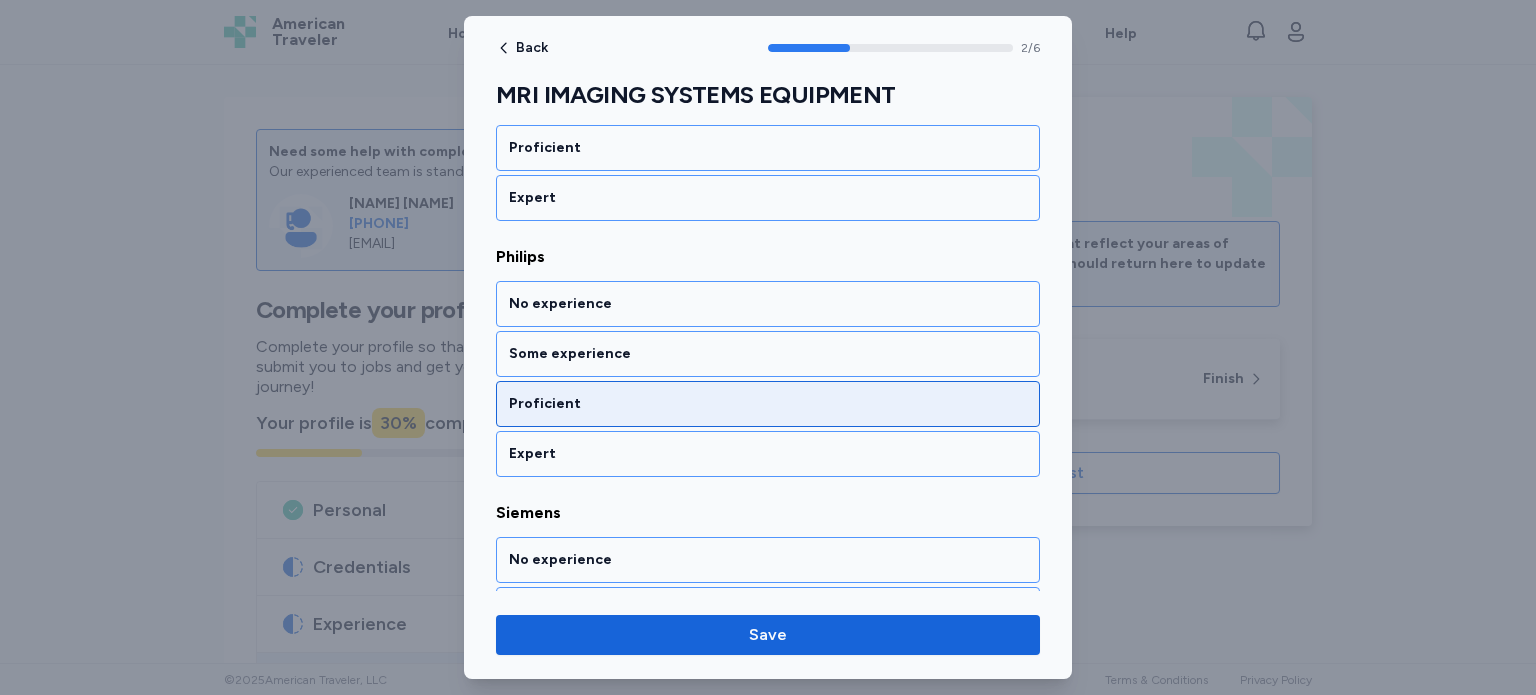 click on "Proficient" at bounding box center (768, 404) 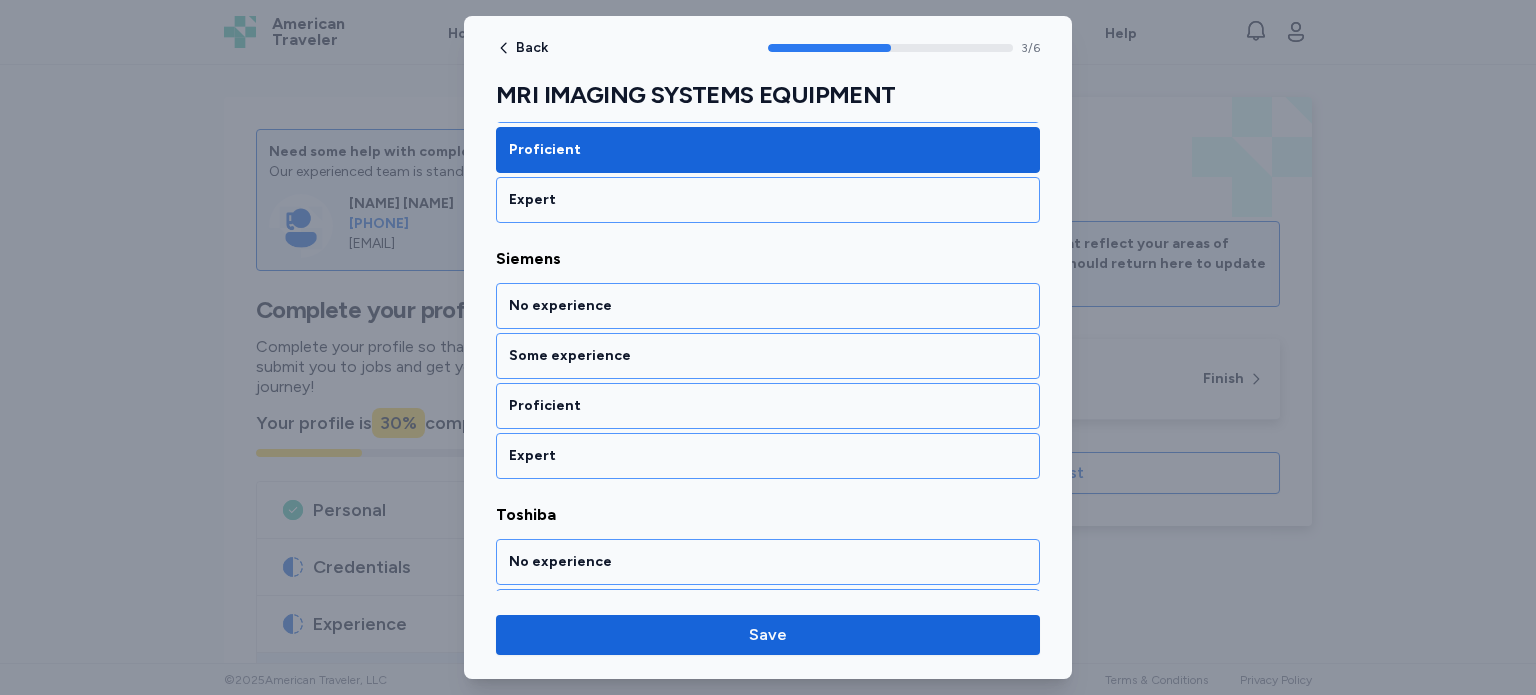 click on "Proficient" at bounding box center [768, 406] 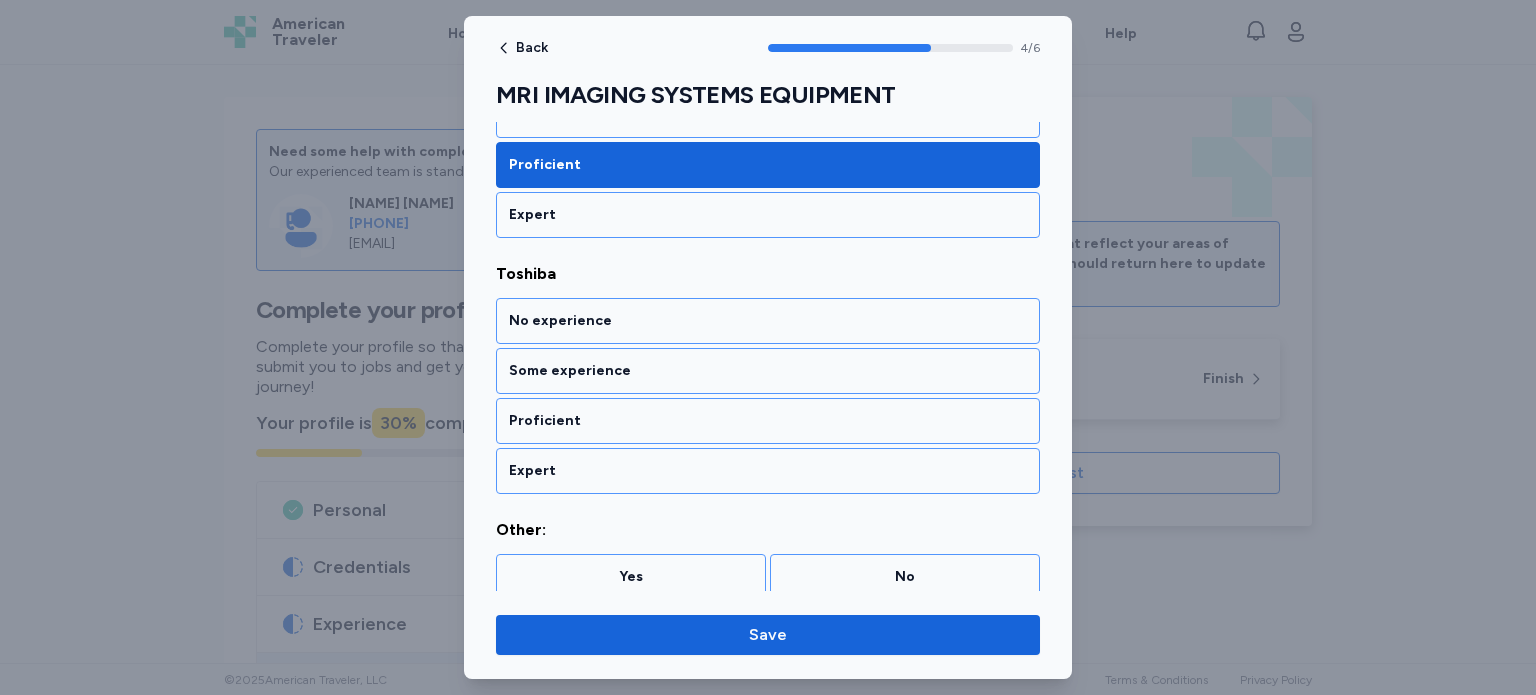 scroll, scrollTop: 1182, scrollLeft: 0, axis: vertical 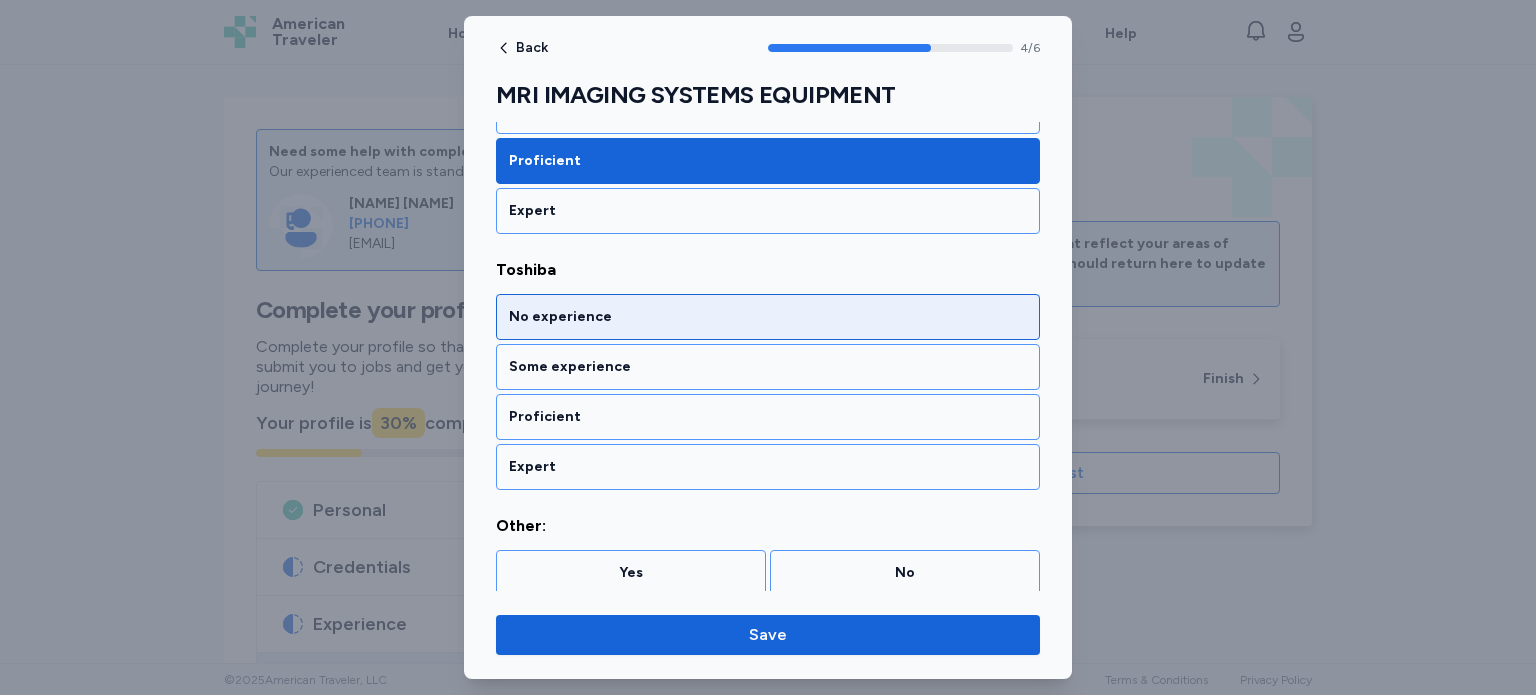 click on "No experience" at bounding box center (768, 317) 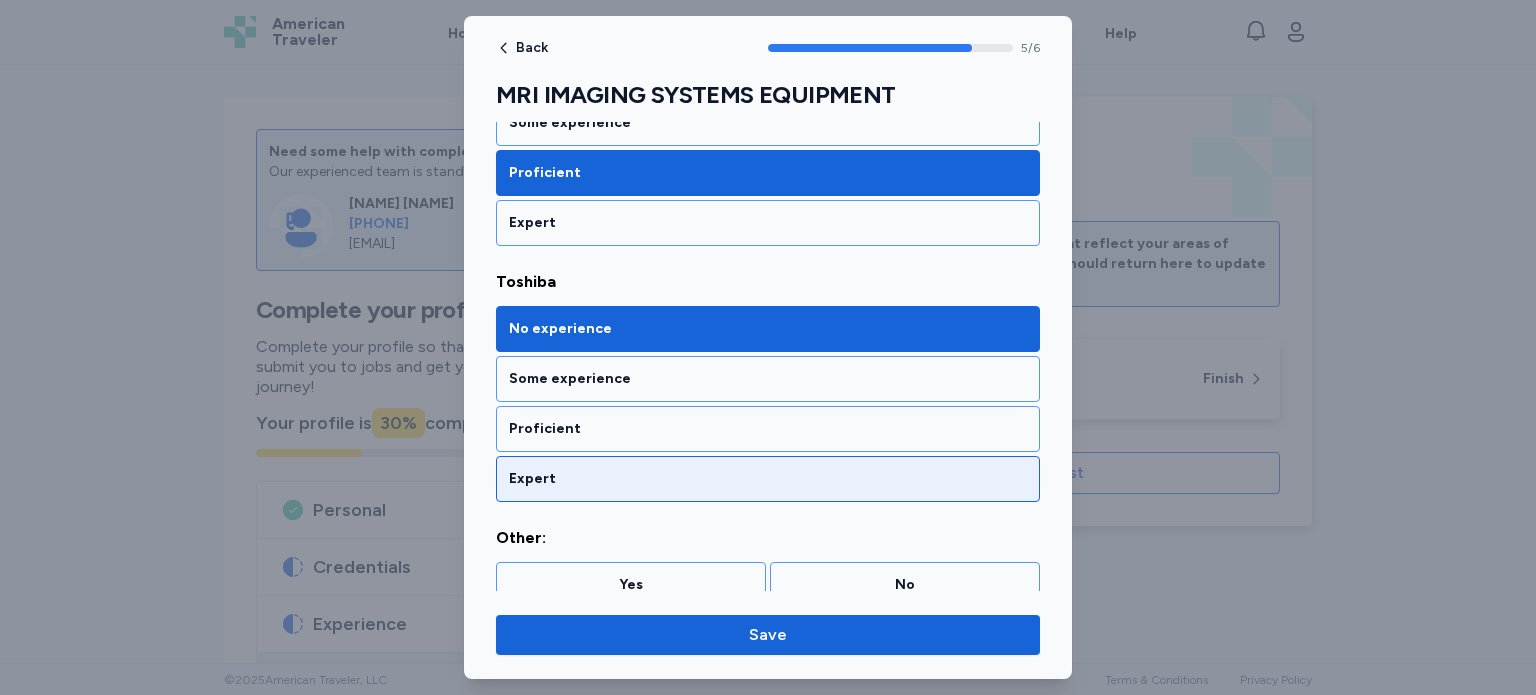 scroll, scrollTop: 1182, scrollLeft: 0, axis: vertical 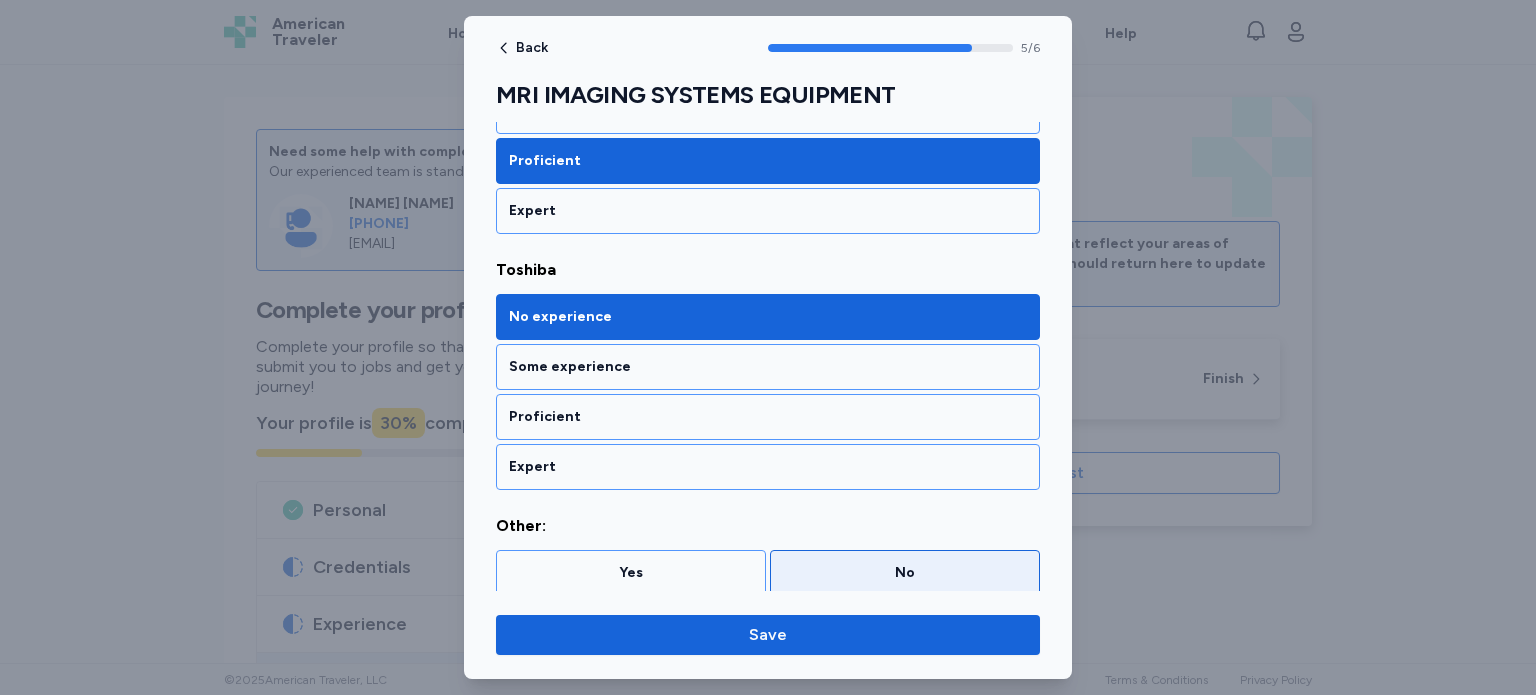 click on "No" at bounding box center [905, 573] 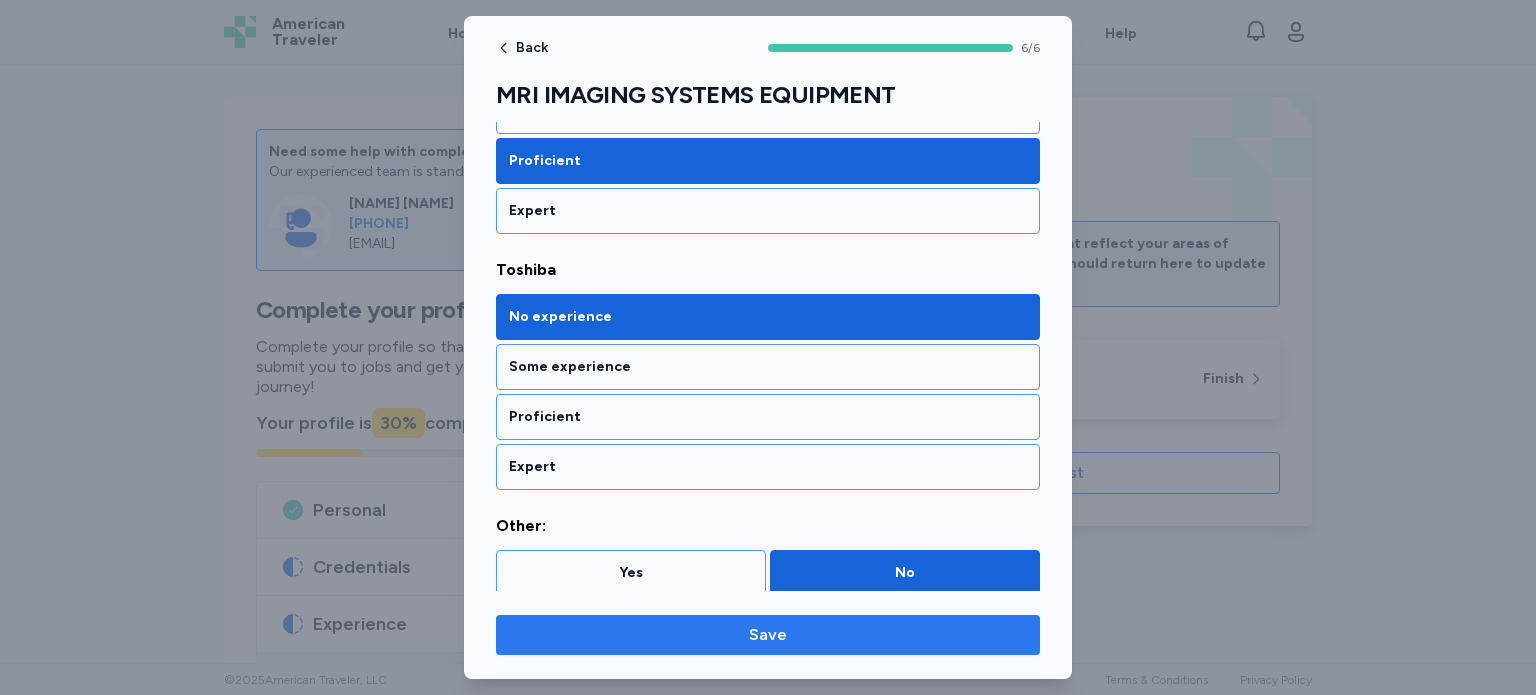 click on "Save" at bounding box center (768, 635) 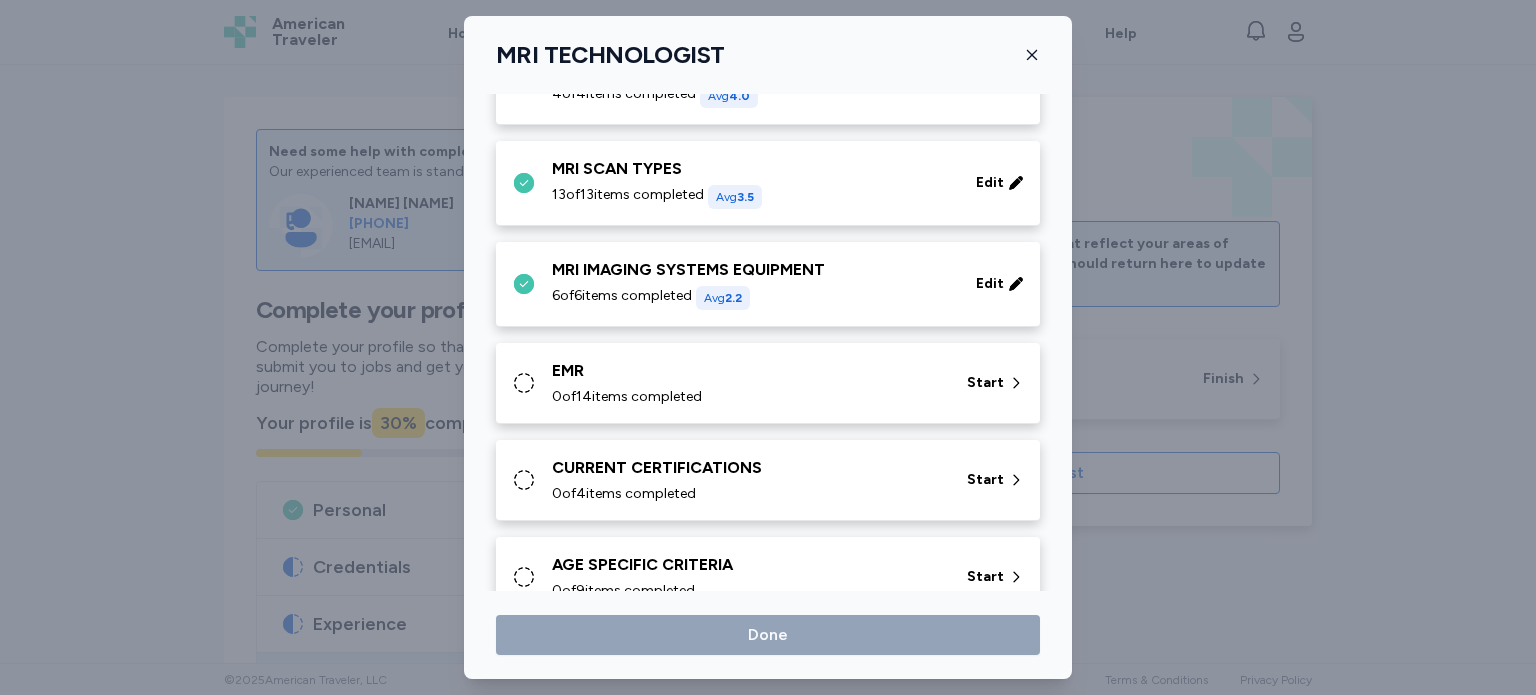 scroll, scrollTop: 1128, scrollLeft: 0, axis: vertical 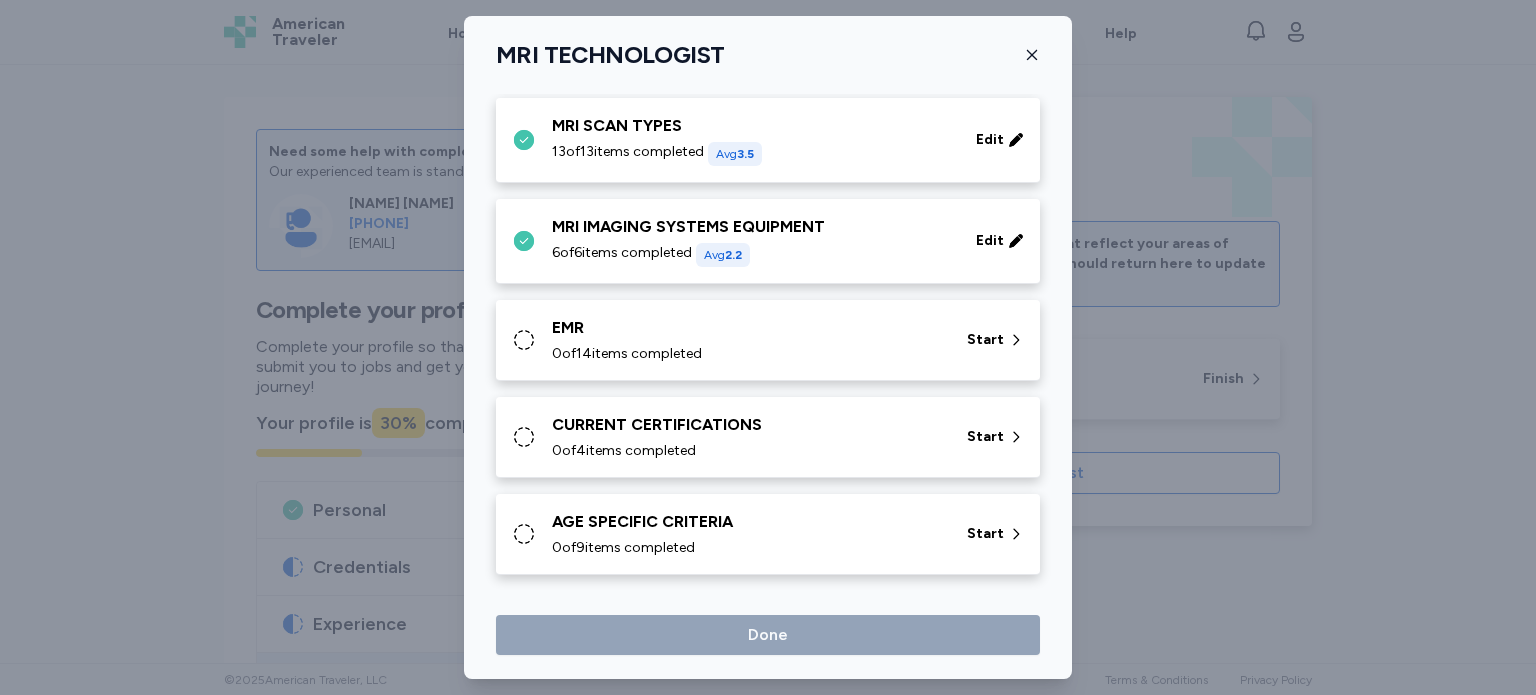 click on "EMR 0  of  14  items completed" at bounding box center [747, 340] 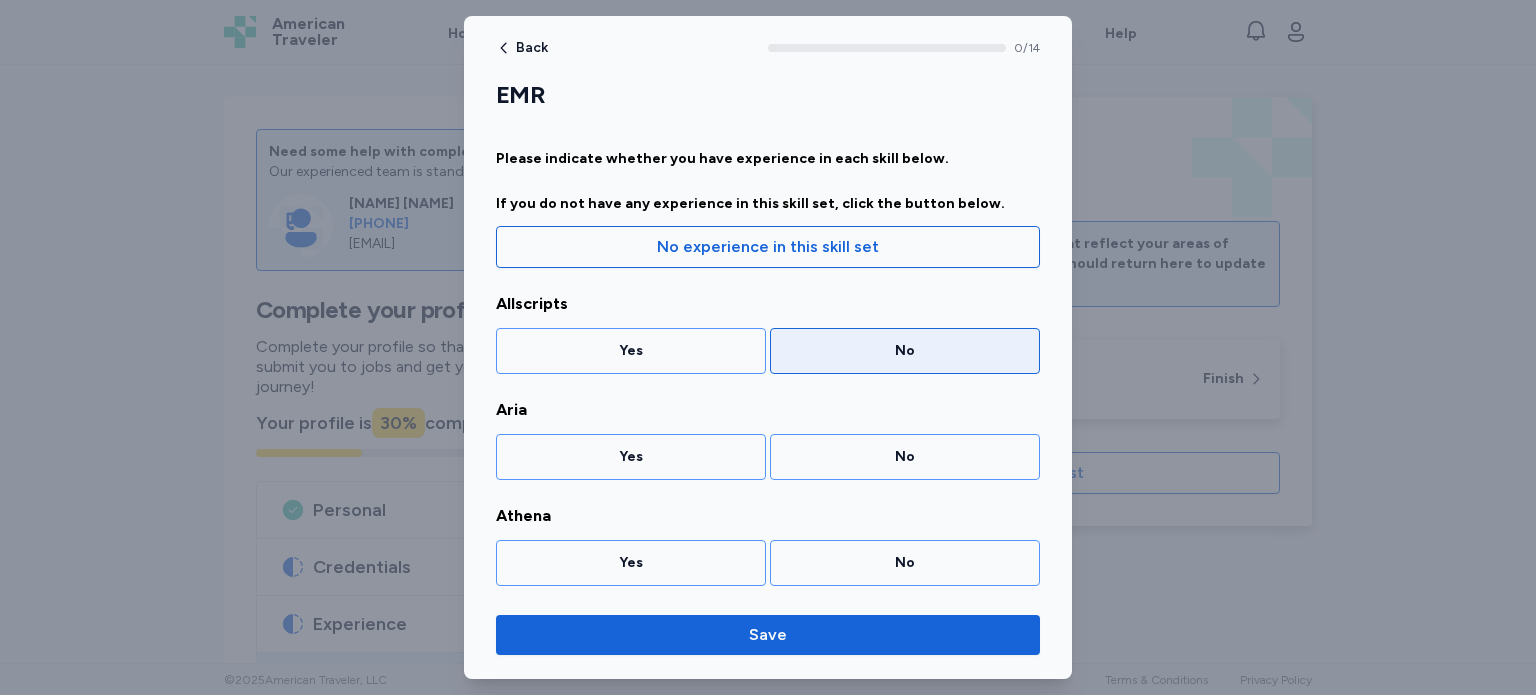 click on "No" at bounding box center [905, 351] 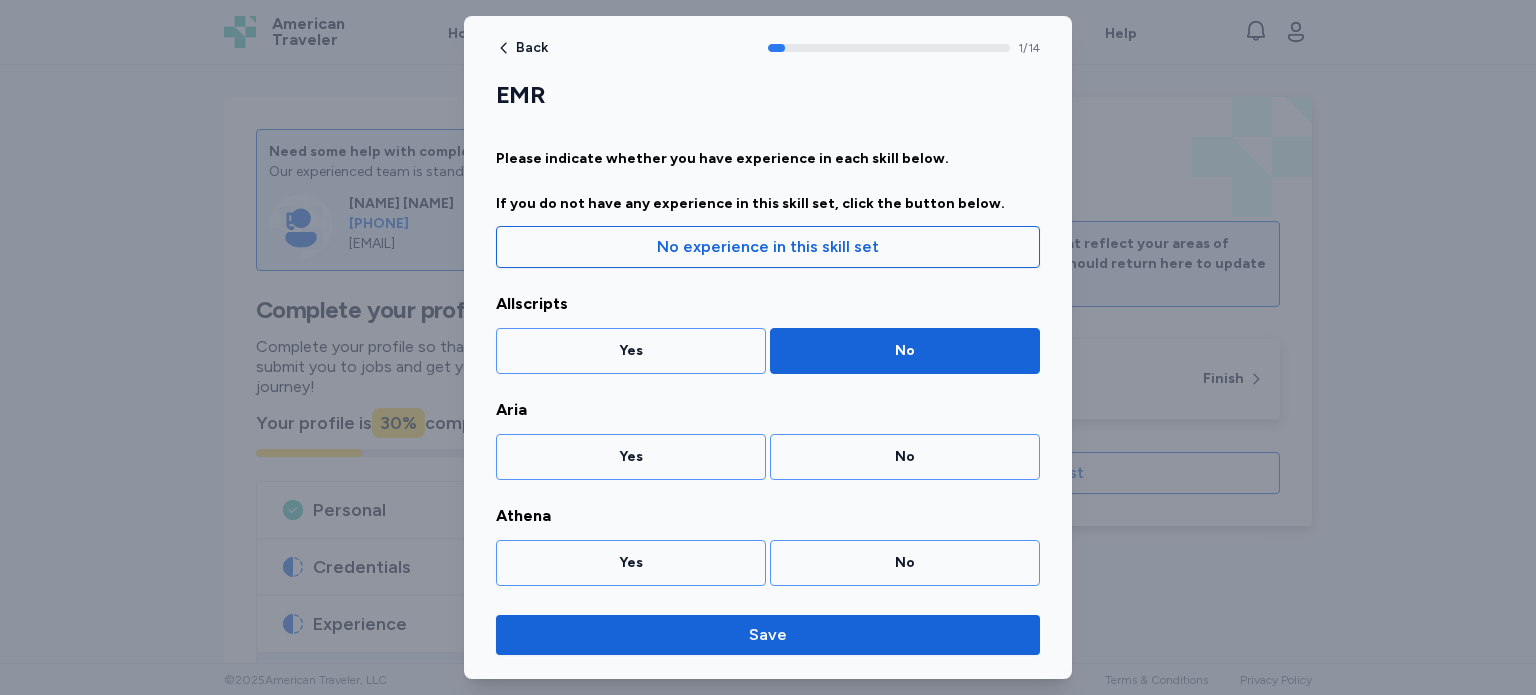 scroll, scrollTop: 81, scrollLeft: 0, axis: vertical 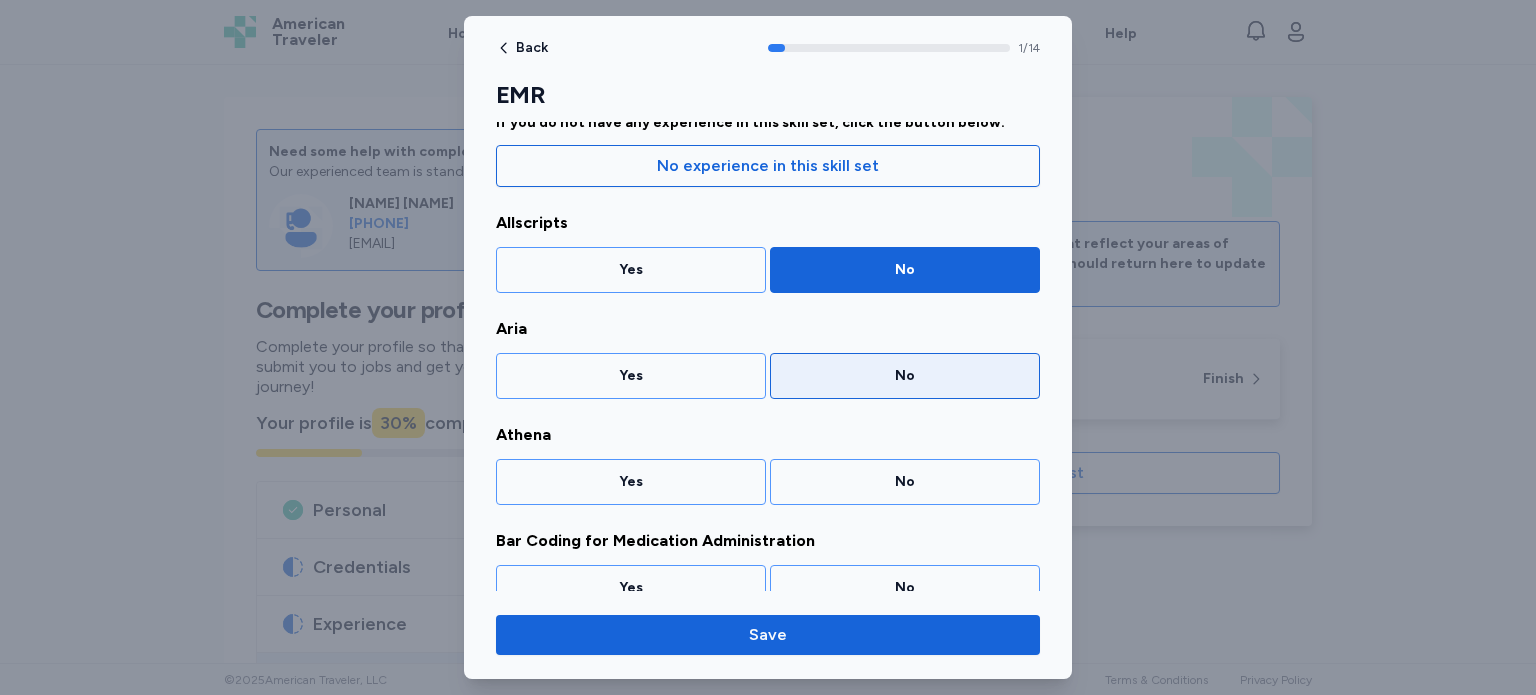 click on "No" at bounding box center (905, 376) 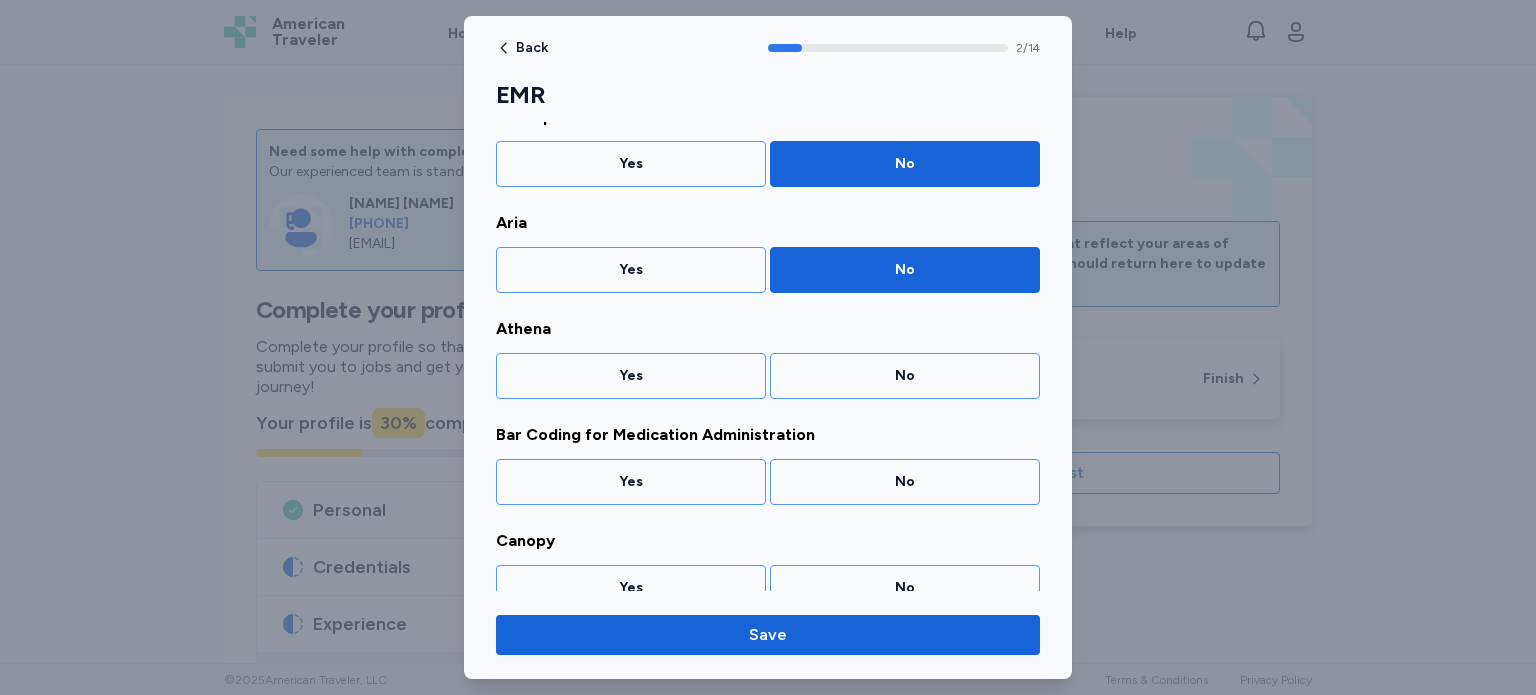 click on "No" at bounding box center (905, 376) 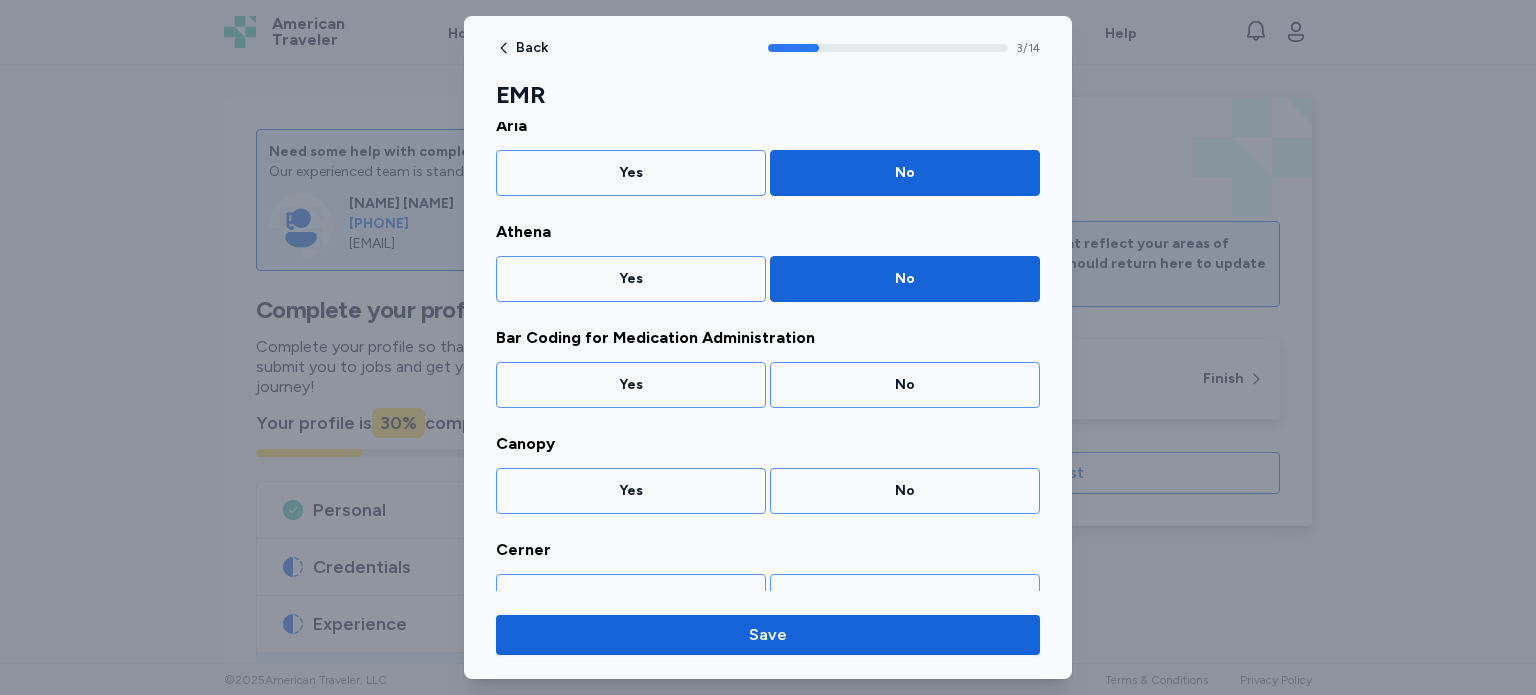 scroll, scrollTop: 292, scrollLeft: 0, axis: vertical 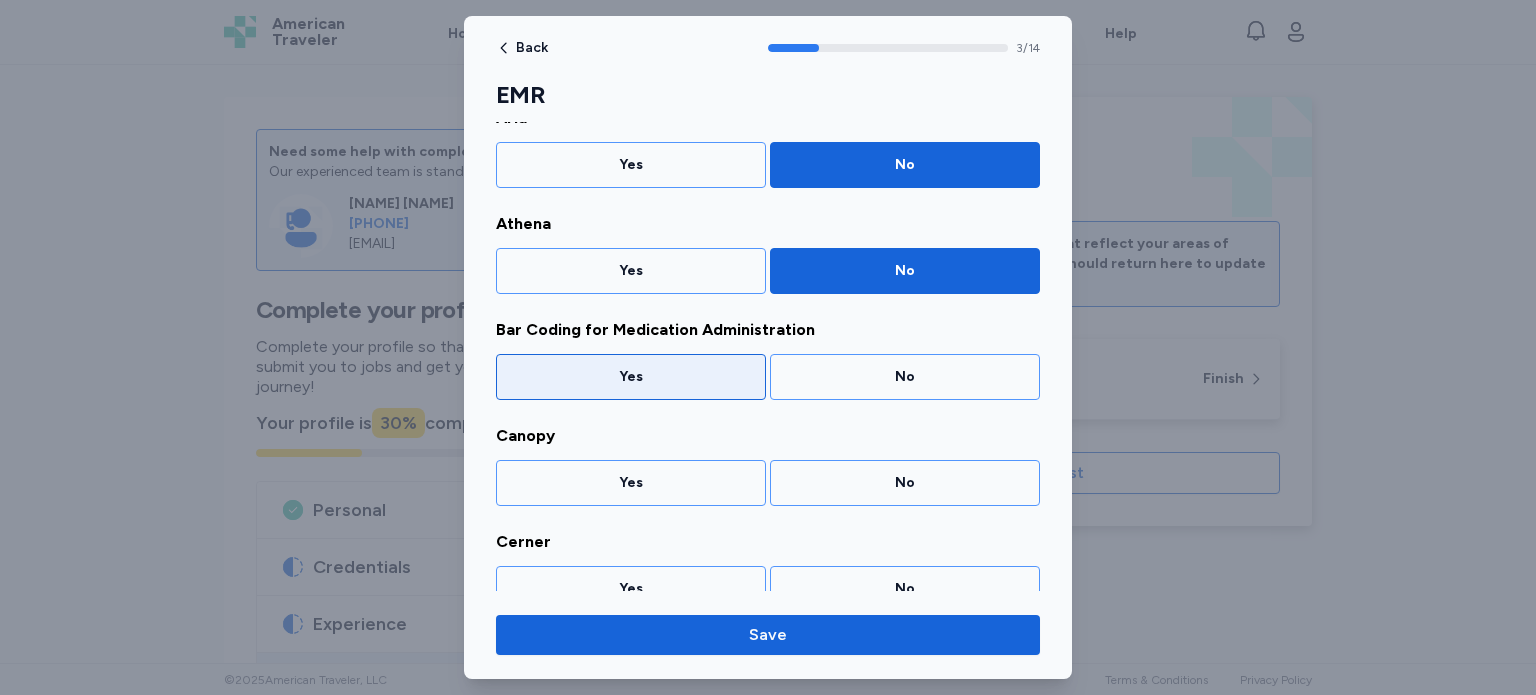 click on "Yes" at bounding box center (631, 377) 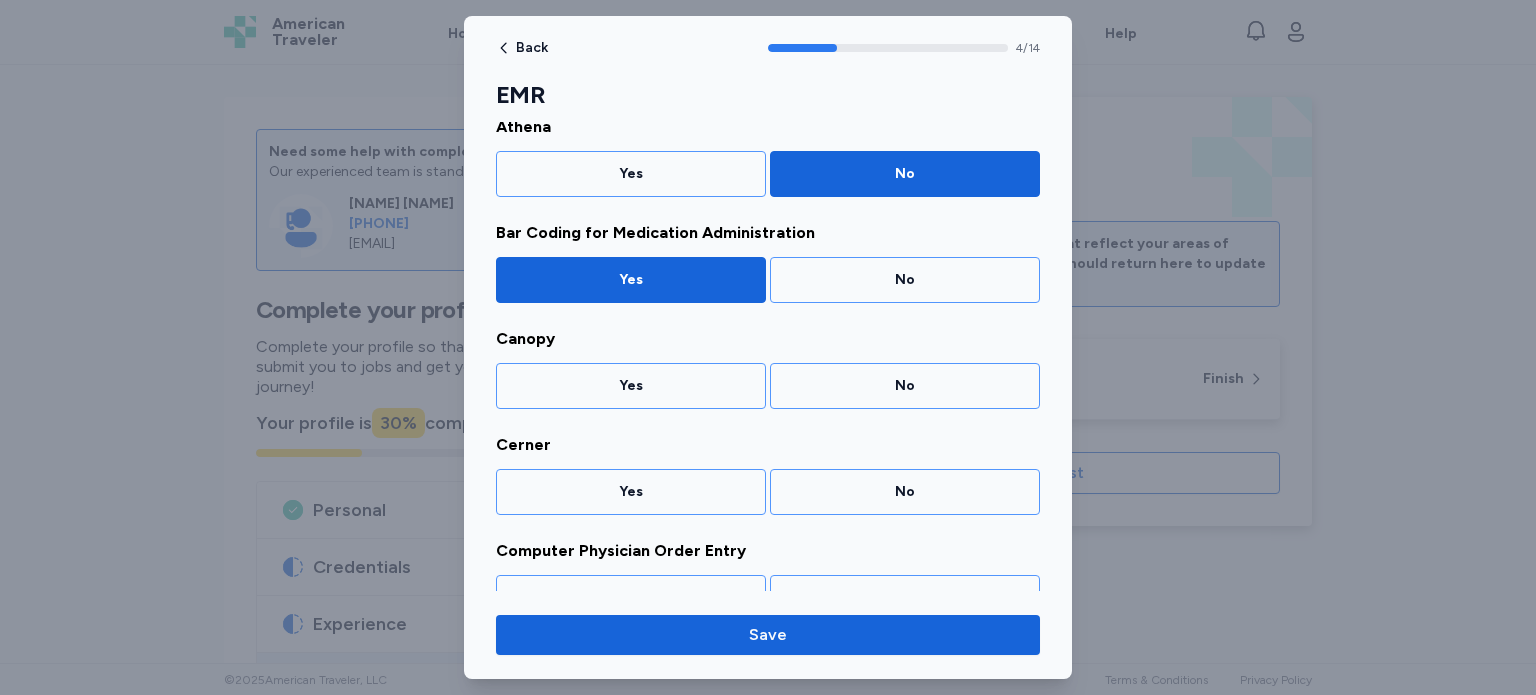 scroll, scrollTop: 398, scrollLeft: 0, axis: vertical 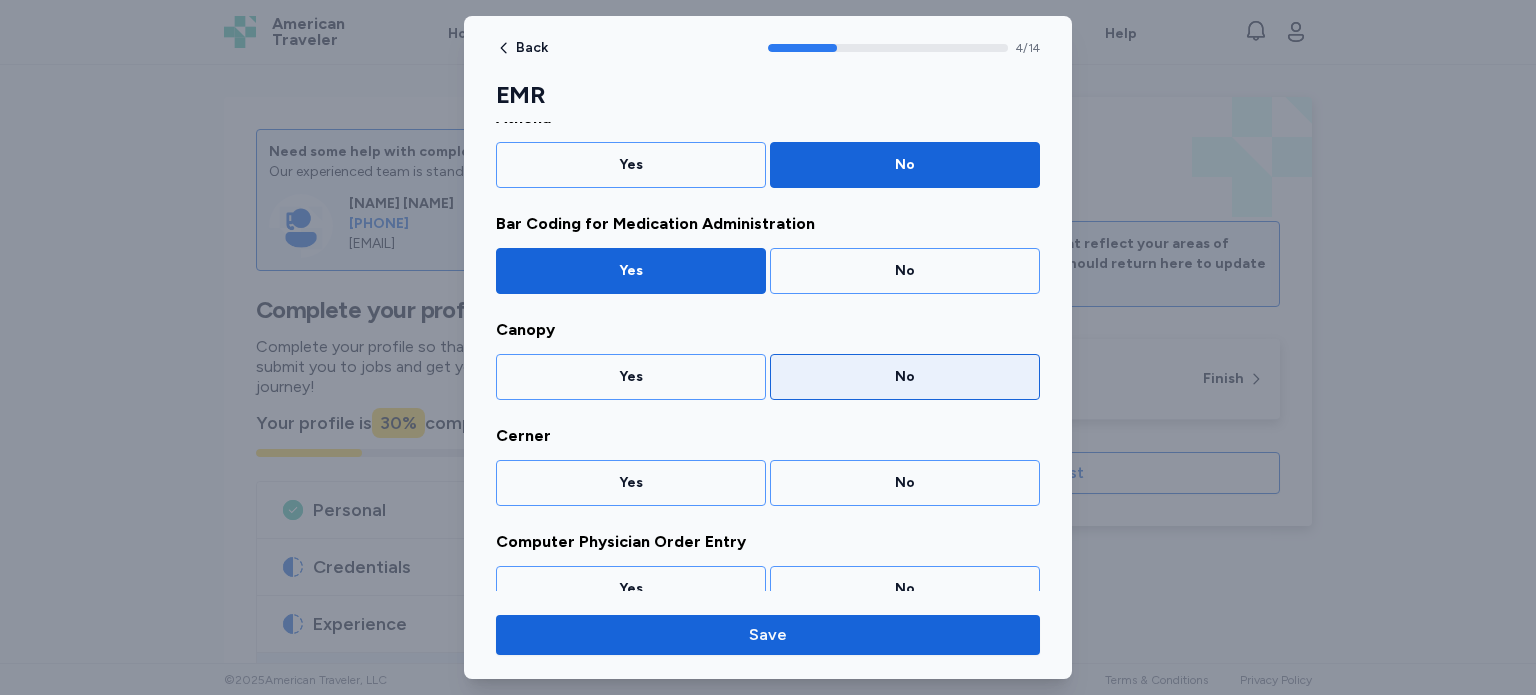 click on "No" at bounding box center (905, 377) 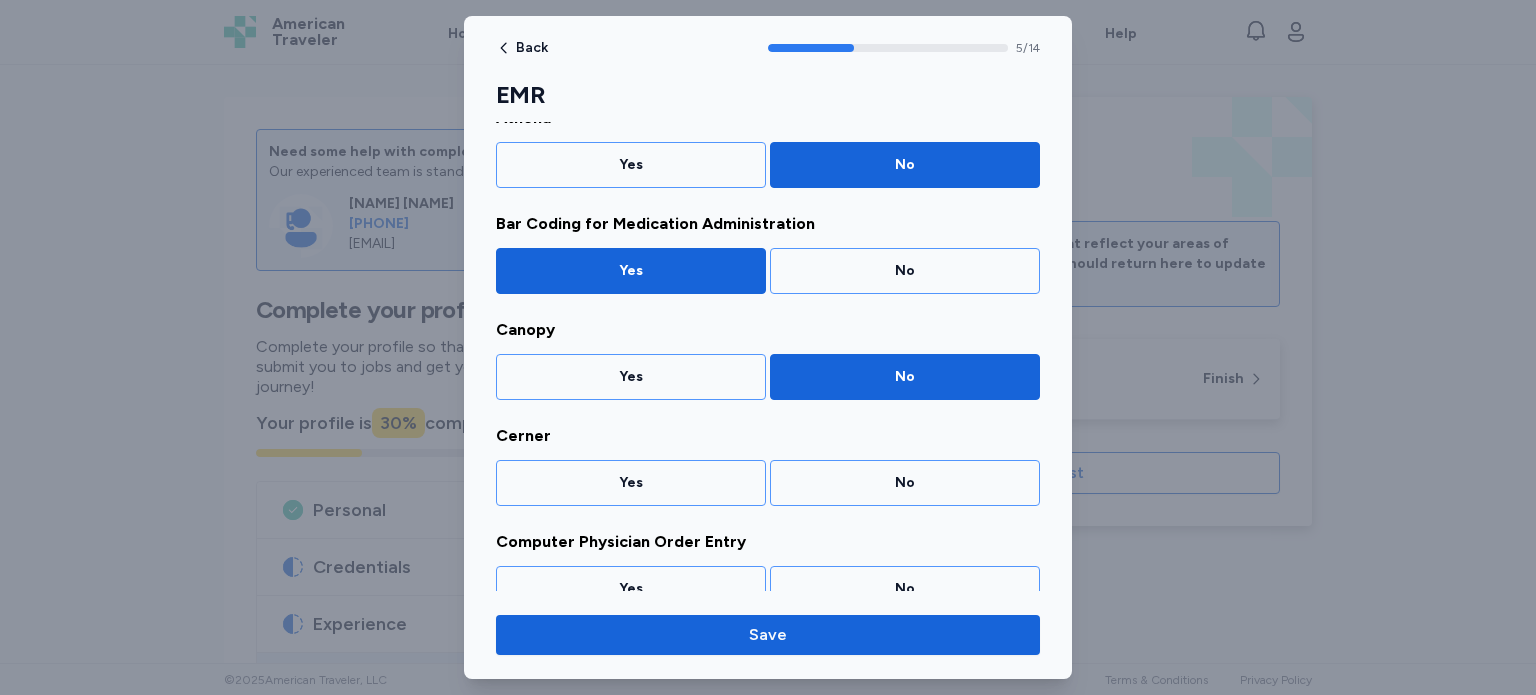 scroll, scrollTop: 504, scrollLeft: 0, axis: vertical 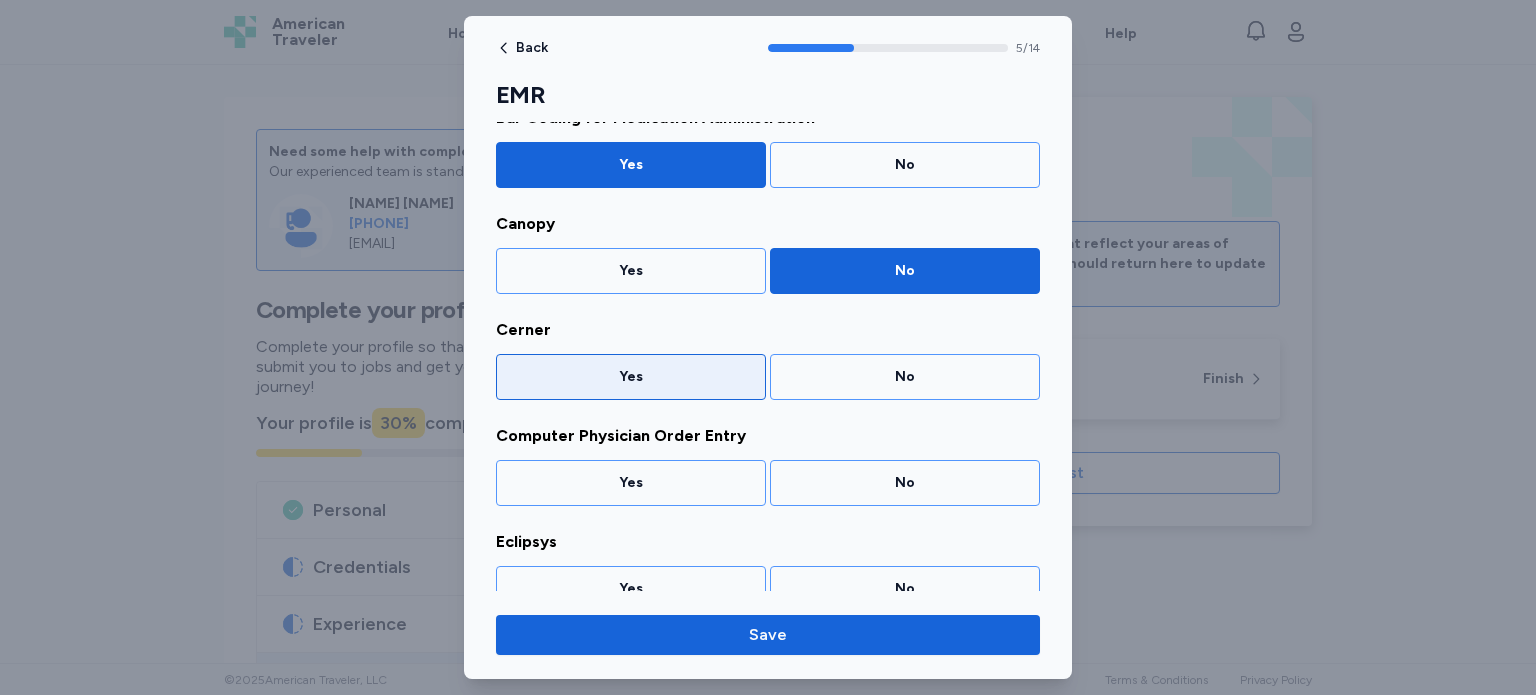 click on "Yes" at bounding box center [631, 377] 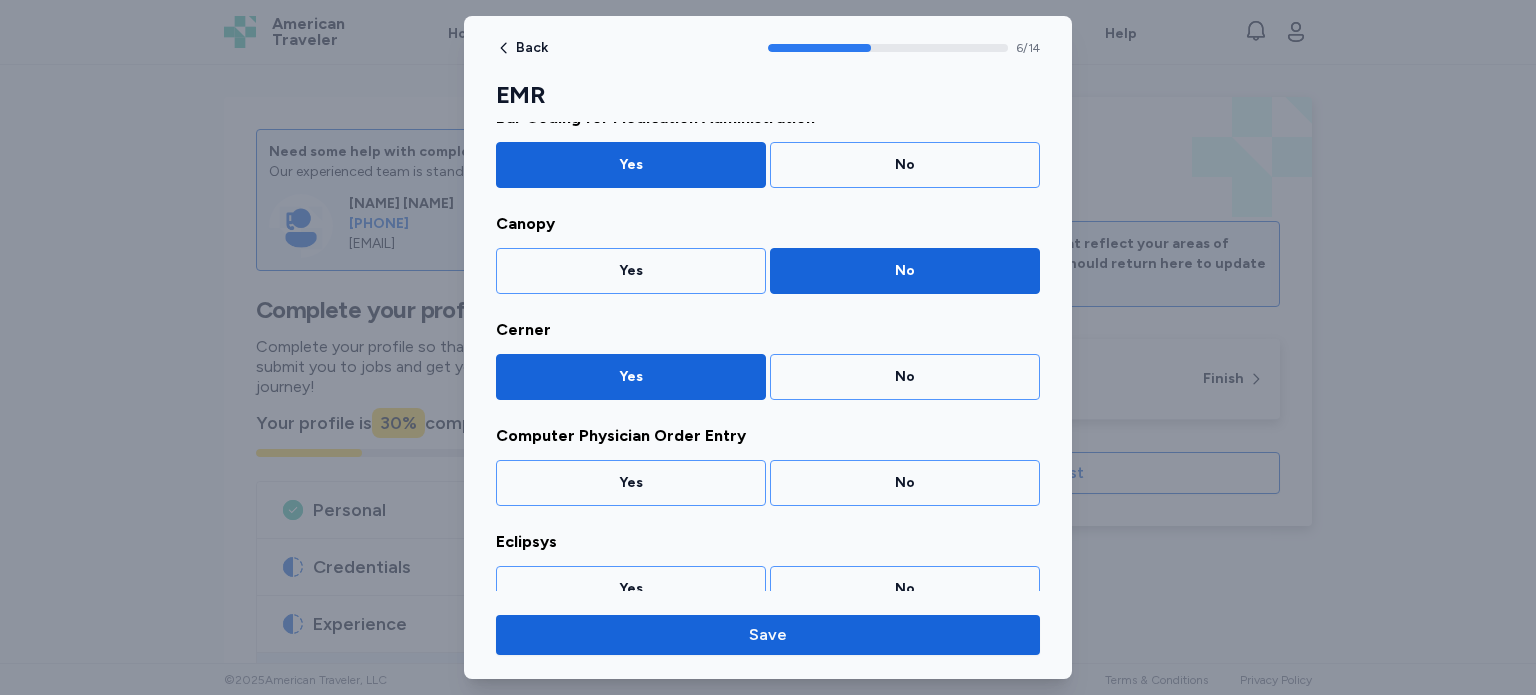scroll, scrollTop: 609, scrollLeft: 0, axis: vertical 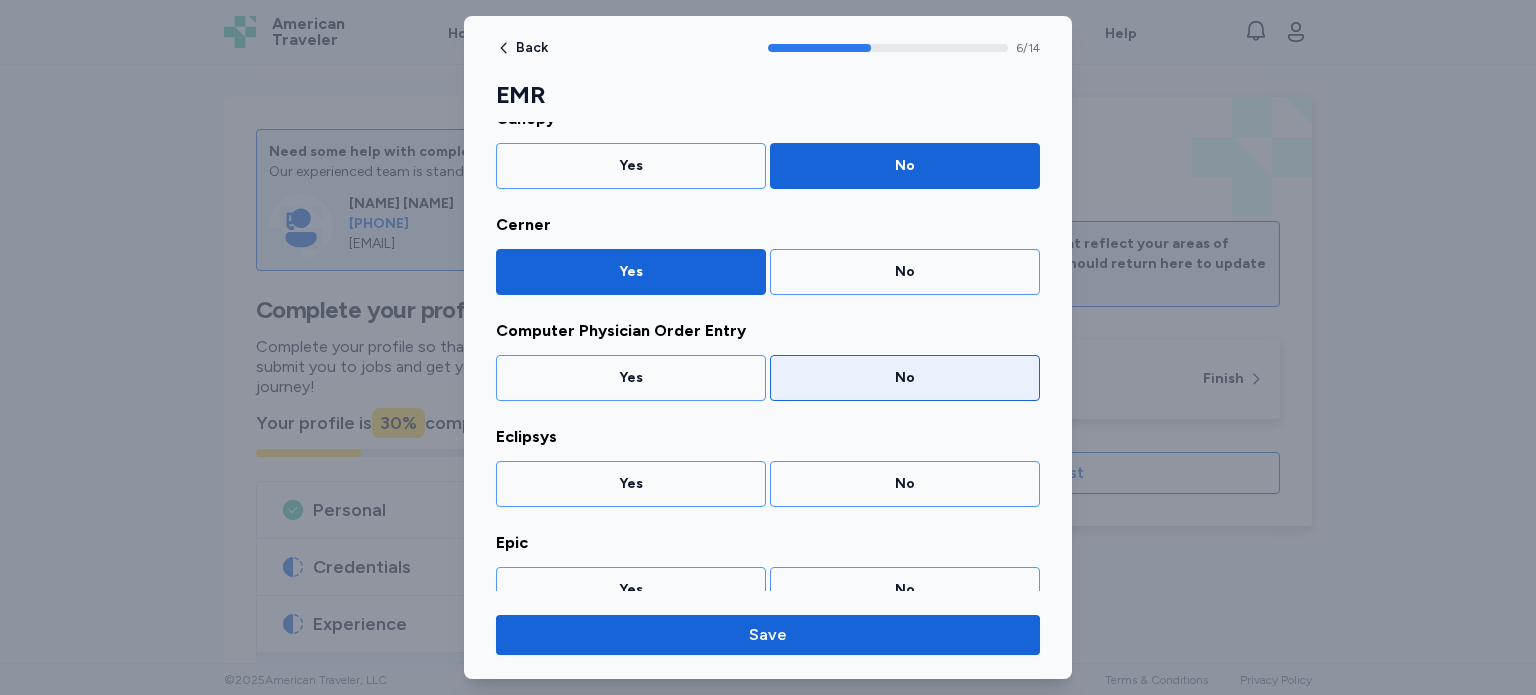 click on "No" at bounding box center [905, 378] 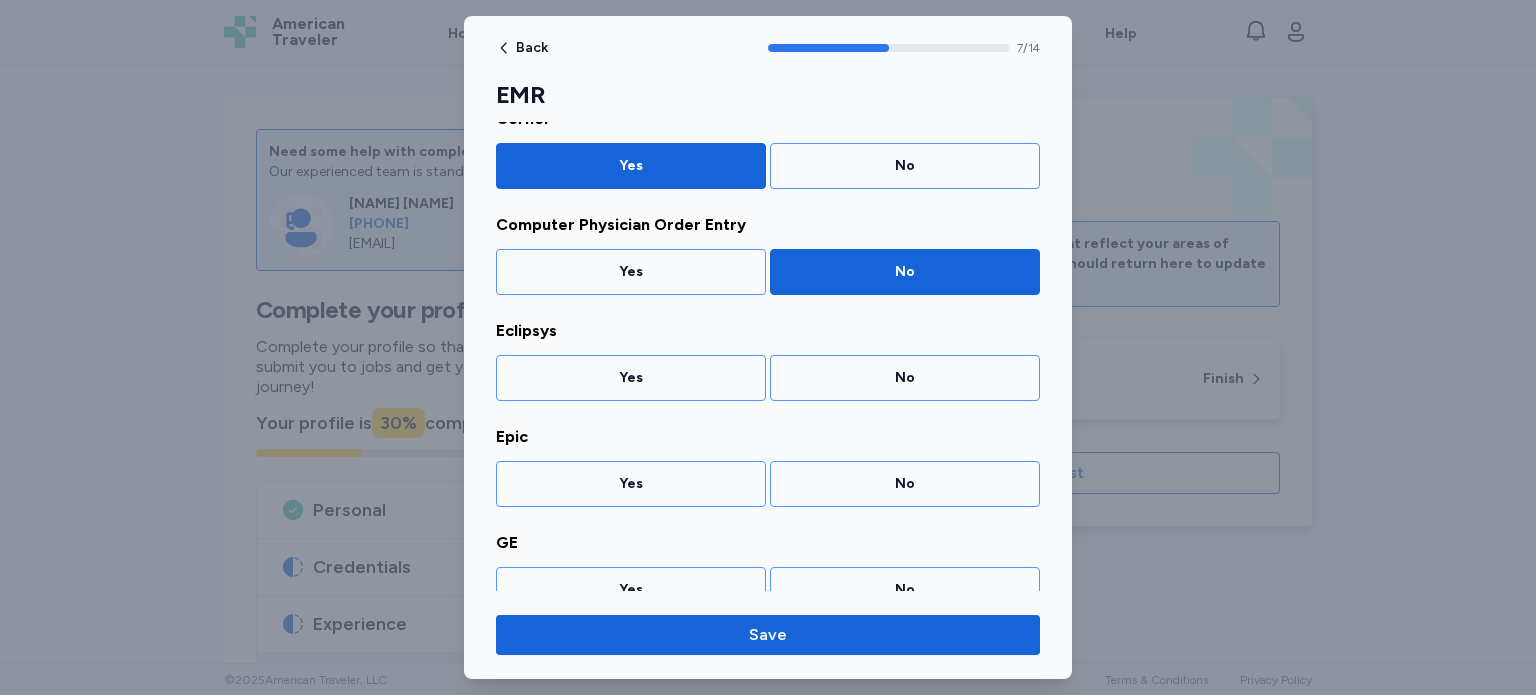 click on "No" at bounding box center (905, 378) 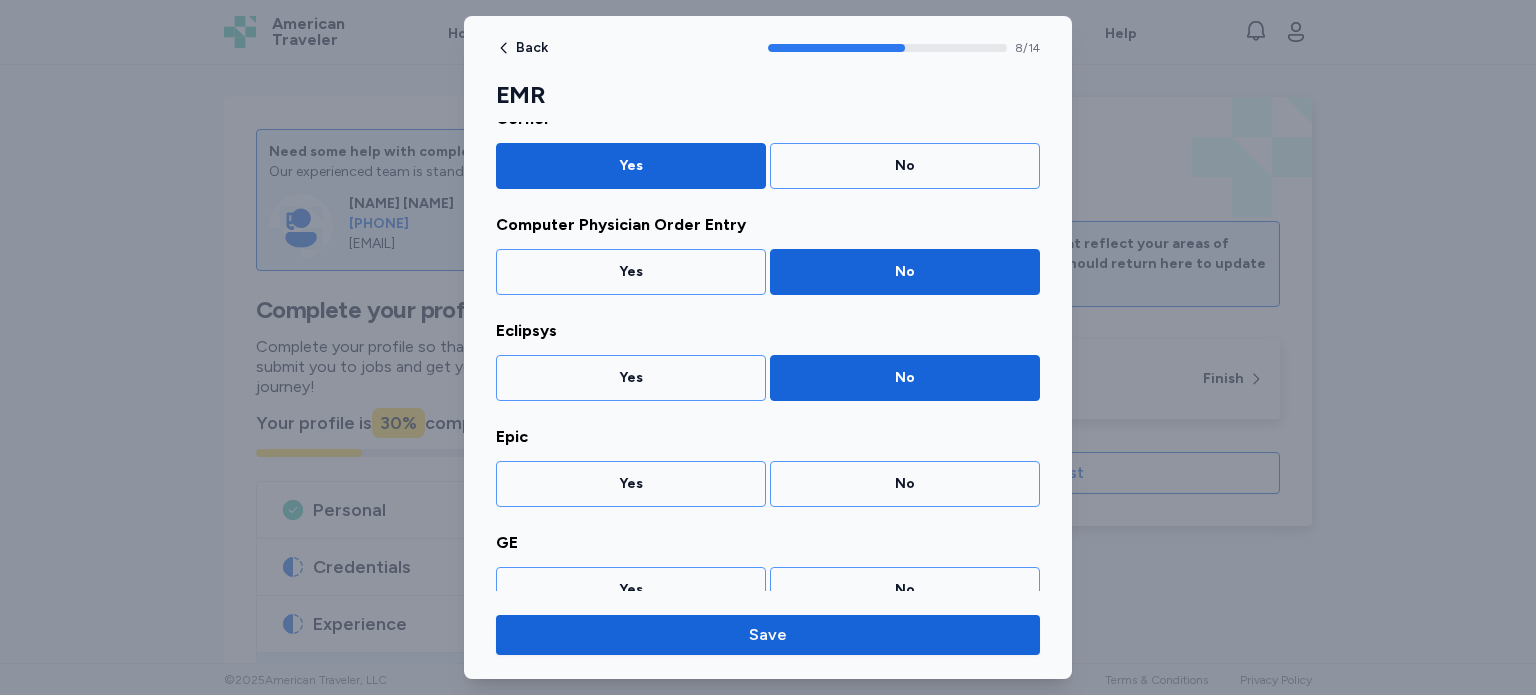 scroll, scrollTop: 820, scrollLeft: 0, axis: vertical 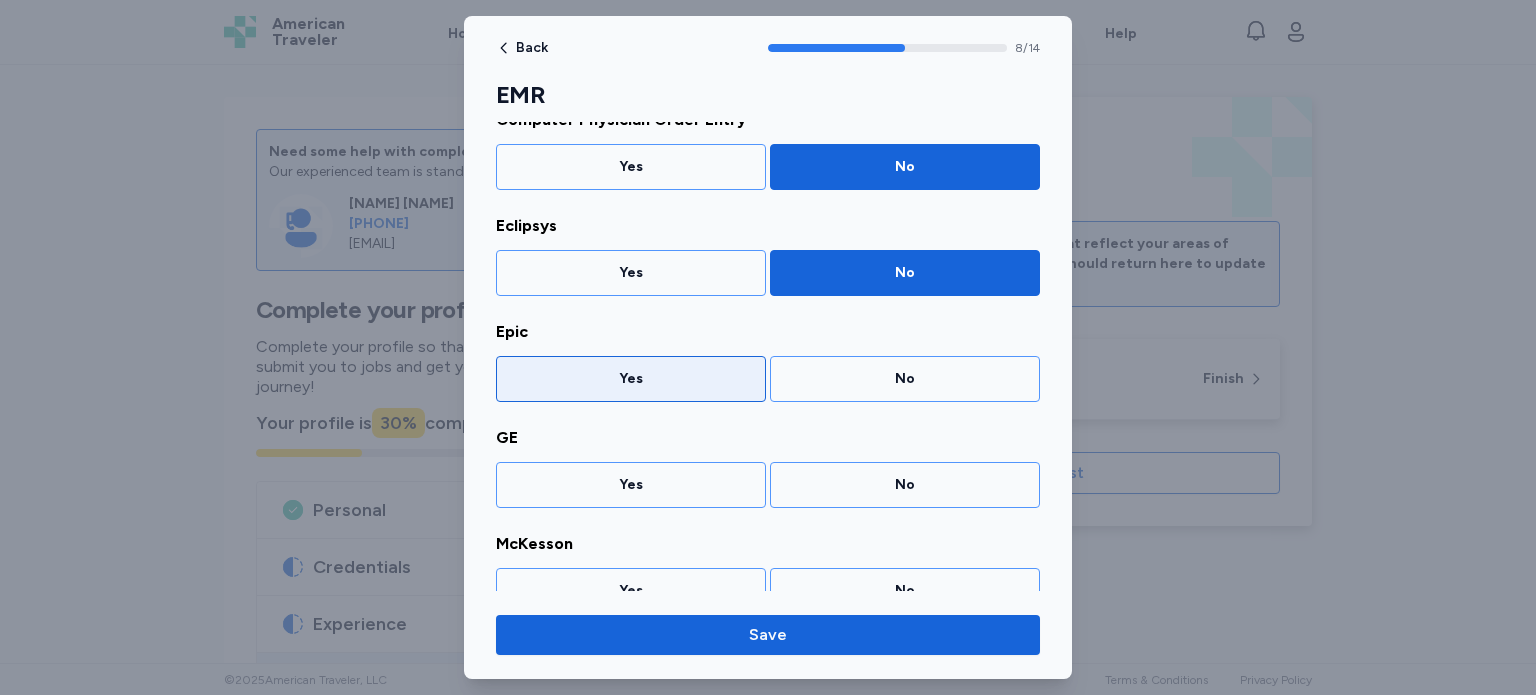 click on "Yes" at bounding box center (631, 379) 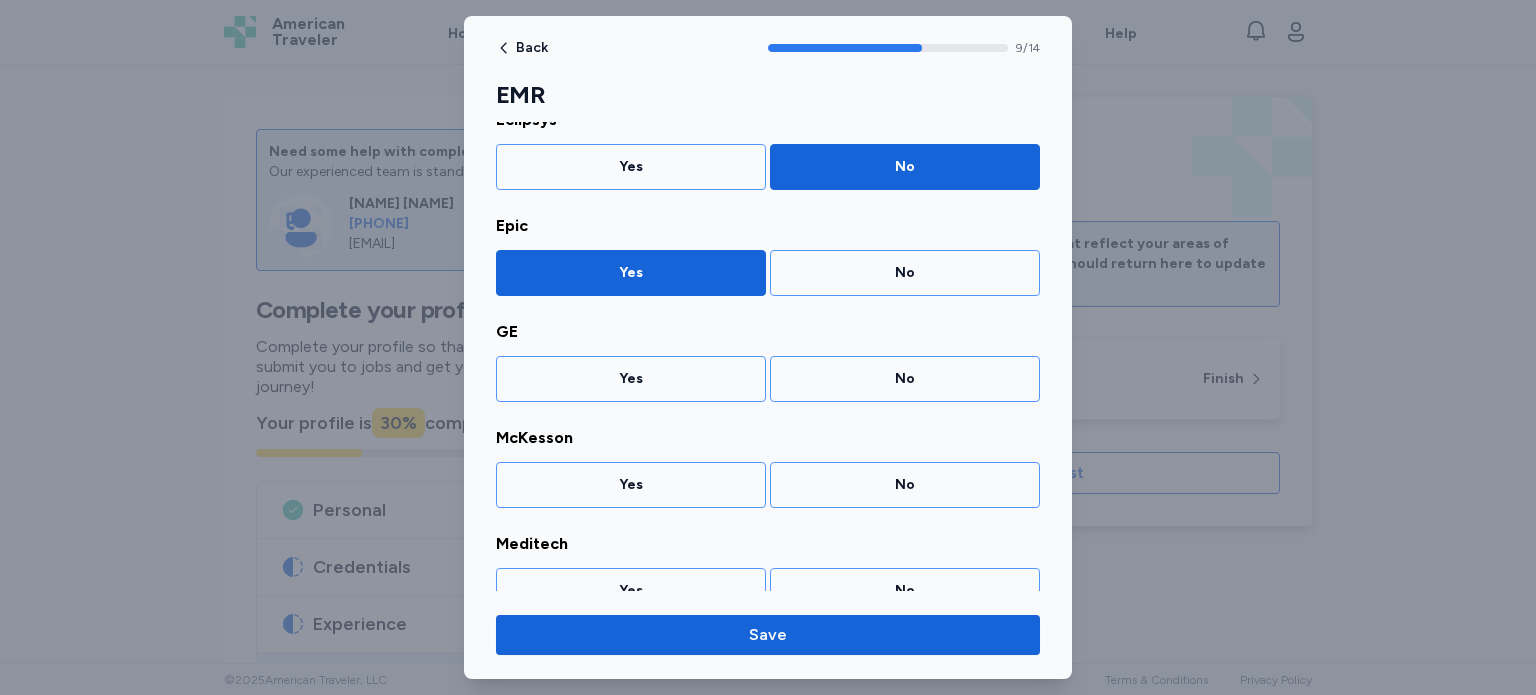 click on "Yes" at bounding box center (631, 379) 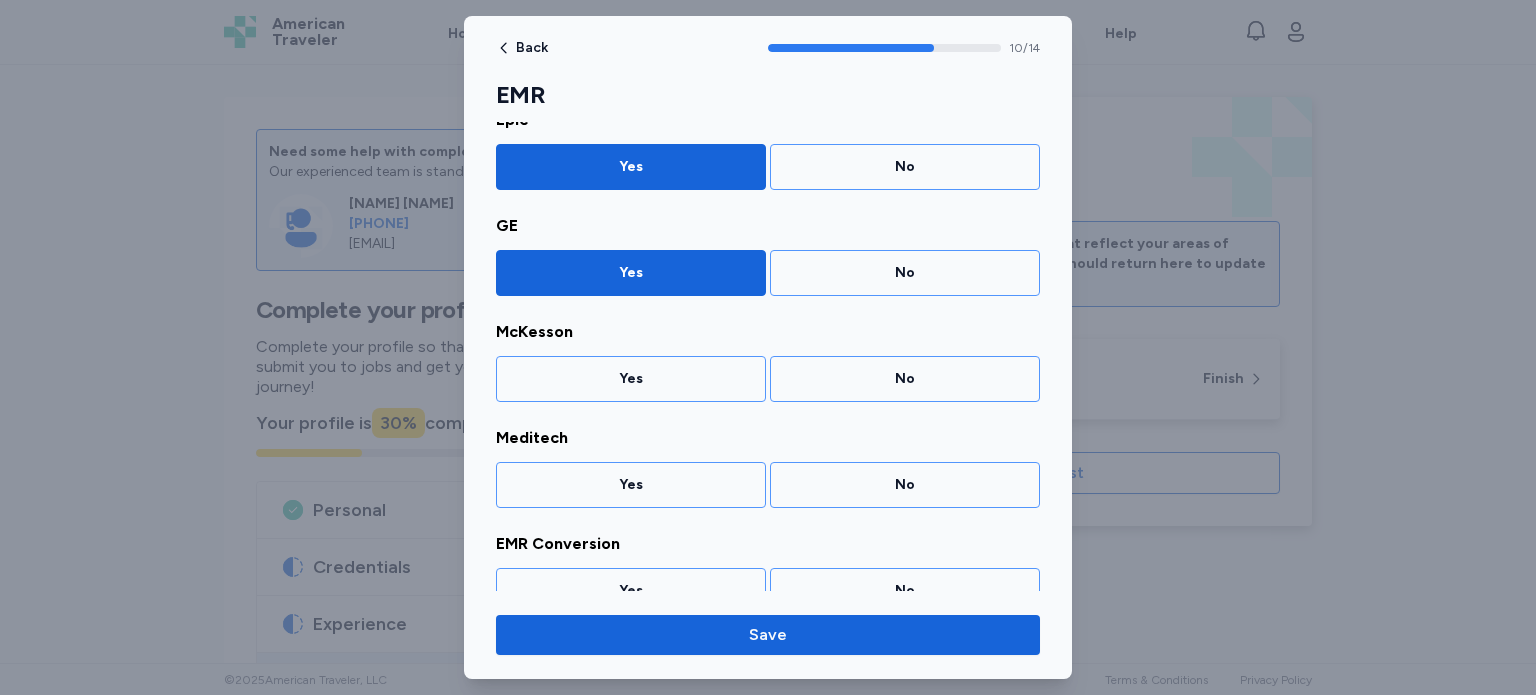 click on "Yes" at bounding box center (631, 379) 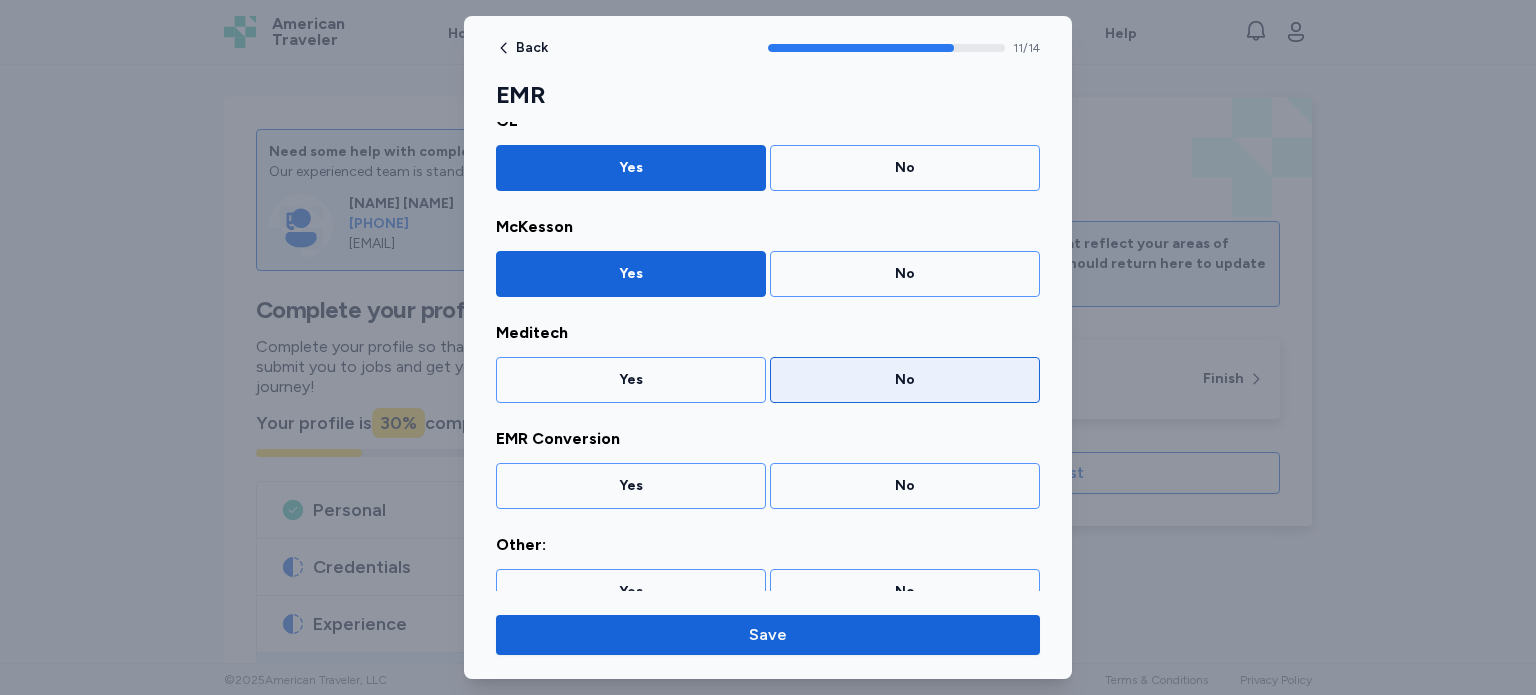 click on "No" at bounding box center (905, 380) 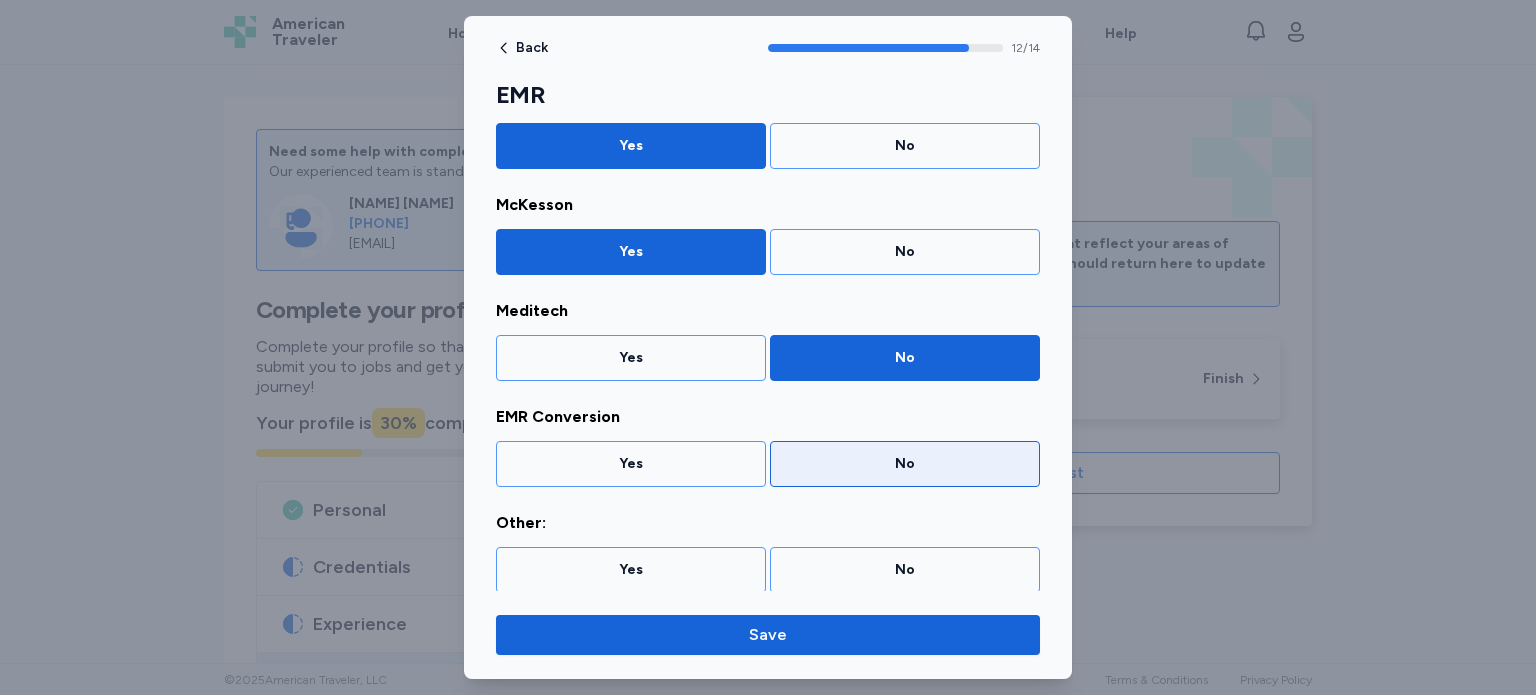 click on "No" at bounding box center [905, 464] 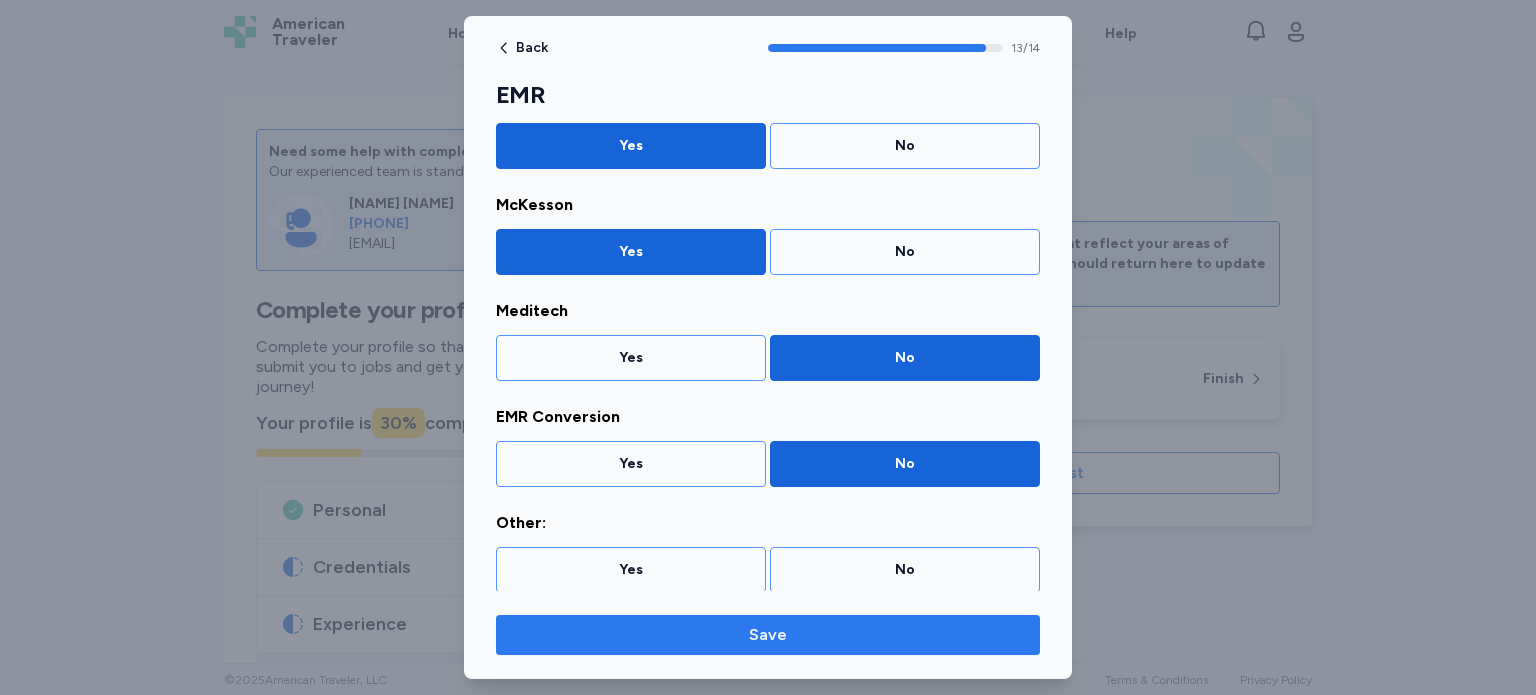 click on "Save" at bounding box center [768, 635] 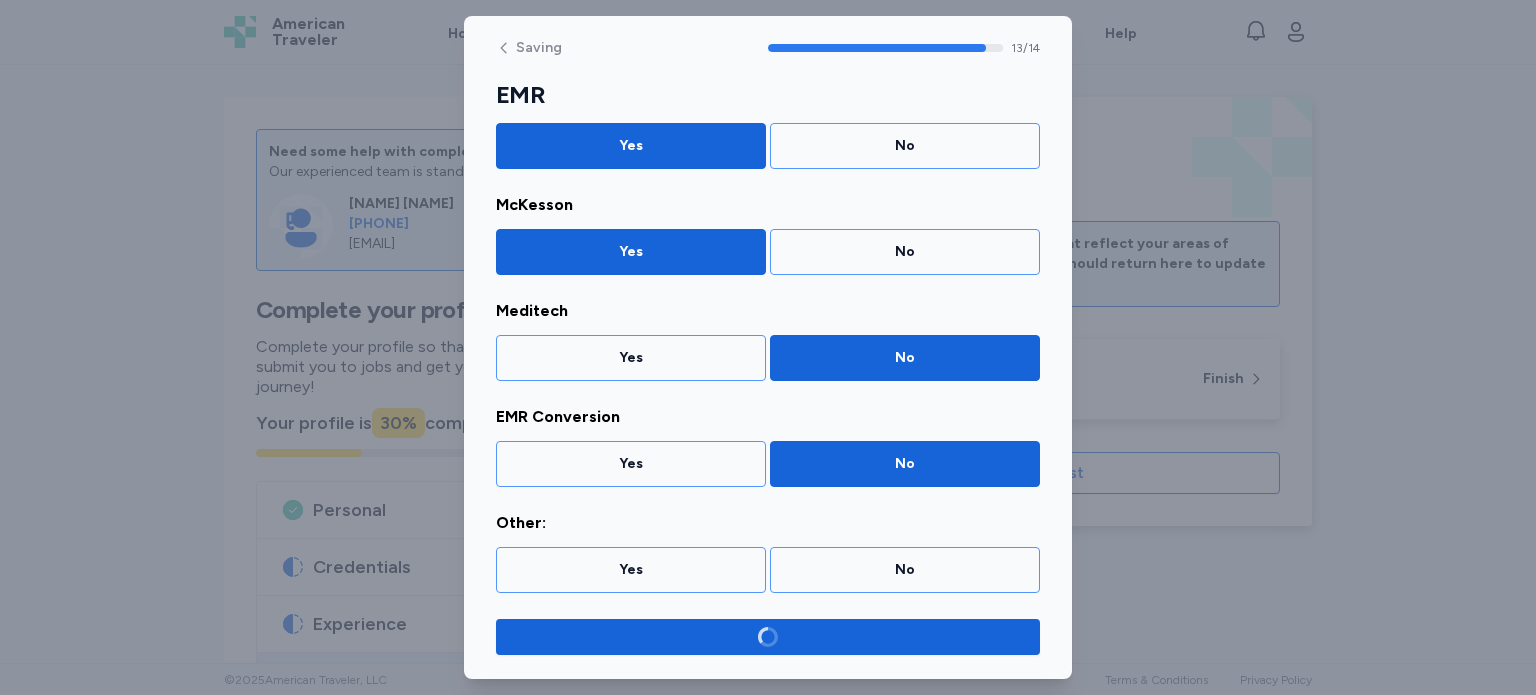 scroll, scrollTop: 1155, scrollLeft: 0, axis: vertical 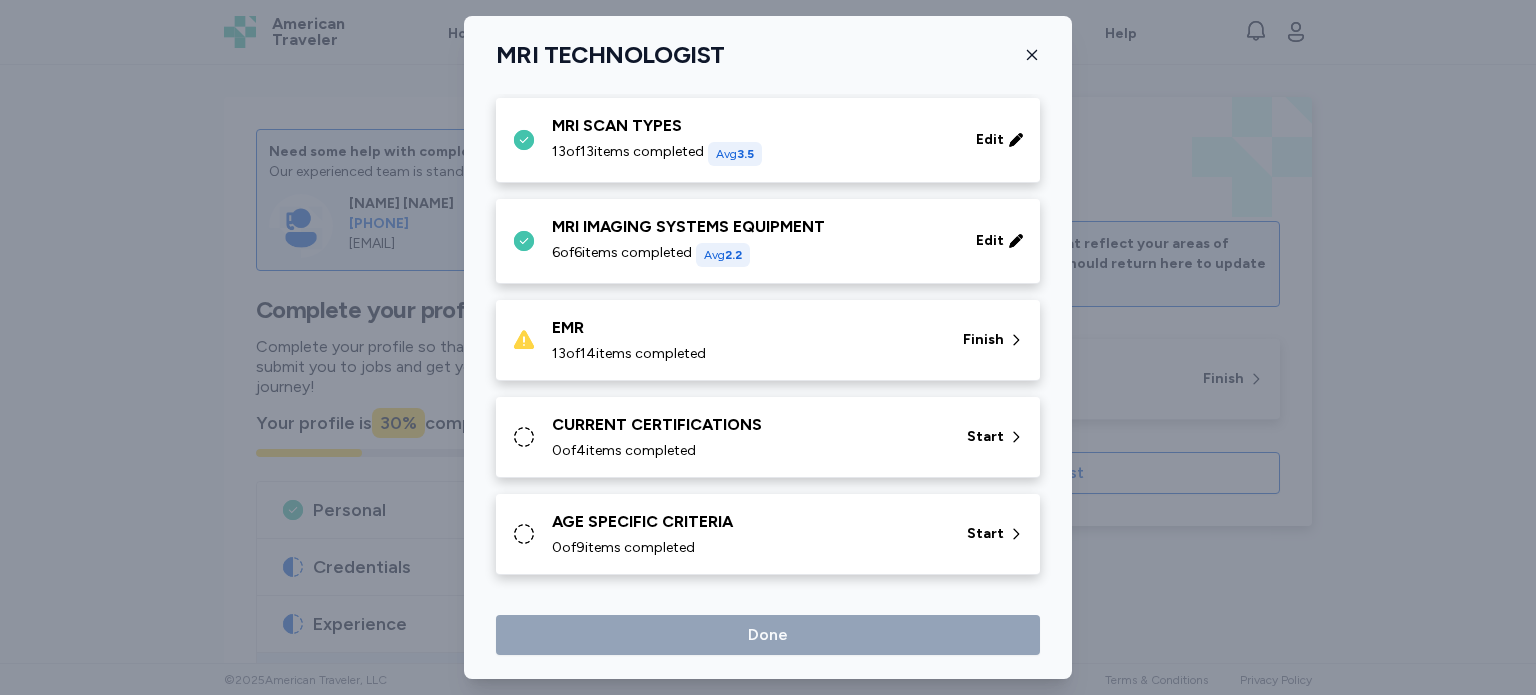 click on "0  of  4  items completed" at bounding box center (747, 451) 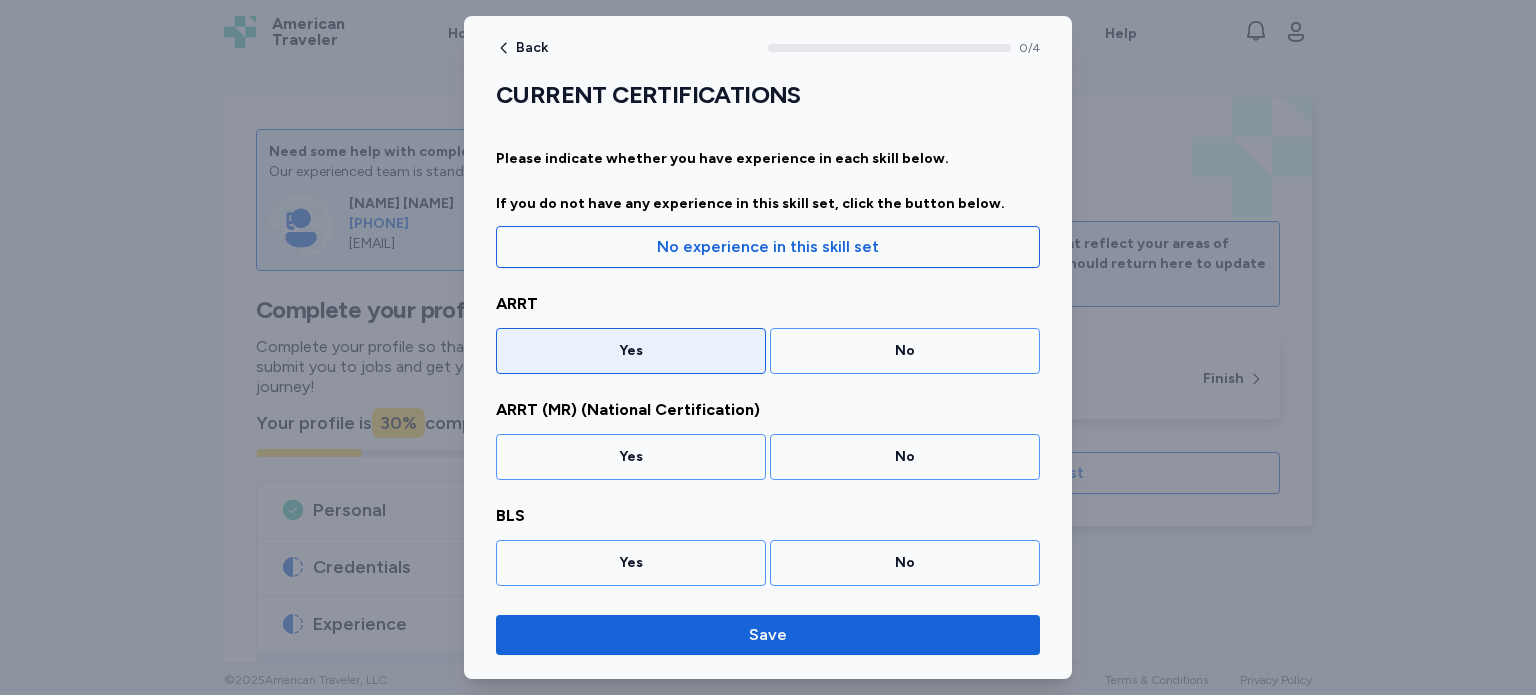 click on "Yes" at bounding box center (631, 351) 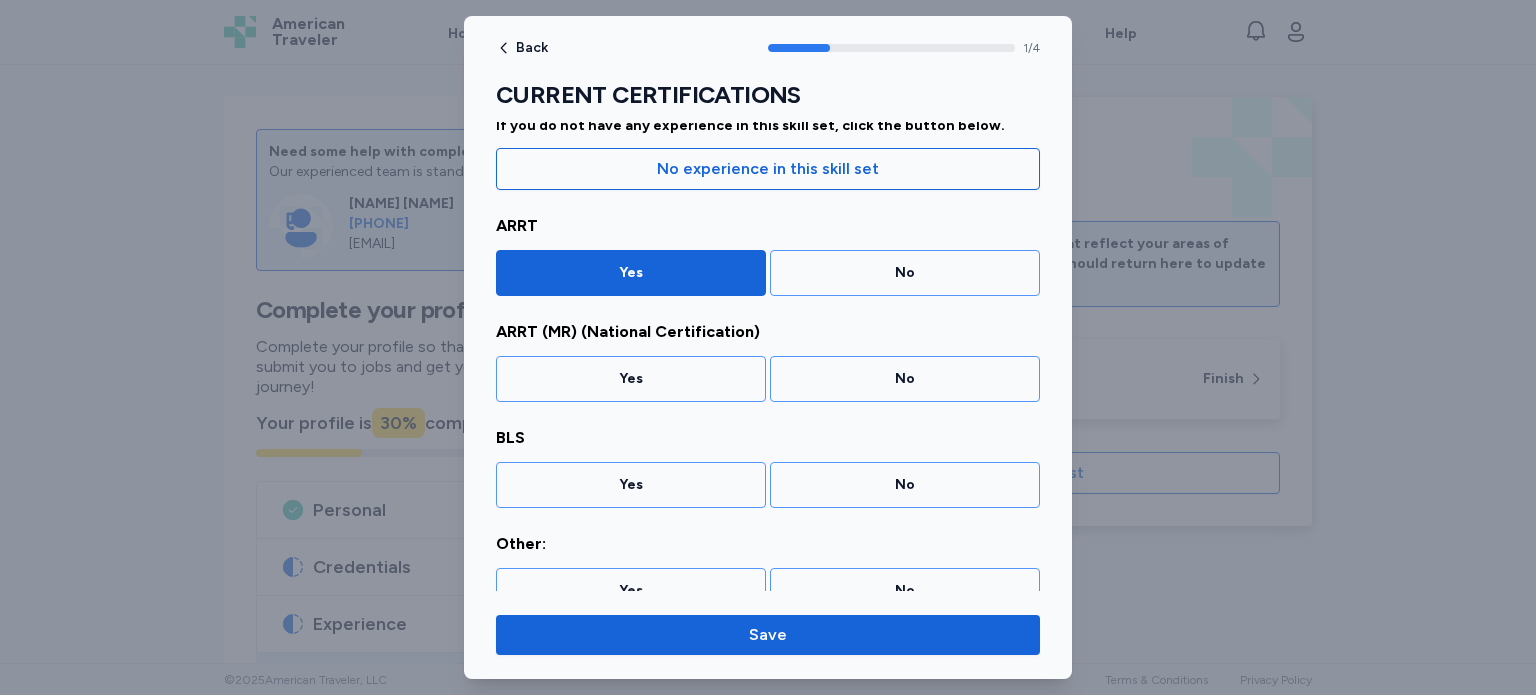 scroll, scrollTop: 81, scrollLeft: 0, axis: vertical 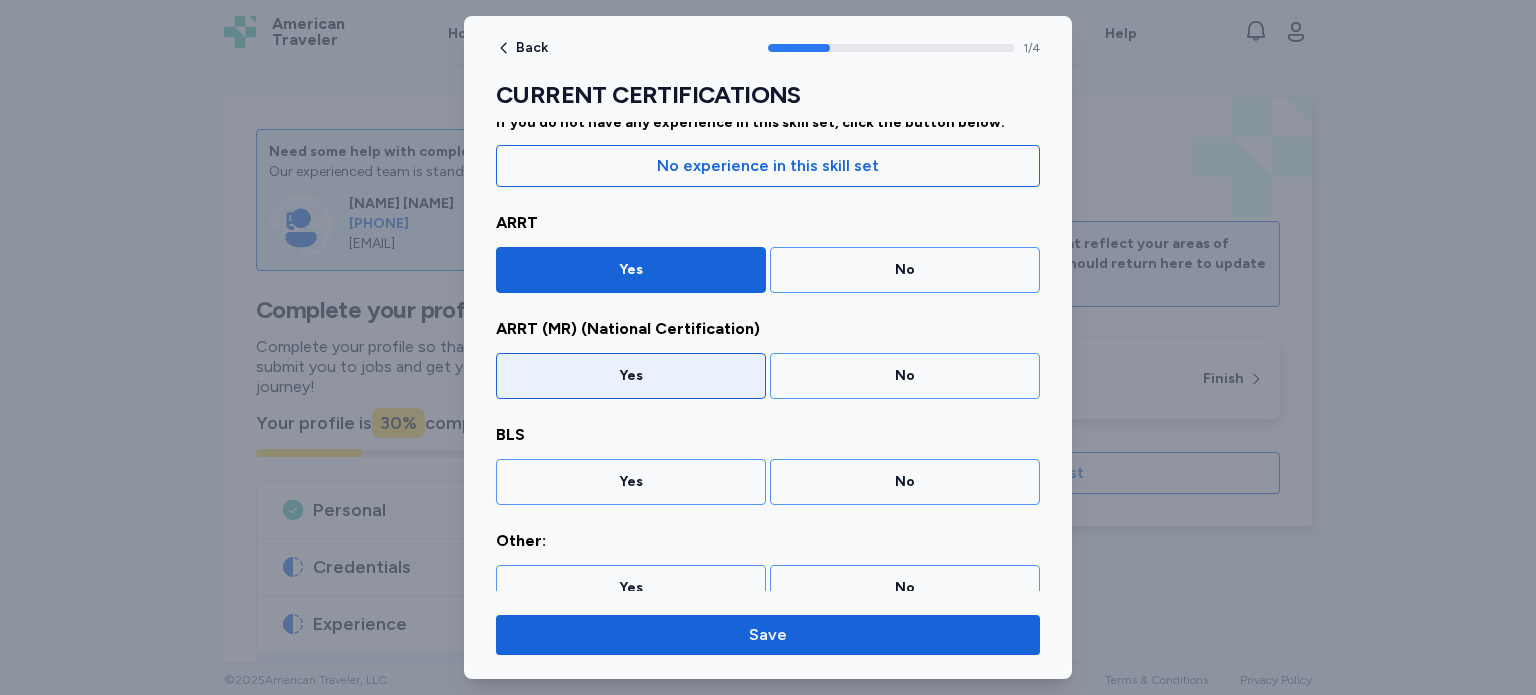 click on "Yes" at bounding box center (631, 376) 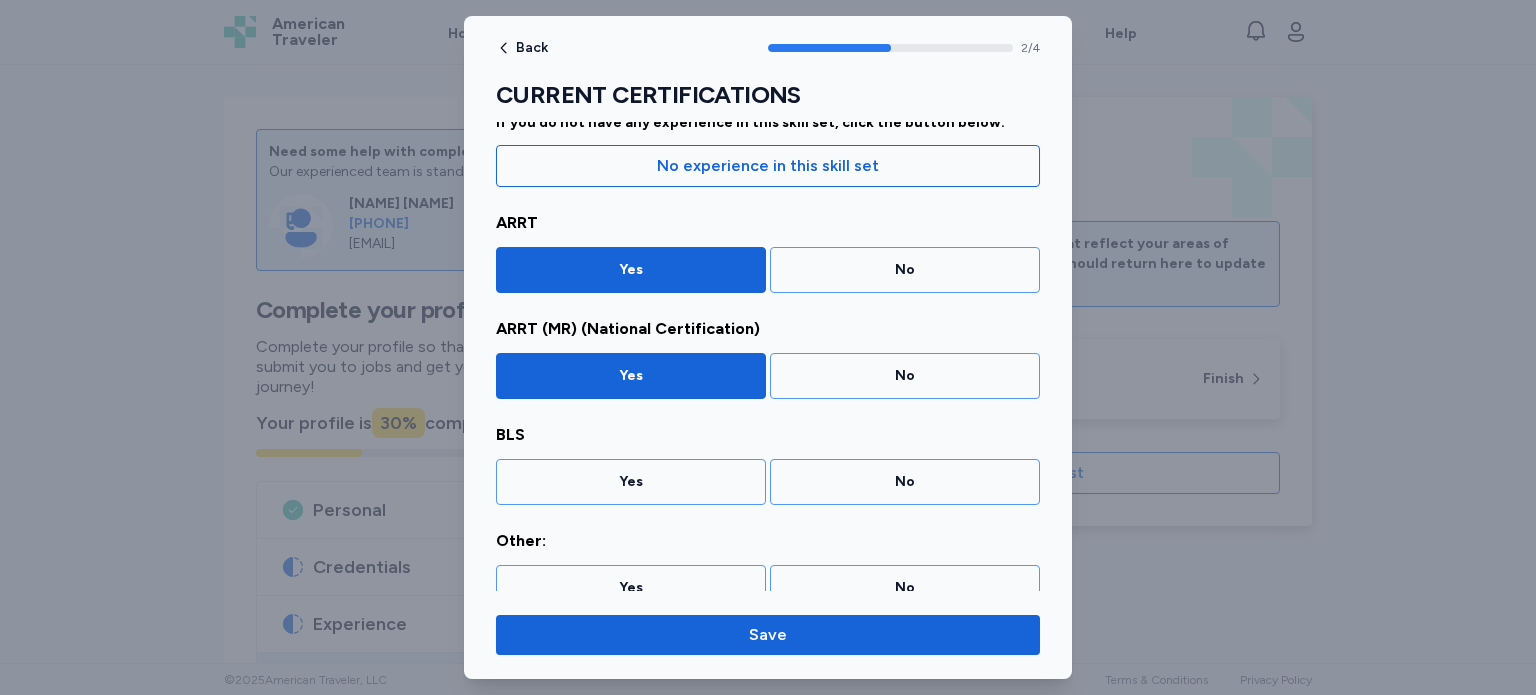 scroll, scrollTop: 103, scrollLeft: 0, axis: vertical 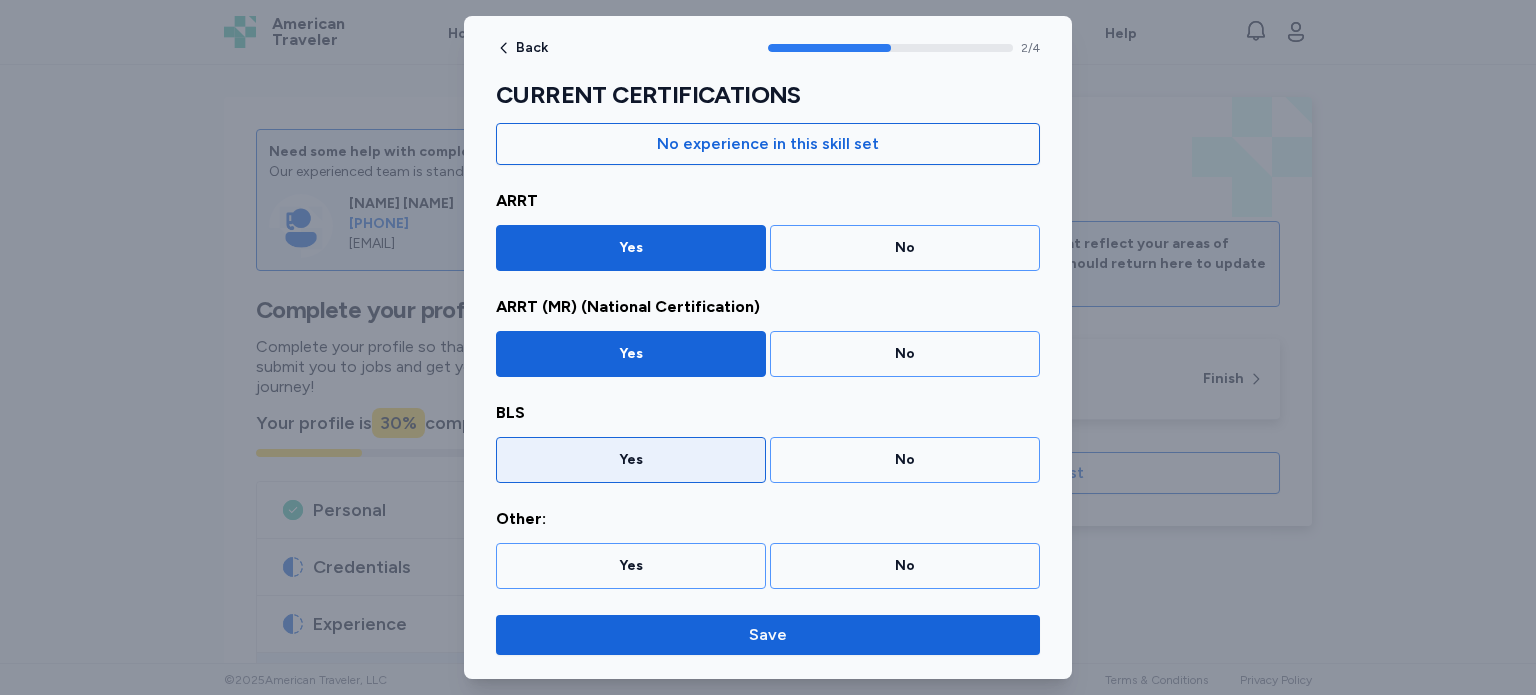 click on "Yes" at bounding box center (631, 460) 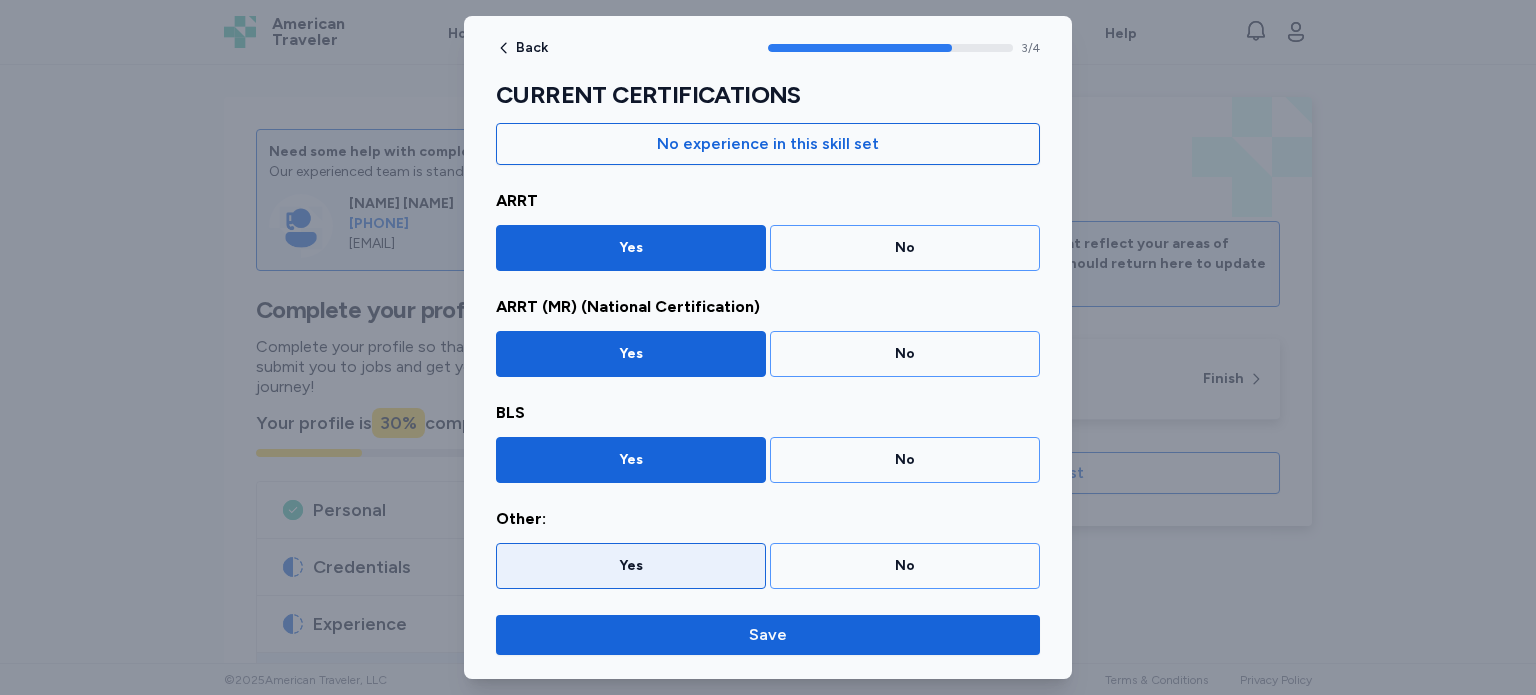 click on "Yes" at bounding box center (631, 566) 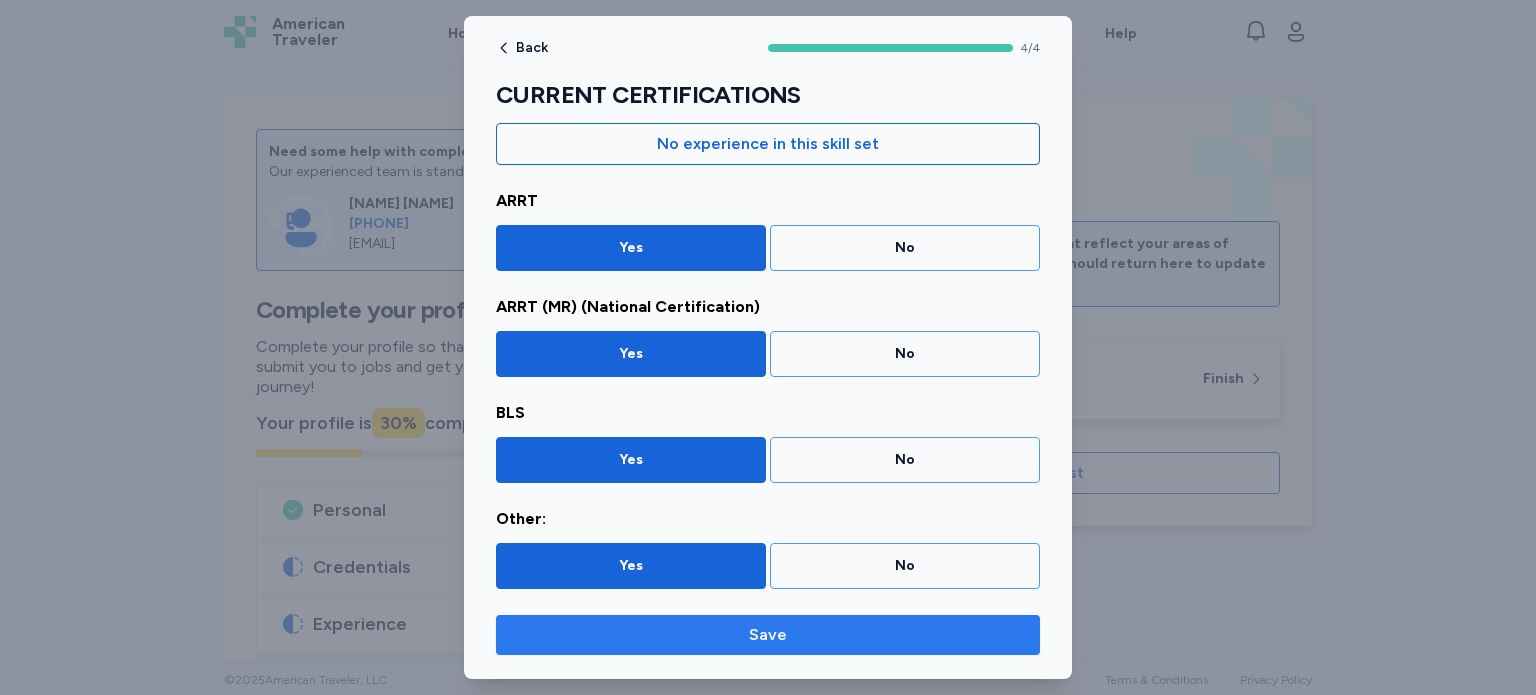 click on "Save" at bounding box center (768, 635) 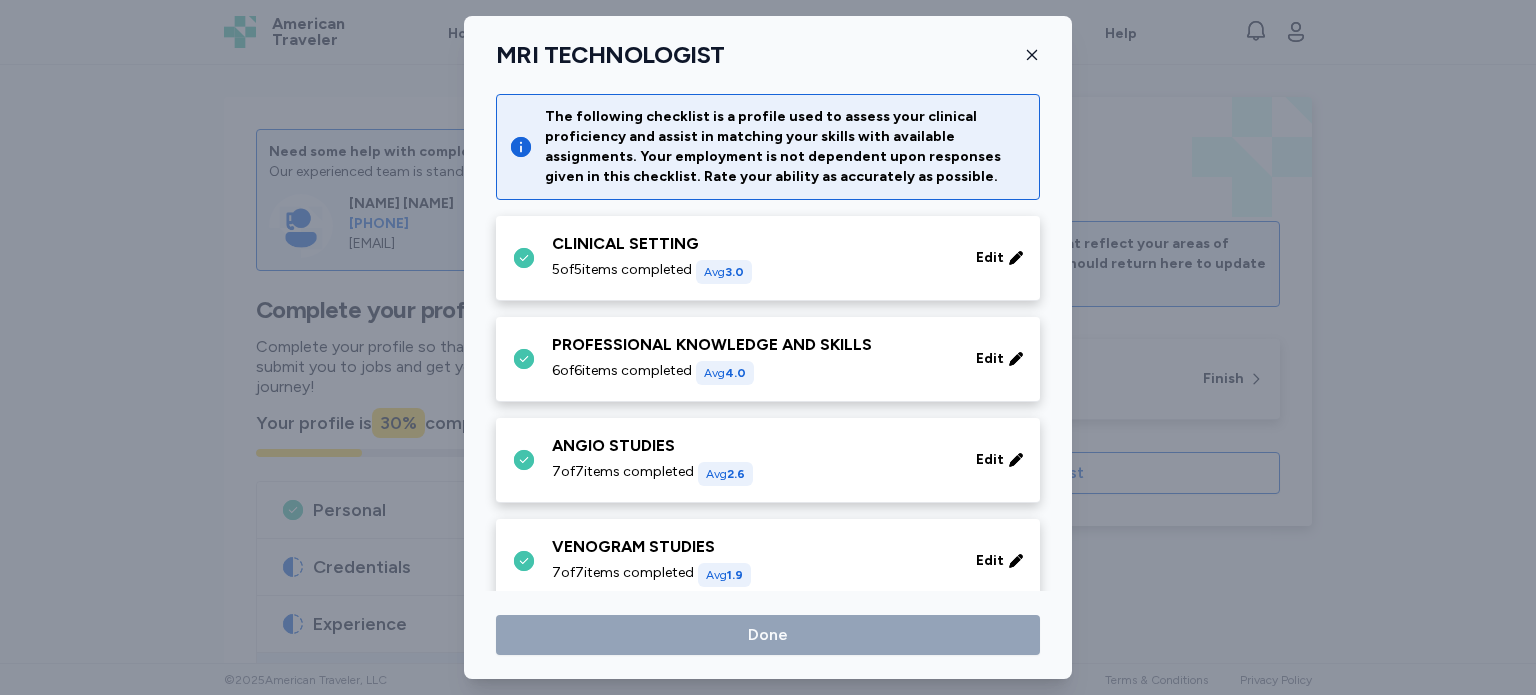 scroll, scrollTop: 1128, scrollLeft: 0, axis: vertical 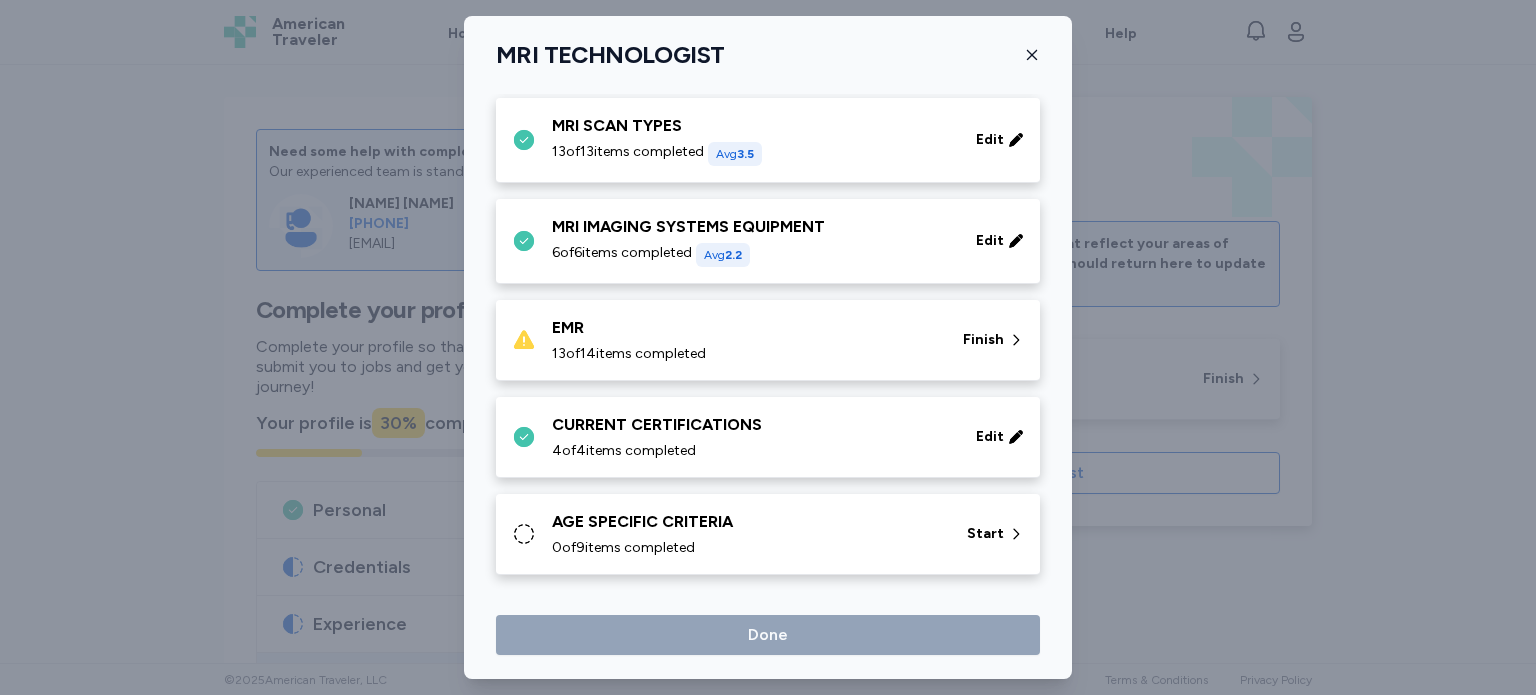 click on "AGE SPECIFIC CRITERIA 0  of  9  items completed" at bounding box center [747, 534] 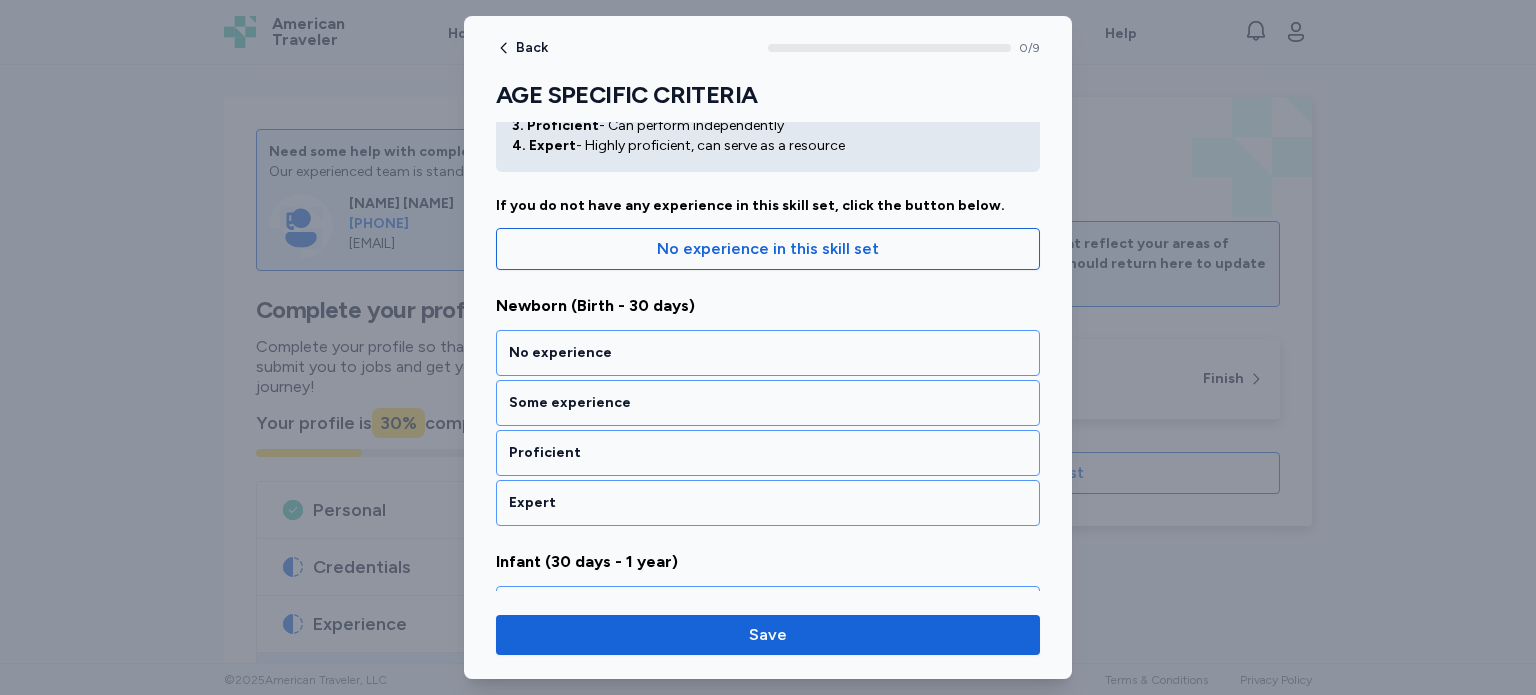 scroll, scrollTop: 125, scrollLeft: 0, axis: vertical 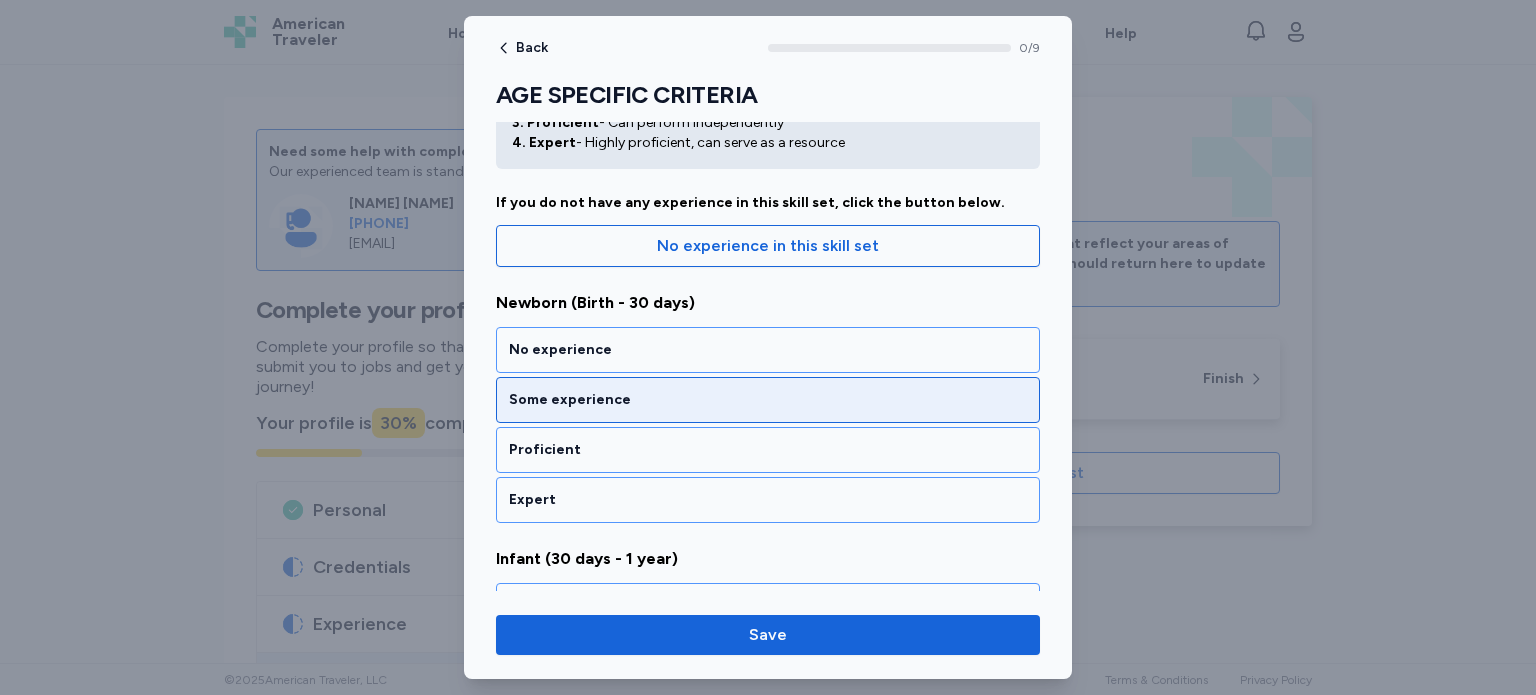 click on "Some experience" at bounding box center (768, 400) 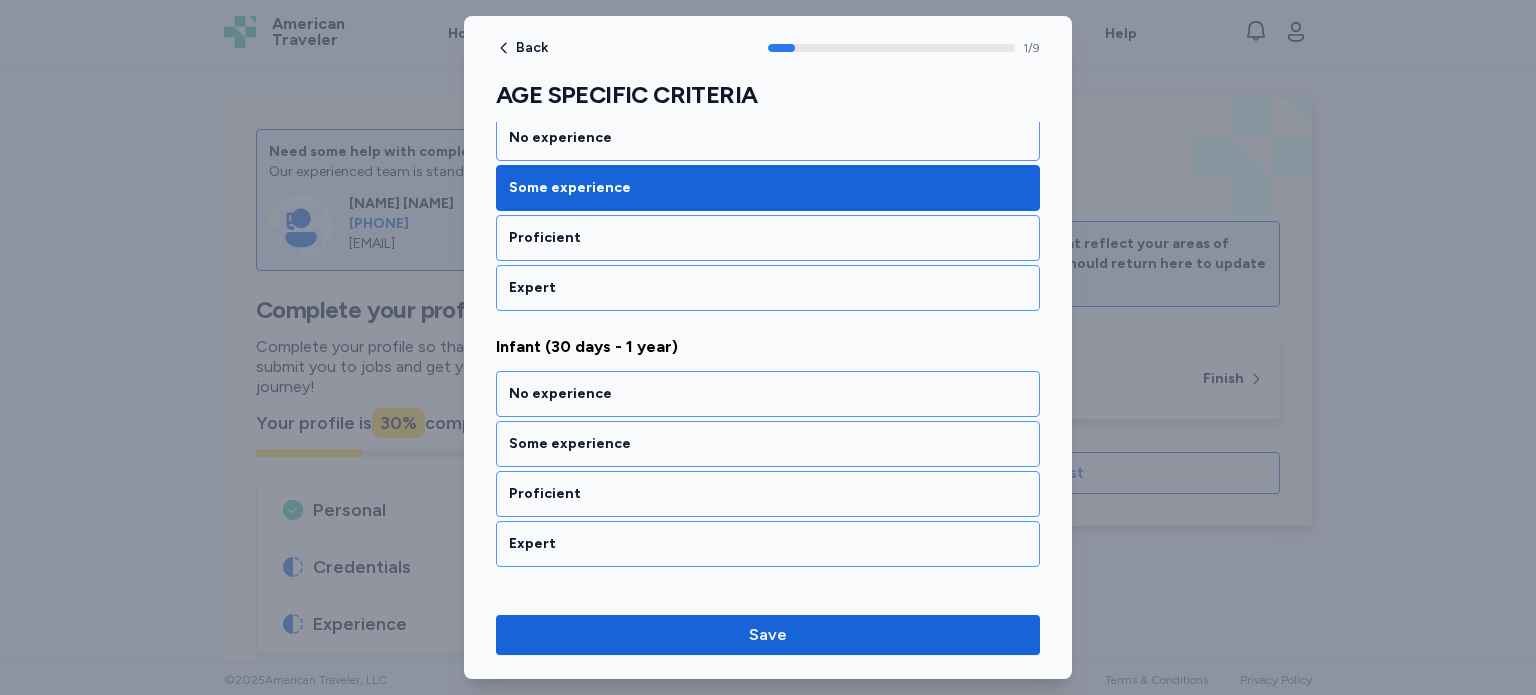 scroll, scrollTop: 338, scrollLeft: 0, axis: vertical 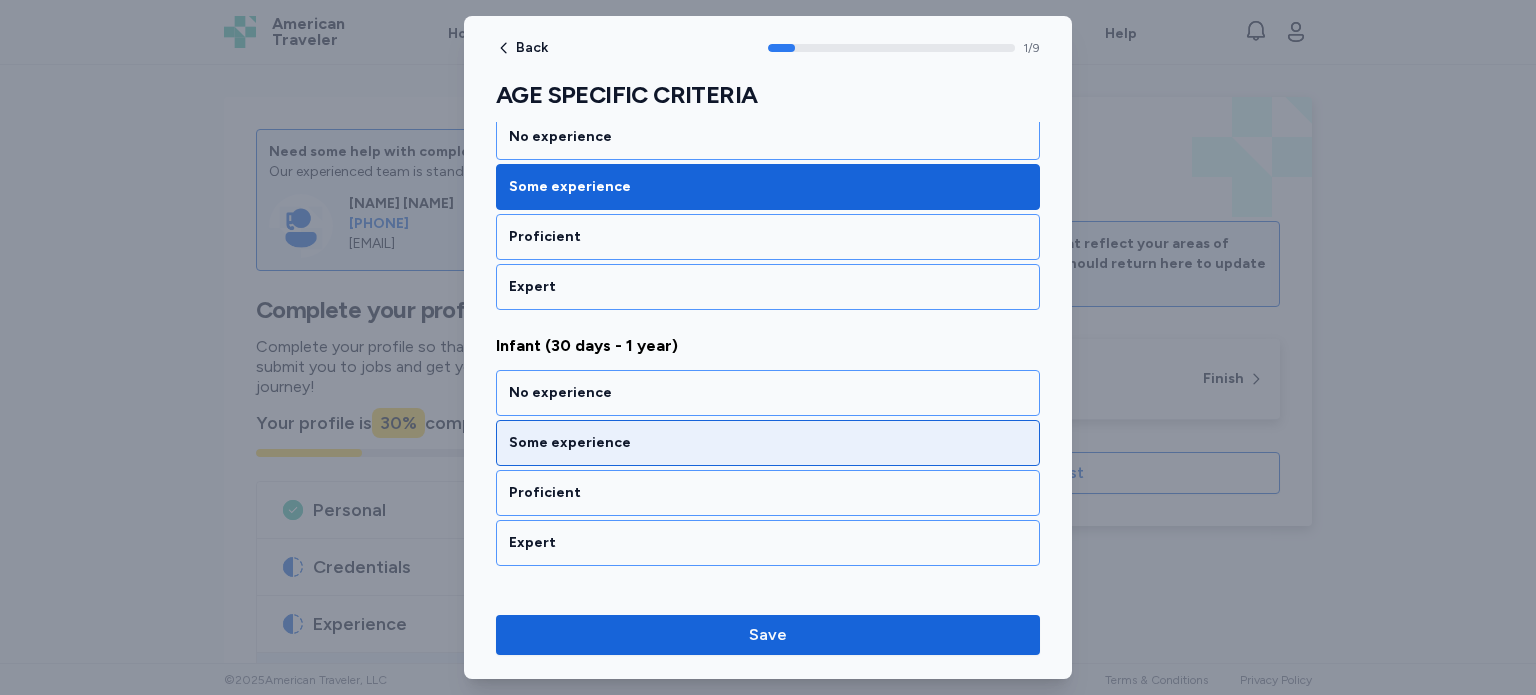 click on "Some experience" at bounding box center (768, 443) 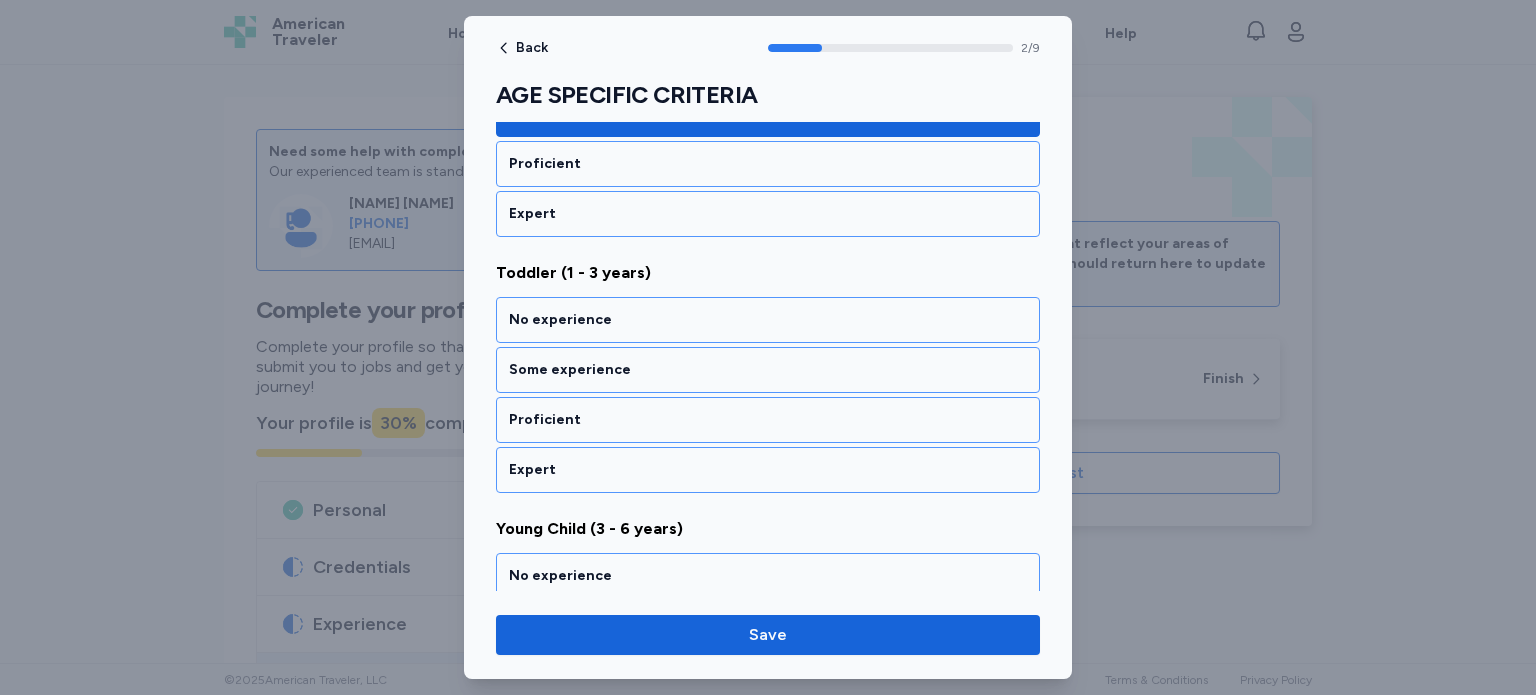 scroll, scrollTop: 683, scrollLeft: 0, axis: vertical 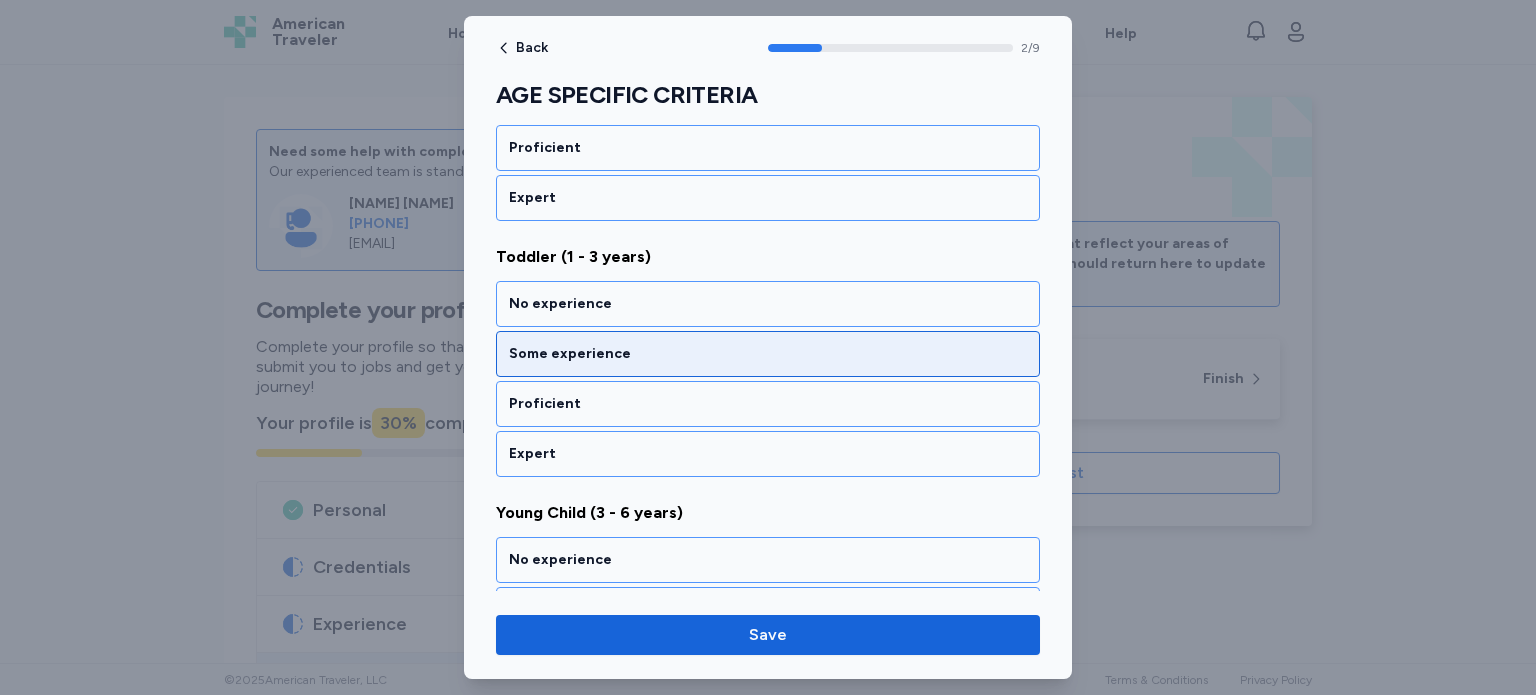 click on "Some experience" at bounding box center (768, 354) 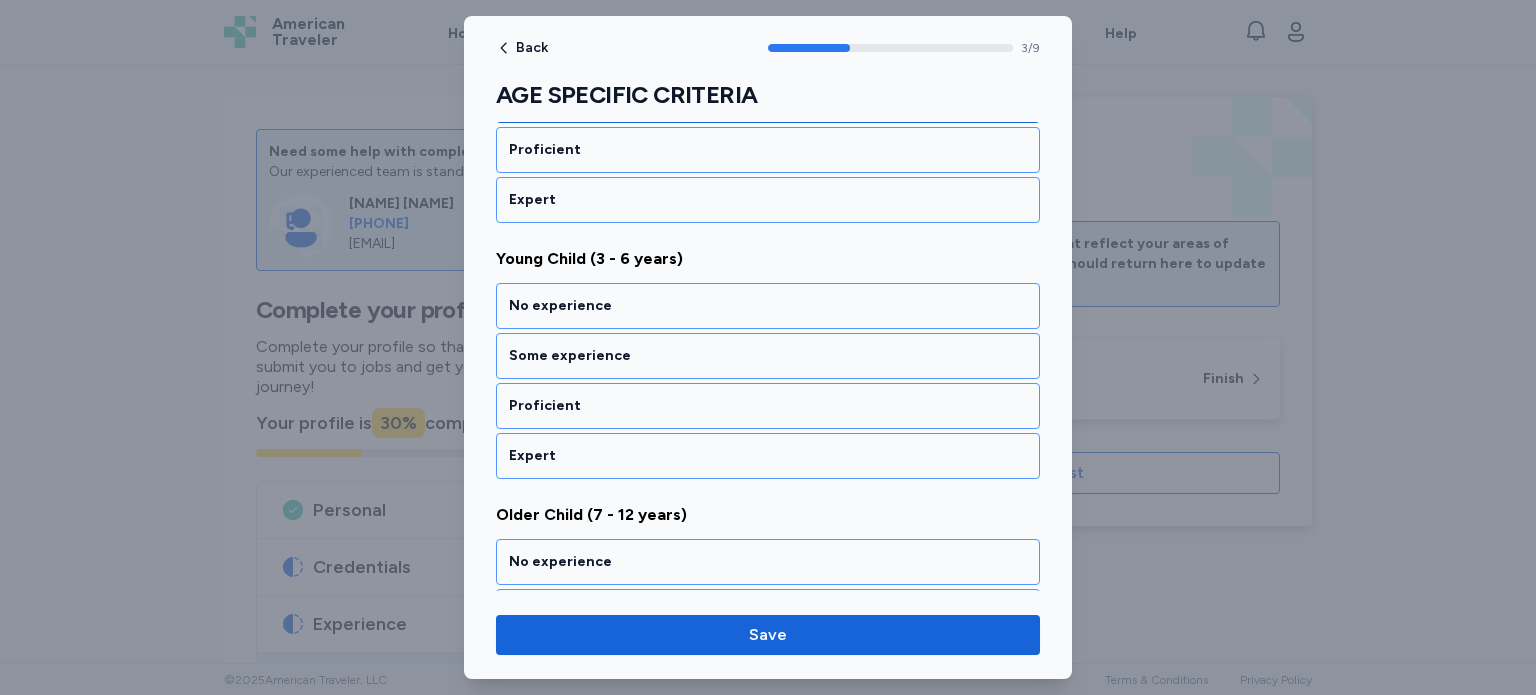 click on "Some experience" at bounding box center [768, 356] 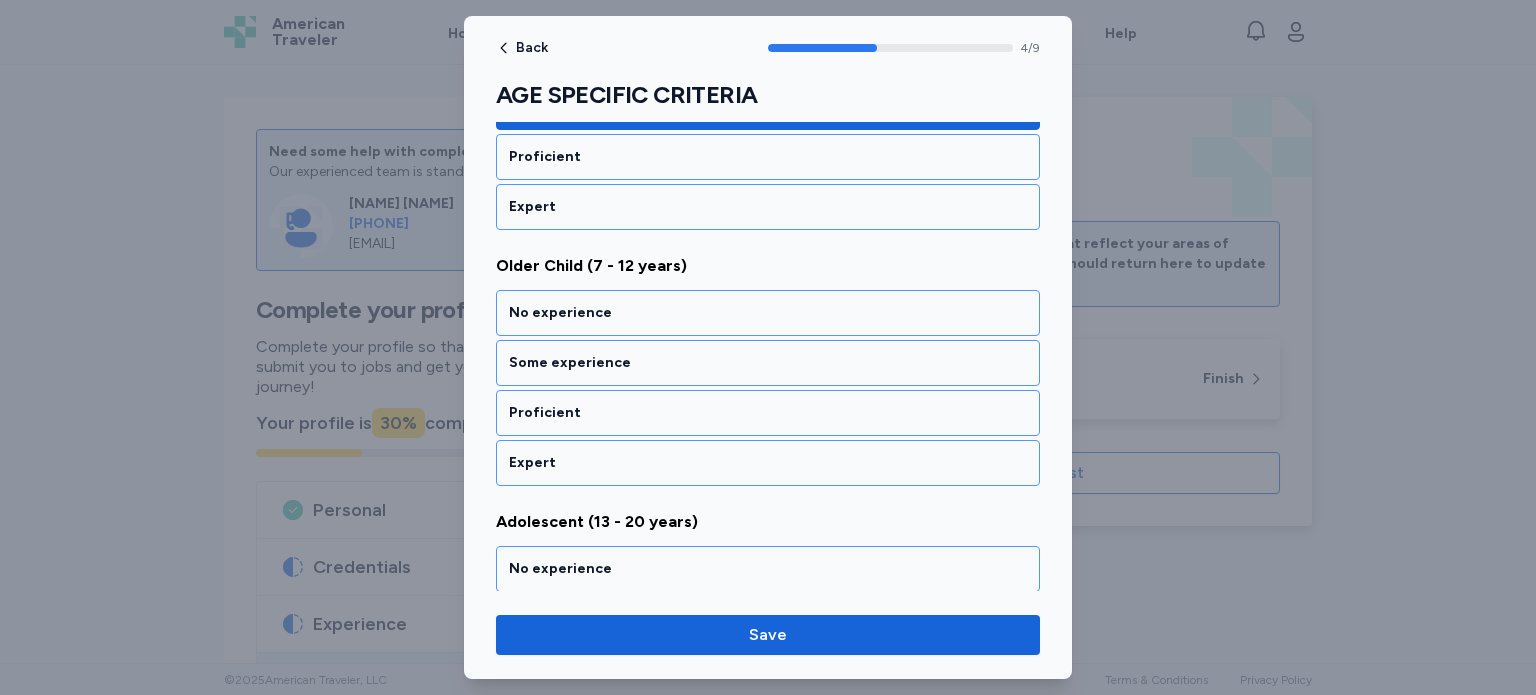 scroll, scrollTop: 1192, scrollLeft: 0, axis: vertical 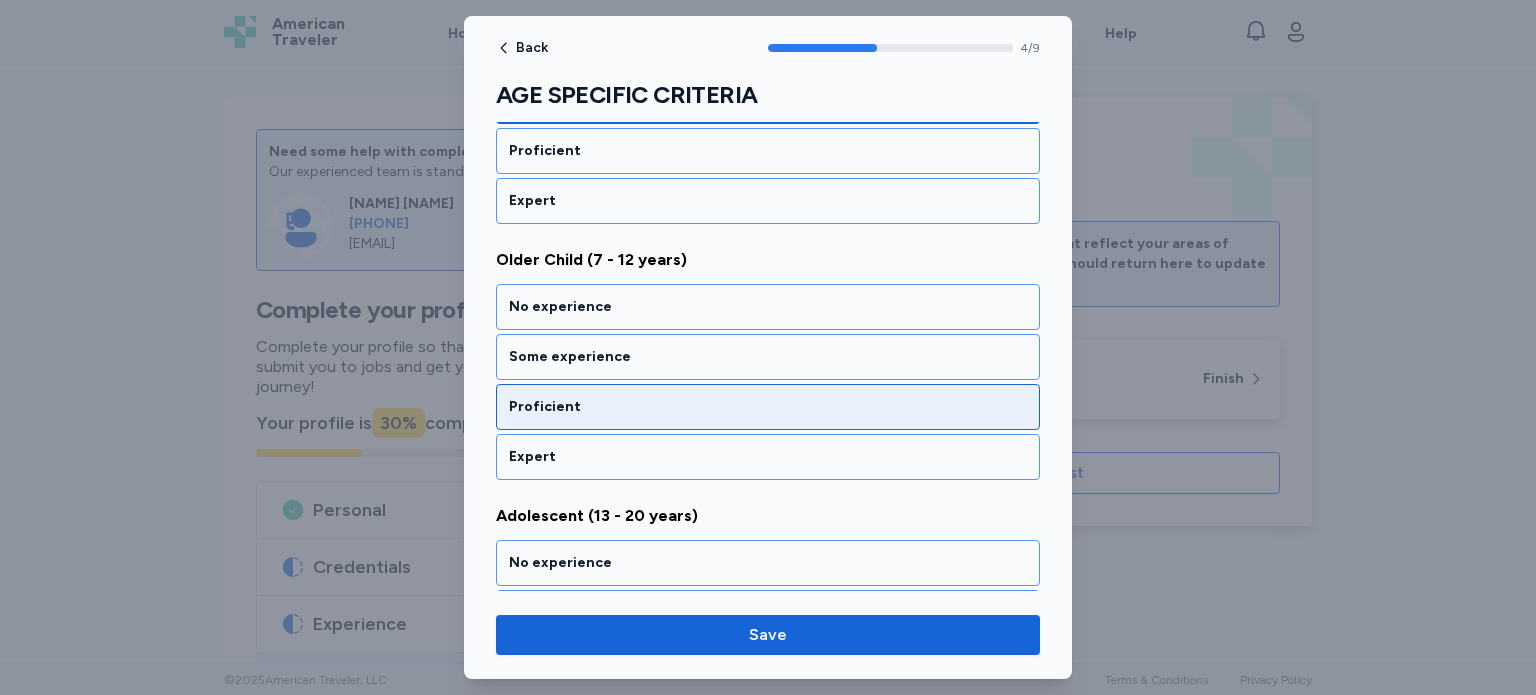 click on "Proficient" at bounding box center [768, 407] 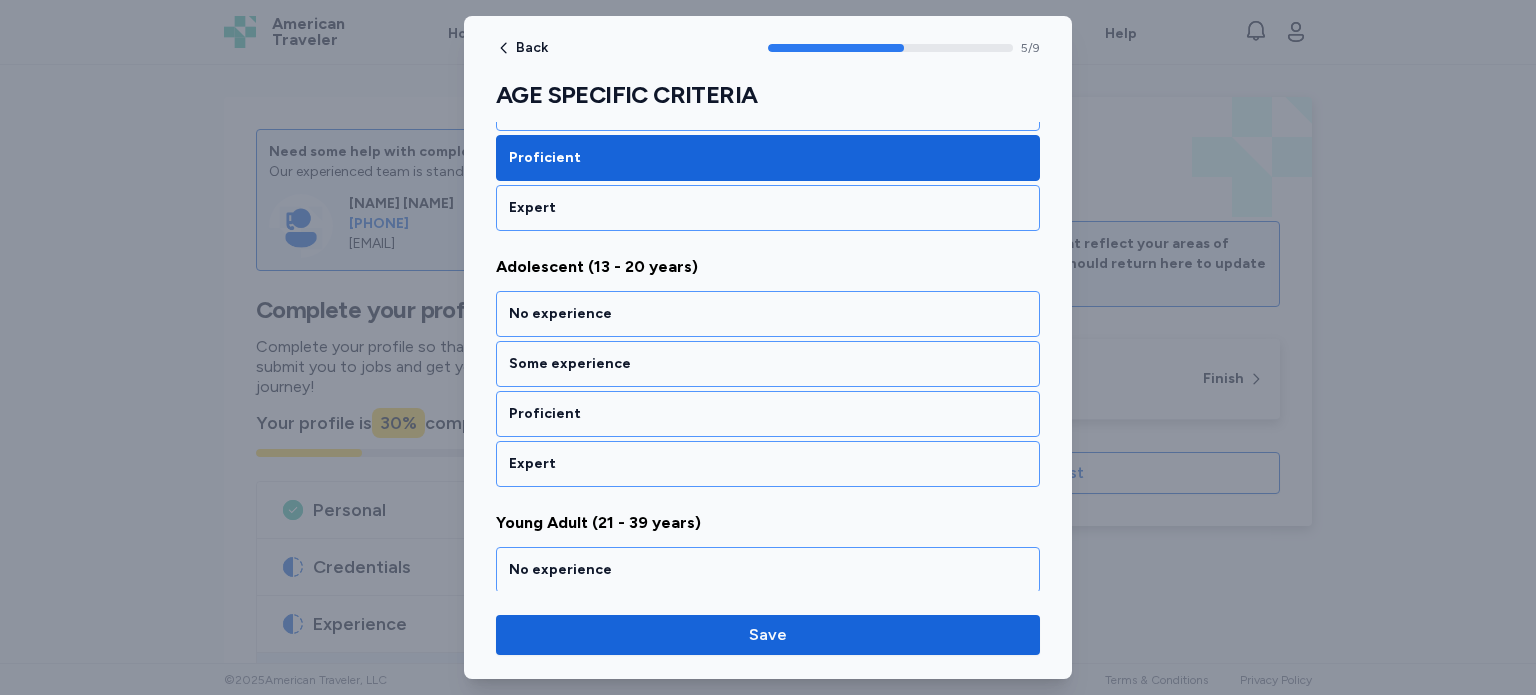 scroll, scrollTop: 1446, scrollLeft: 0, axis: vertical 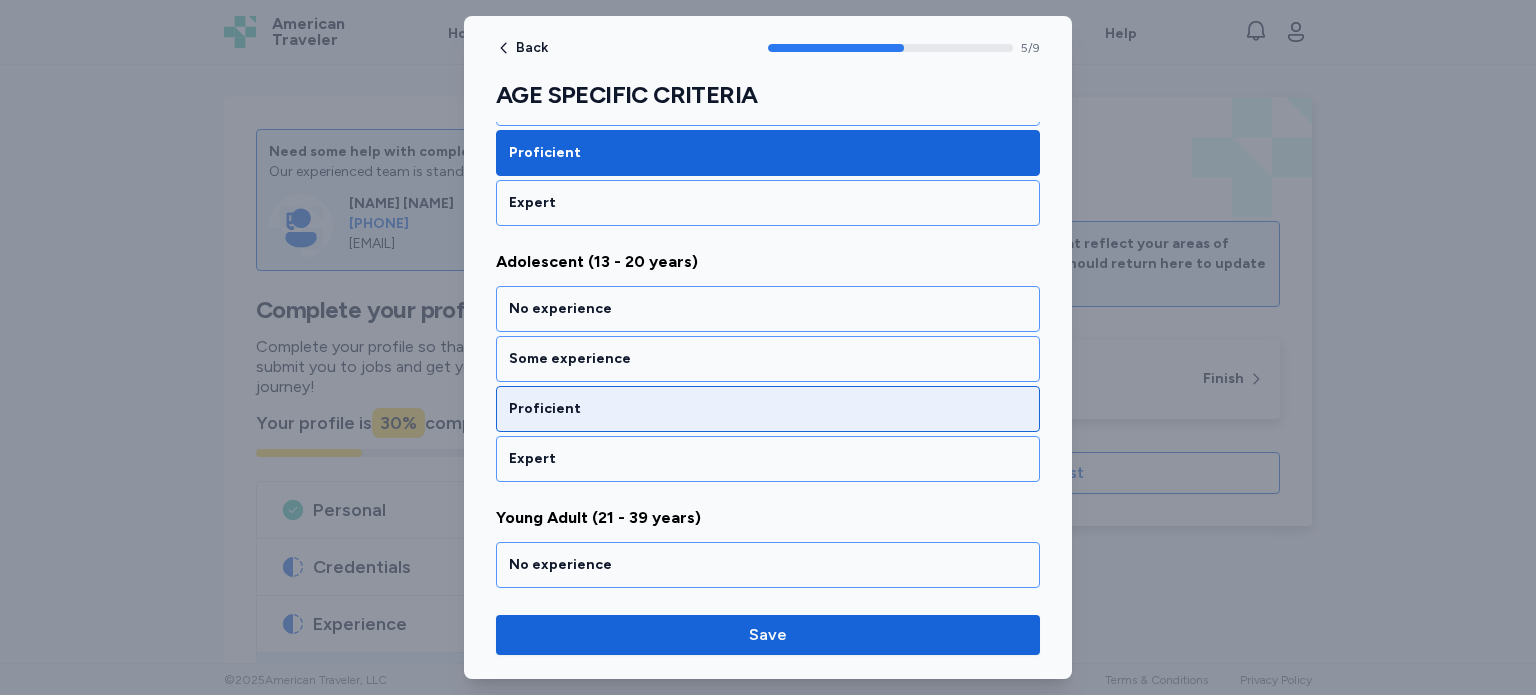 click on "Proficient" at bounding box center [768, 409] 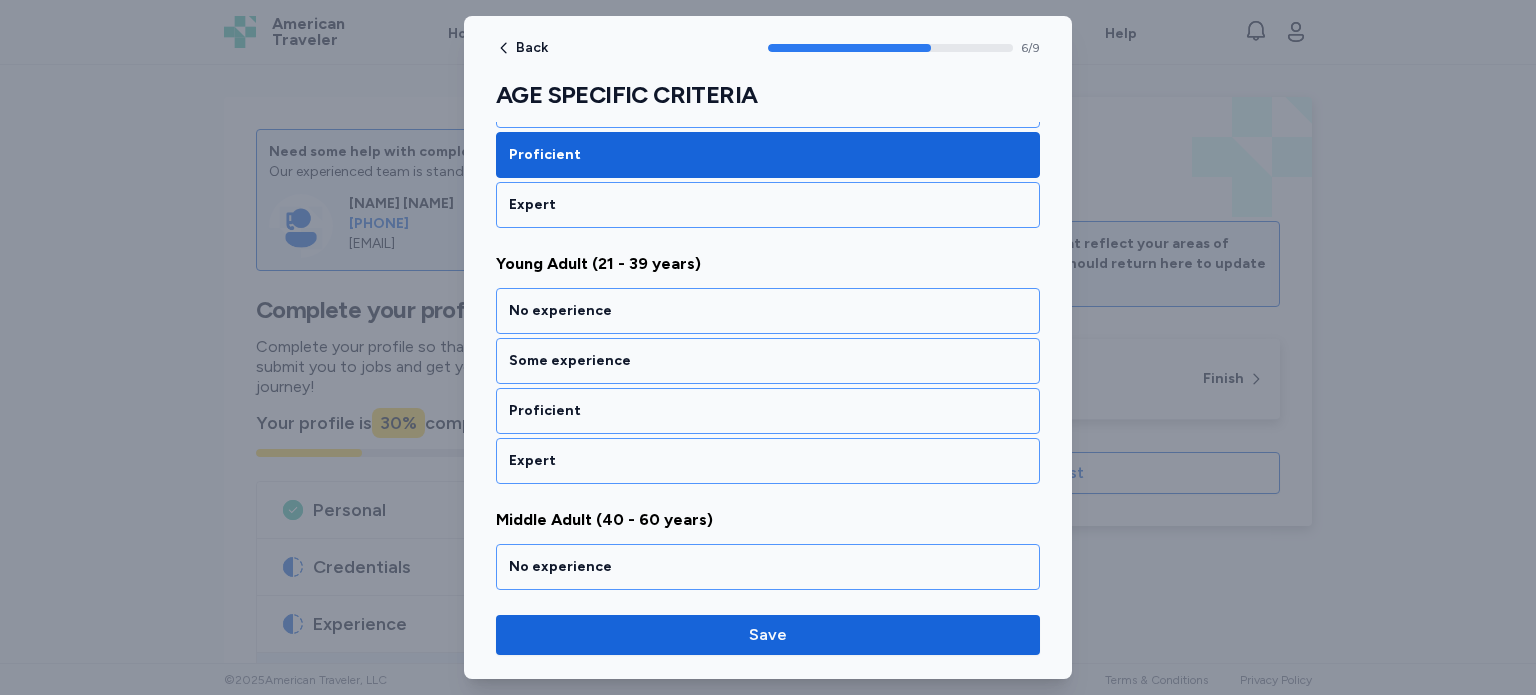 click on "Proficient" at bounding box center (768, 411) 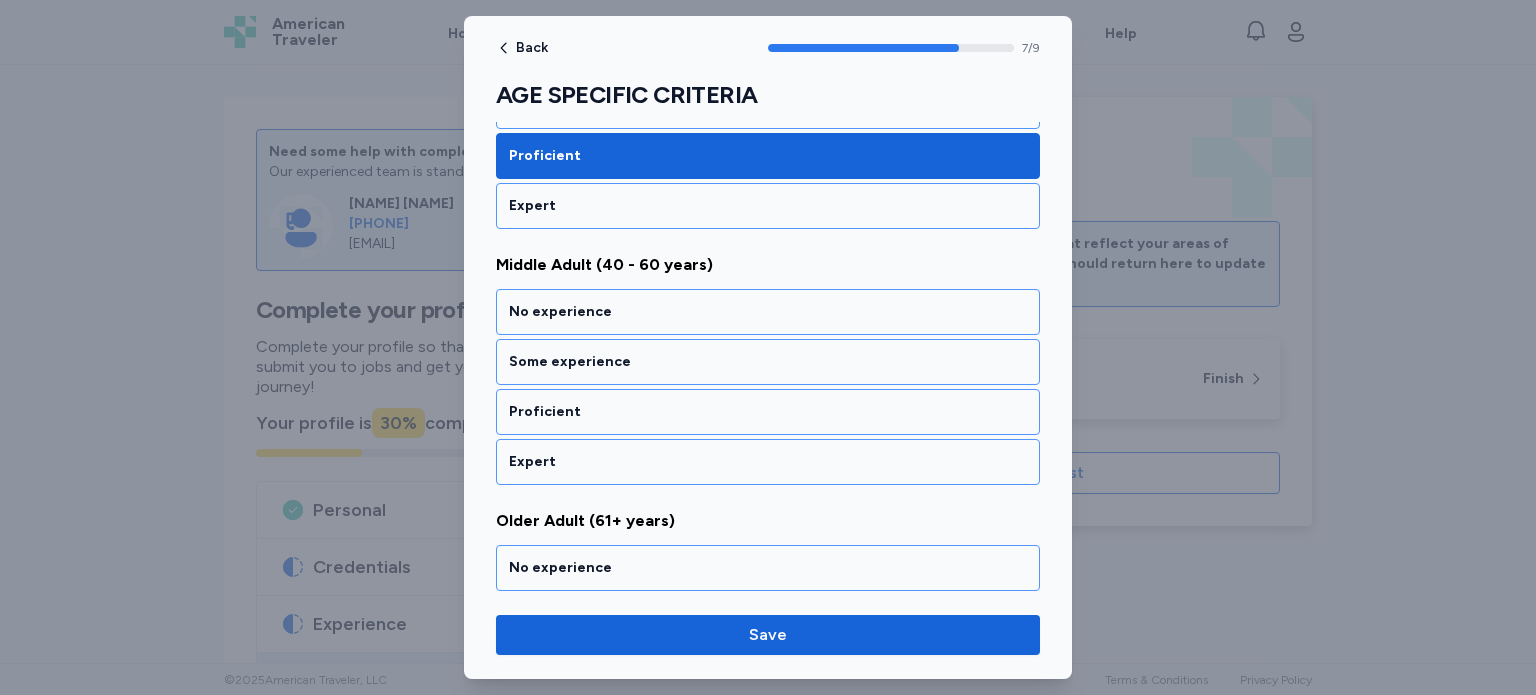 click on "Proficient" at bounding box center (768, 412) 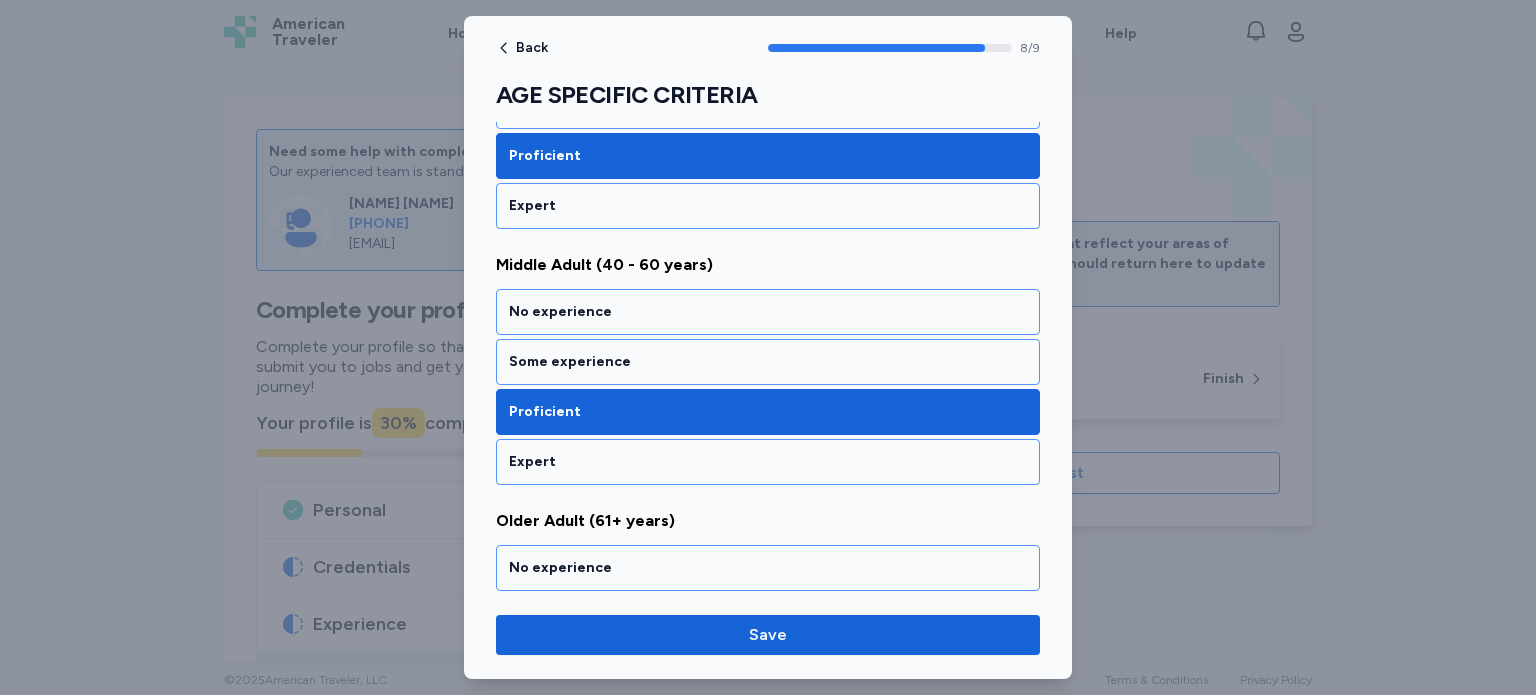 scroll, scrollTop: 2094, scrollLeft: 0, axis: vertical 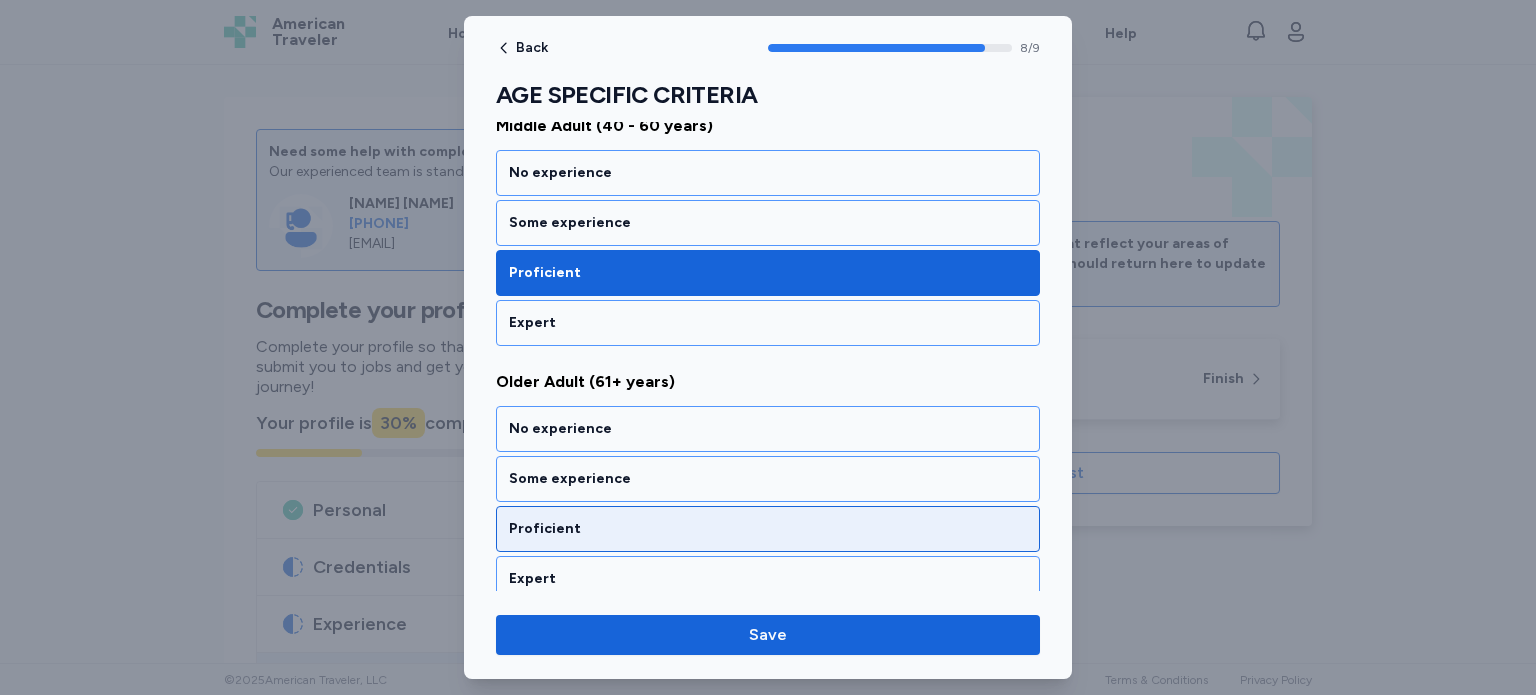 click on "Proficient" at bounding box center [768, 529] 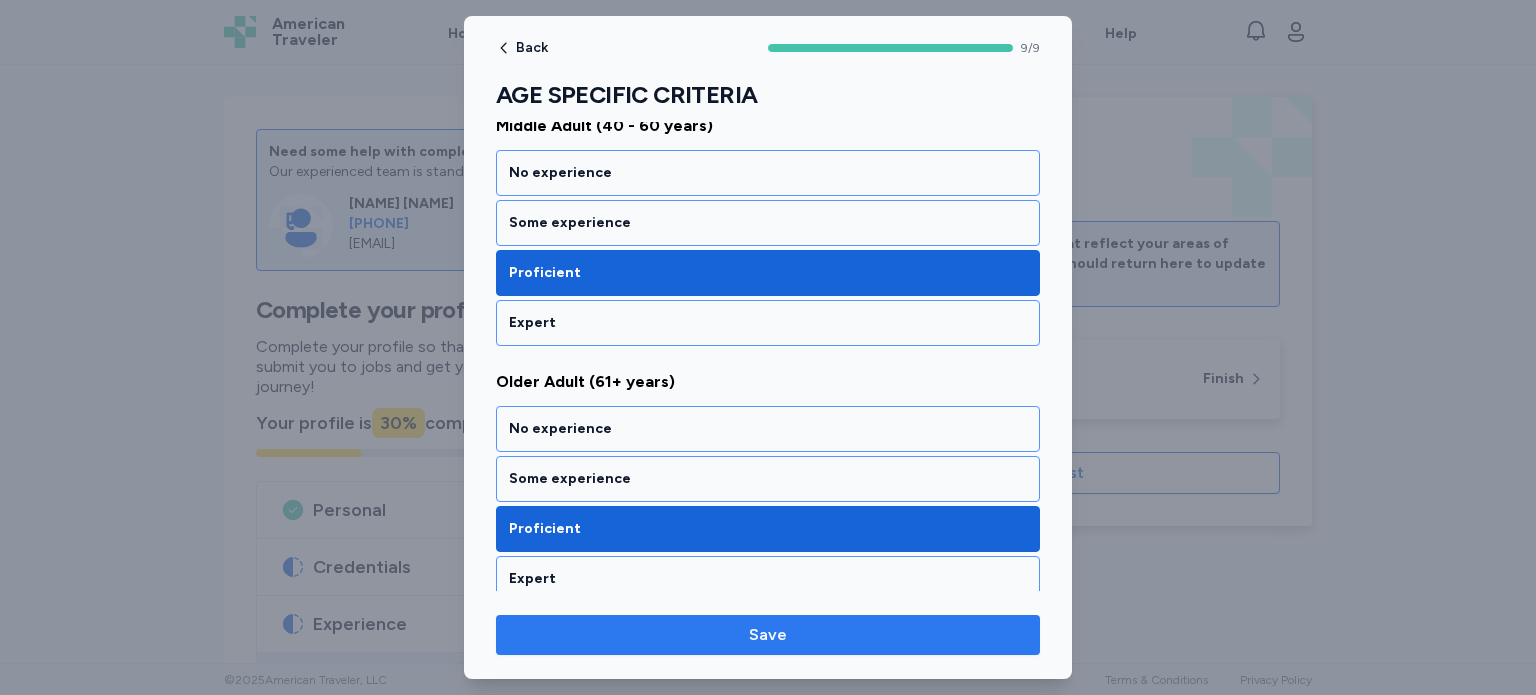 click on "Save" at bounding box center [768, 635] 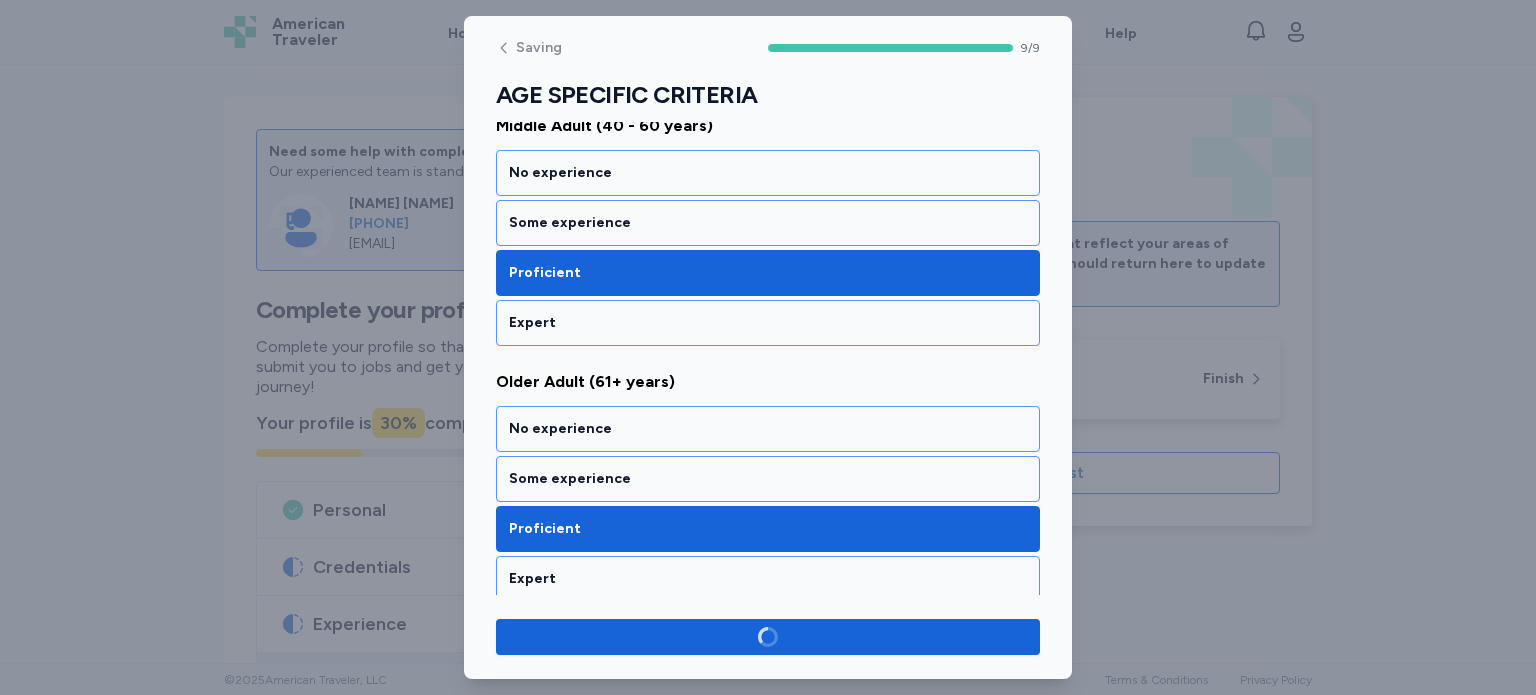 scroll, scrollTop: 2090, scrollLeft: 0, axis: vertical 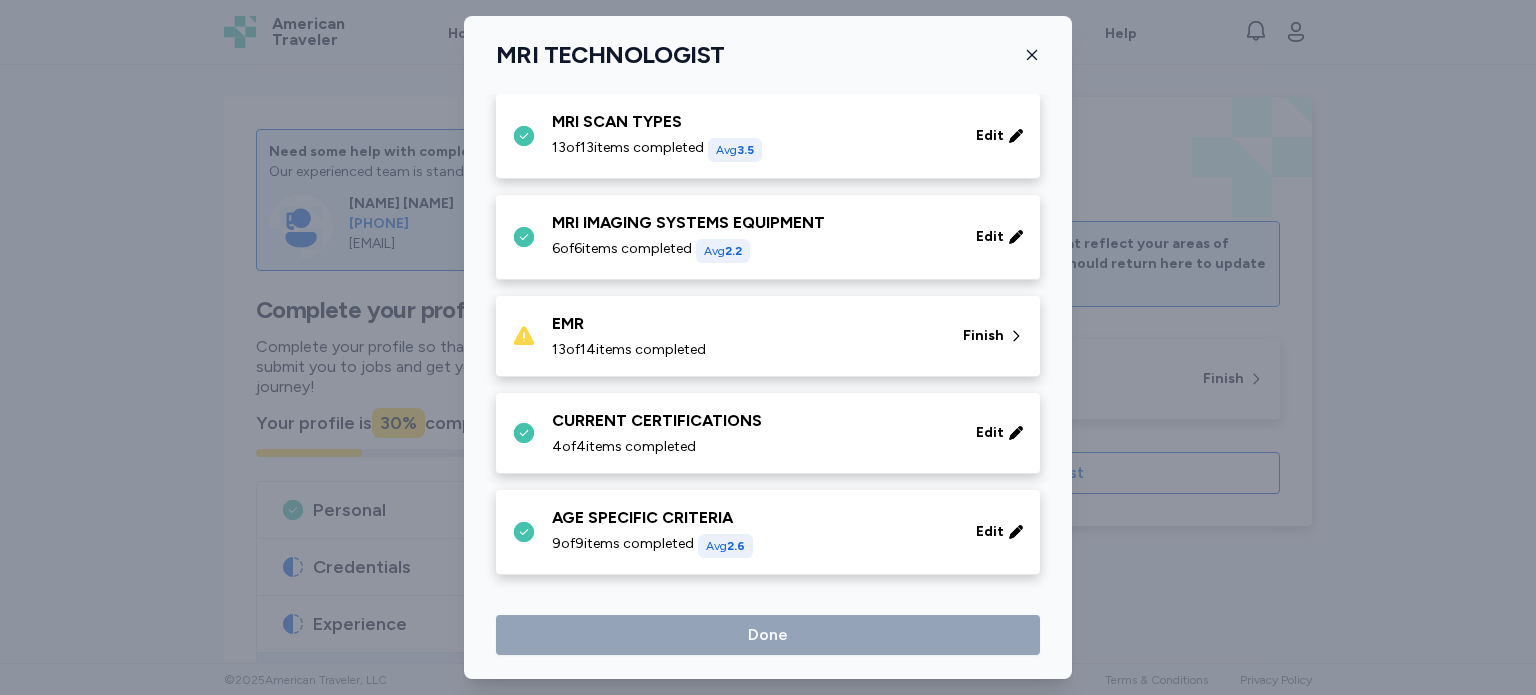 click on "EMR" at bounding box center (745, 324) 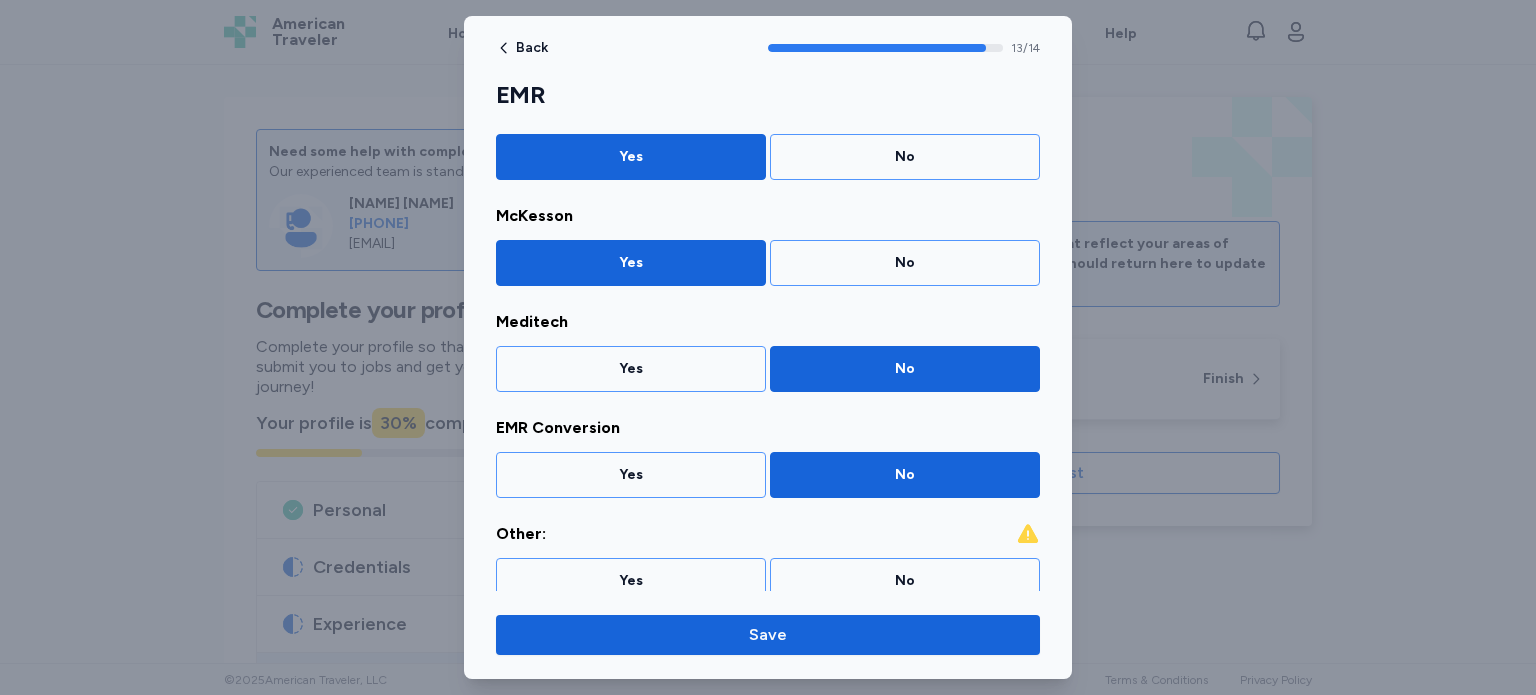 scroll, scrollTop: 1159, scrollLeft: 0, axis: vertical 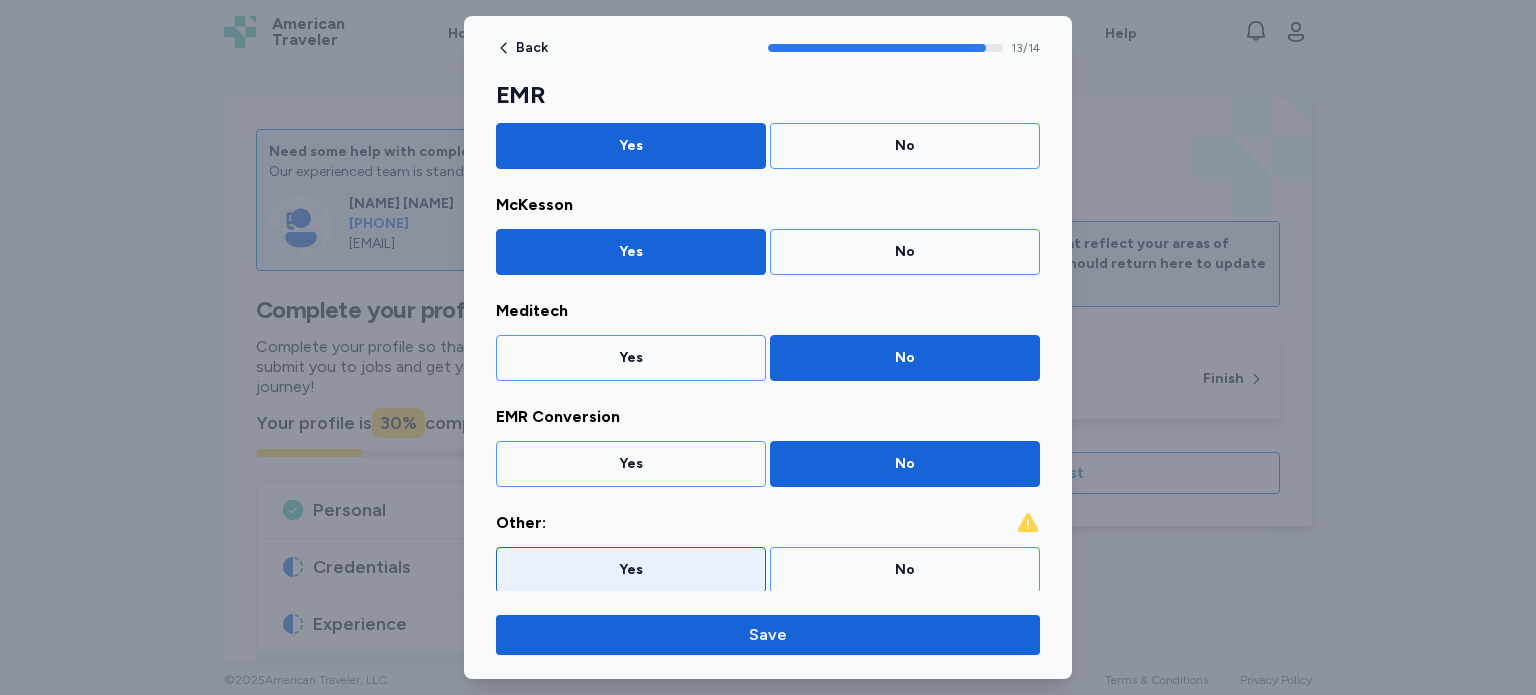 click on "Yes" at bounding box center (631, 570) 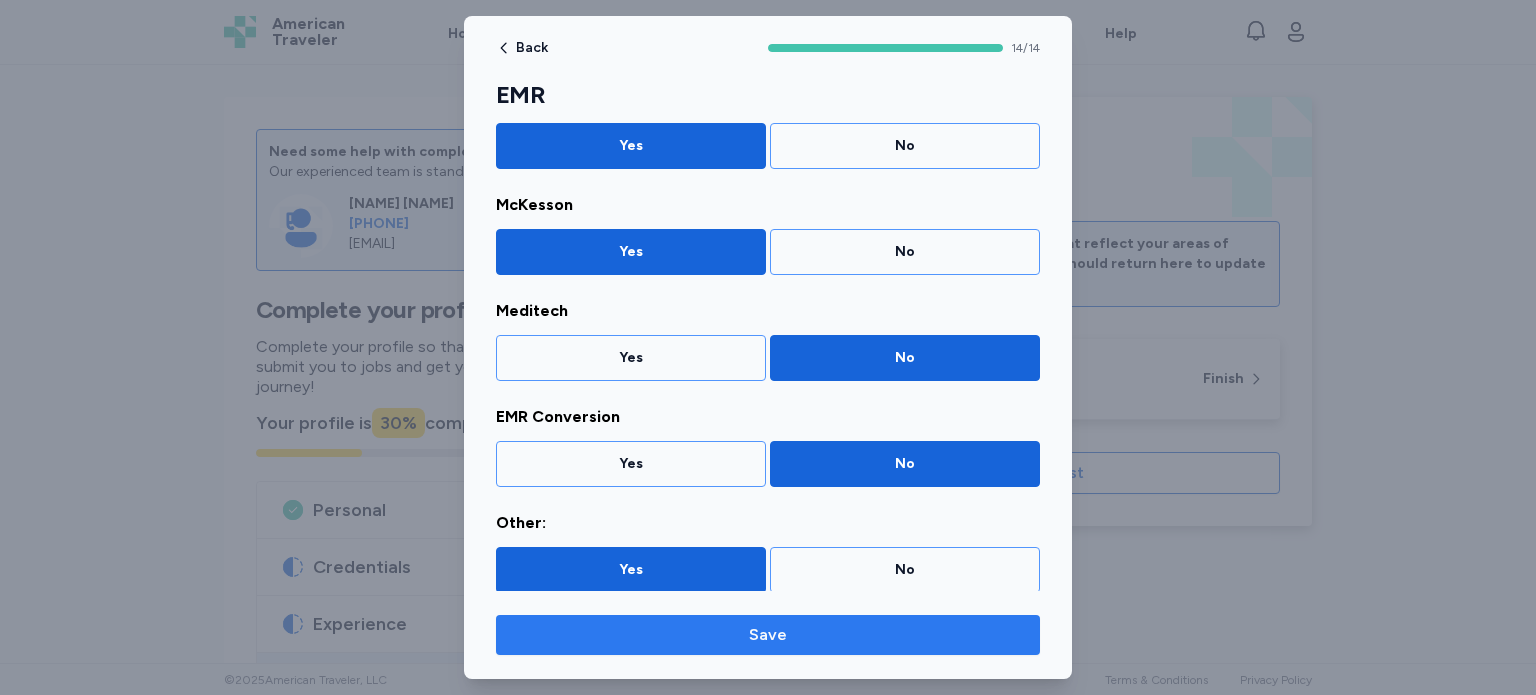 click on "Save" at bounding box center (768, 635) 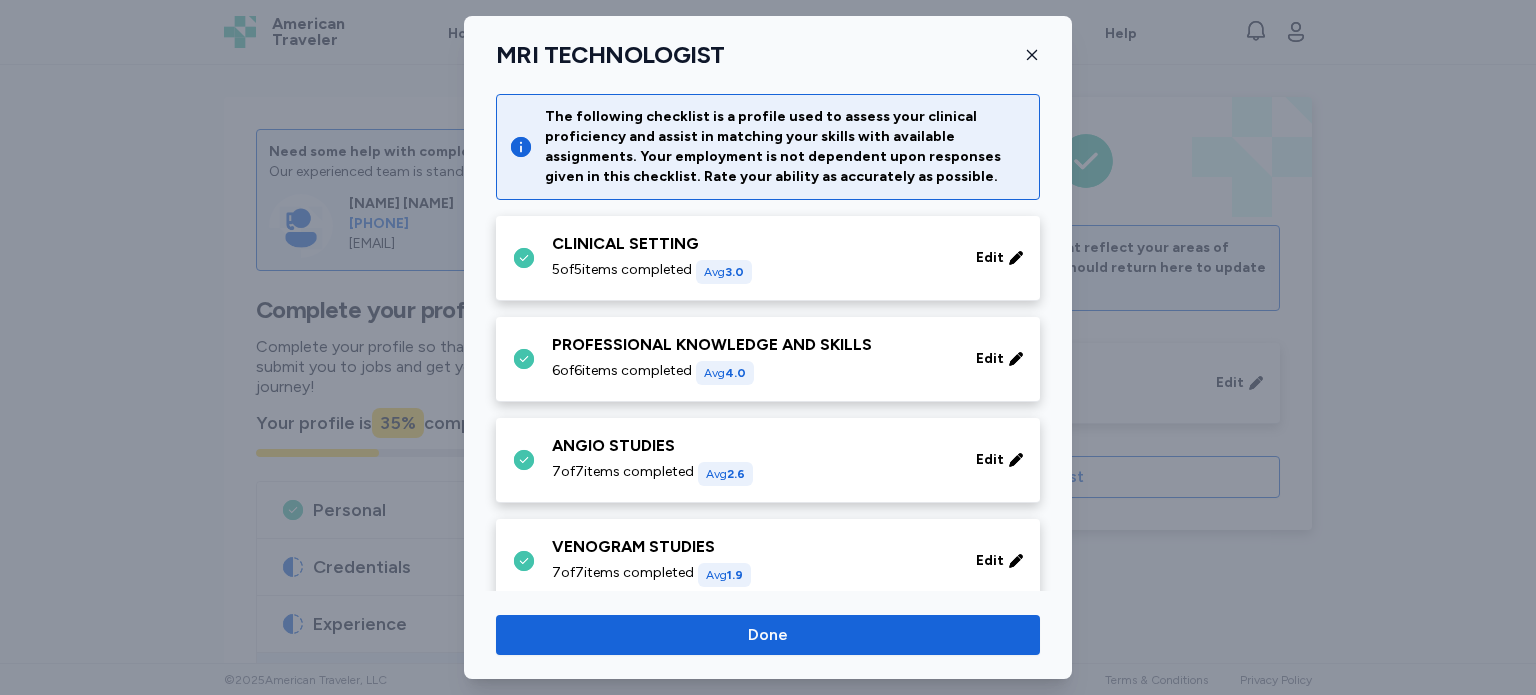 scroll, scrollTop: 1132, scrollLeft: 0, axis: vertical 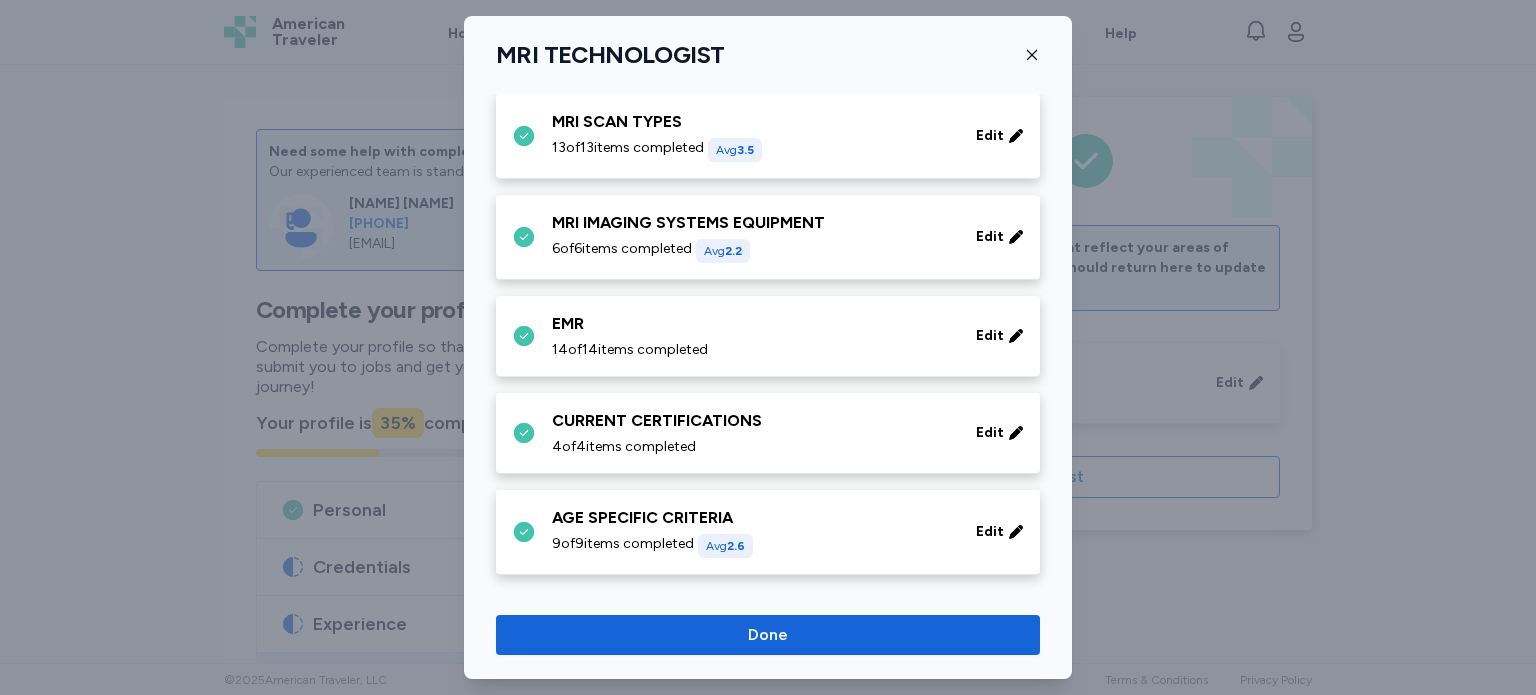 click on "Done" at bounding box center [768, 635] 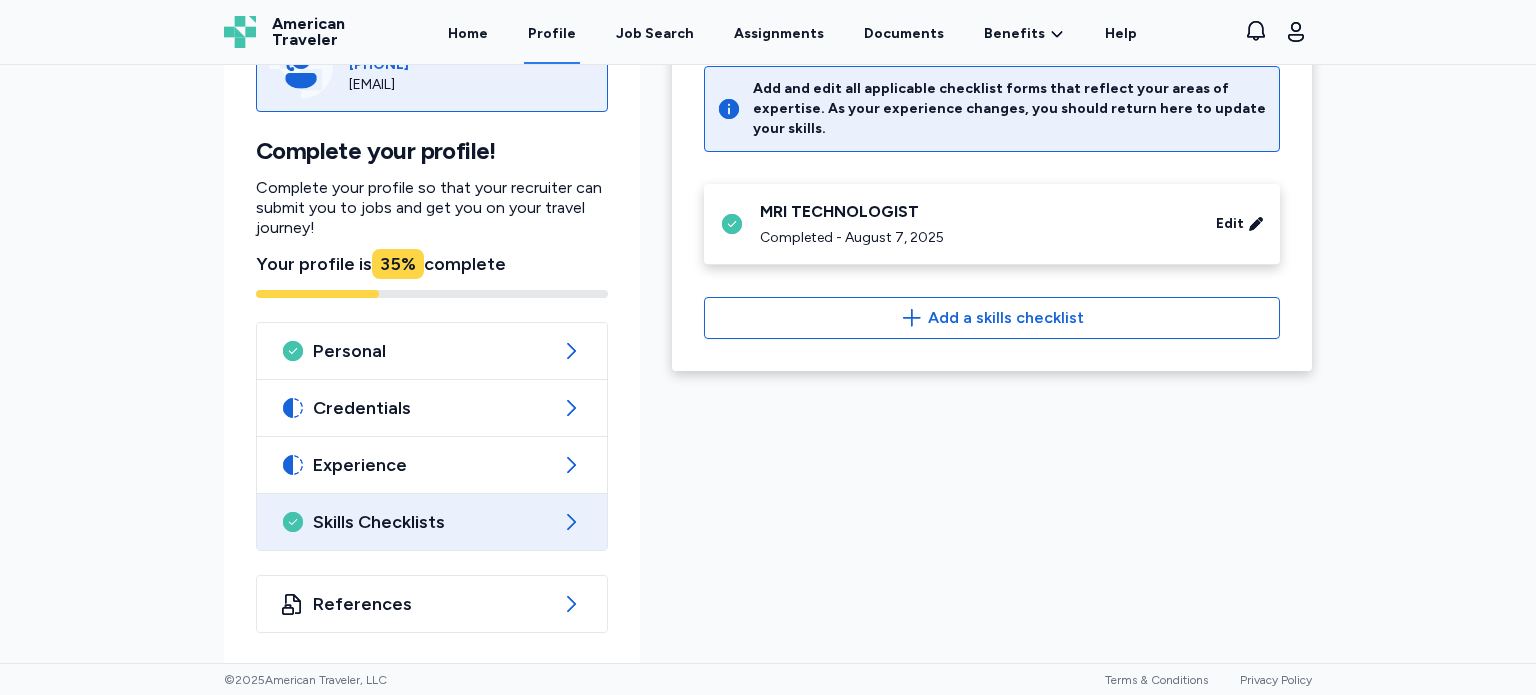 scroll, scrollTop: 0, scrollLeft: 0, axis: both 